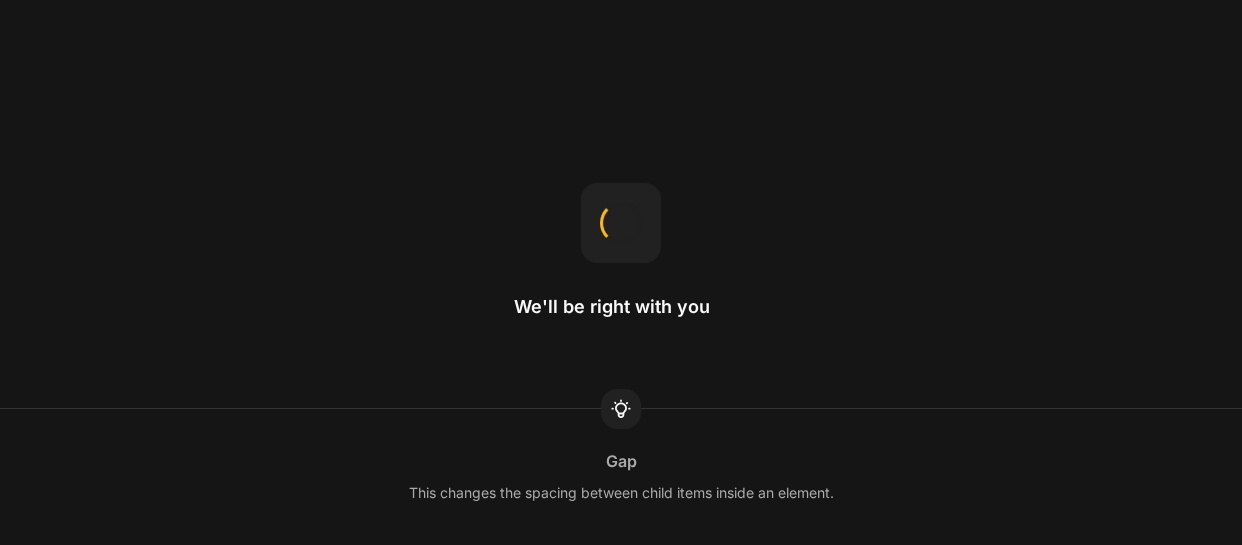 scroll, scrollTop: 0, scrollLeft: 0, axis: both 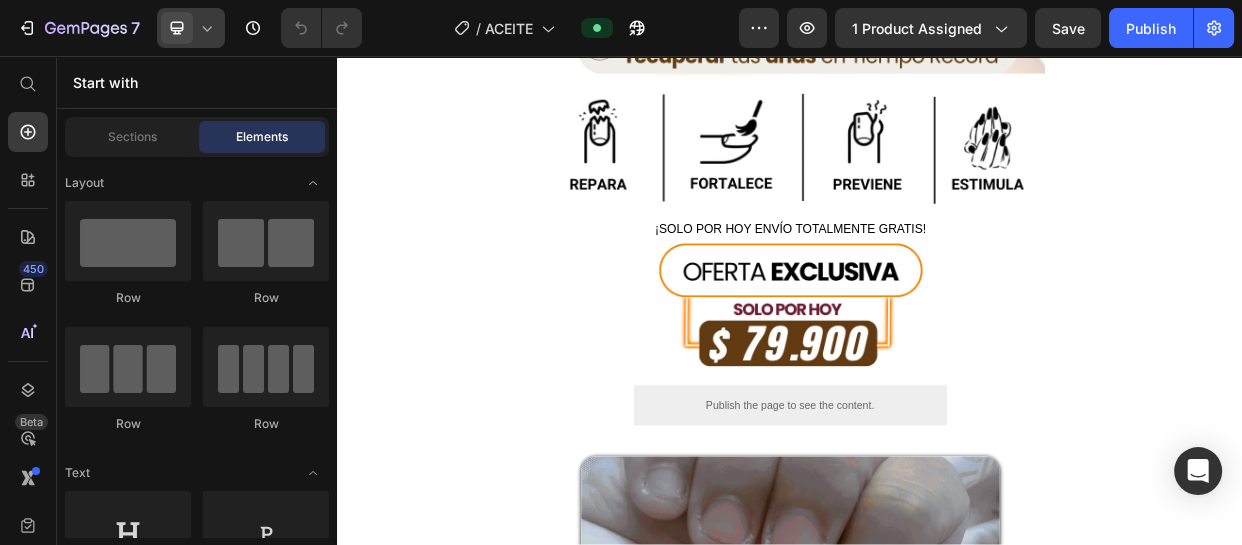 click 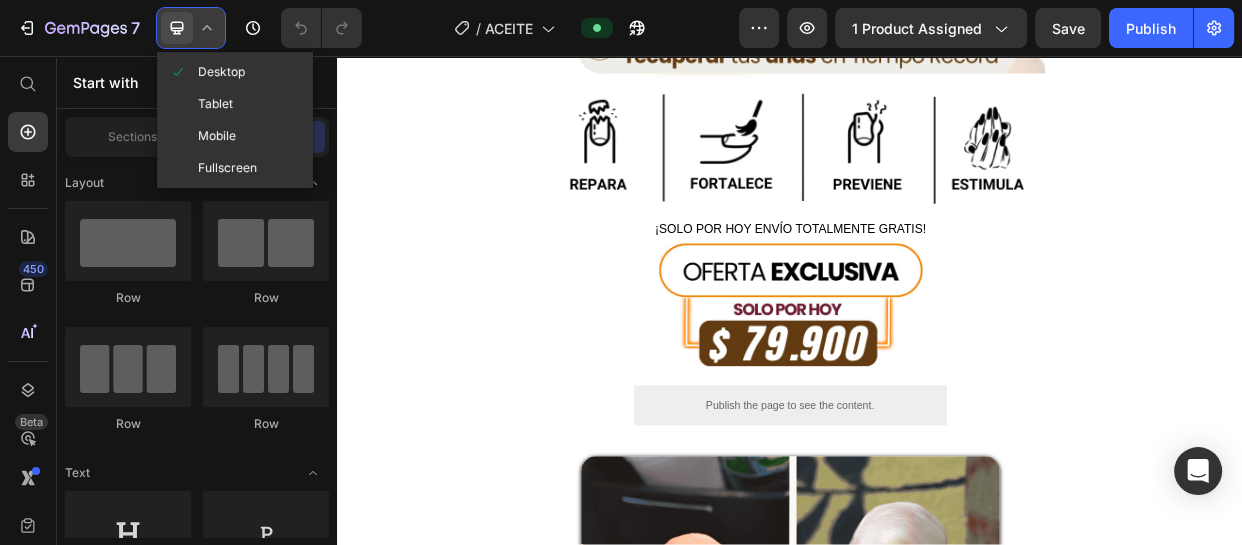 click on "Mobile" 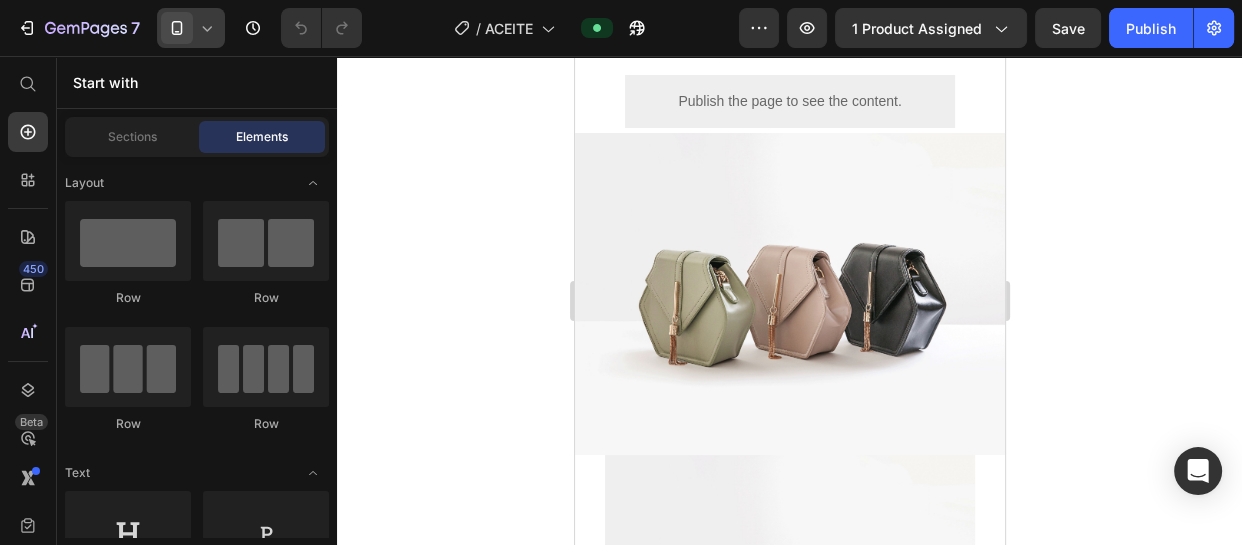 scroll, scrollTop: 831, scrollLeft: 0, axis: vertical 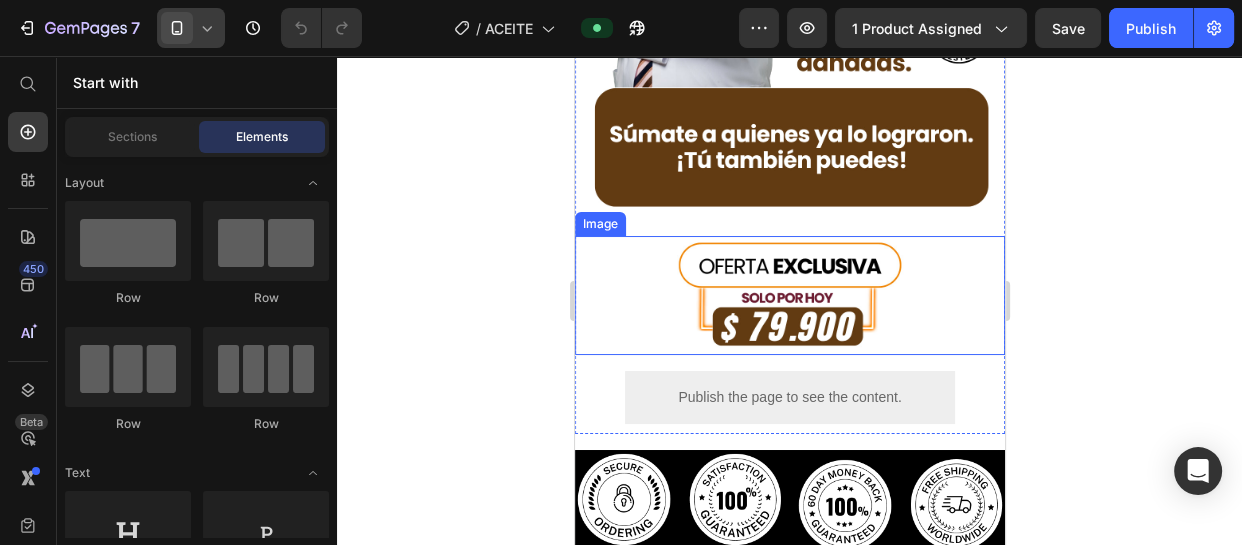 click at bounding box center [789, 295] 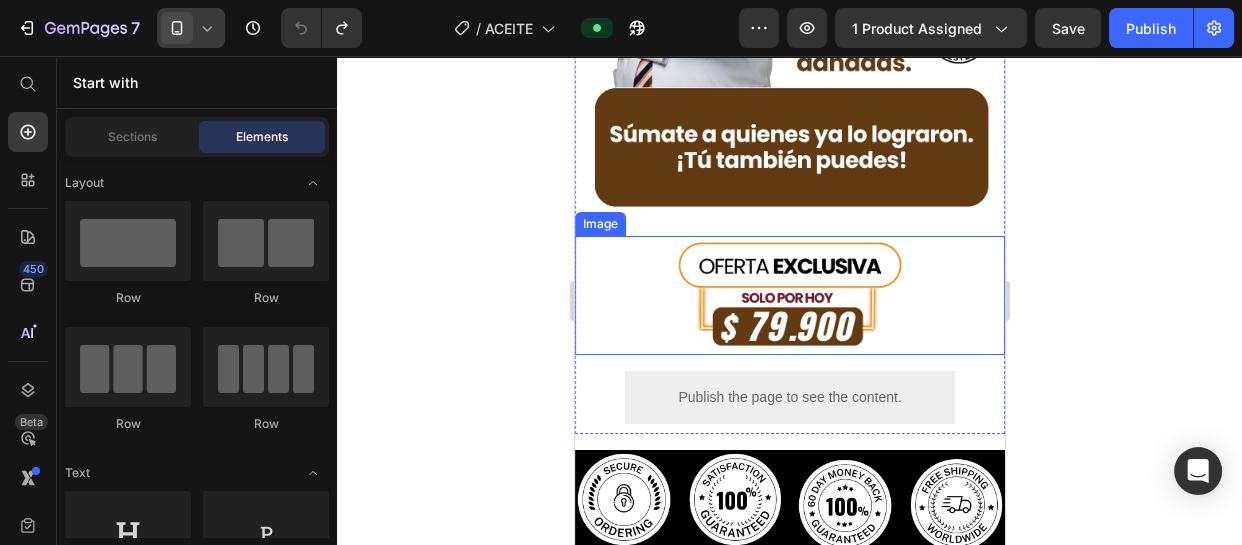 click at bounding box center [789, 295] 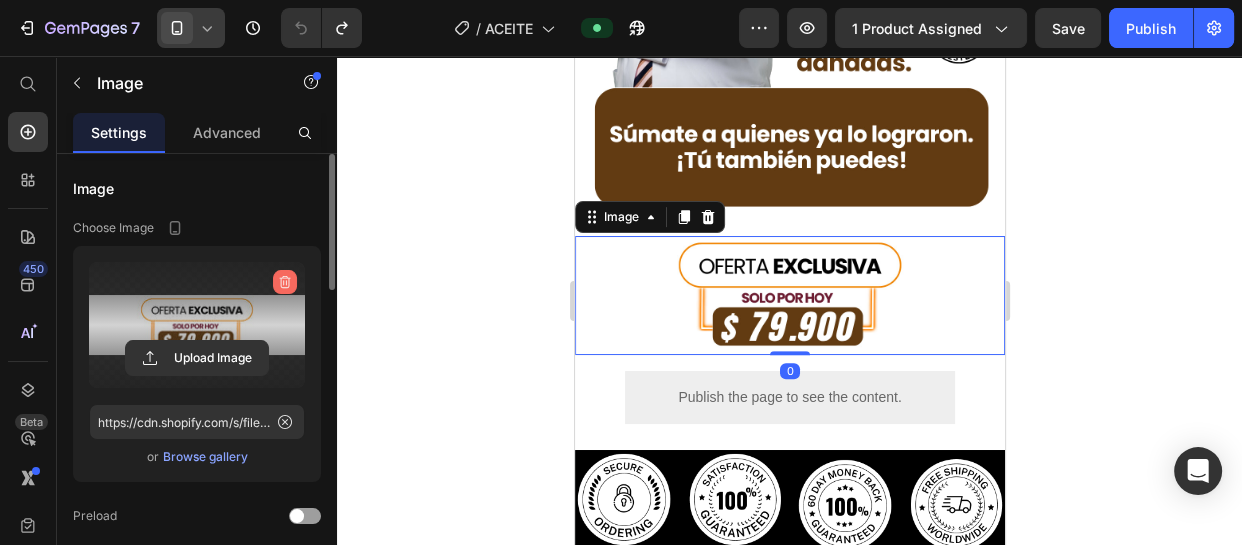 click 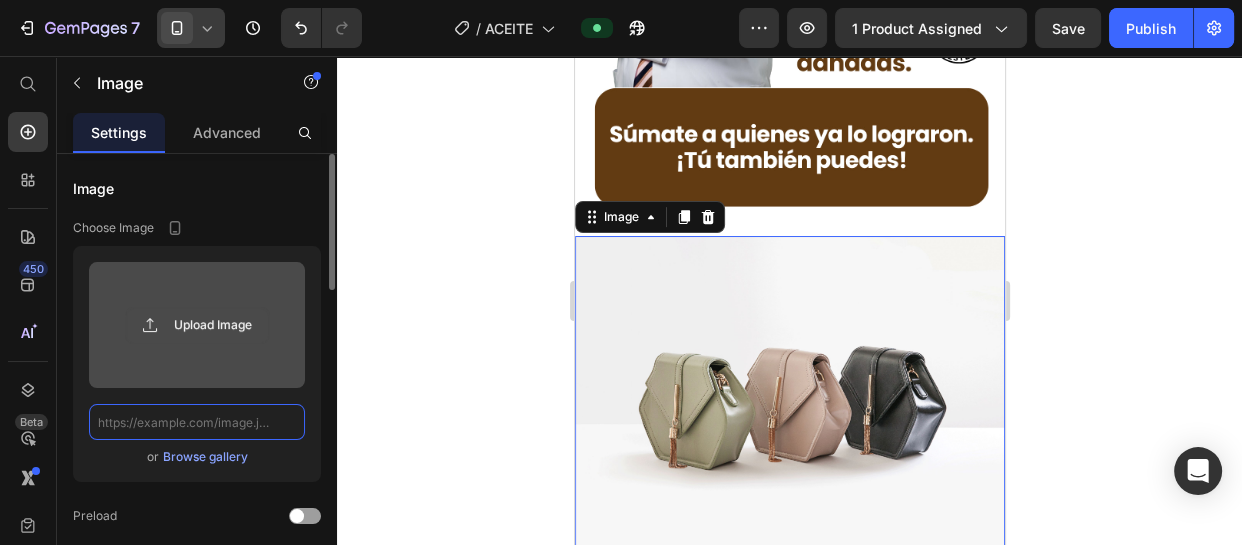 scroll, scrollTop: 0, scrollLeft: 0, axis: both 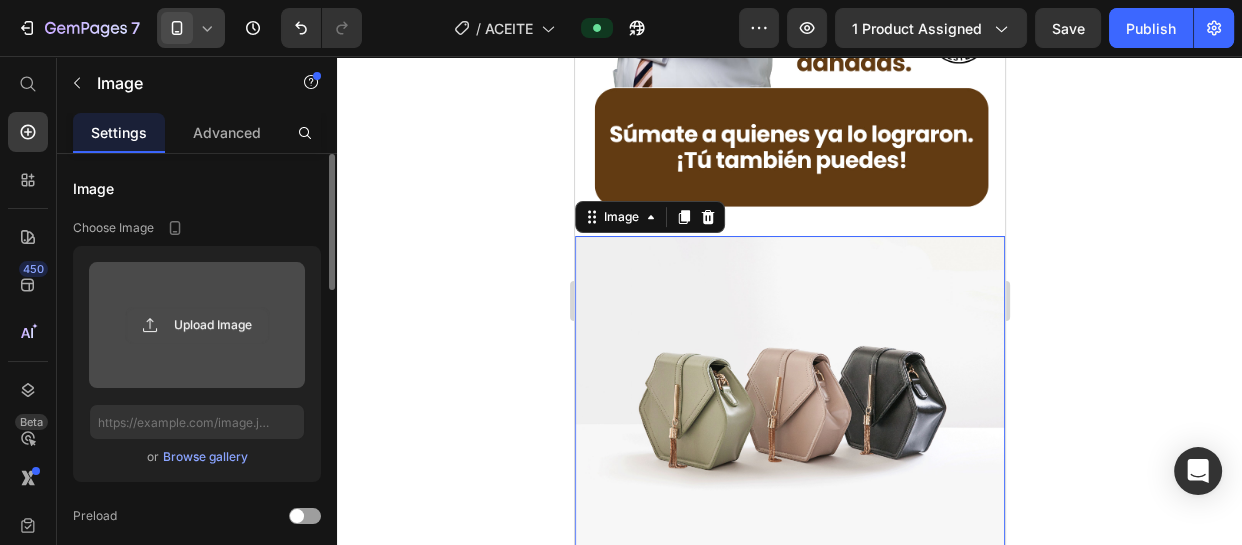 click 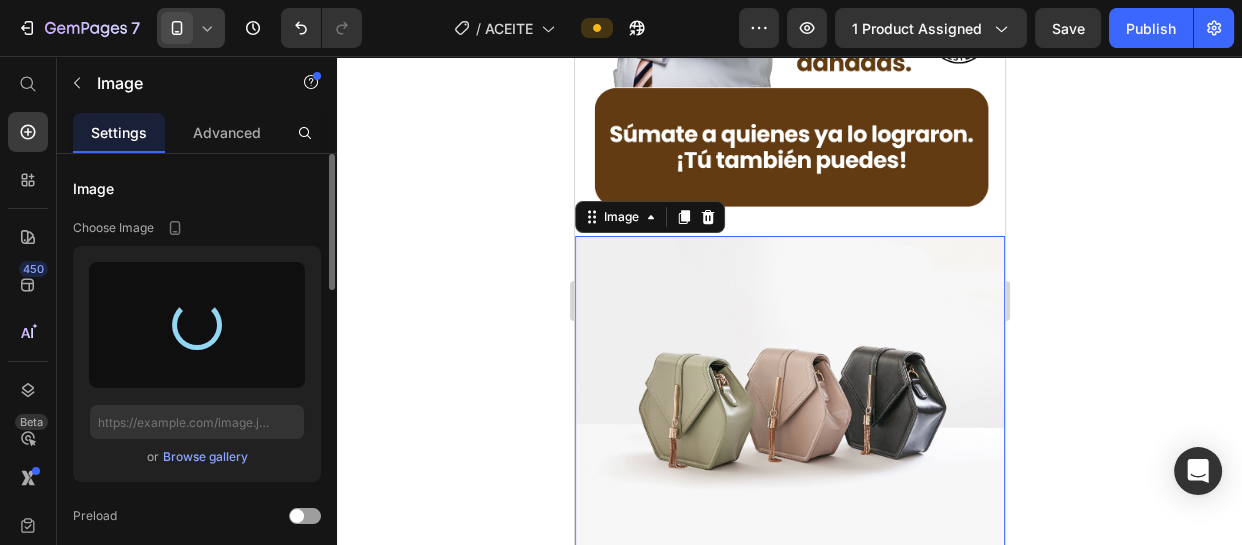 type on "https://cdn.shopify.com/s/files/1/0921/8506/7812/files/gempages_548377494709863568-3647ceea-ecad-42b8-9616-b90b68af9f70.webp" 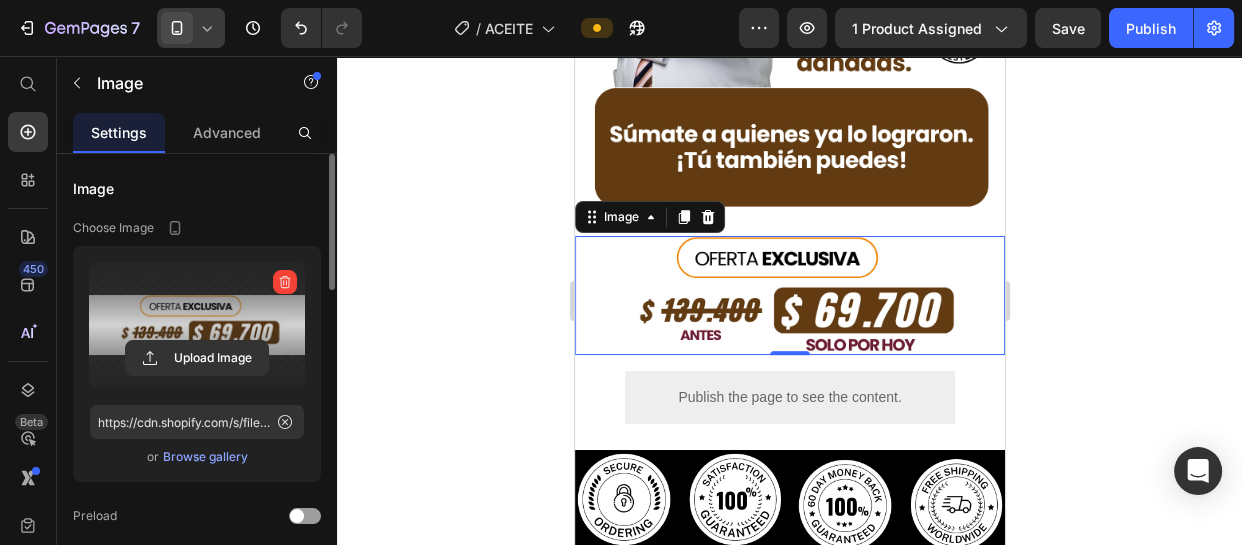 click 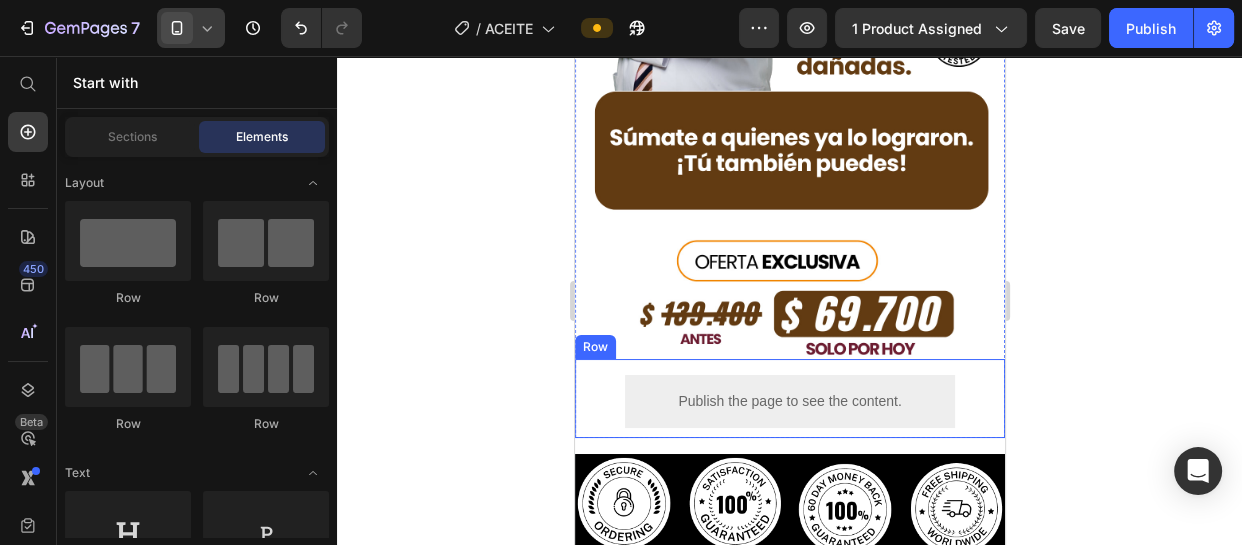 scroll, scrollTop: 5653, scrollLeft: 0, axis: vertical 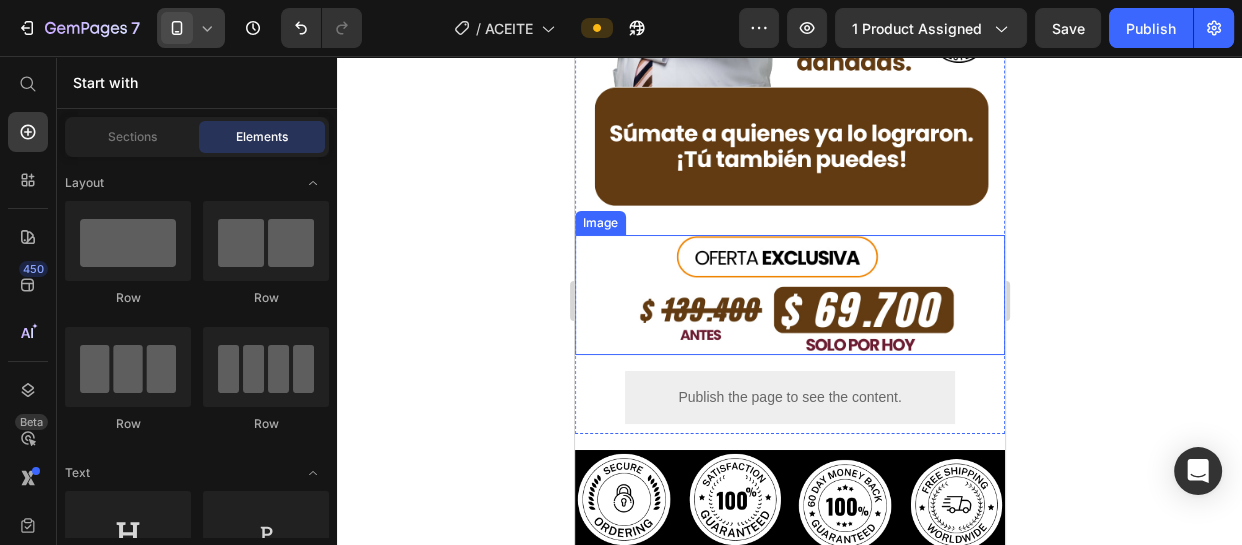 click at bounding box center (789, 294) 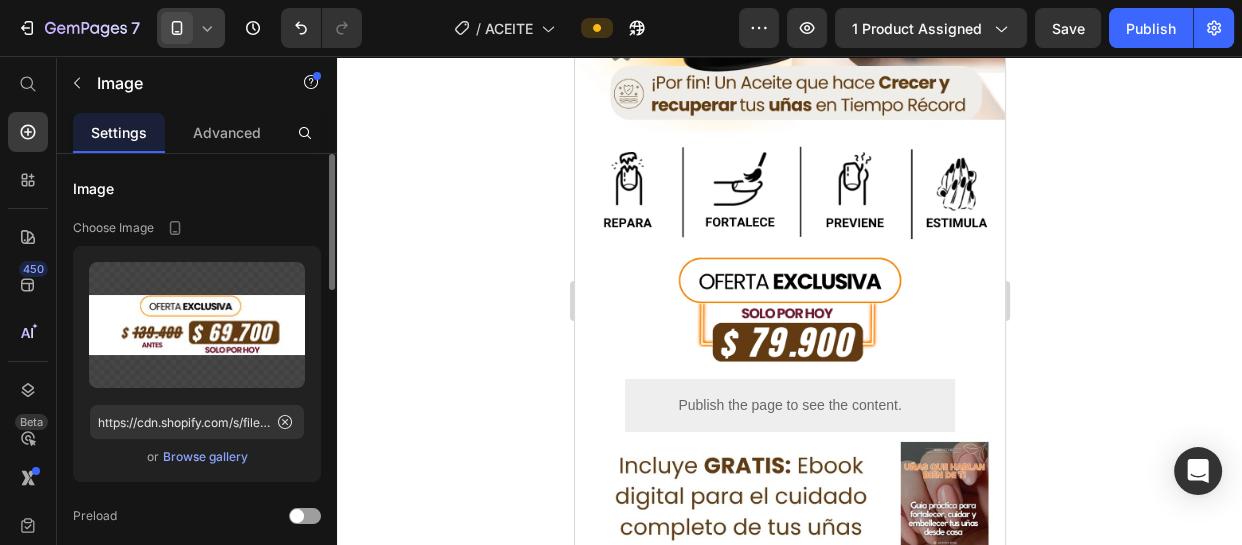 scroll, scrollTop: 454, scrollLeft: 0, axis: vertical 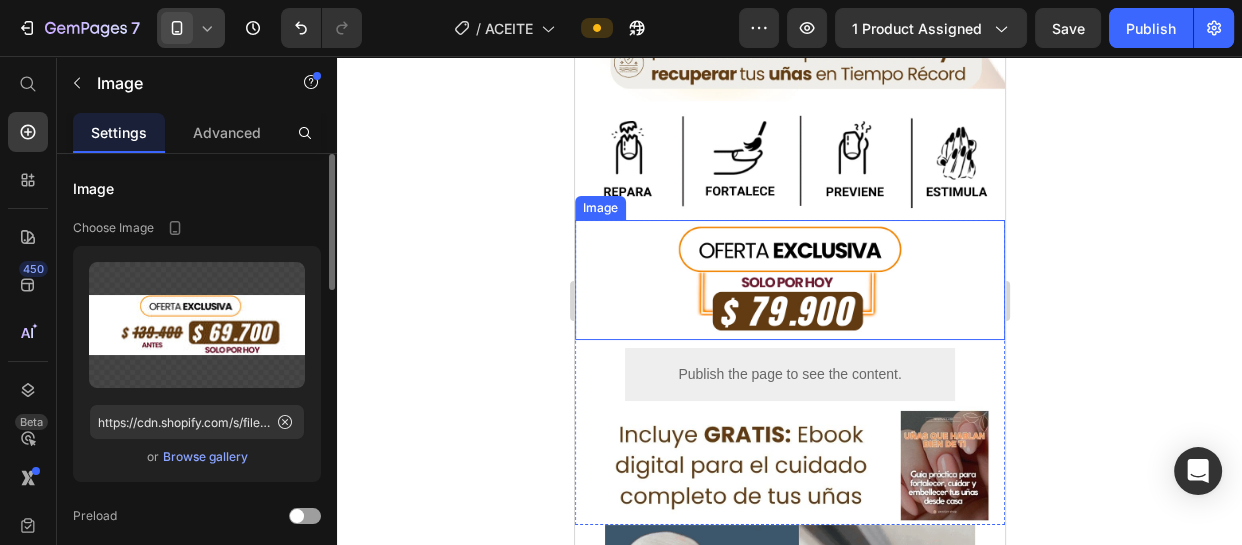 click at bounding box center (789, 279) 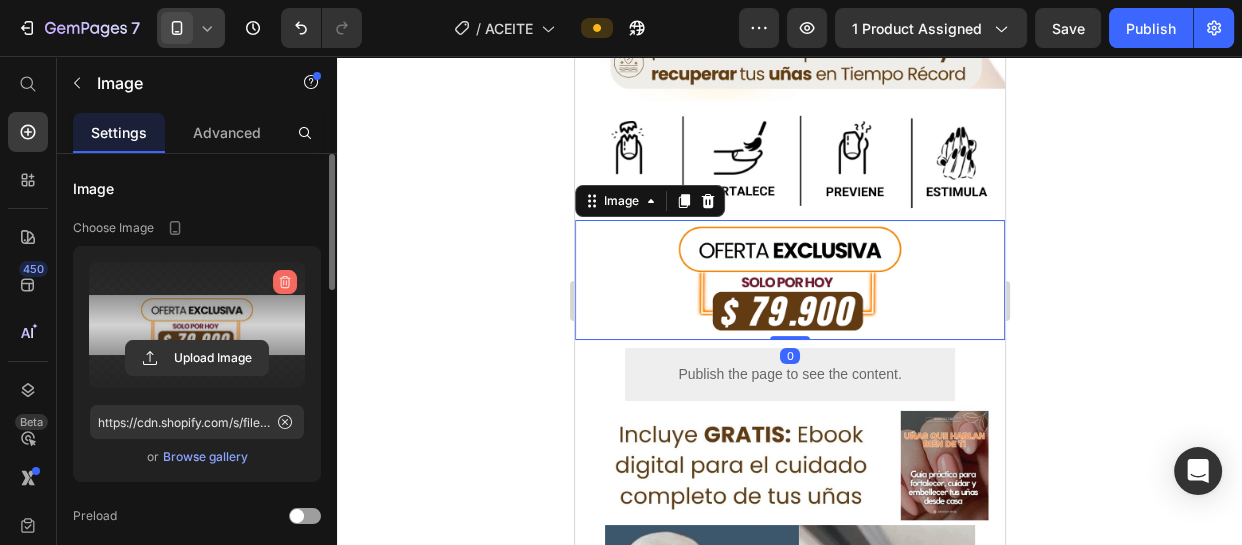click 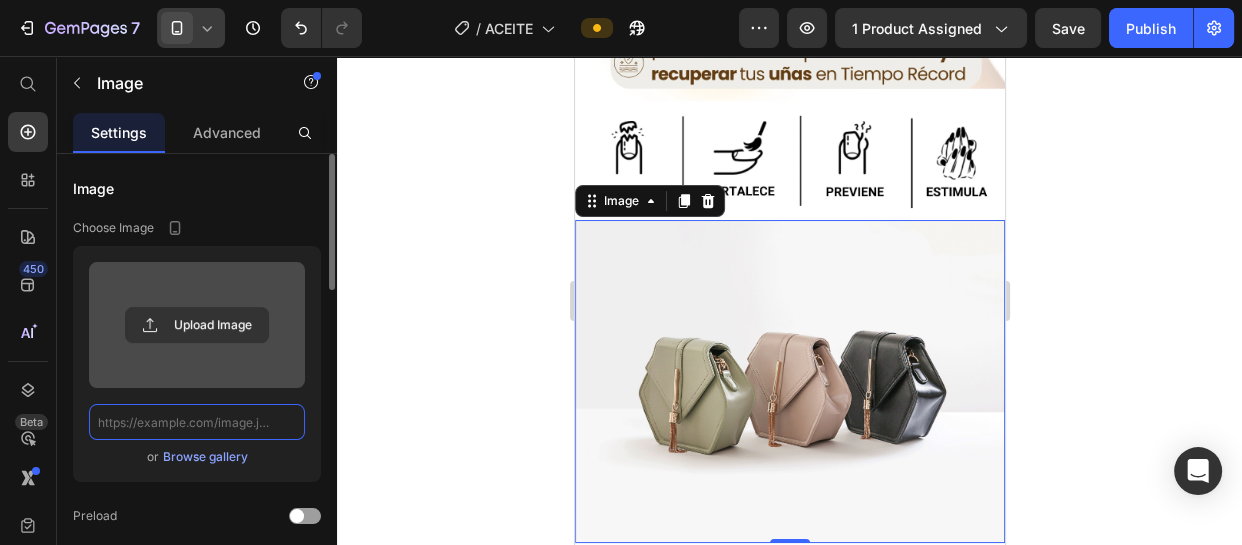 scroll, scrollTop: 0, scrollLeft: 0, axis: both 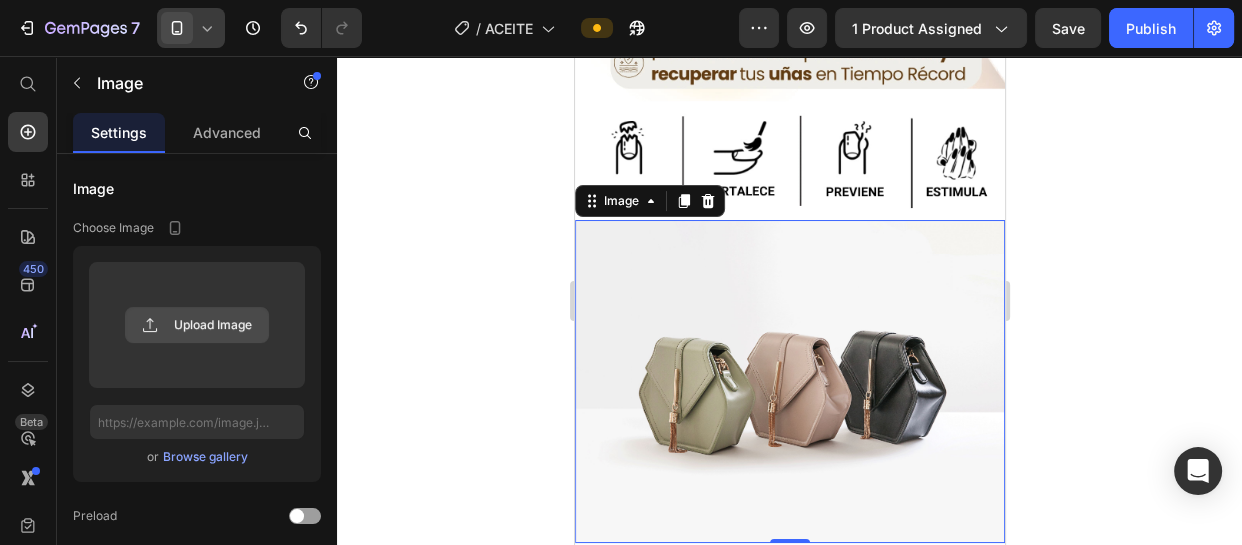 click on "Upload Image" at bounding box center (197, 325) 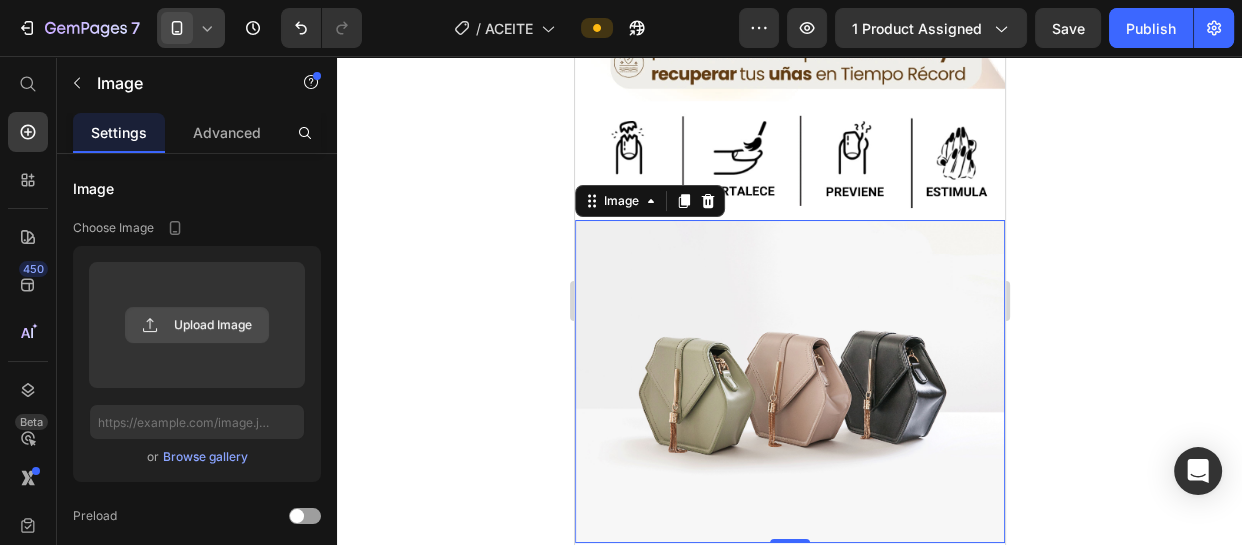 click 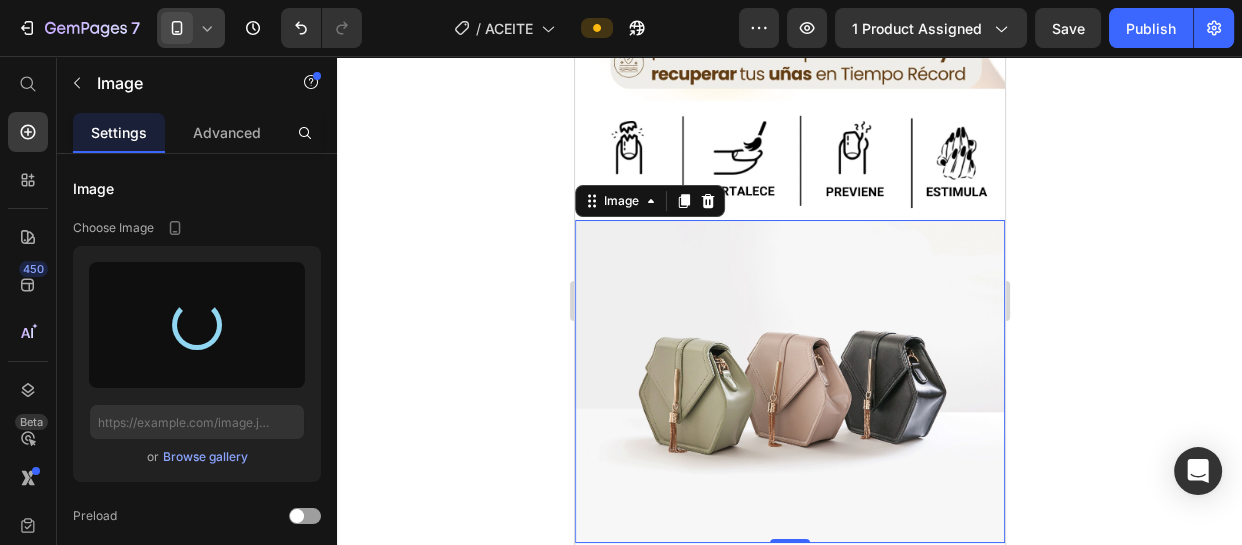 type on "https://cdn.shopify.com/s/files/1/0921/8506/7812/files/gempages_548377494709863568-668fad0a-9b12-49d8-8058-1850972cb729.webp" 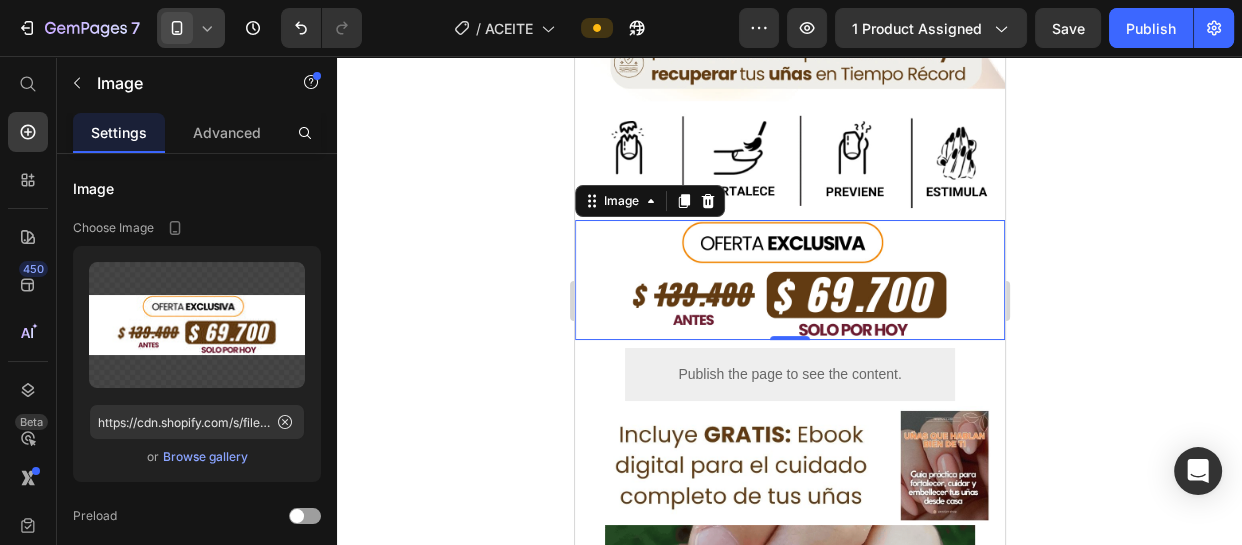 click 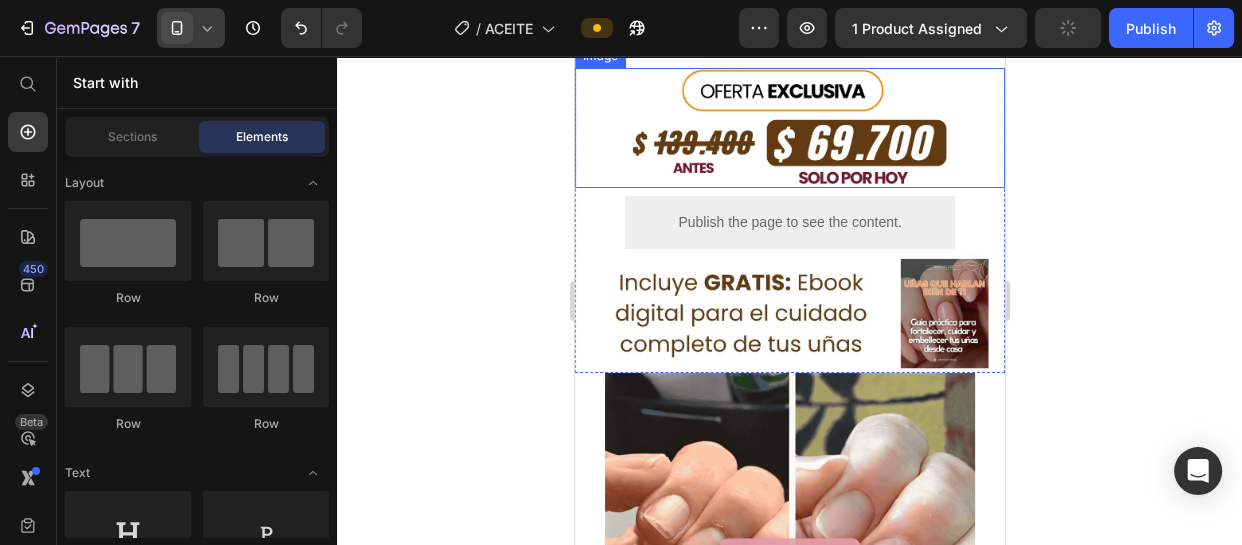 scroll, scrollTop: 636, scrollLeft: 0, axis: vertical 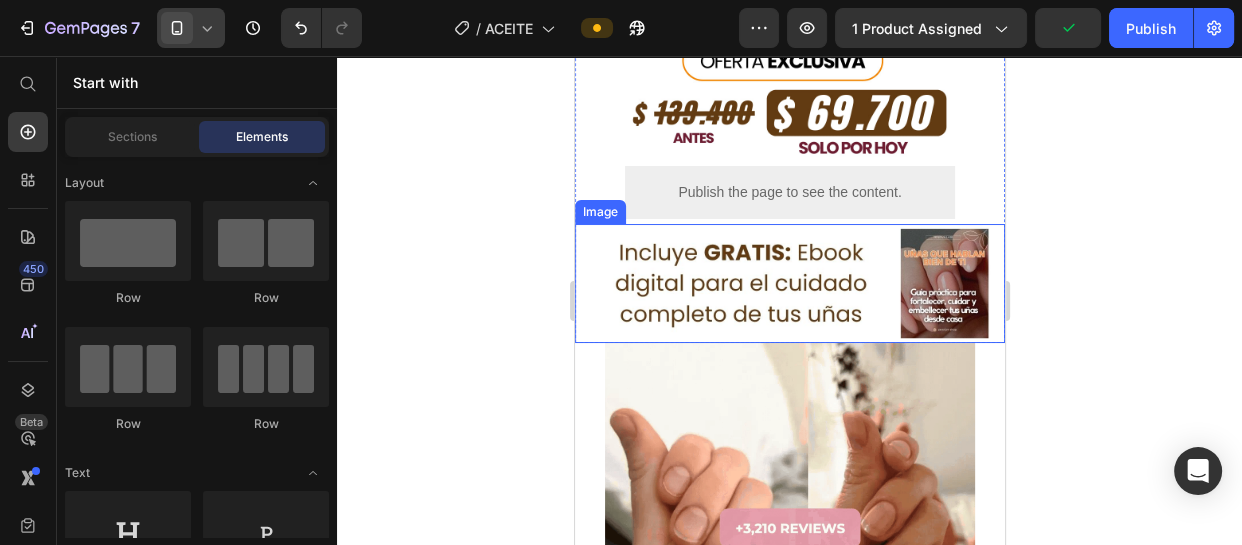 click at bounding box center [789, 283] 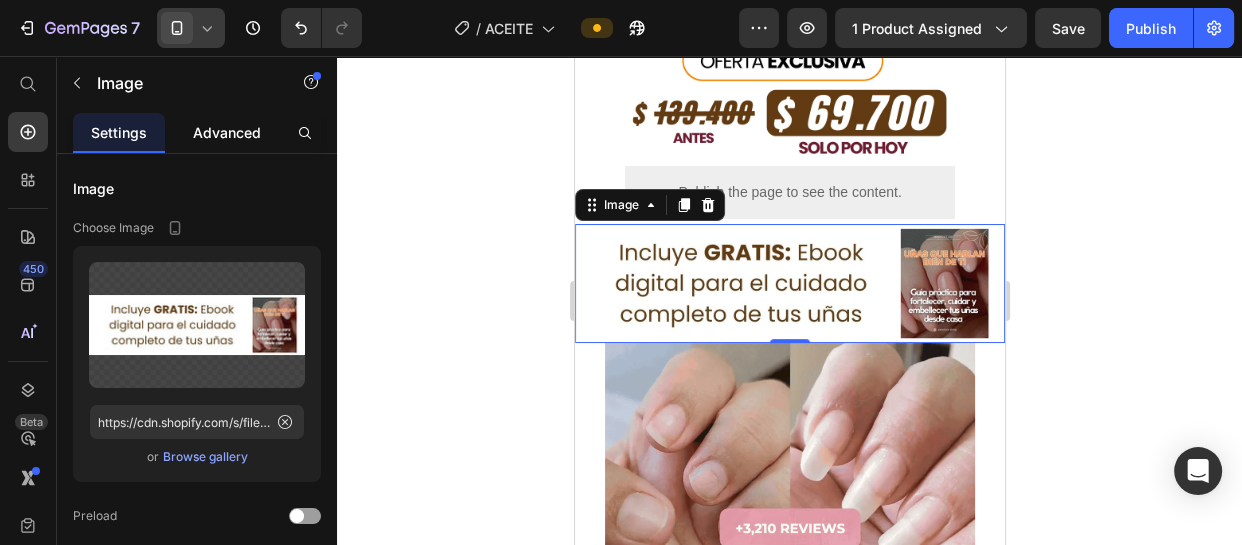 click on "Advanced" at bounding box center (227, 132) 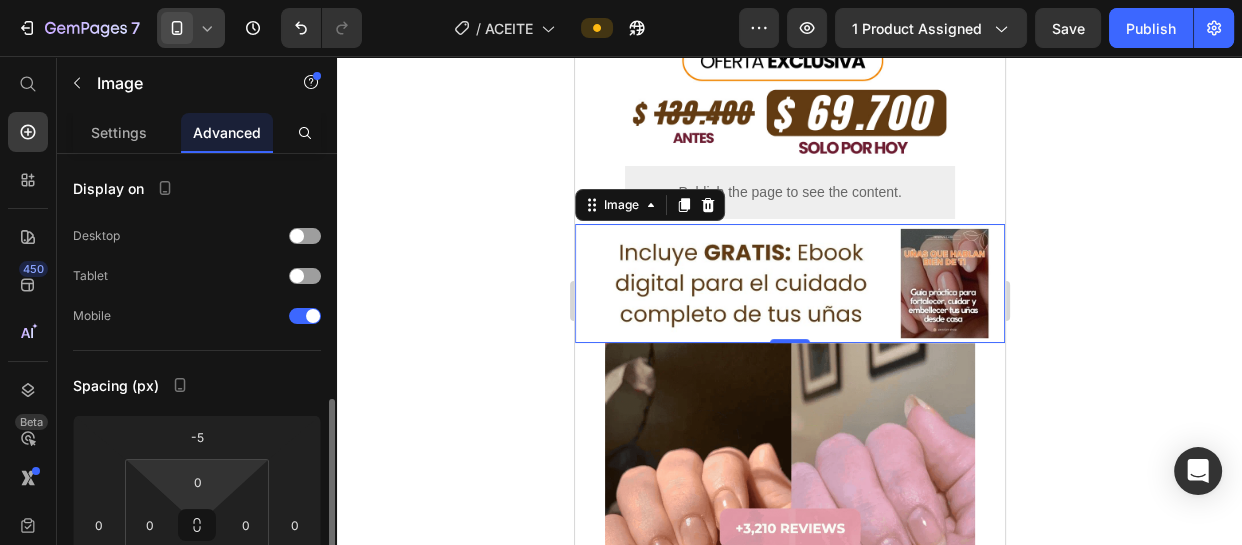 scroll, scrollTop: 181, scrollLeft: 0, axis: vertical 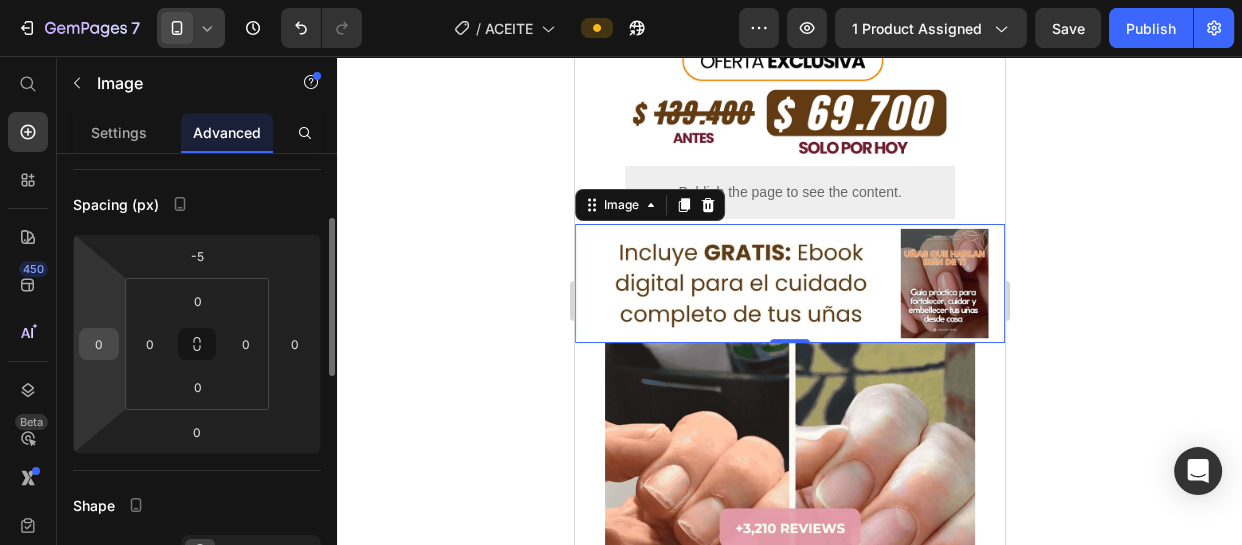 click on "0" at bounding box center [99, 344] 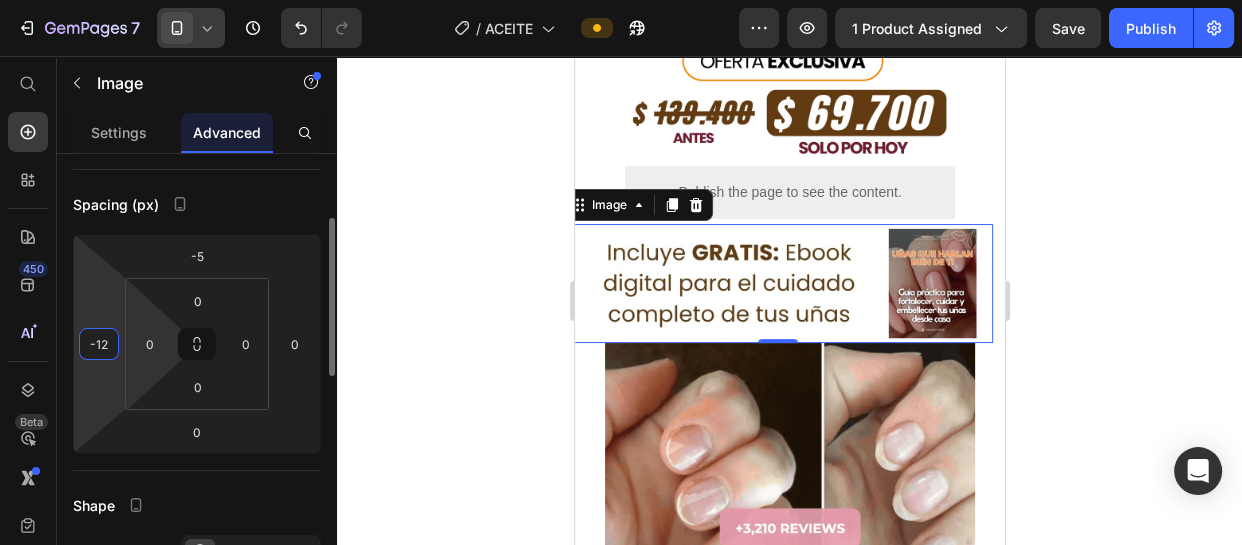 type on "-11" 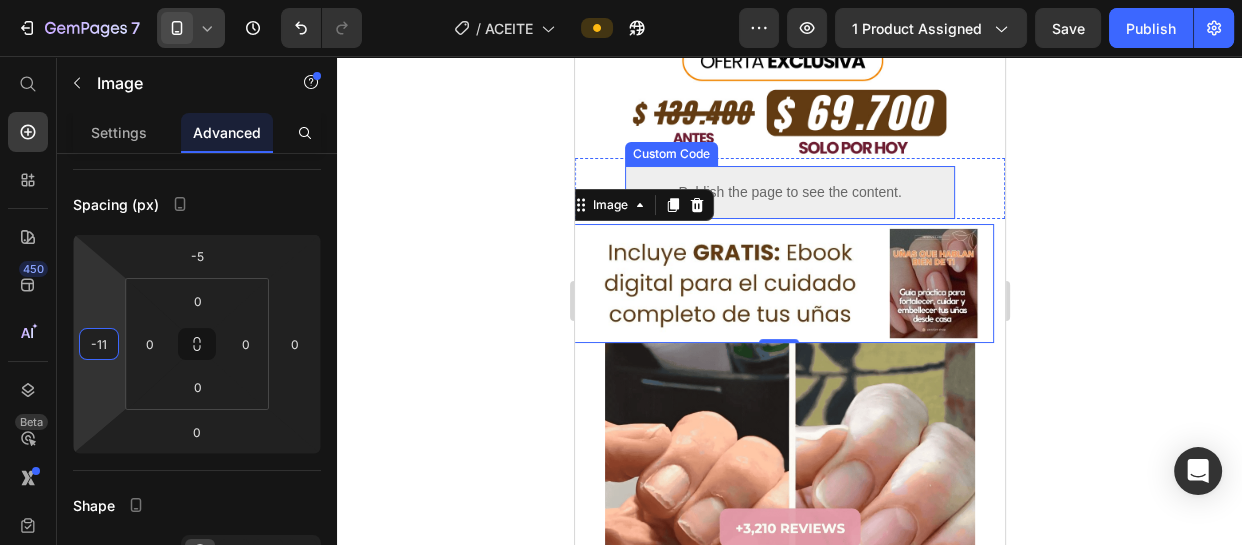 click 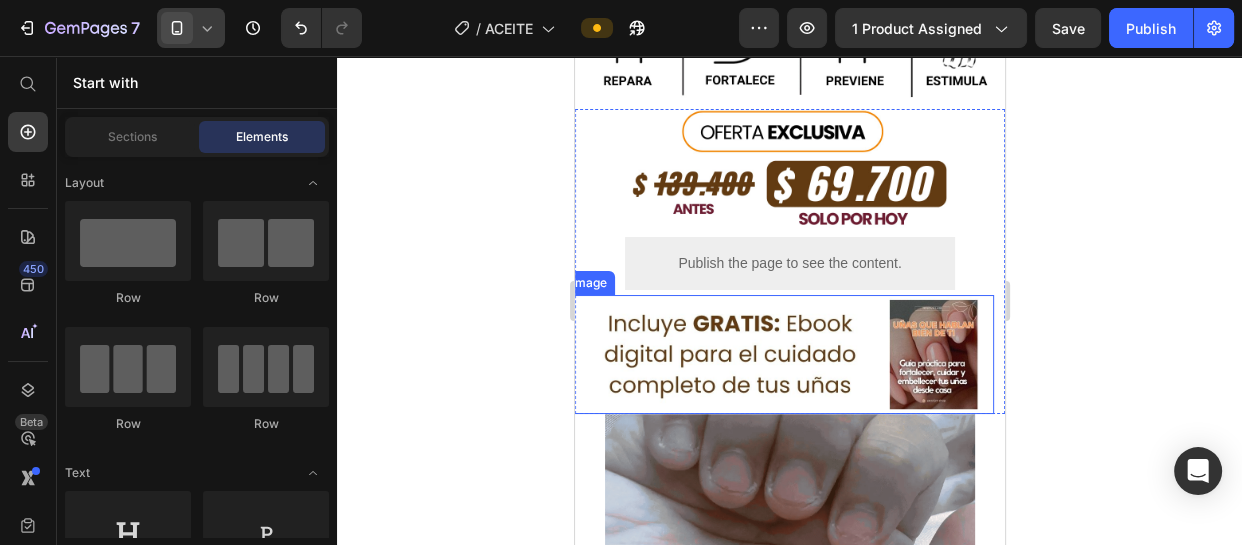 scroll, scrollTop: 454, scrollLeft: 0, axis: vertical 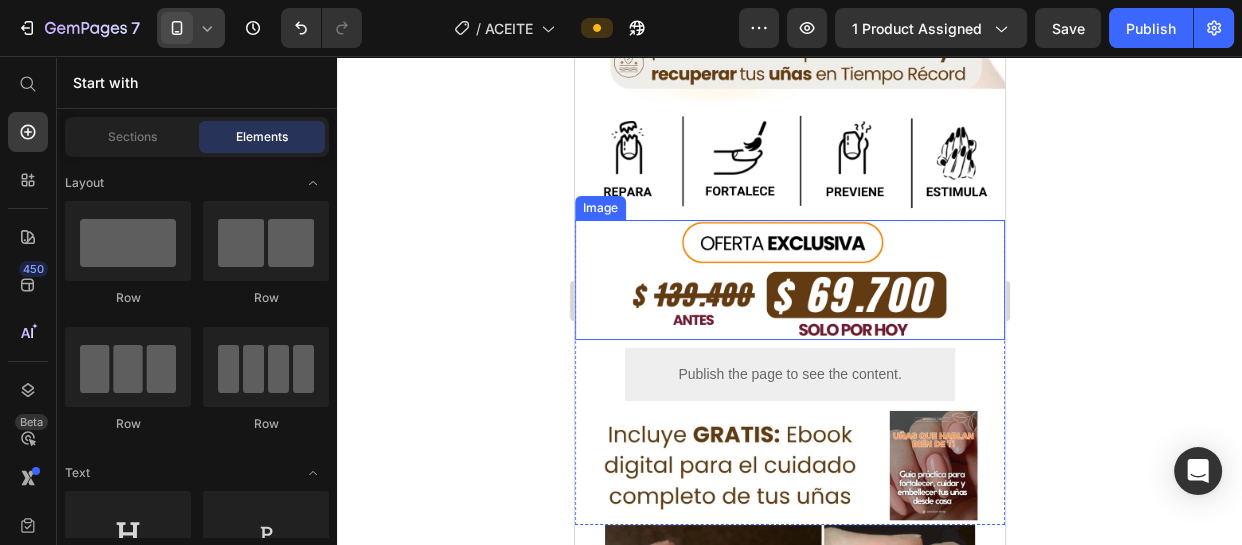 click at bounding box center [789, 279] 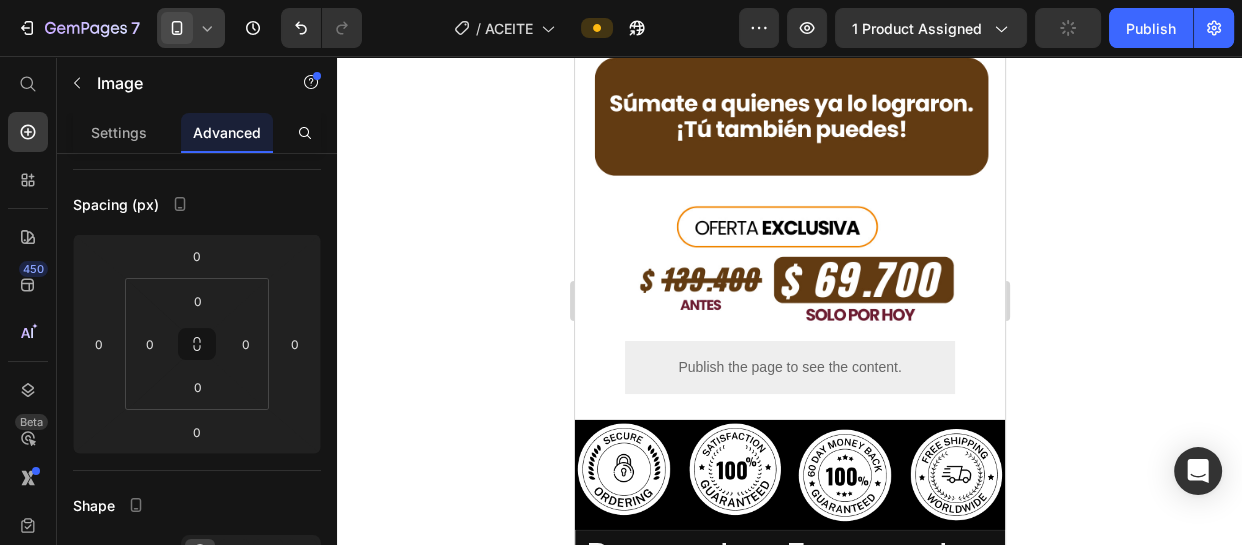 scroll, scrollTop: 5727, scrollLeft: 0, axis: vertical 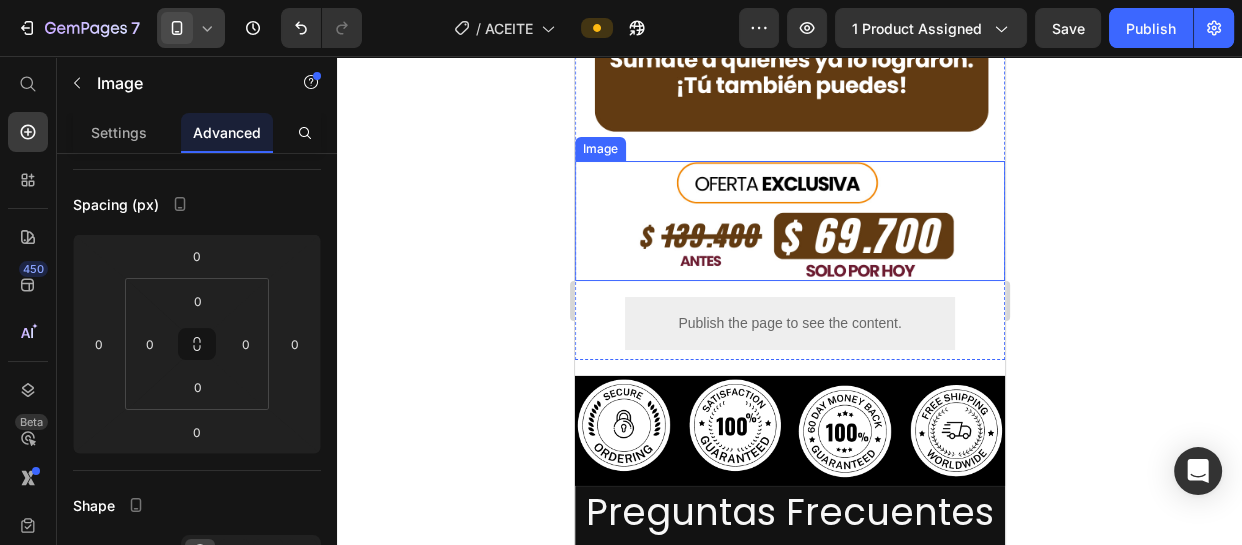 click at bounding box center [789, 220] 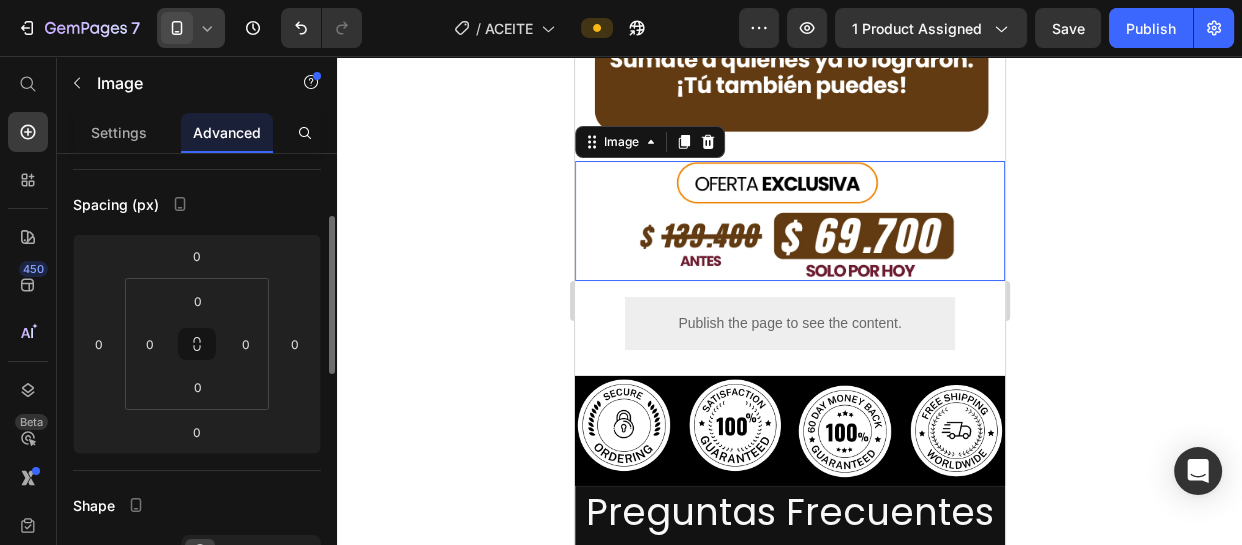 scroll, scrollTop: 180, scrollLeft: 0, axis: vertical 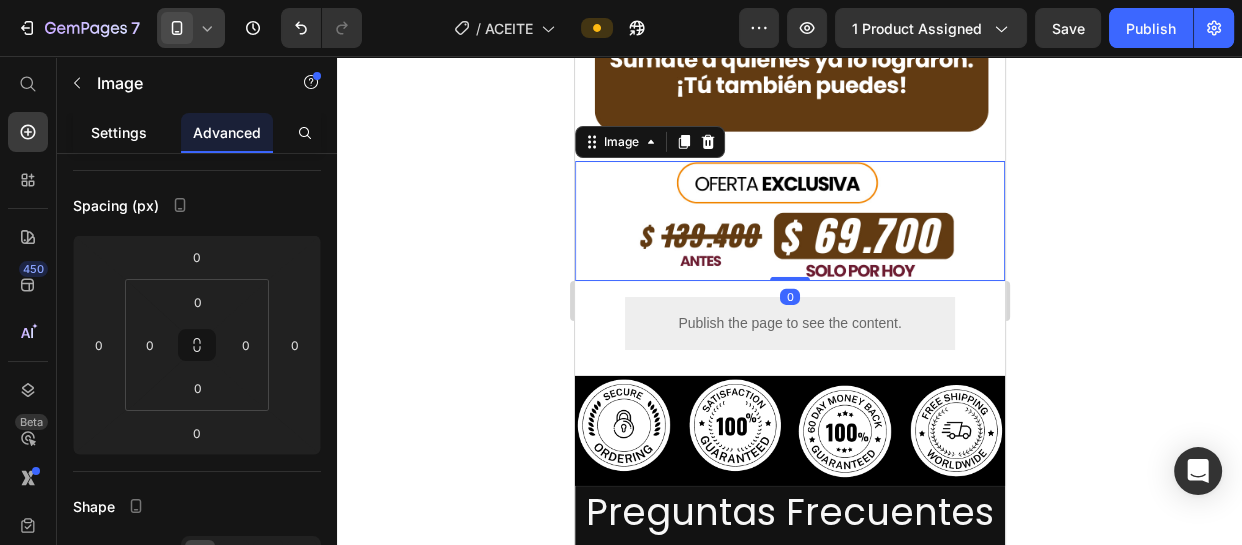 click on "Settings" at bounding box center [119, 132] 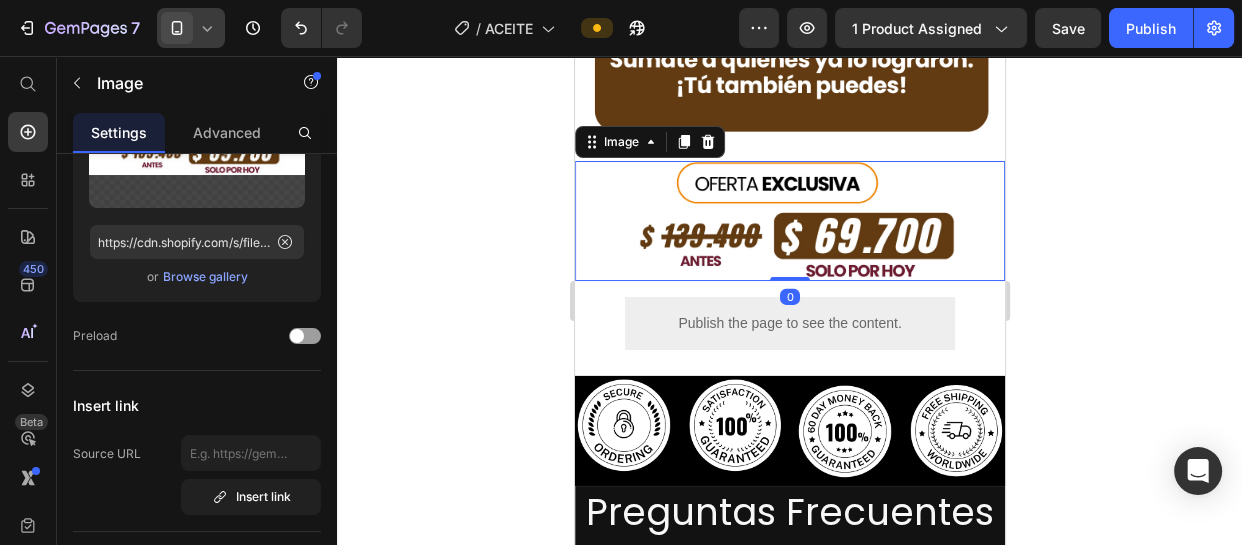scroll, scrollTop: 0, scrollLeft: 0, axis: both 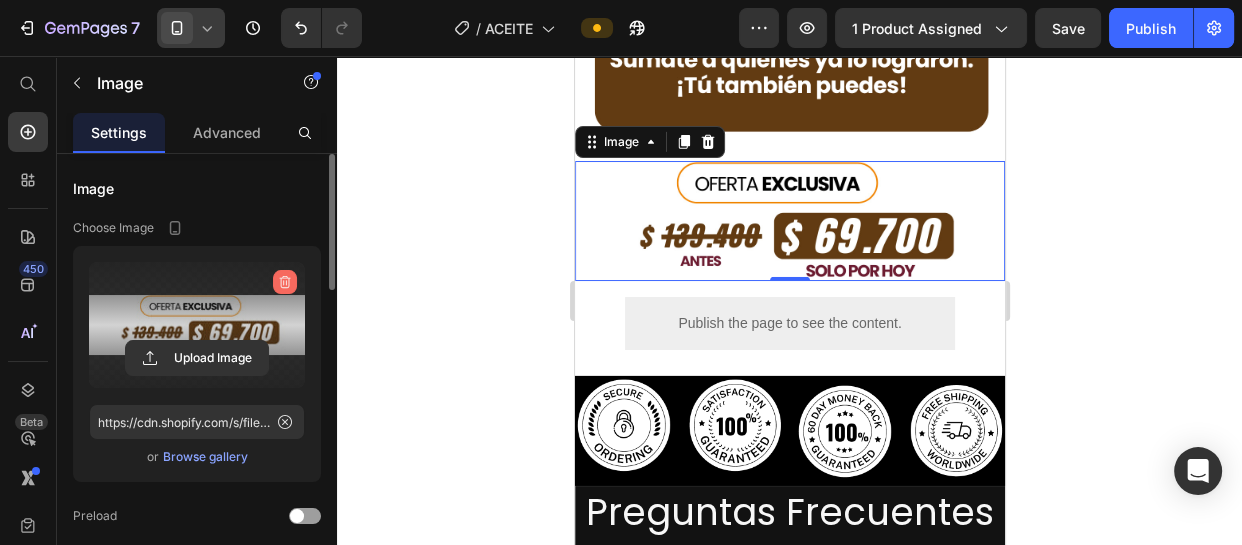 click 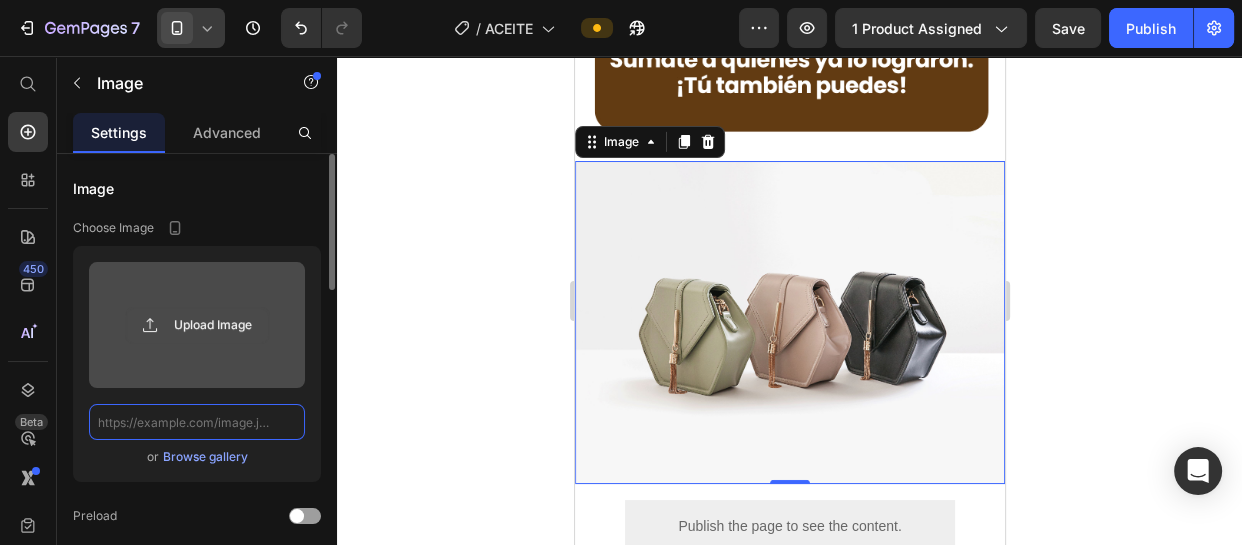 scroll, scrollTop: 0, scrollLeft: 0, axis: both 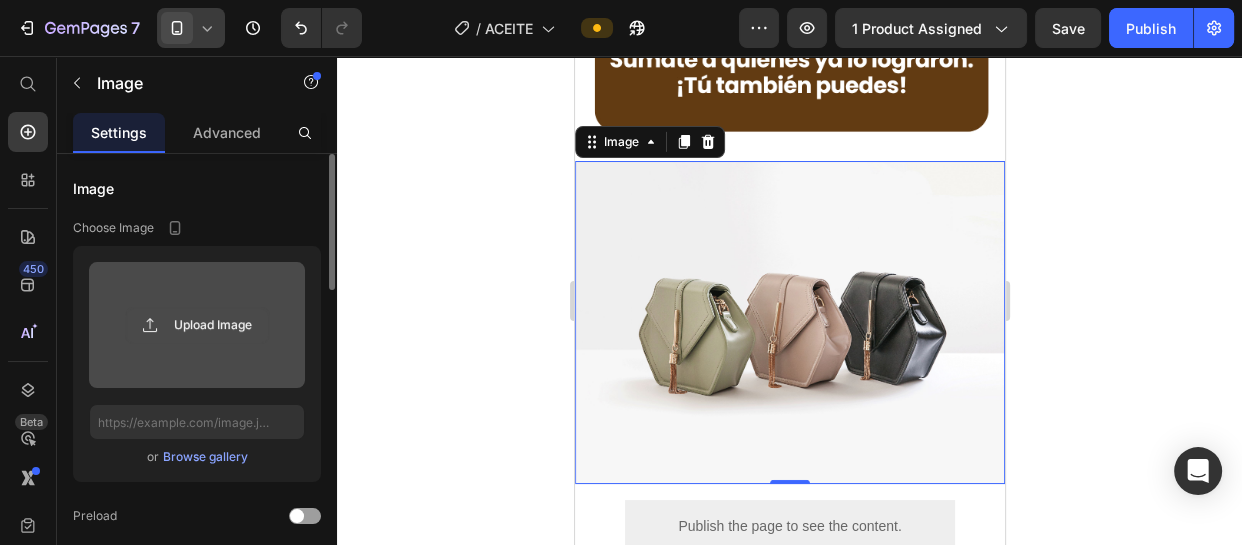 click 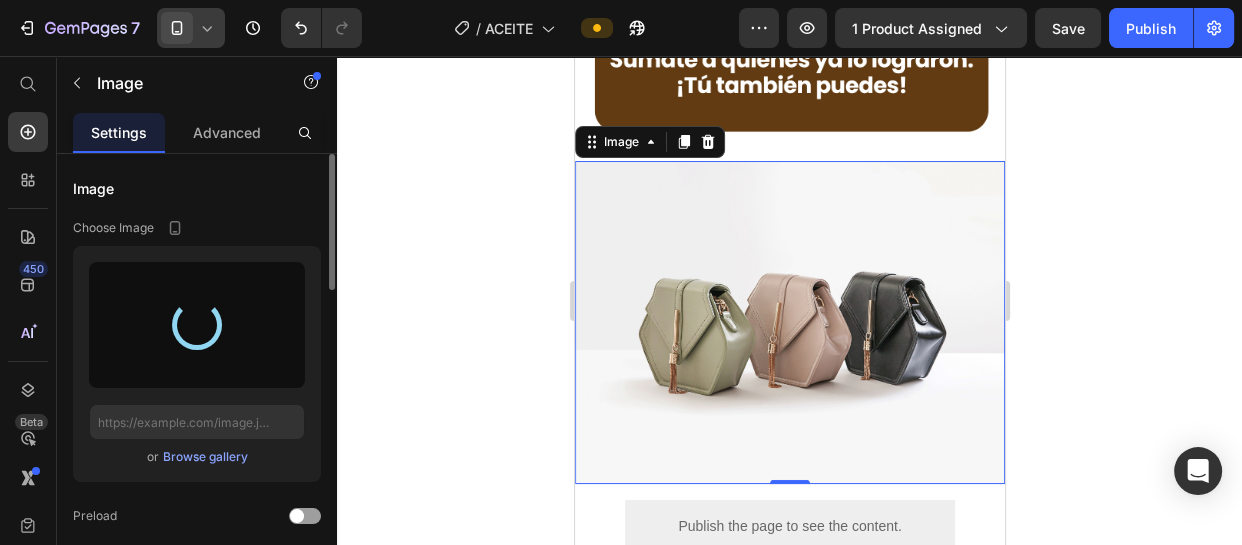type on "https://cdn.shopify.com/s/files/1/0921/8506/7812/files/gempages_548377494709863568-668fad0a-9b12-49d8-8058-1850972cb729.webp" 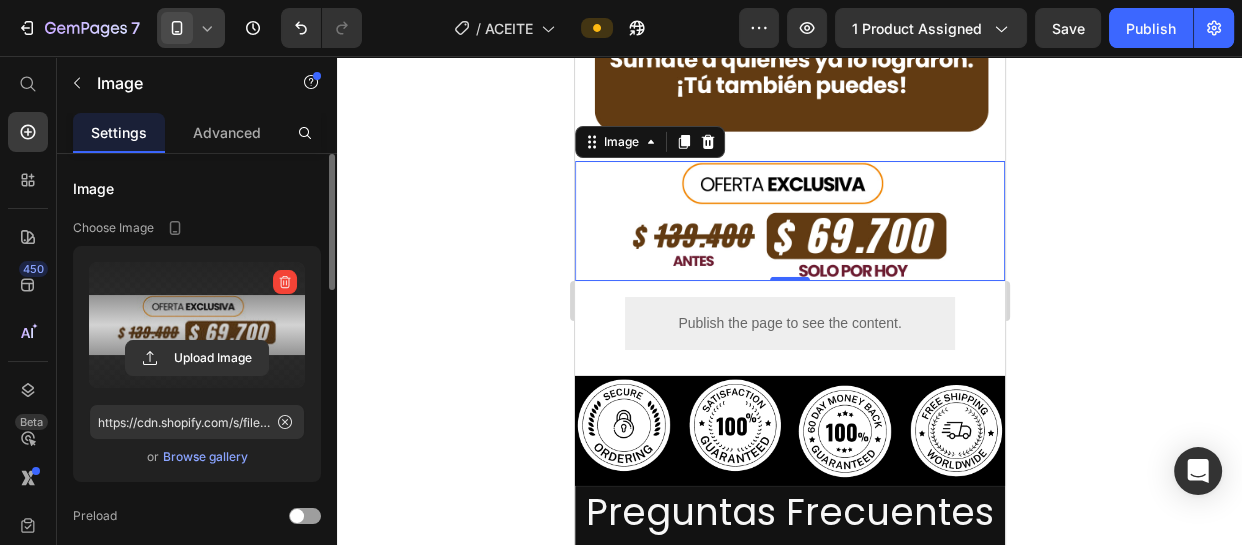 click at bounding box center [177, 28] 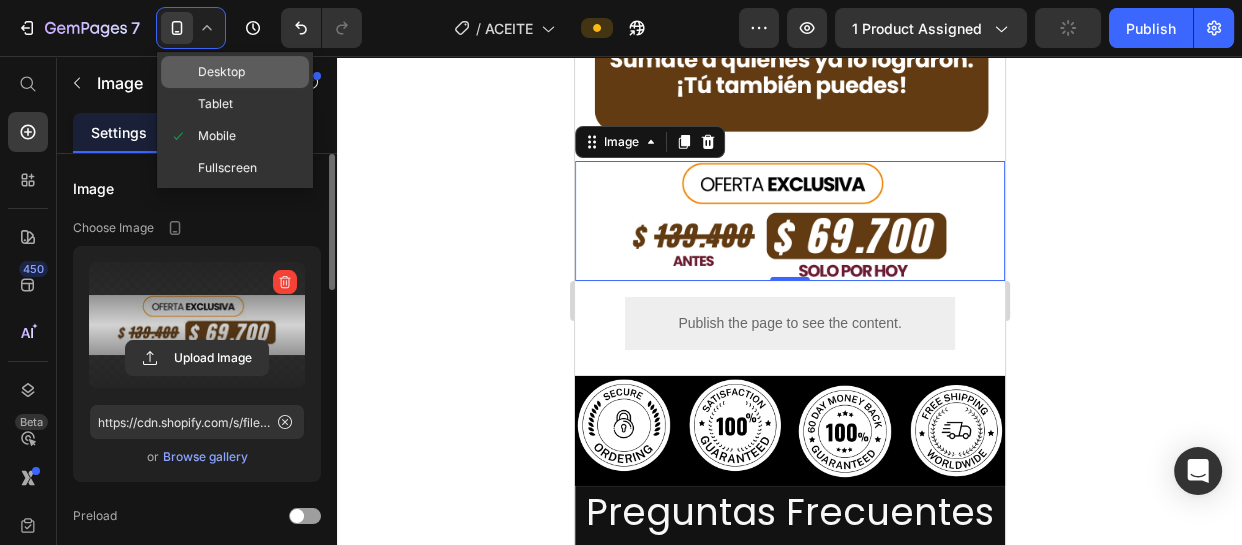 click on "Desktop" at bounding box center [221, 72] 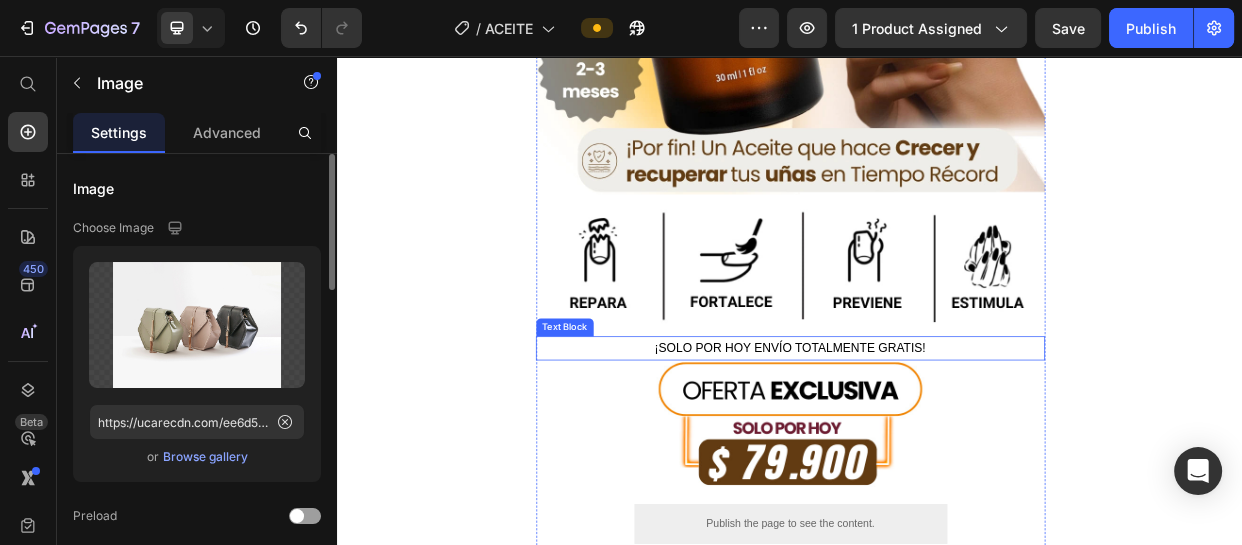 scroll, scrollTop: 630, scrollLeft: 0, axis: vertical 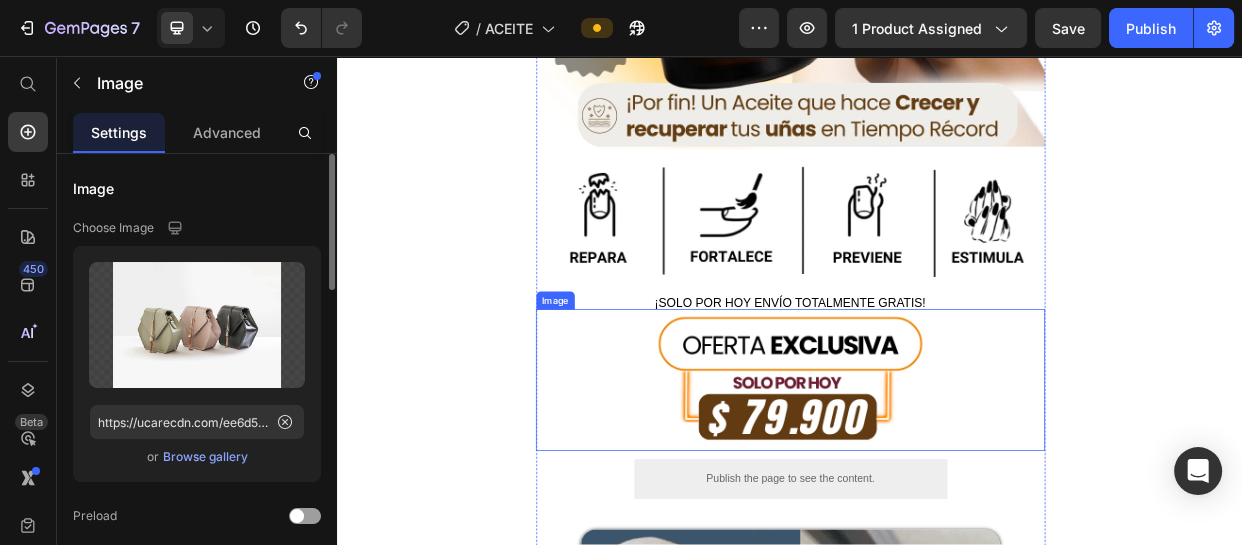 click at bounding box center [937, 486] 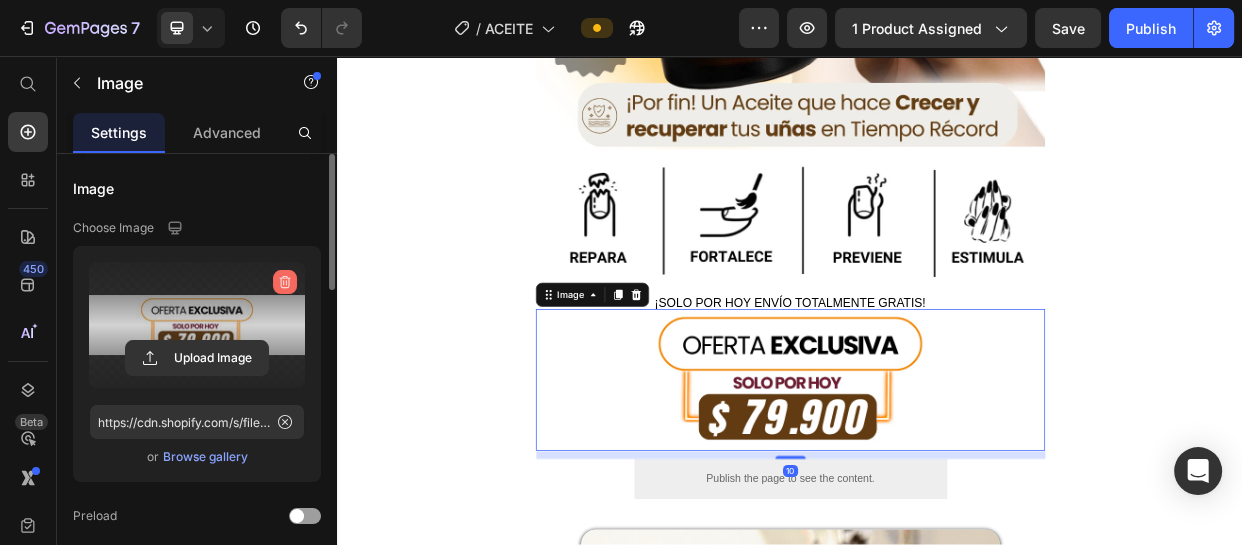 click at bounding box center (285, 282) 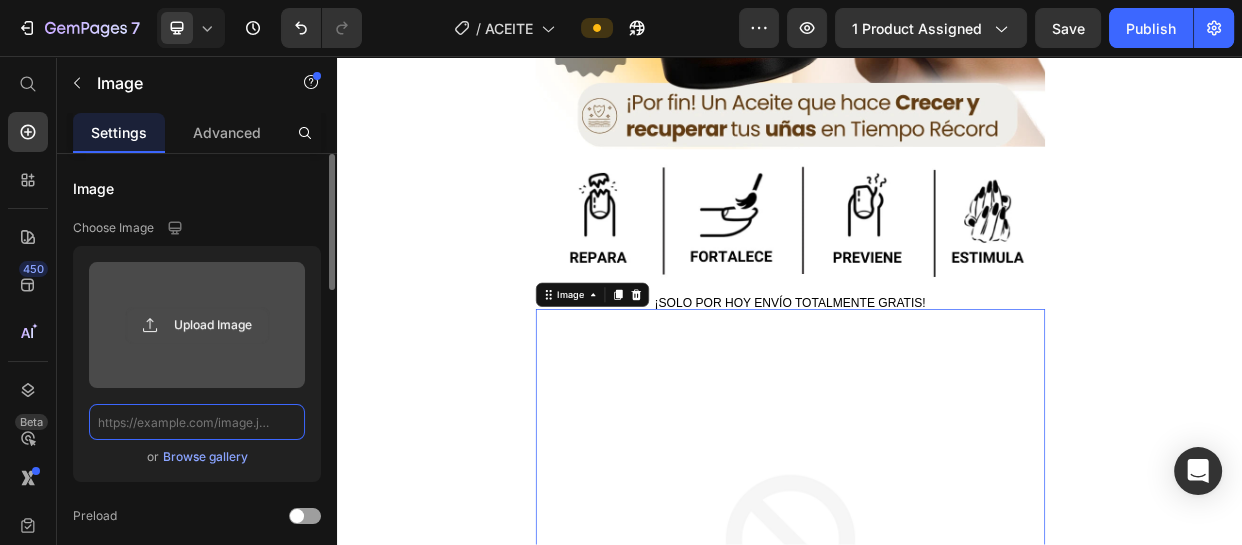 scroll, scrollTop: 0, scrollLeft: 0, axis: both 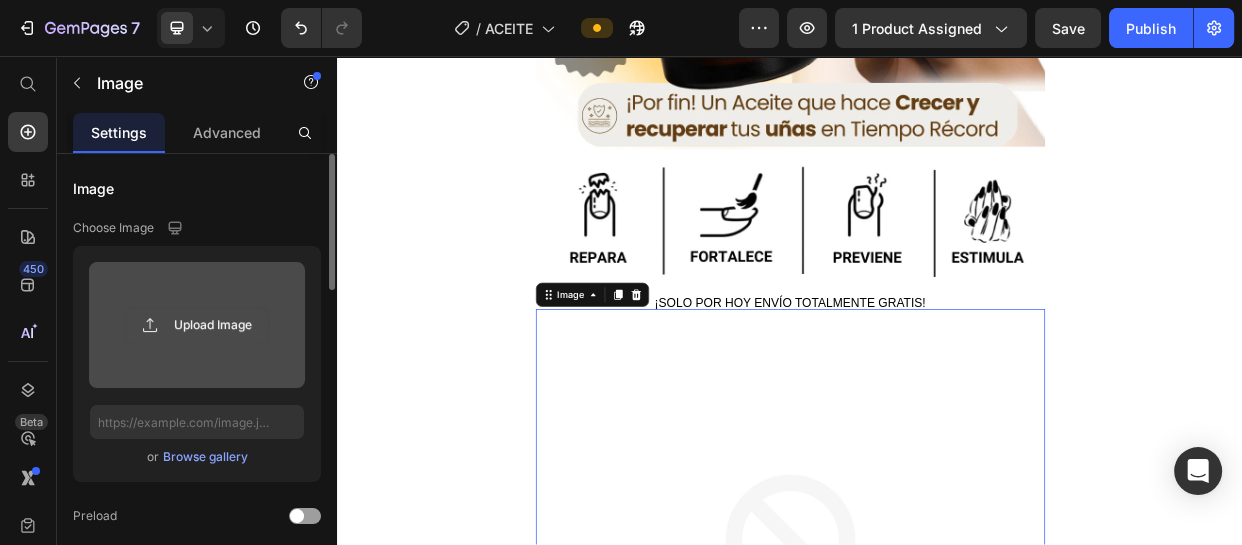 click 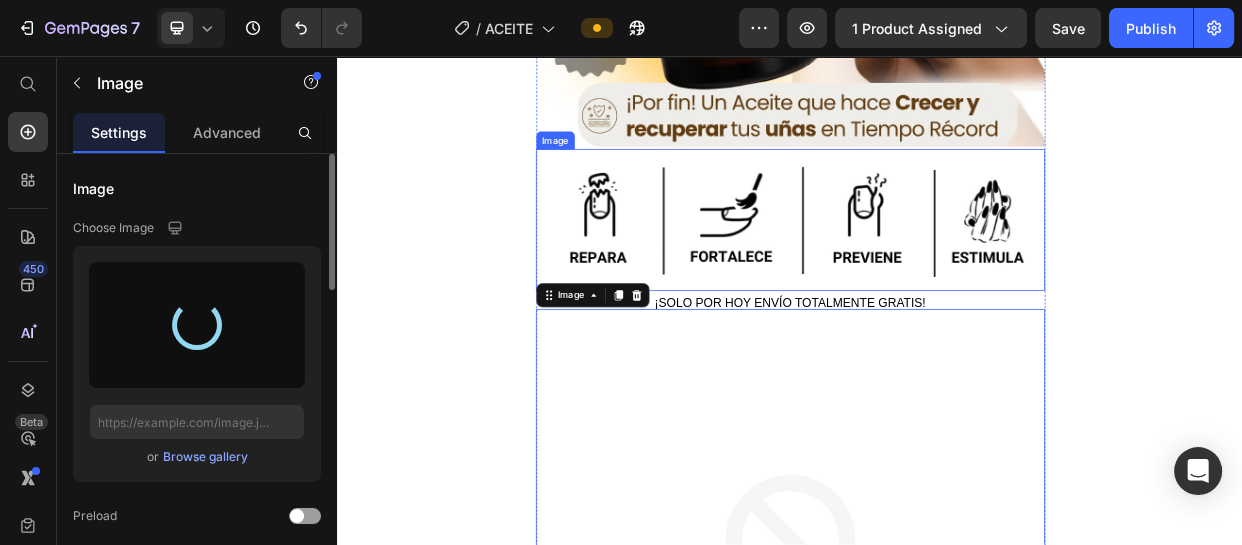 type on "https://cdn.shopify.com/s/files/1/0921/8506/7812/files/gempages_548377494709863568-668fad0a-9b12-49d8-8058-1850972cb729.webp" 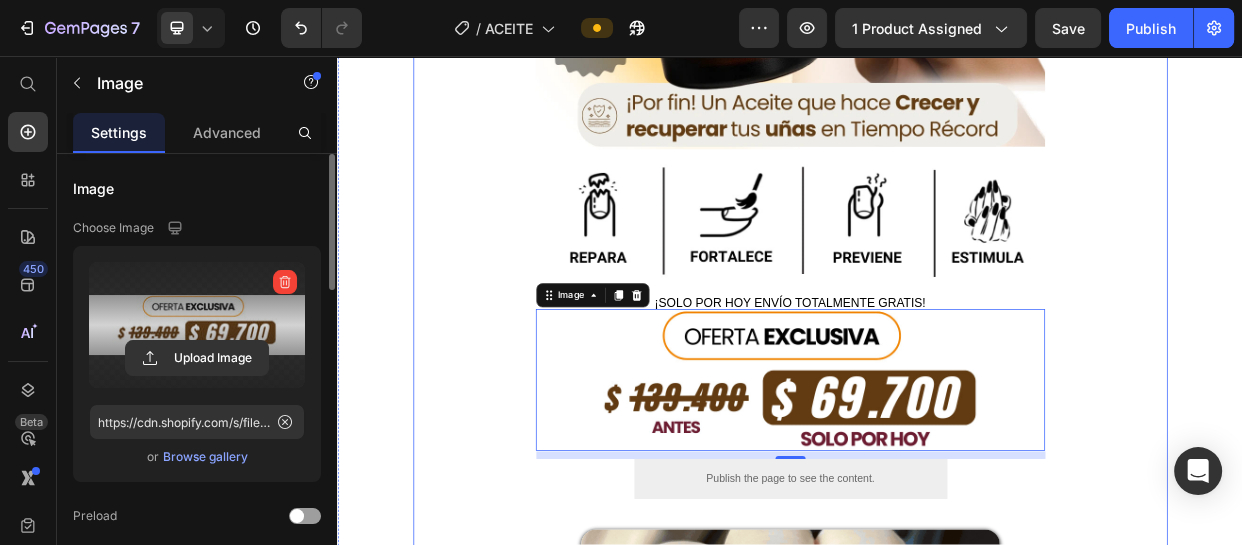 click on "Image Image Image Image ¡SOLO POR HOY ENVÍO TOTALMENTE GRATIS! Text Block Image   10
Publish the page to see the content.
Custom Code Image Image Row Image Image Image Text Block Image Image Image Image Image
Row Image Image
Image Image Image Image
Carousel
Image Image Image Image
Carousel Image
Publish the page to see the content.
Custom Code Row Product Image Image Image Image Row Row" at bounding box center [937, 3662] 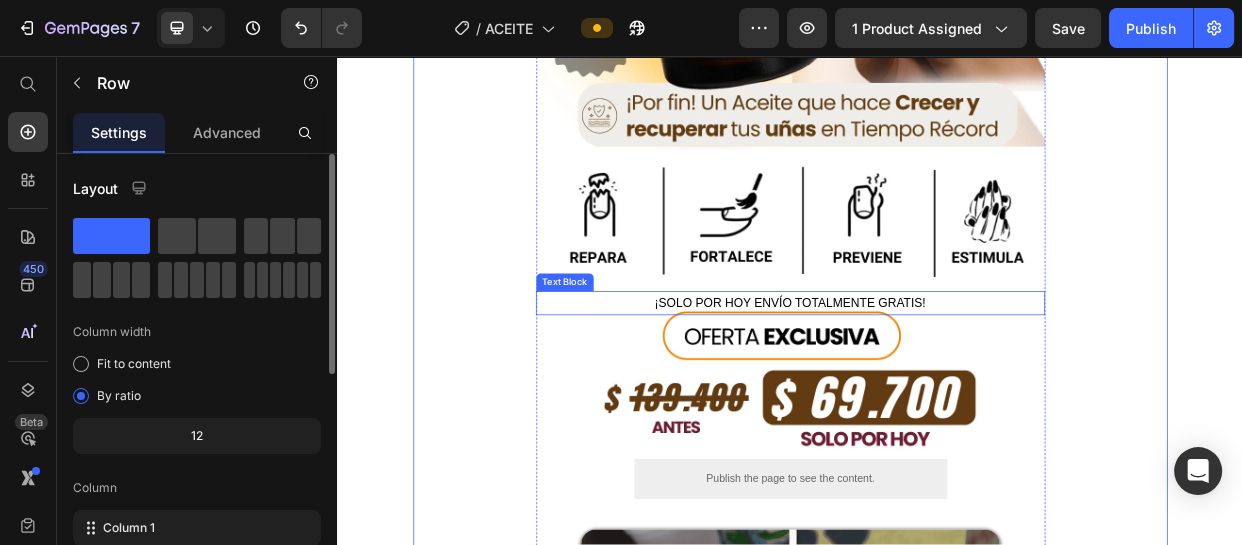 click on "¡SOLO POR HOY ENVÍO TOTALMENTE GRATIS!" at bounding box center [937, 384] 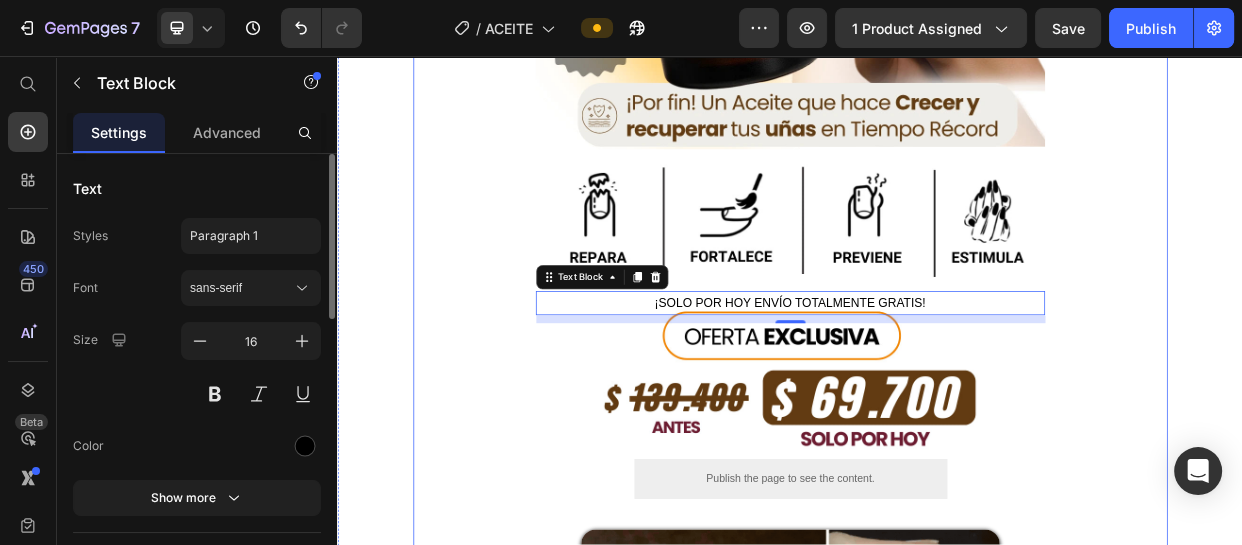 click on "Image Image Image Image ¡SOLO POR HOY ENVÍO TOTALMENTE GRATIS! Text Block   10 Image
Publish the page to see the content.
Custom Code Image Image Row Image Image Image Text Block Image Image Image Image Image
Row Image Image
Image Image Image Image
Carousel
Image Image Image Image
Carousel Image
Publish the page to see the content.
Custom Code Row Product Image Image Image Image Row Row" at bounding box center (937, 3662) 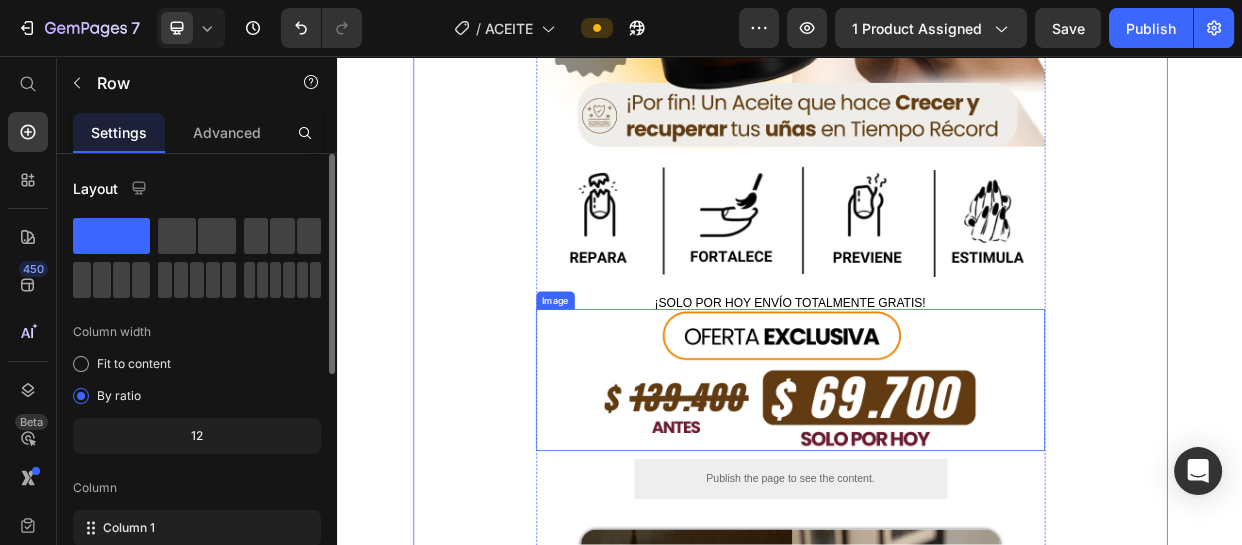 click at bounding box center [937, 486] 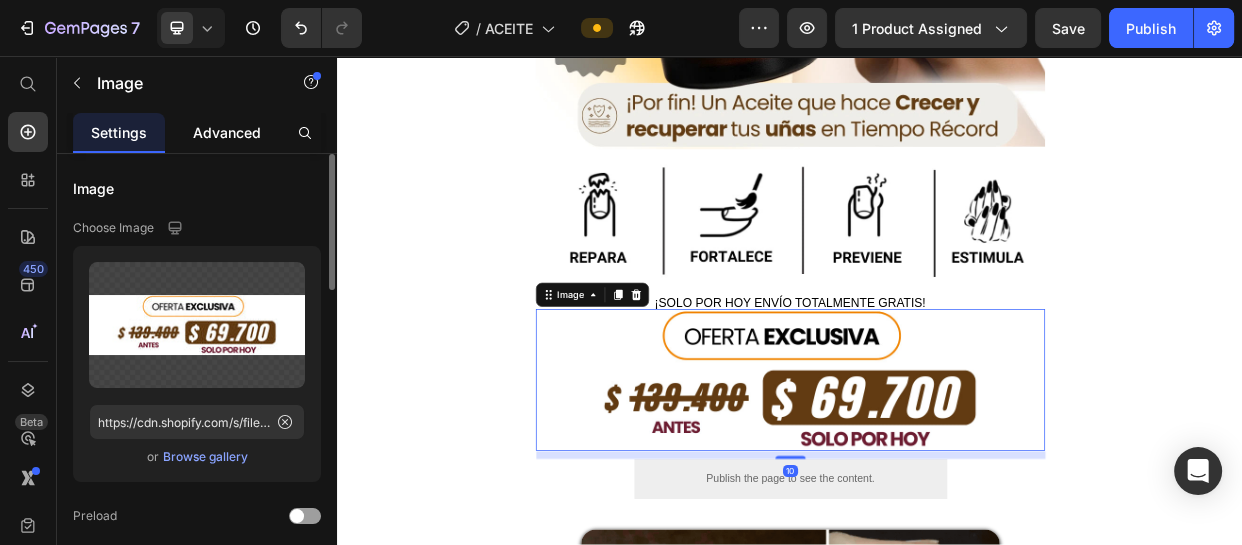 click on "Advanced" 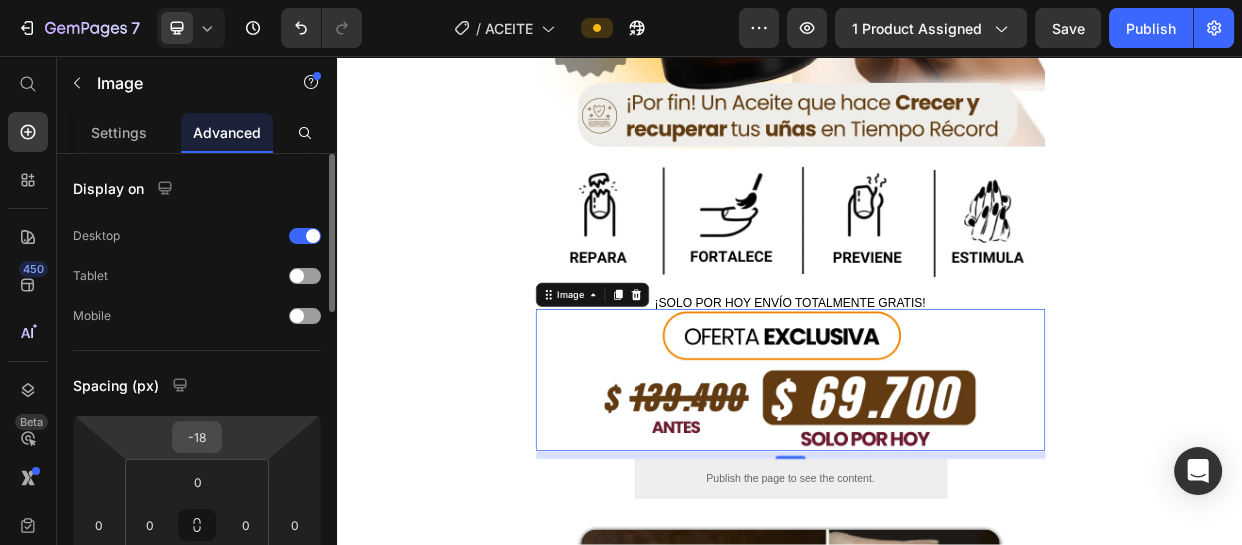 click on "-18" at bounding box center (197, 437) 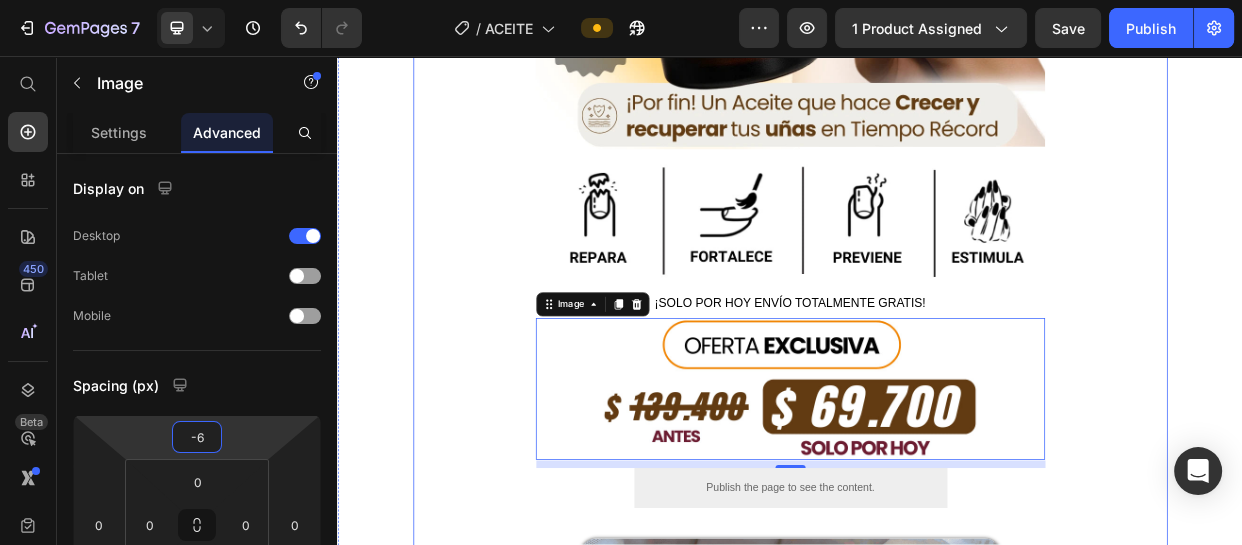 type on "-7" 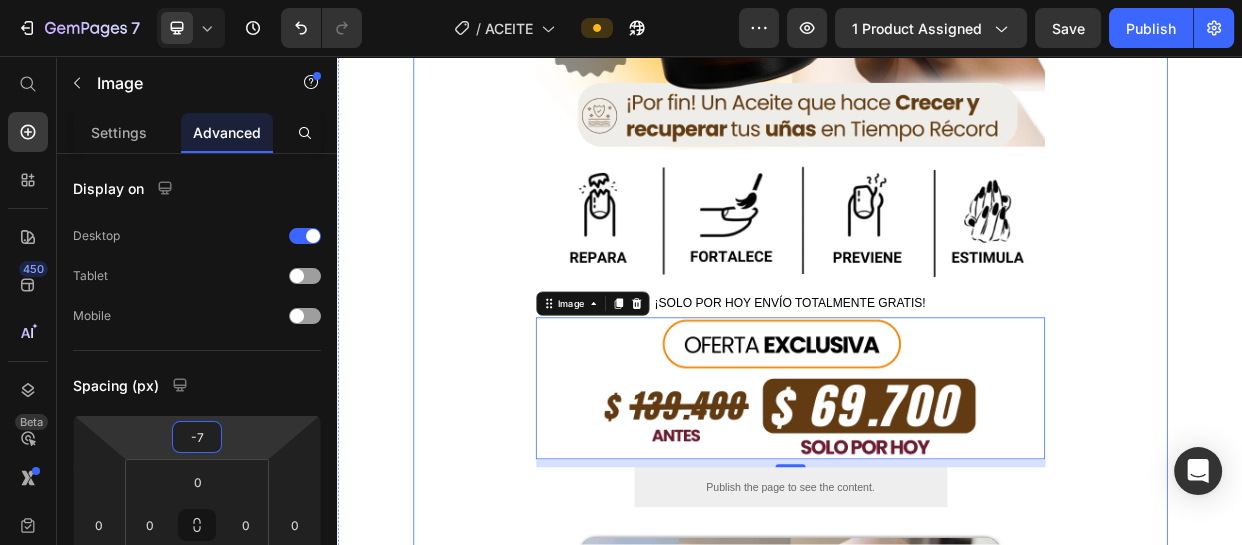 click on "Image Image Image Image ¡SOLO POR HOY ENVÍO TOTALMENTE GRATIS! Text Block Image   10
Publish the page to see the content.
Custom Code Image Image Row Image Image Image Text Block Image Image Image Image Image
Row Image Image
Image Image Image Image
Carousel
Image Image Image Image
Carousel Image
Publish the page to see the content.
Custom Code Row Product Image Image Image Image Row Row" at bounding box center (937, 3667) 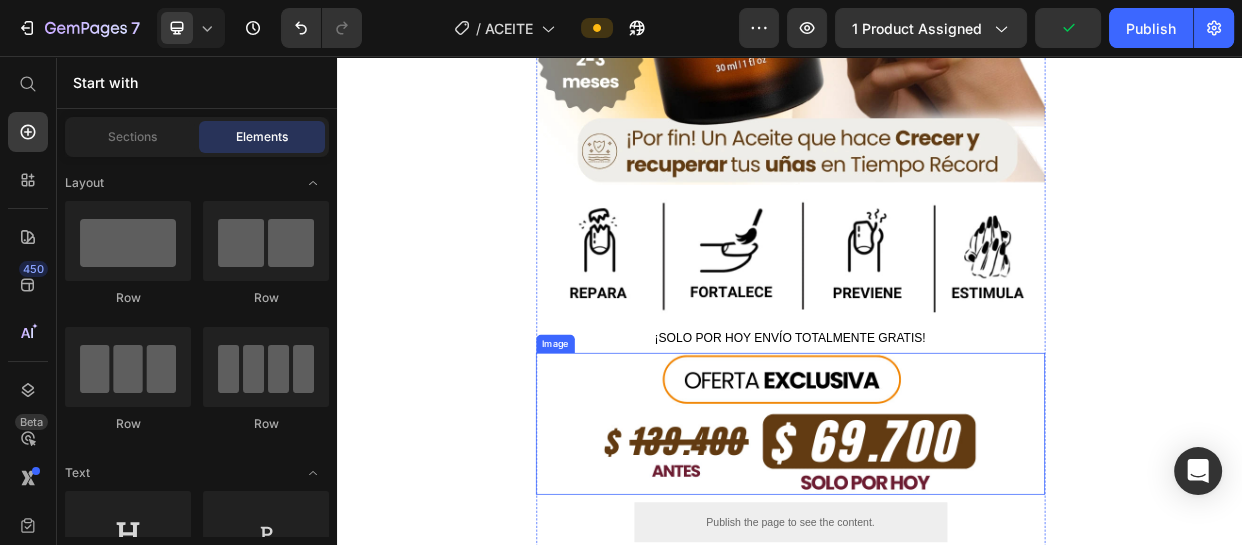 scroll, scrollTop: 727, scrollLeft: 0, axis: vertical 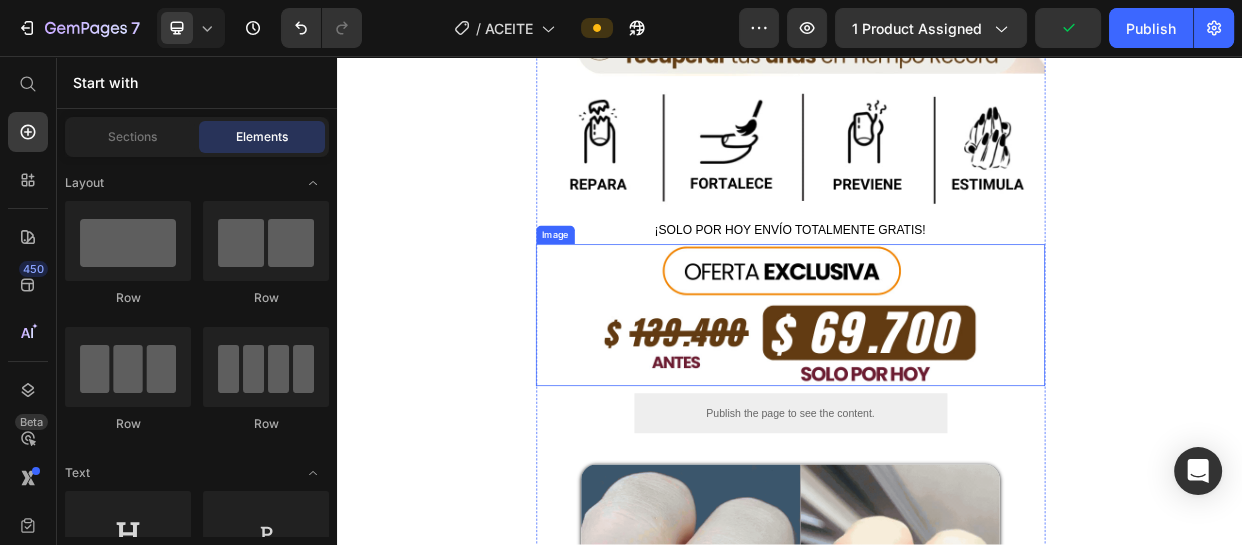 click at bounding box center [937, 400] 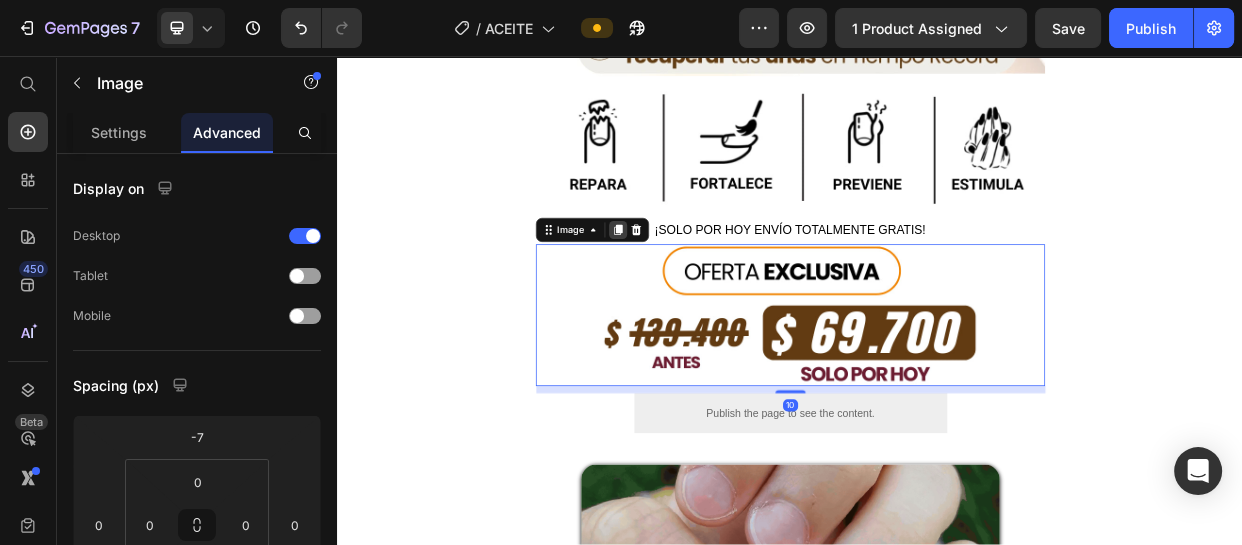 click at bounding box center [709, 287] 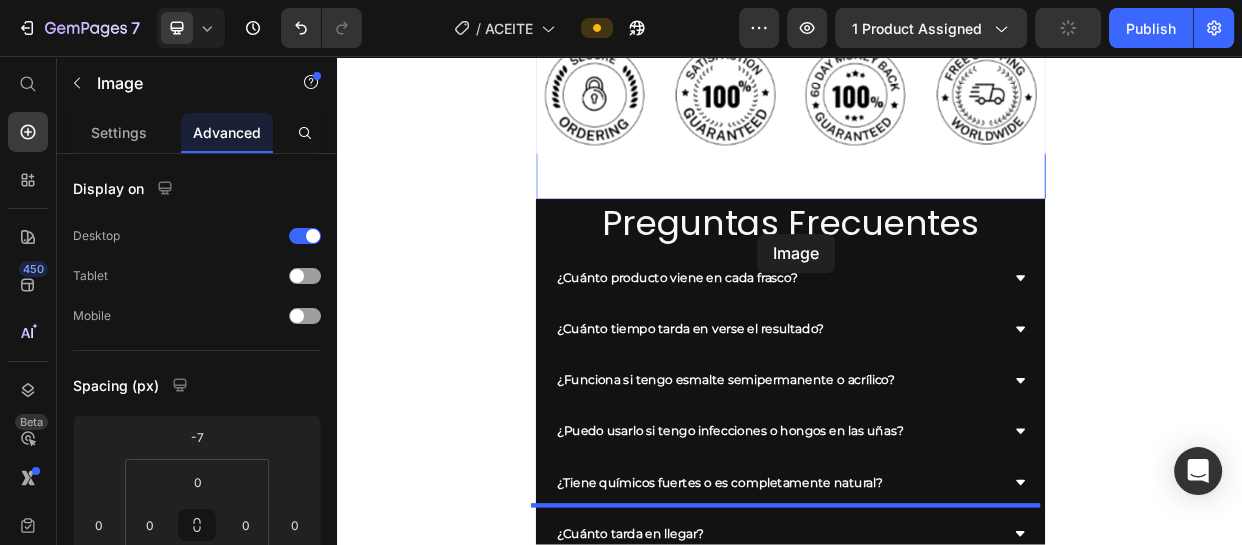 scroll, scrollTop: 8402, scrollLeft: 0, axis: vertical 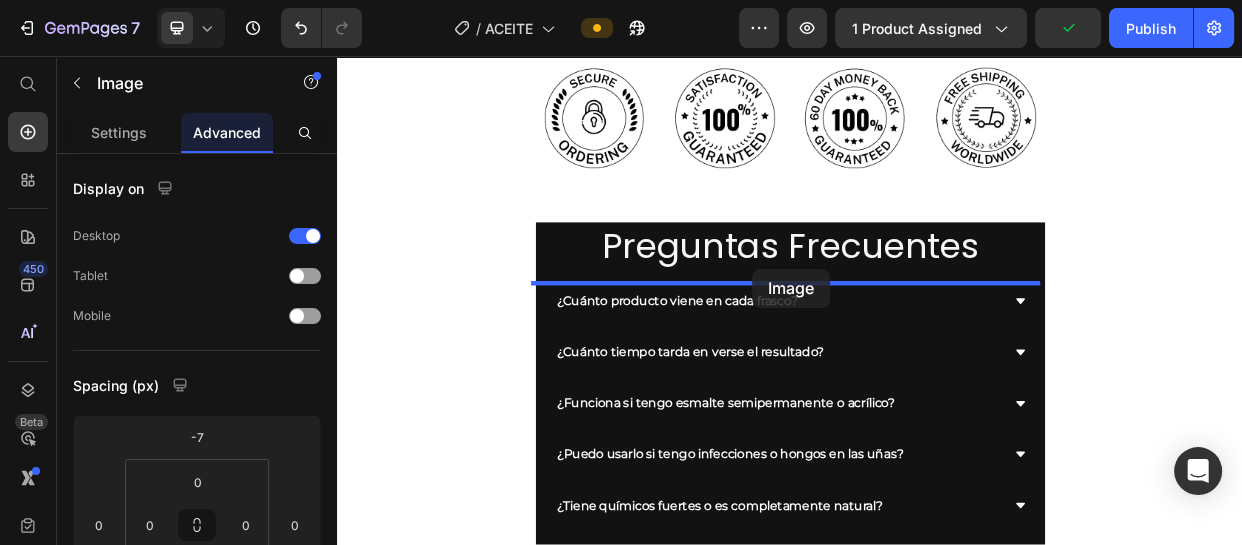 drag, startPoint x: 629, startPoint y: 468, endPoint x: 887, endPoint y: 338, distance: 288.90137 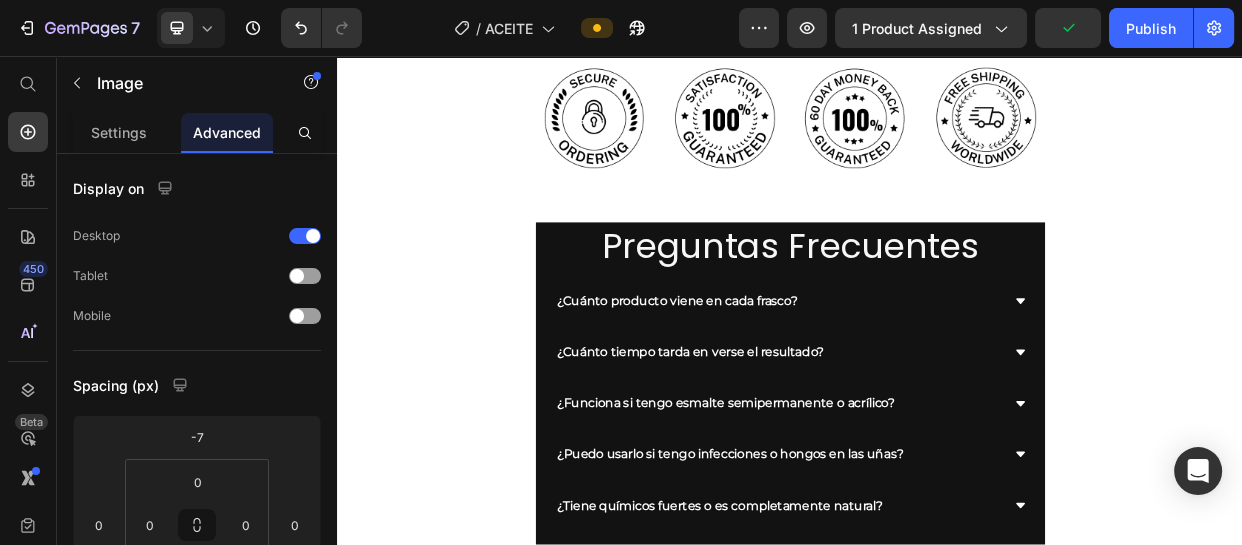 scroll, scrollTop: 8211, scrollLeft: 0, axis: vertical 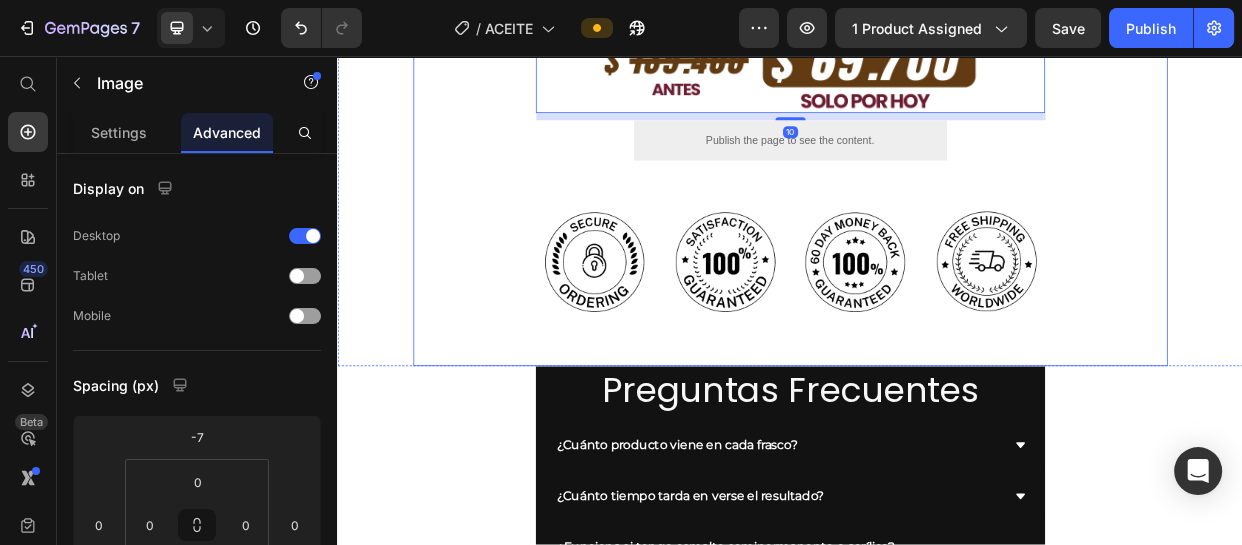 click on "Image Image Image Image ¡SOLO POR HOY ENVÍO TOTALMENTE GRATIS! Text Block Image
Publish the page to see the content.
Custom Code Image Image Row Image Image Image Text Block Image Image Image Image Image
Row Image Image
Image Image Image Image
Carousel
Image Image Image Image
Carousel Image Image   10
Publish the page to see the content.
Custom Code Row Product Image Image Image Image Row Row" at bounding box center [937, -3818] 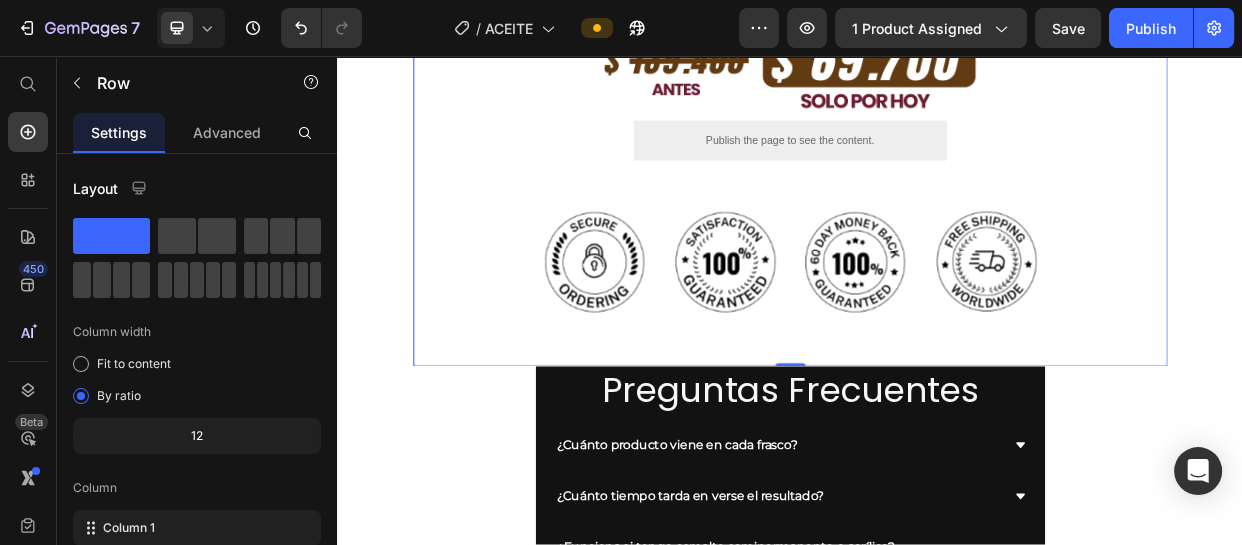 click 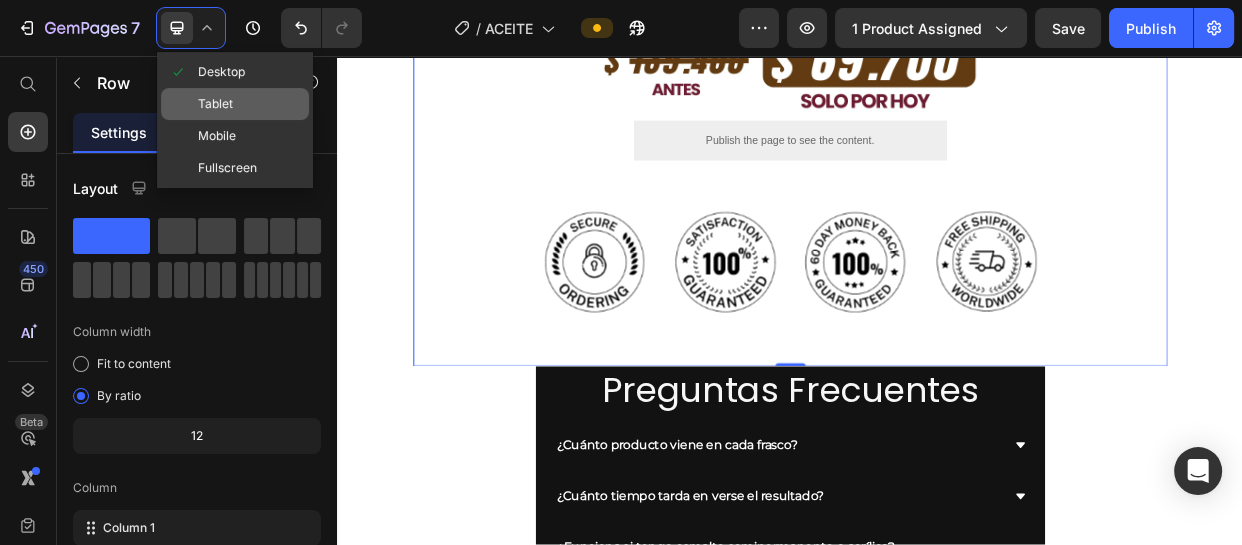 drag, startPoint x: 203, startPoint y: 92, endPoint x: 108, endPoint y: 63, distance: 99.32774 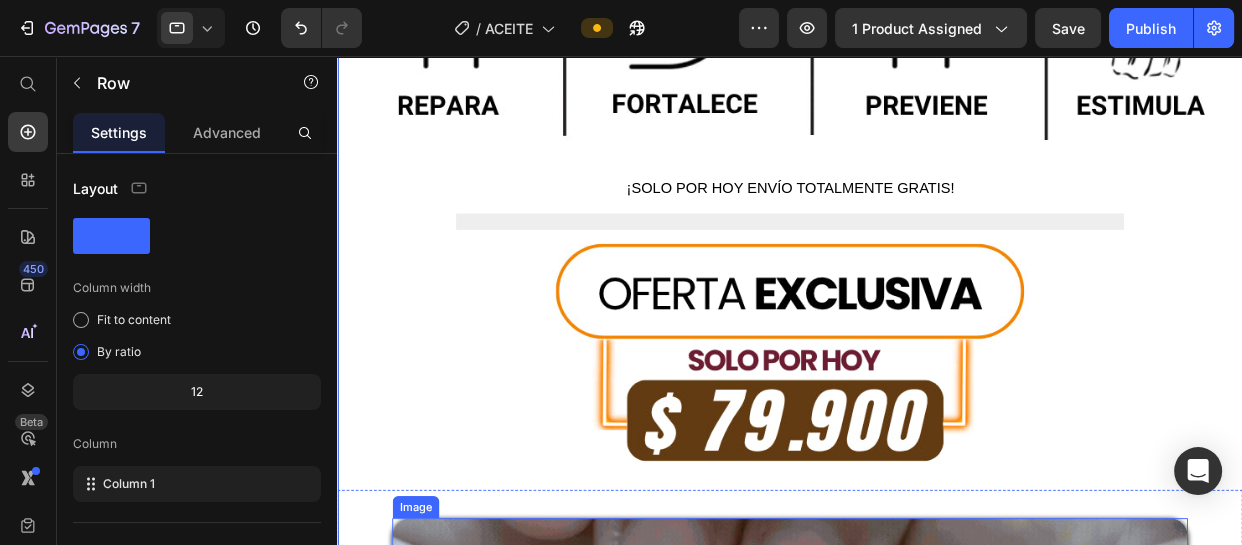 scroll, scrollTop: 1363, scrollLeft: 0, axis: vertical 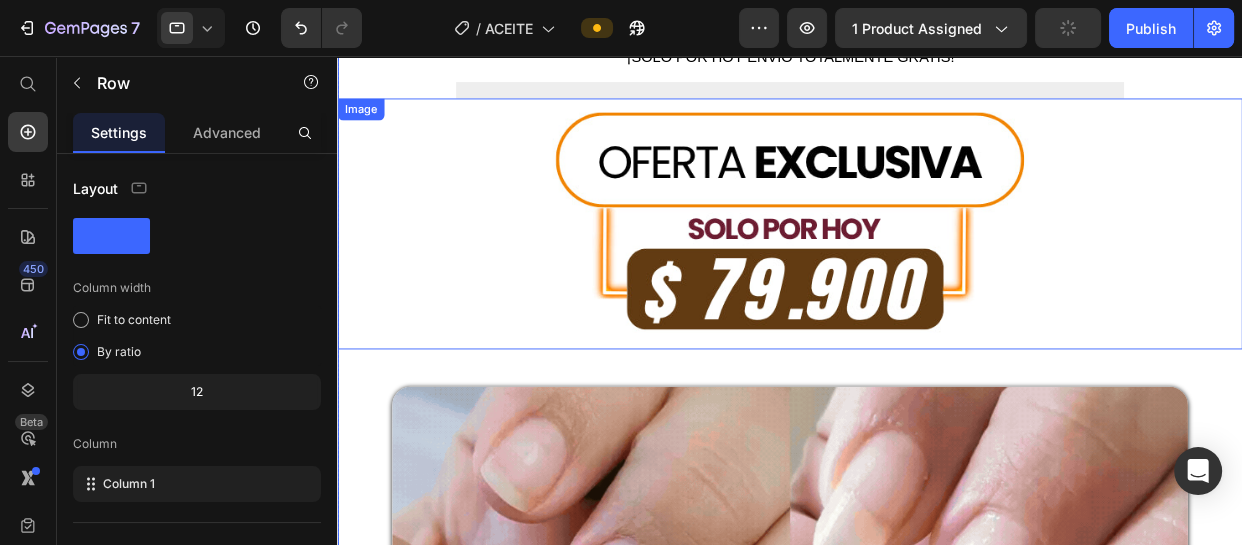 click at bounding box center (833, 240) 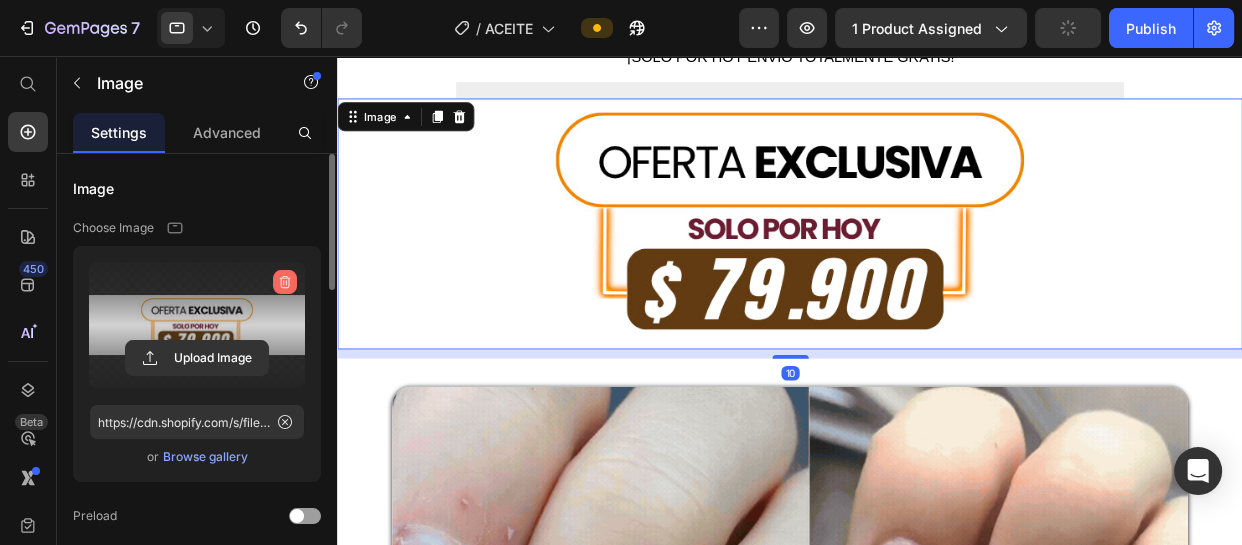 click 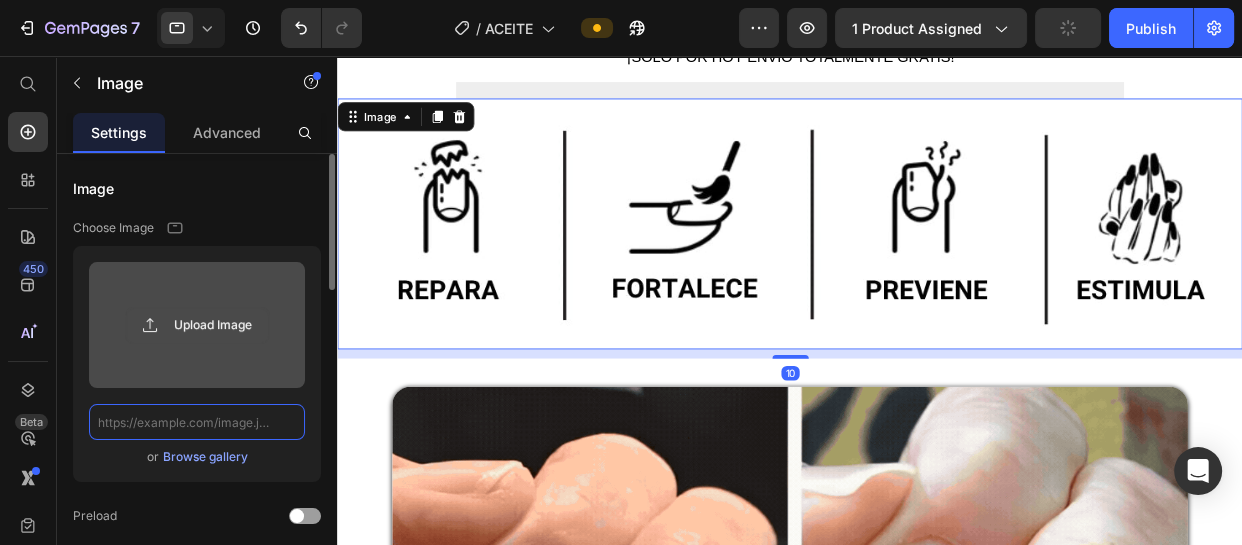scroll, scrollTop: 0, scrollLeft: 0, axis: both 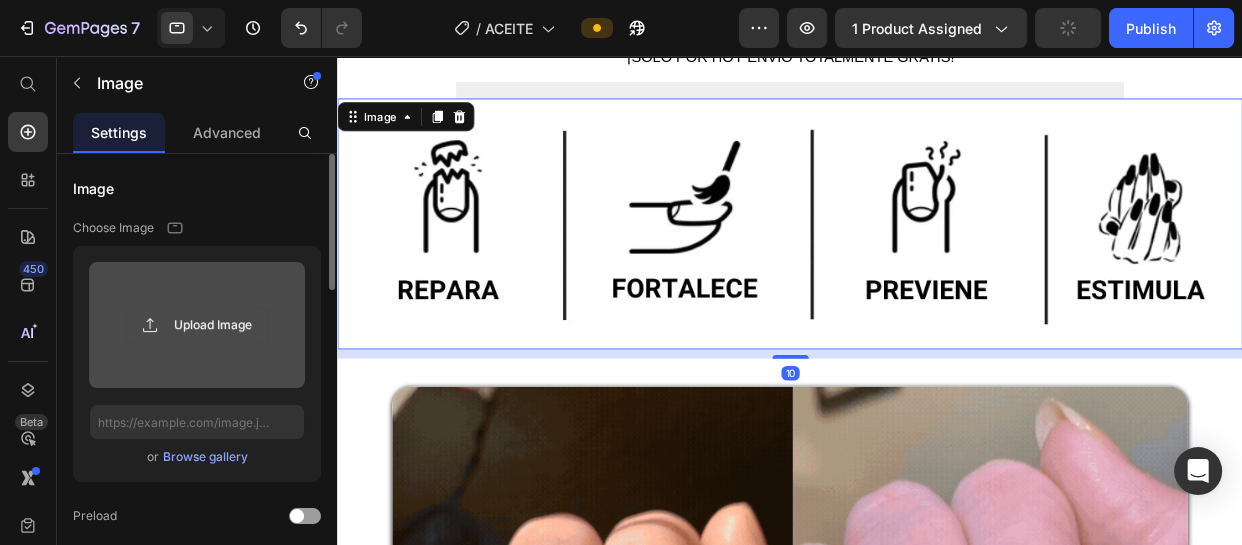 click 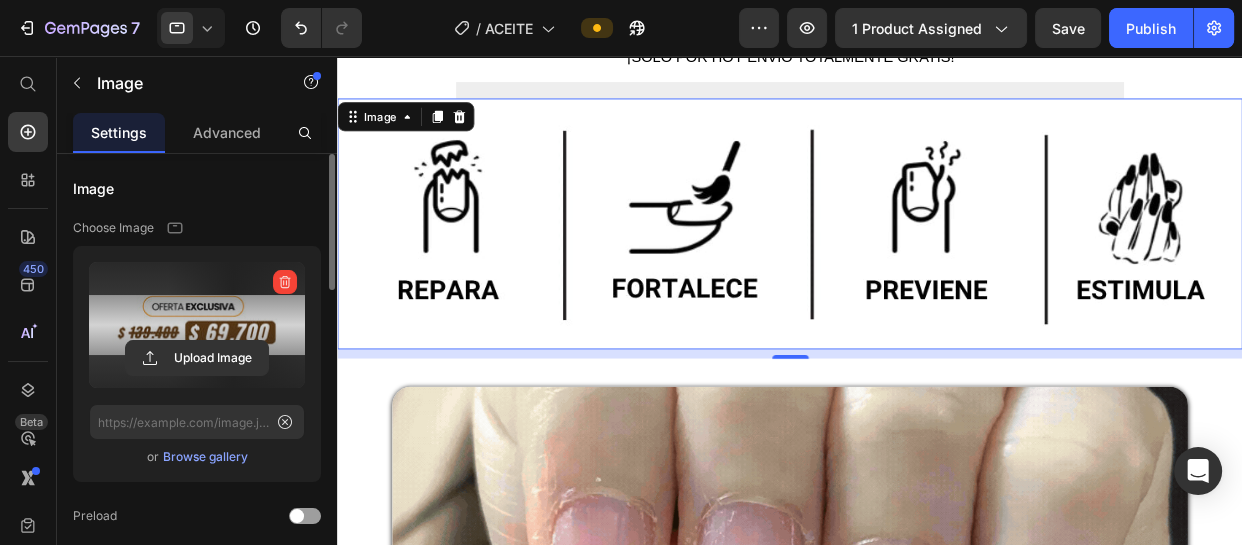 type on "https://cdn.shopify.com/s/files/1/0921/8506/7812/files/gempages_548377494709863568-668fad0a-9b12-49d8-8058-1850972cb729.webp" 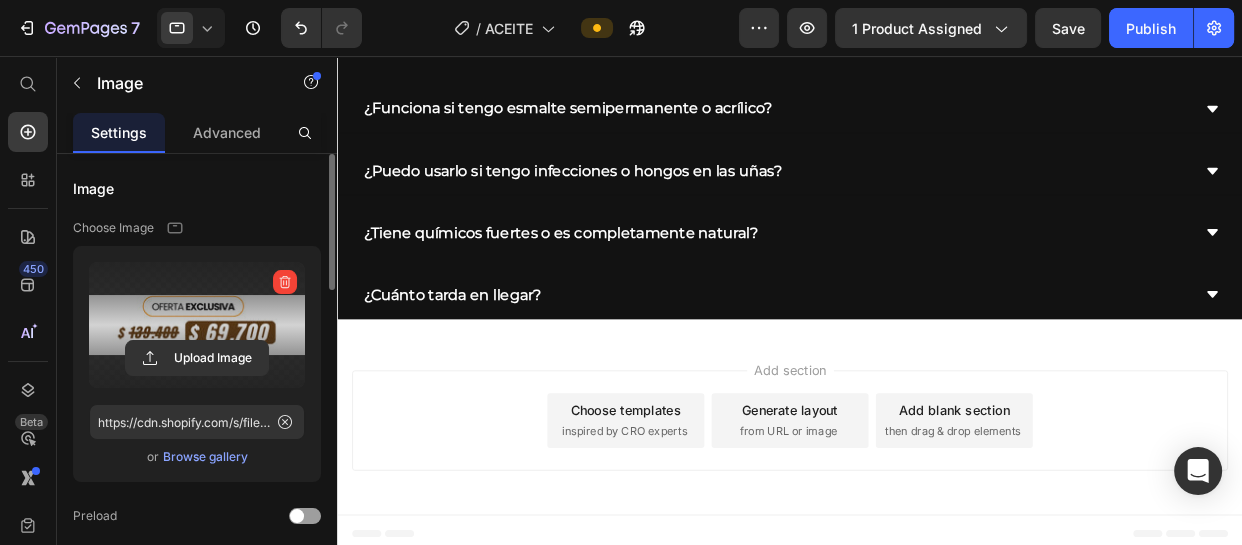 scroll, scrollTop: 13090, scrollLeft: 0, axis: vertical 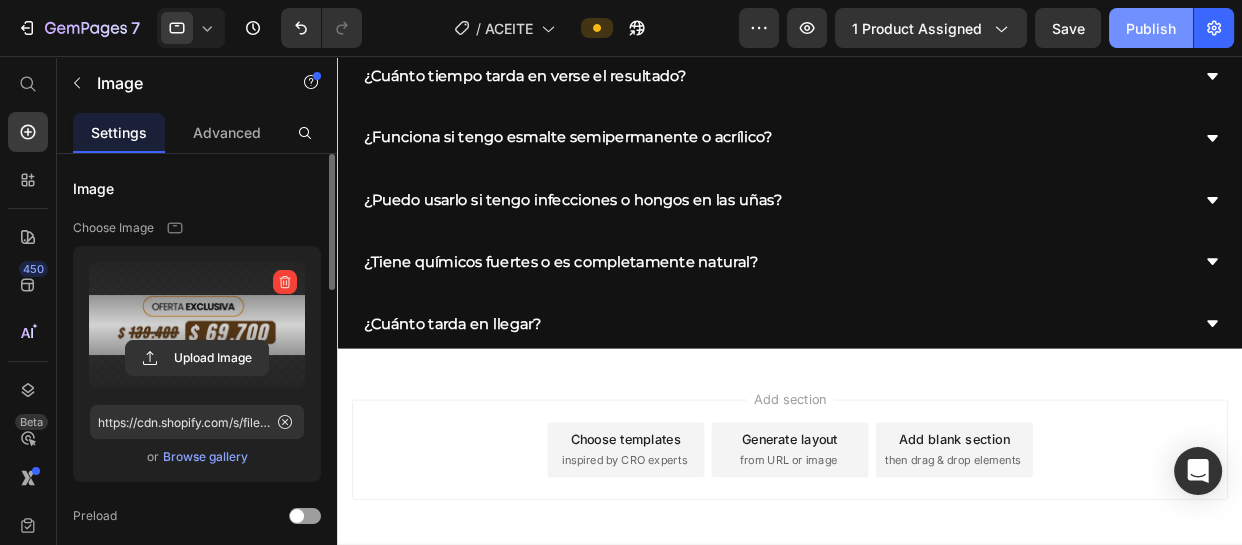 click on "Publish" at bounding box center (1151, 28) 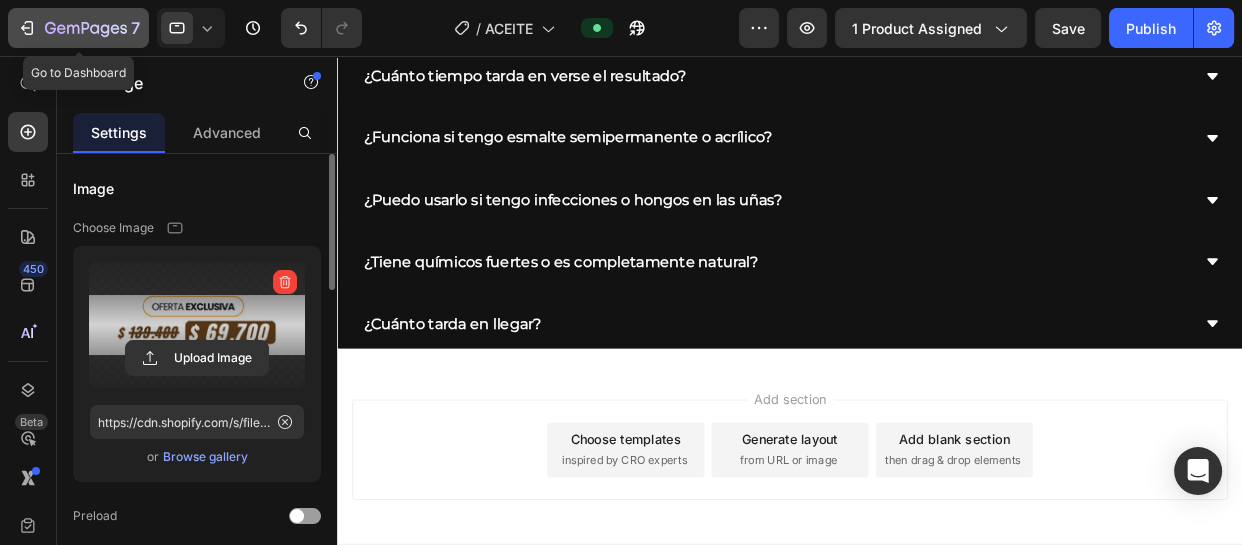 click 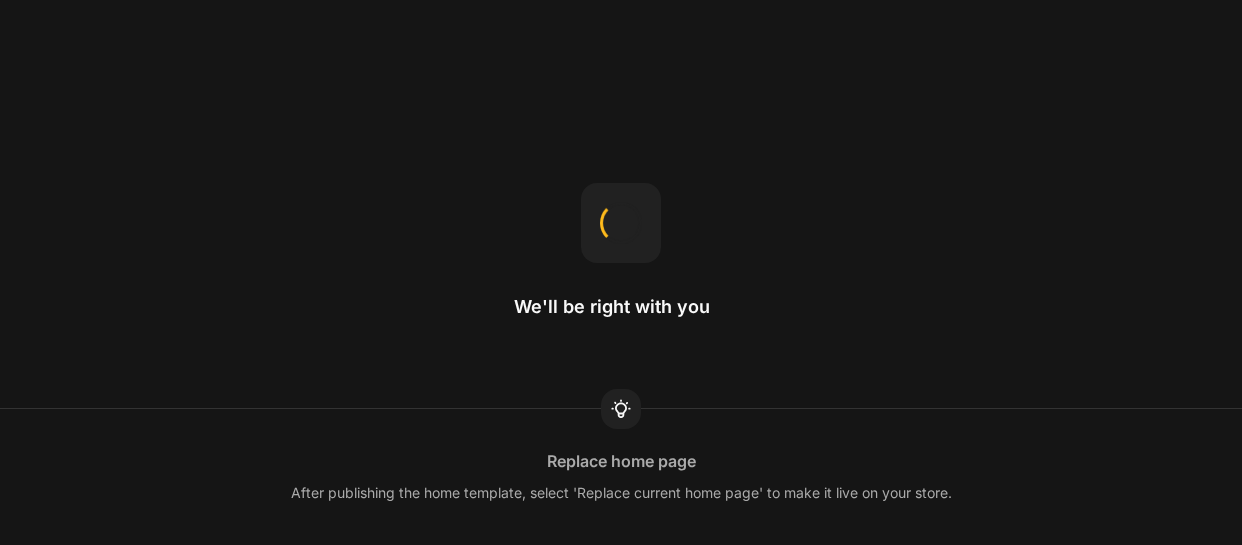 scroll, scrollTop: 0, scrollLeft: 0, axis: both 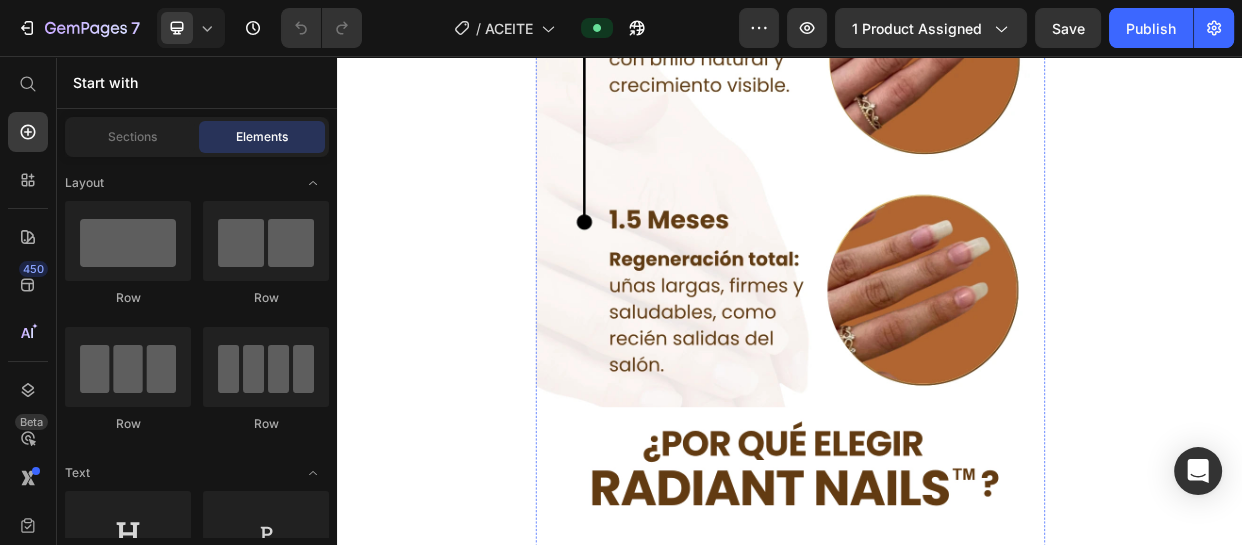 click at bounding box center (937, -755) 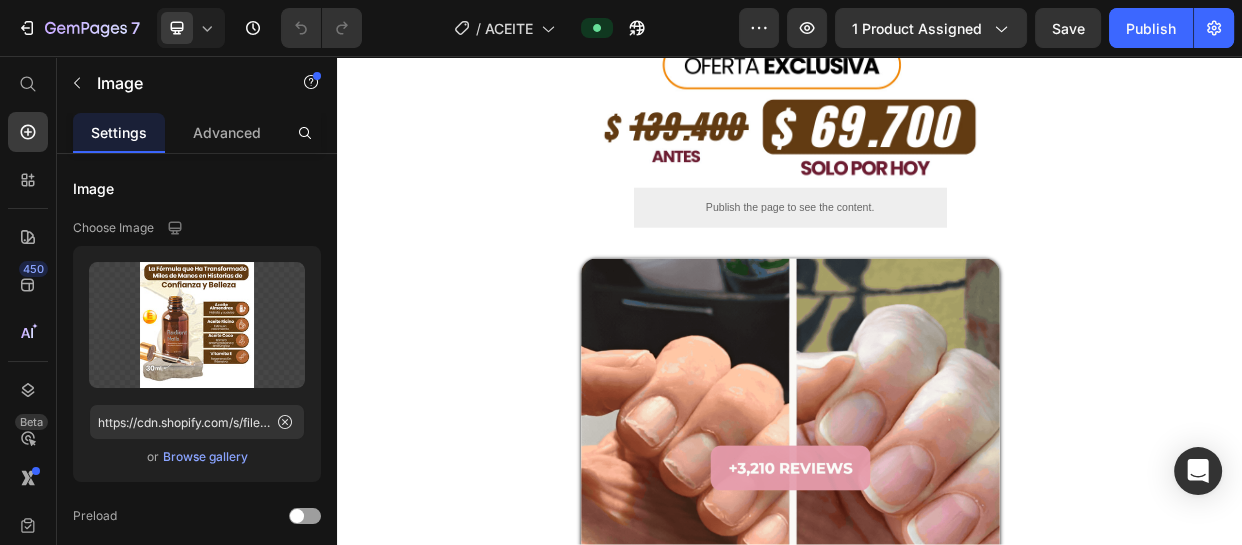 scroll, scrollTop: 909, scrollLeft: 0, axis: vertical 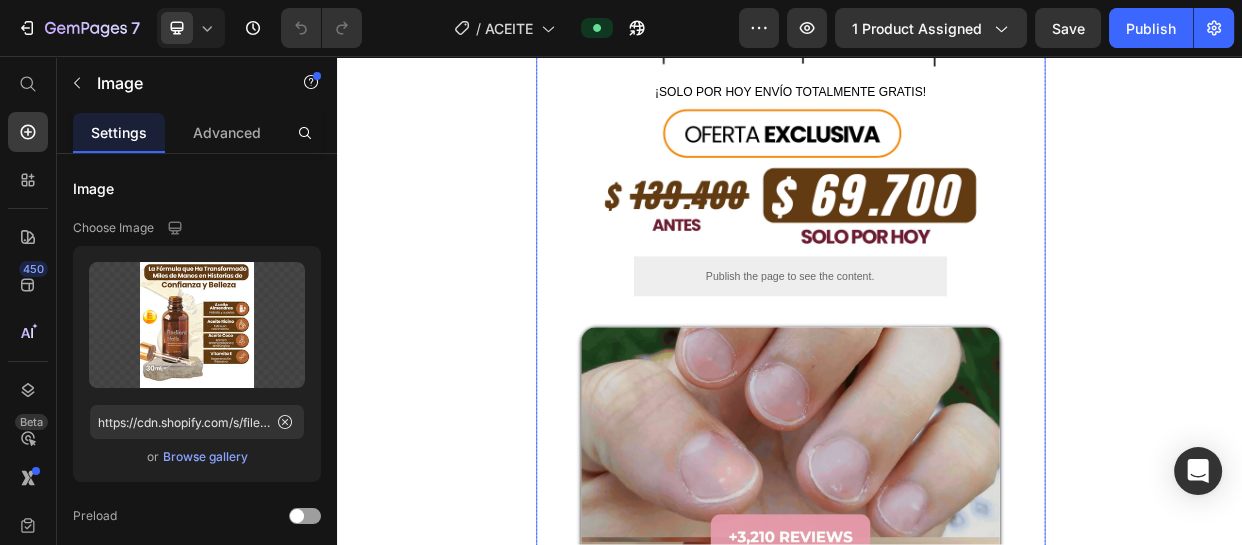 click on "Image Image Image Image ¡SOLO POR HOY ENVÍO TOTALMENTE GRATIS! Text Block Image
Publish the page to see the content.
Custom Code Image Image Row Image Image Image Text Block Image   0 Image Image Image Image
Row Image Image
Image Image Image Image
Carousel
Image Image Image Image
Carousel Image Image
Publish the page to see the content.
Custom Code Row" at bounding box center [937, 2129] 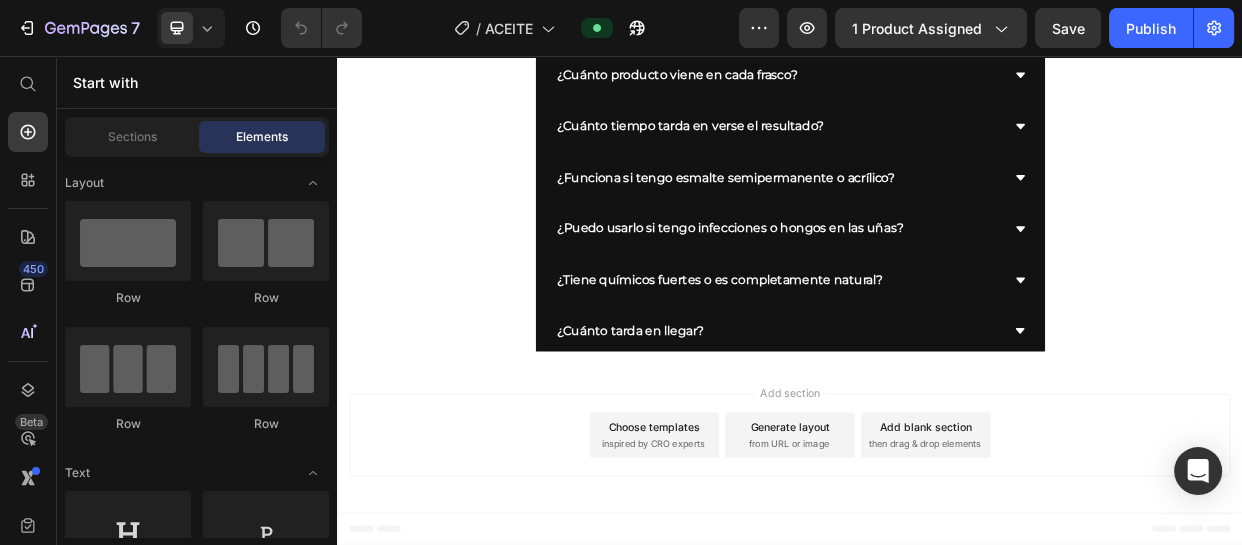 scroll, scrollTop: 8469, scrollLeft: 0, axis: vertical 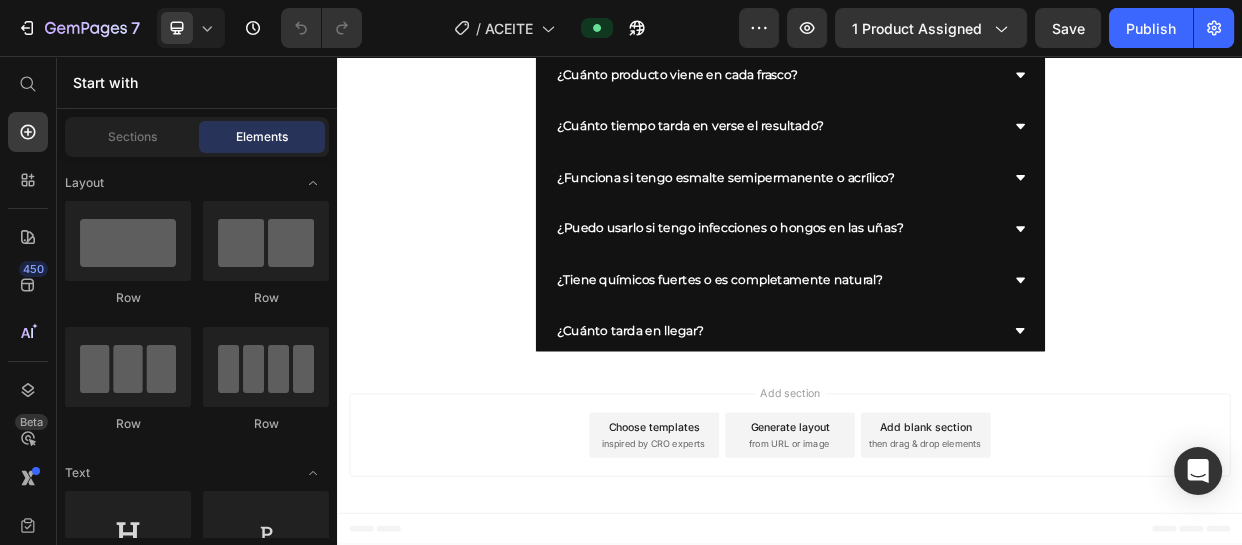 click on "Image Image Image Image
Row Image Image
Image Image Image Image
Carousel
Image Image Image Image
Carousel Image Image
Publish the page to see the content.
Custom Code" at bounding box center (937, -1976) 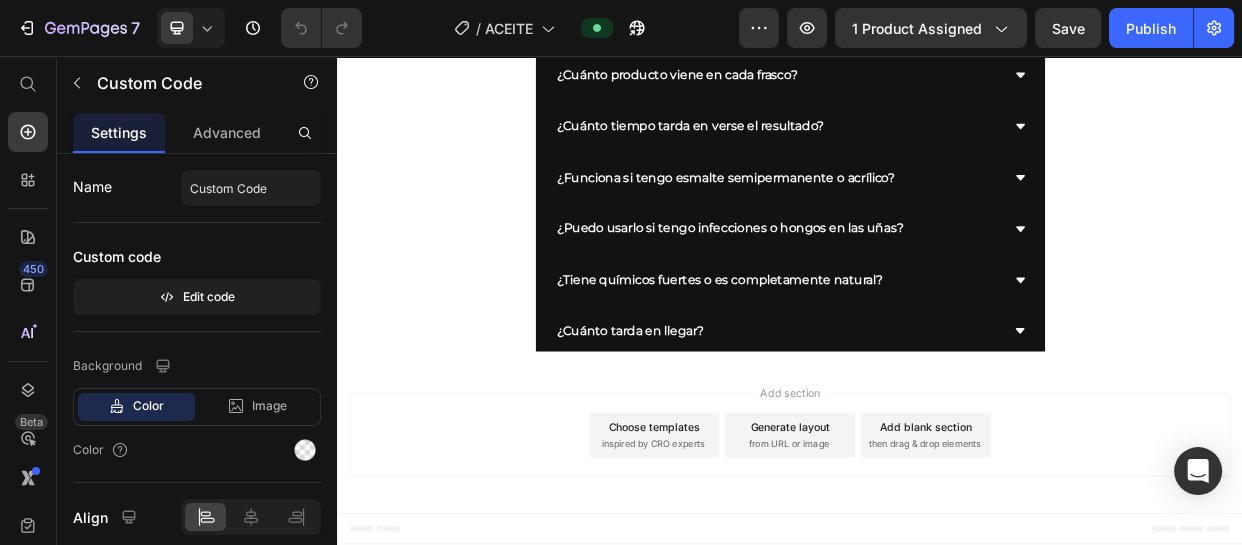 click on "Publish the page to see the content." at bounding box center (937, -322) 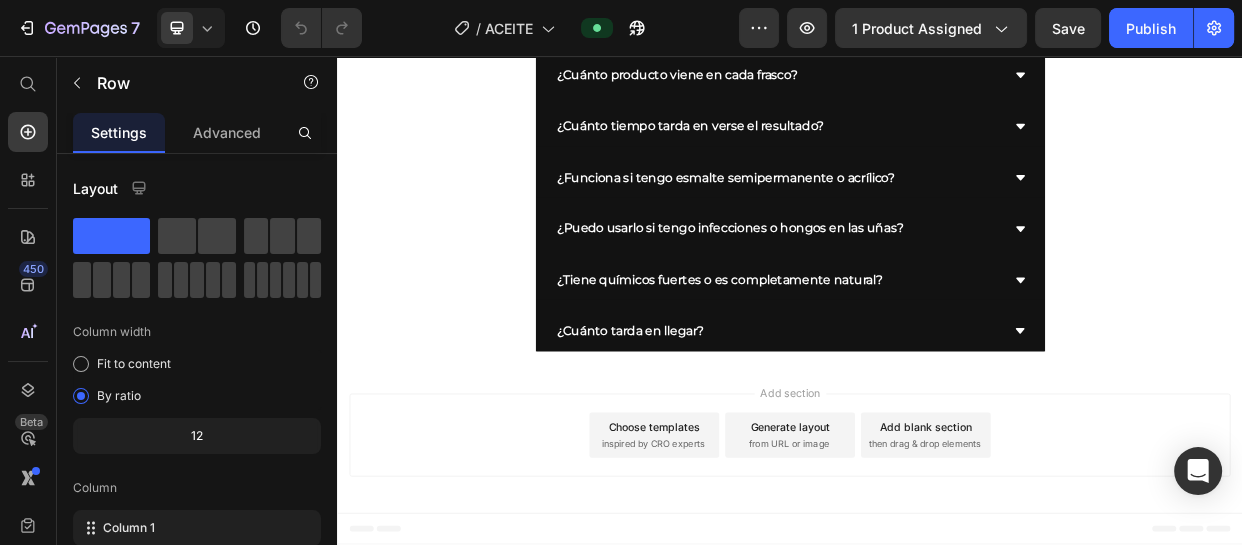 click on "Image Image Image Image
Row Image Image
Image Image Image Image
Carousel
Image Image Image Image
Carousel Image Image
Publish the page to see the content.
Custom Code" at bounding box center [937, -1976] 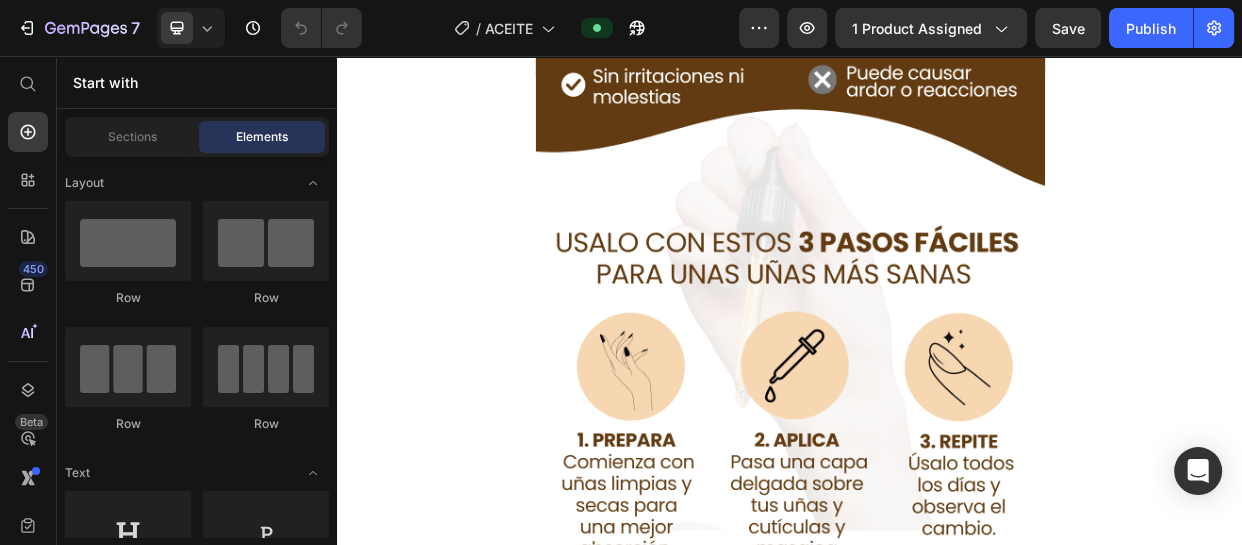 scroll, scrollTop: 1110, scrollLeft: 0, axis: vertical 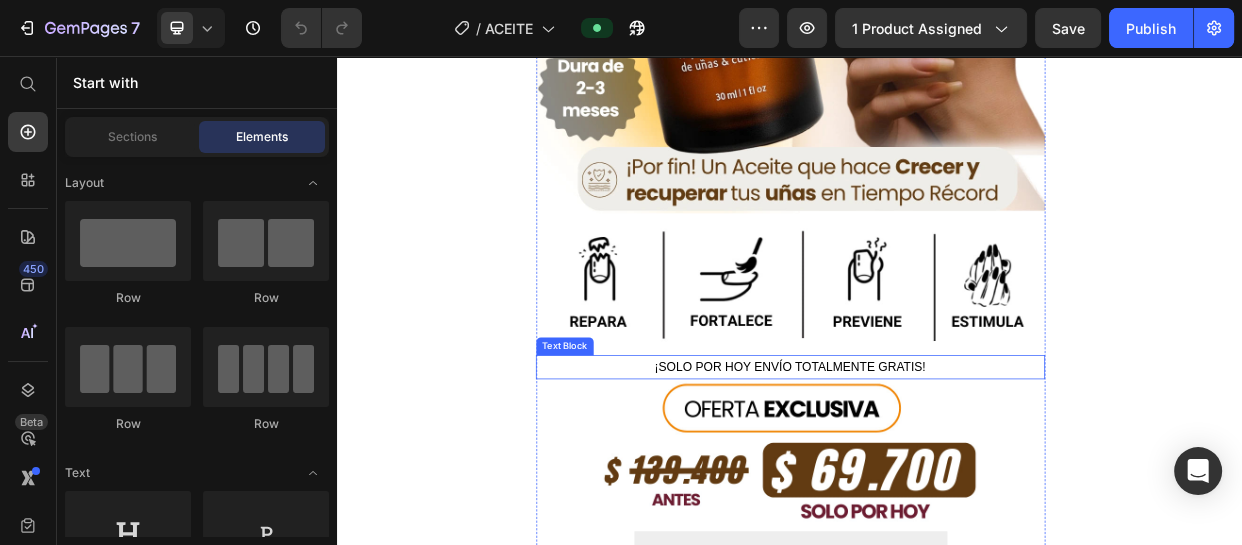 click on "¡SOLO POR HOY ENVÍO TOTALMENTE GRATIS!" at bounding box center (937, 469) 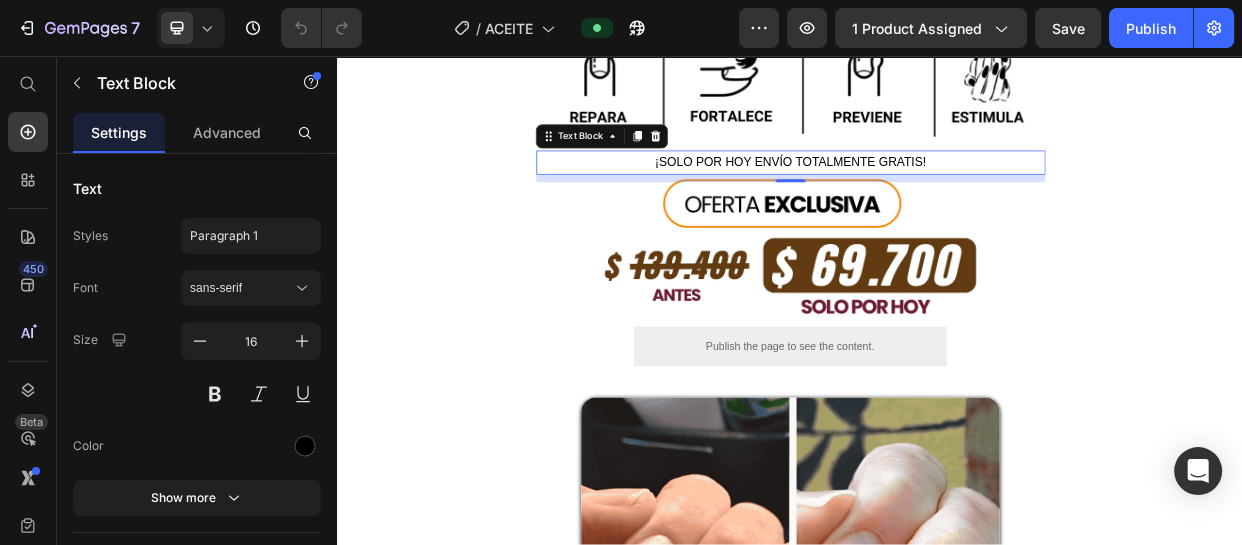 scroll, scrollTop: 818, scrollLeft: 0, axis: vertical 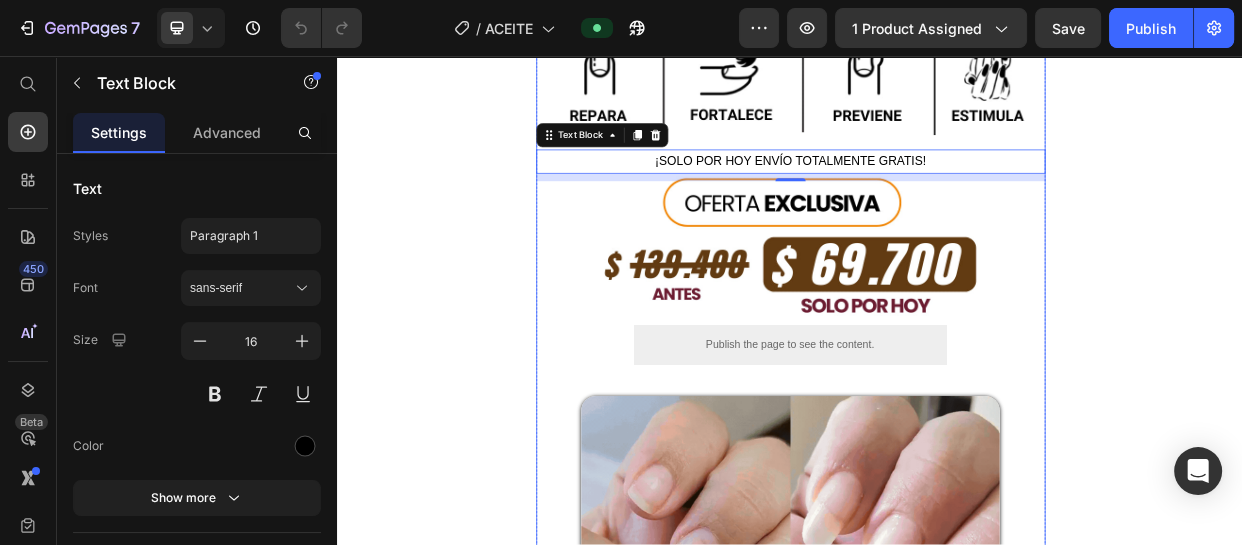 click on "Image Image Image Image ¡SOLO POR HOY ENVÍO TOTALMENTE GRATIS! Text Block   10 Image
Publish the page to see the content.
Custom Code Image Image Row Image Image Image Text Block Image Image Image Image Image
Row Image Image
Image Image Image Image
Carousel
Image Image Image Image
Carousel Image Image
Publish the page to see the content.
Custom Code Row" at bounding box center [937, 2220] 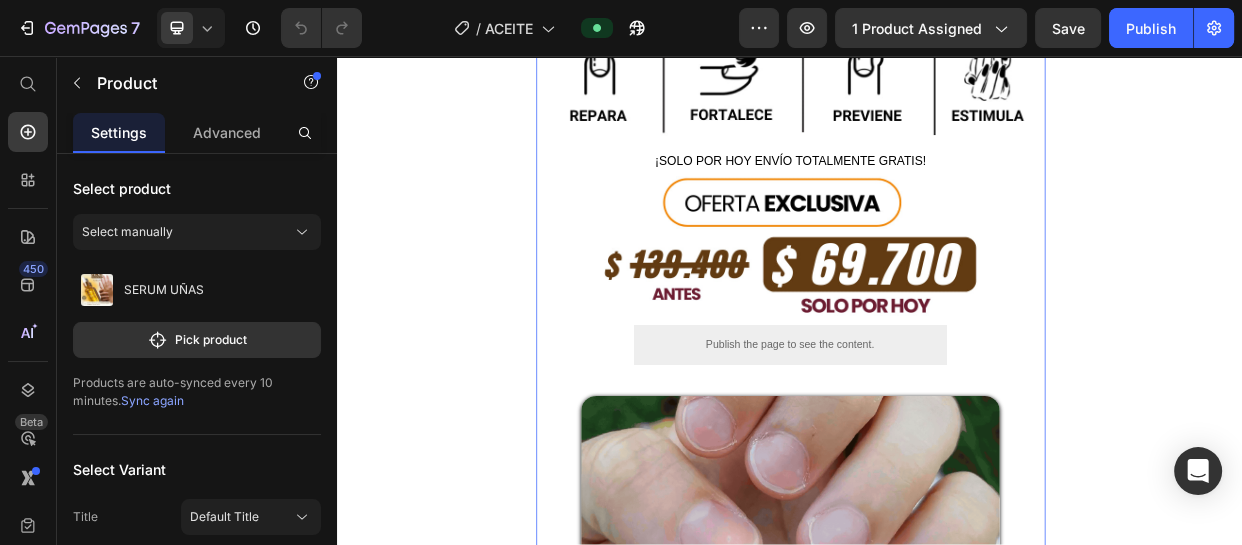 click on "Publish the page to see the content." at bounding box center [937, 439] 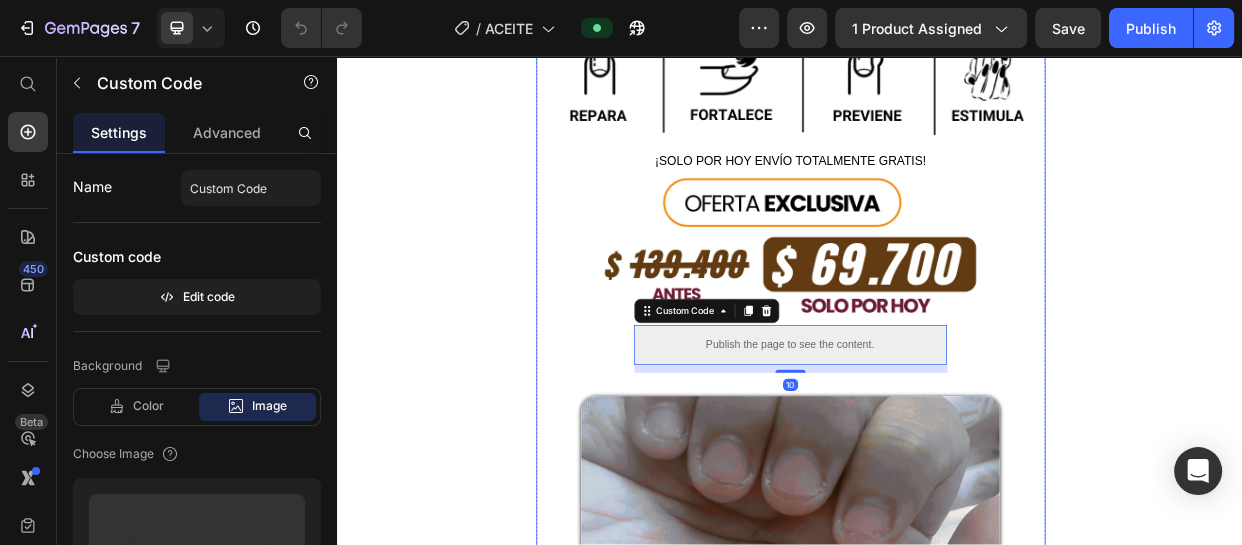 click on "Image Image Image Image ¡SOLO POR HOY ENVÍO TOTALMENTE GRATIS! Text Block Image
Publish the page to see the content.
Custom Code   10 Image Image Row Image Image Image Text Block Image Image Image Image Image
Row Image Image
Image Image Image Image
Carousel
Image Image Image Image
Carousel Image Image
Publish the page to see the content.
Custom Code Row" at bounding box center (937, 2220) 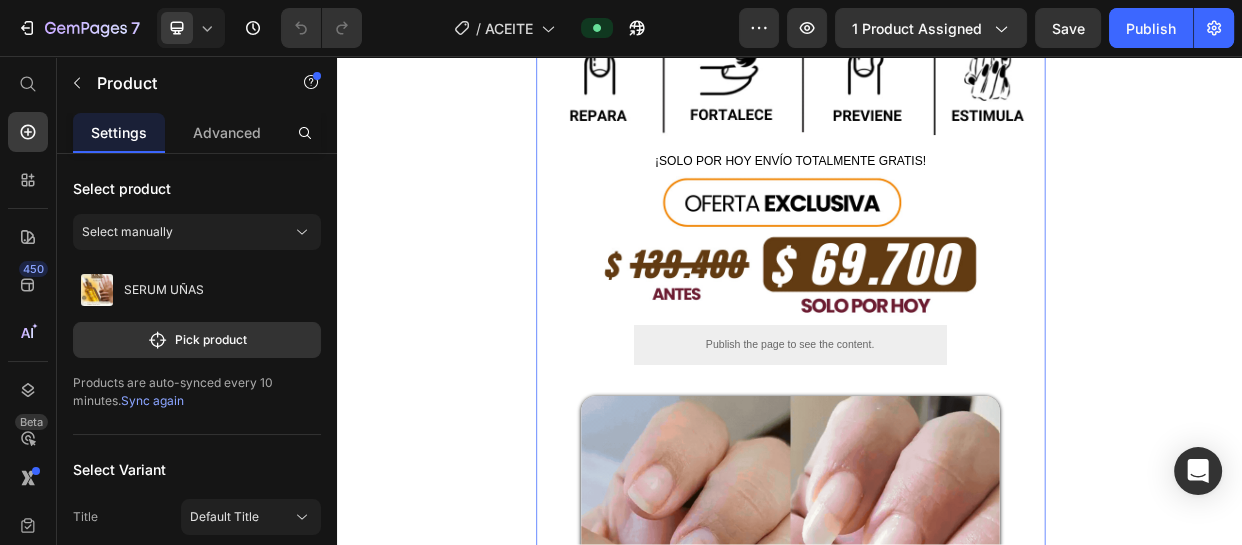 click at bounding box center [937, 309] 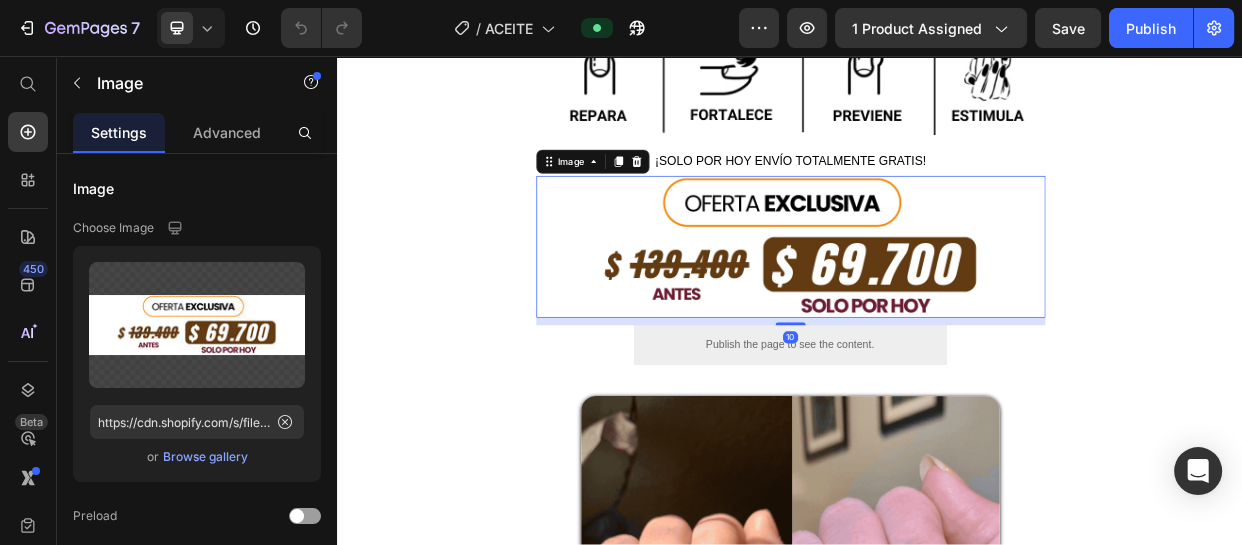 click at bounding box center (937, 309) 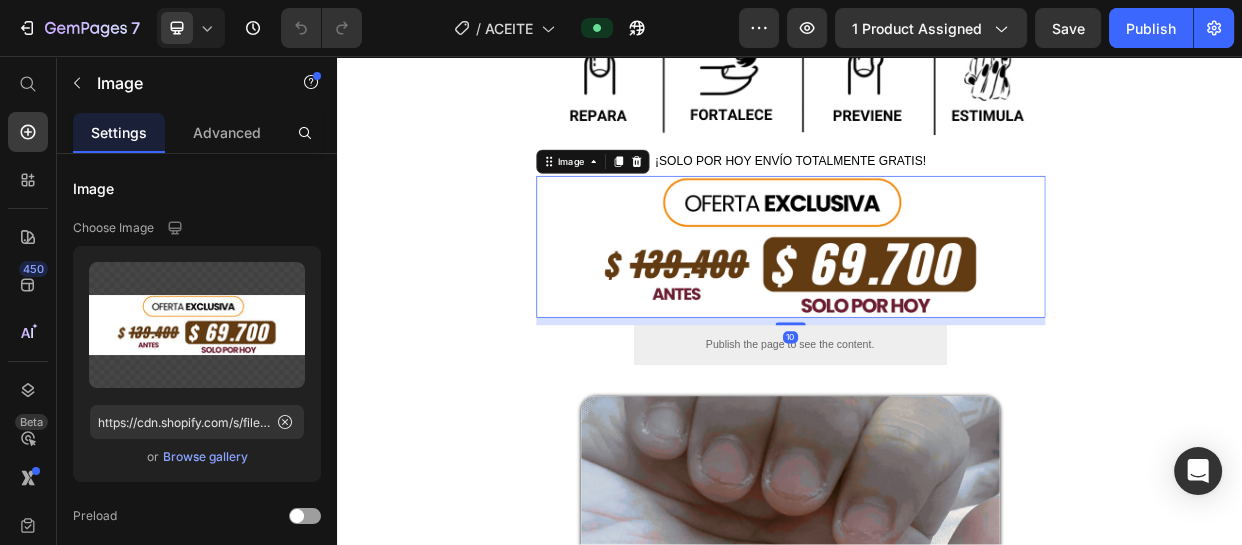 click on "Image Image Image Image ¡SOLO POR HOY ENVÍO TOTALMENTE GRATIS! Text Block Image   10
Publish the page to see the content.
Custom Code Image Image Row Image Image Image Text Block Image Image Image Image Image
Row Image Image
Image Image Image Image
Carousel
Image Image Image Image
Carousel Image Image
Publish the page to see the content.
Custom Code Row" at bounding box center (937, 2220) 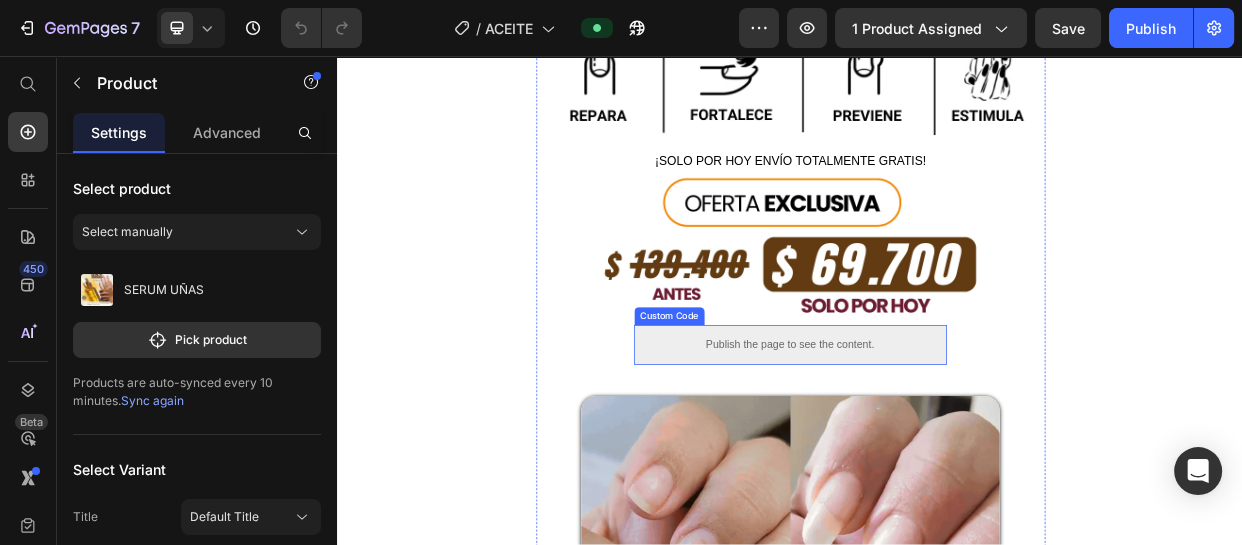 click on "Publish the page to see the content." at bounding box center (937, 439) 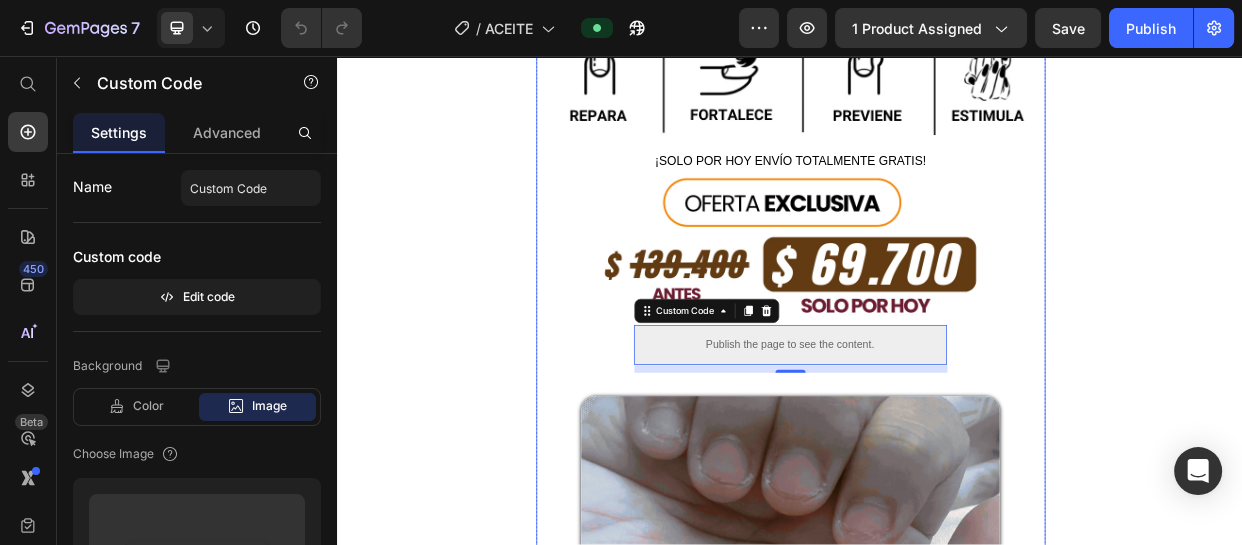 click on "Image Image Image Image ¡SOLO POR HOY ENVÍO TOTALMENTE GRATIS! Text Block Image
Publish the page to see the content.
Custom Code   10 Image Image Row Image Image Image Text Block Image Image Image Image Image
Row Image Image
Image Image Image Image
Carousel
Image Image Image Image
Carousel Image Image
Publish the page to see the content.
Custom Code Row" at bounding box center (937, 2220) 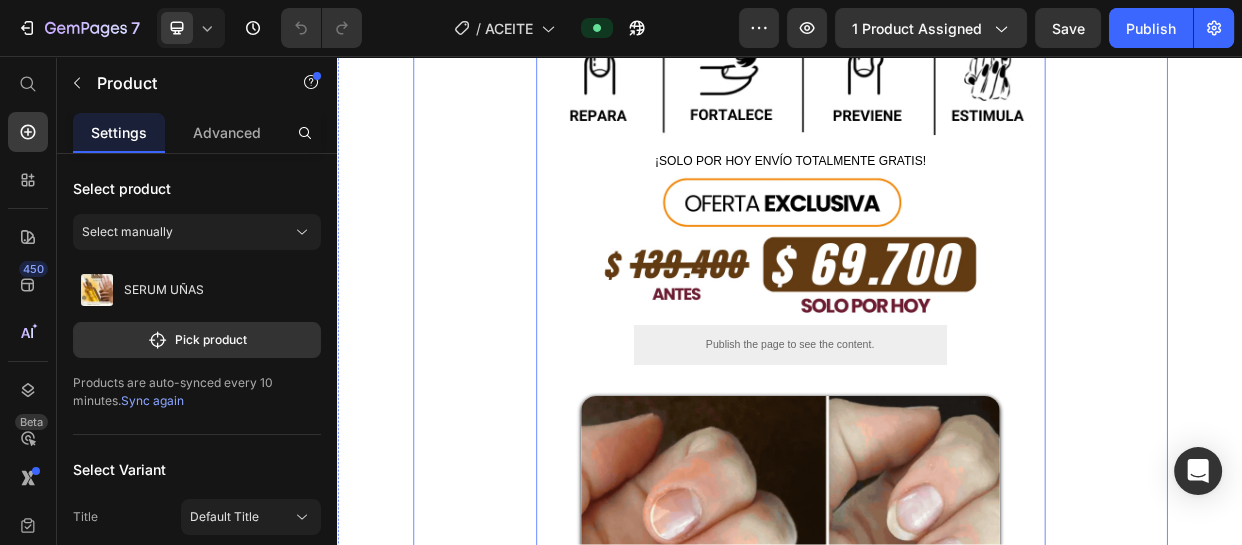 click at bounding box center (937, 309) 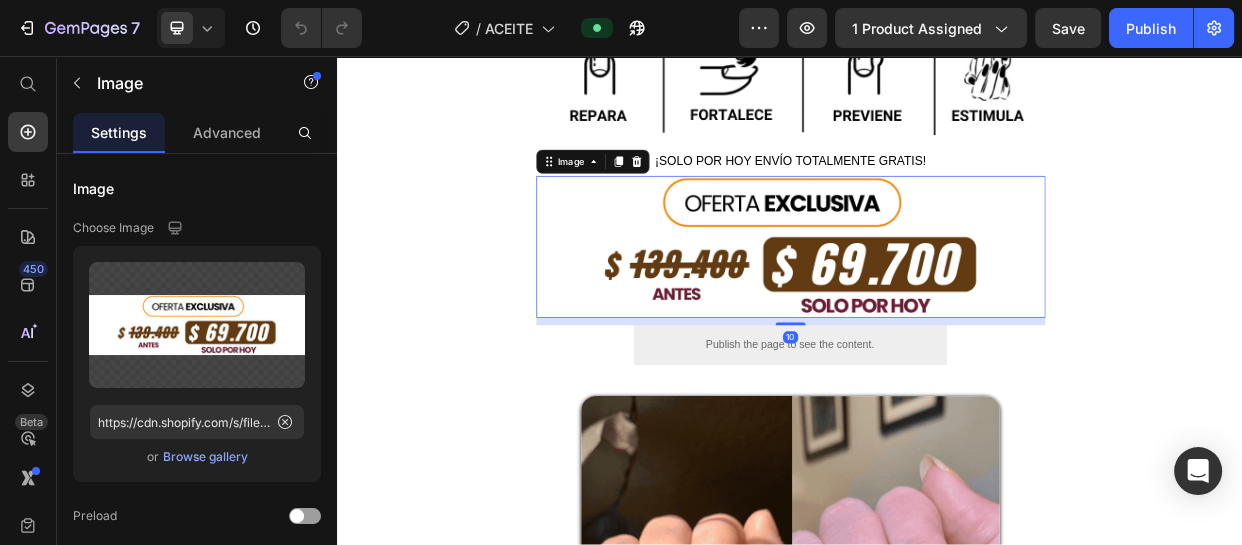 click on "Publish the page to see the content." at bounding box center (937, 439) 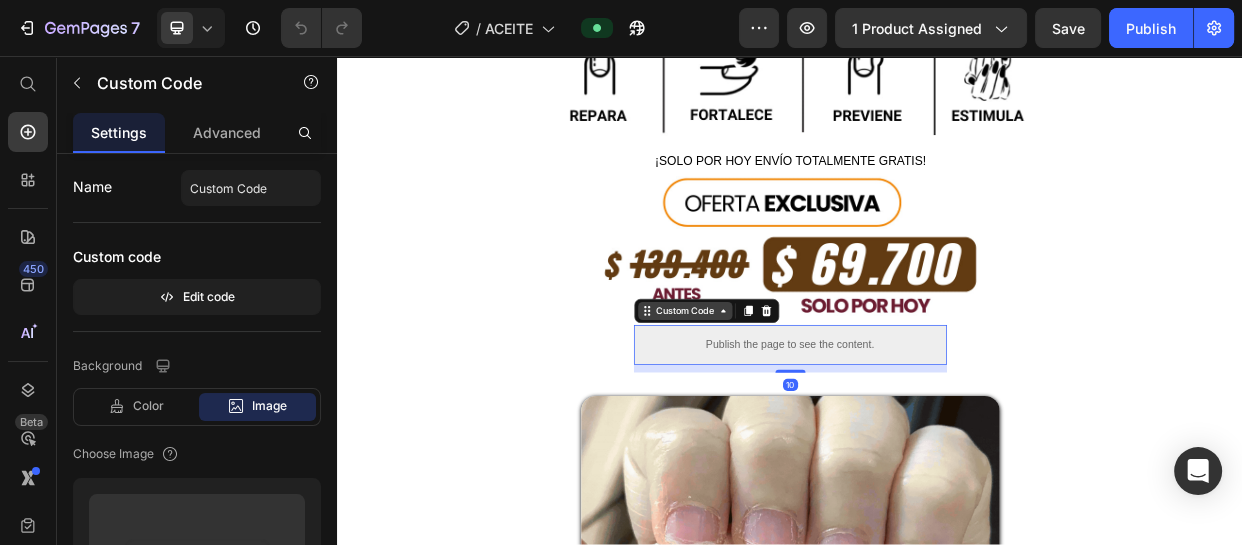 click on "Custom Code" at bounding box center [797, 394] 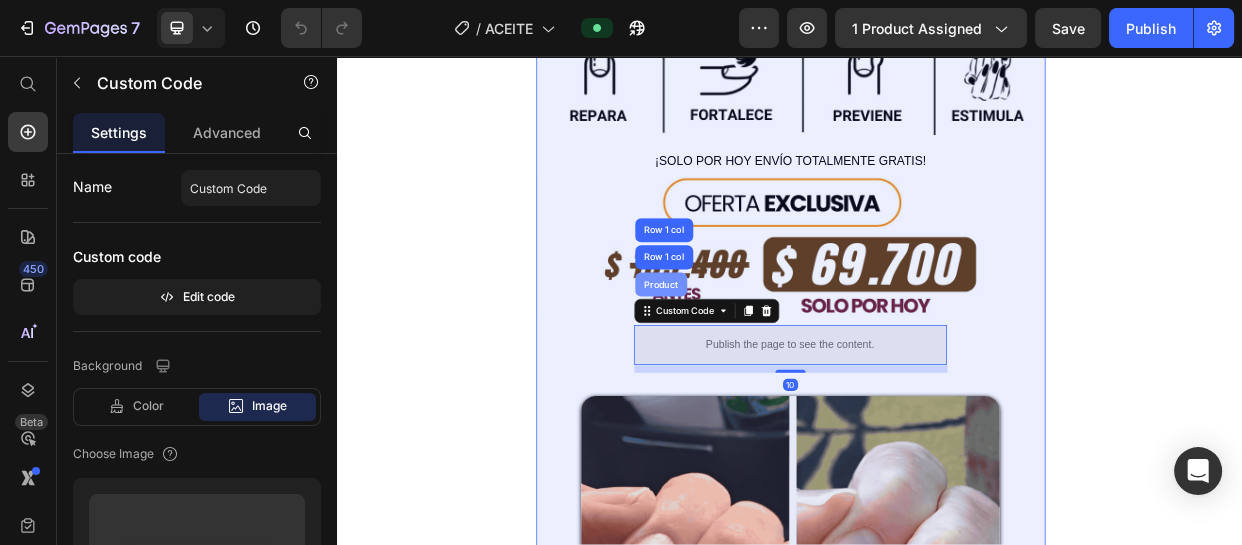 click on "Product" at bounding box center (765, 359) 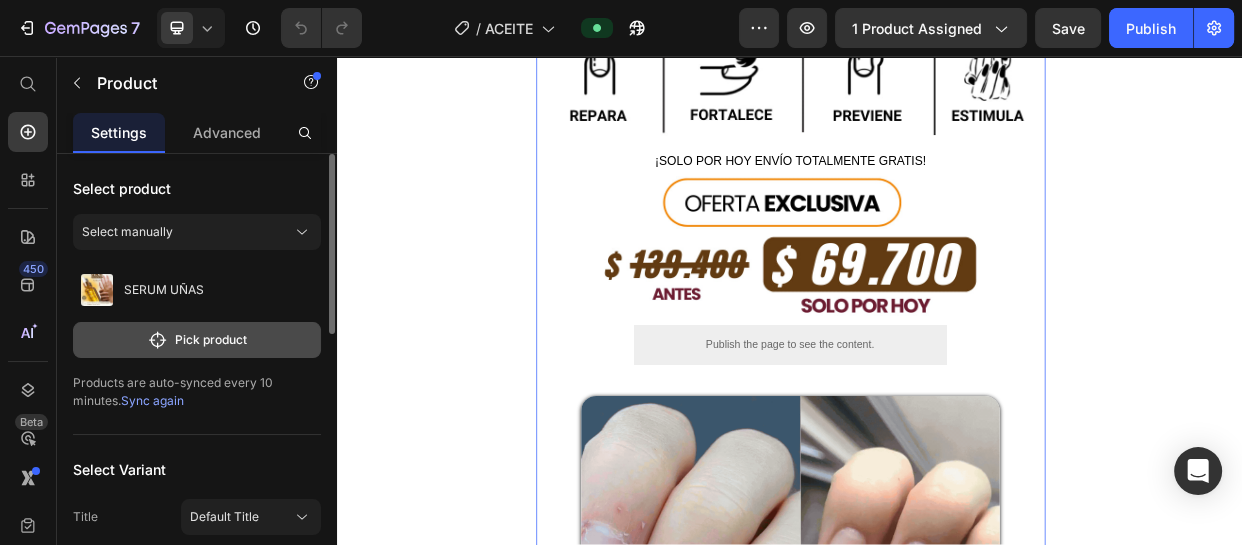 click on "Pick product" at bounding box center [197, 340] 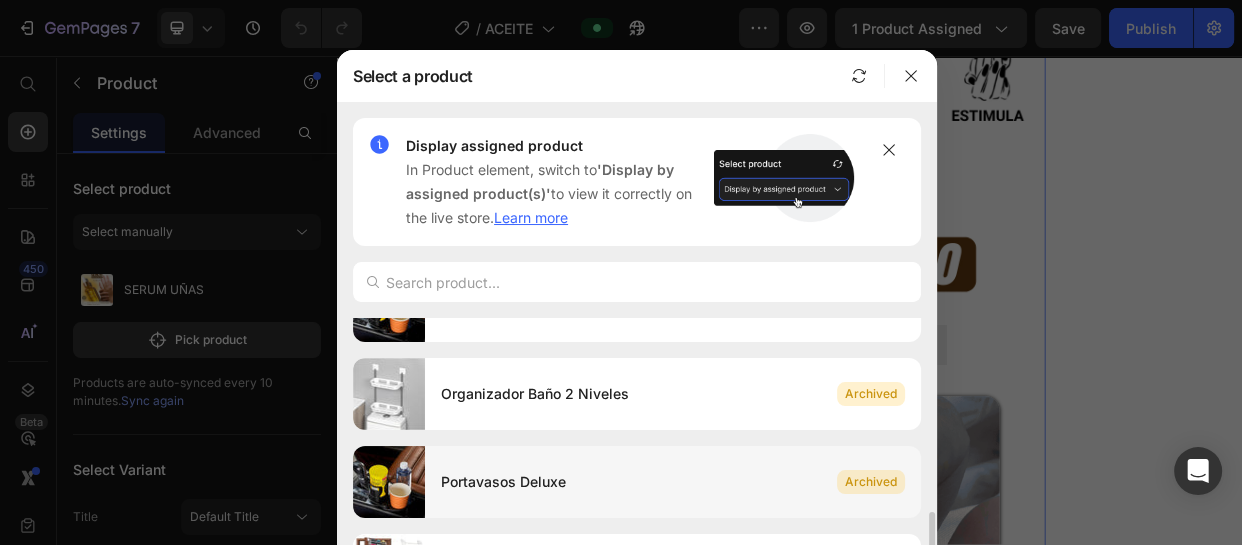 scroll, scrollTop: 580, scrollLeft: 0, axis: vertical 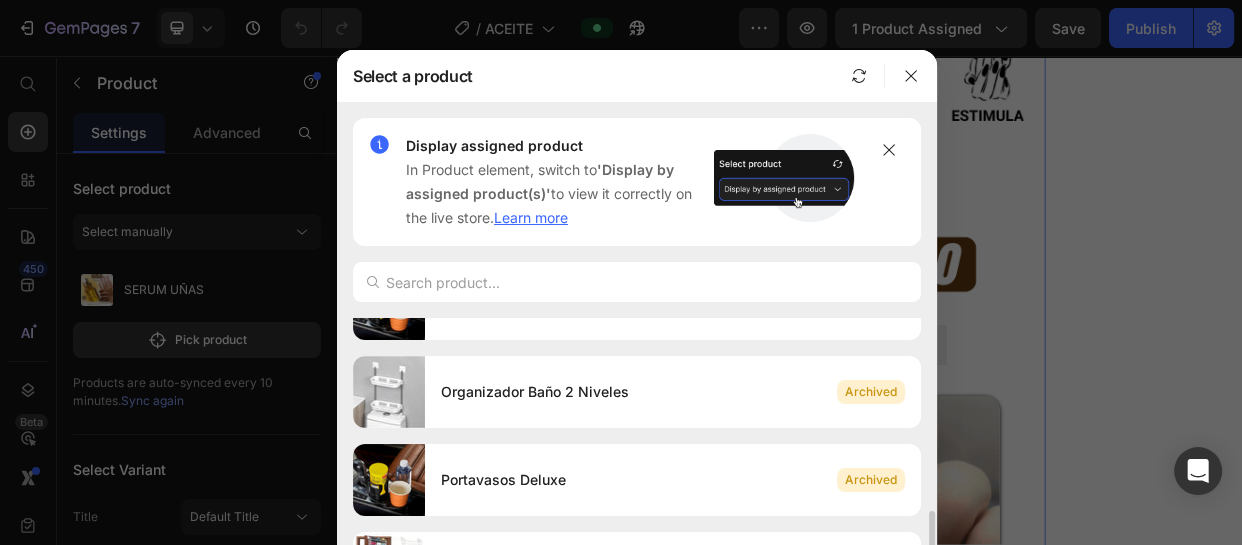 type 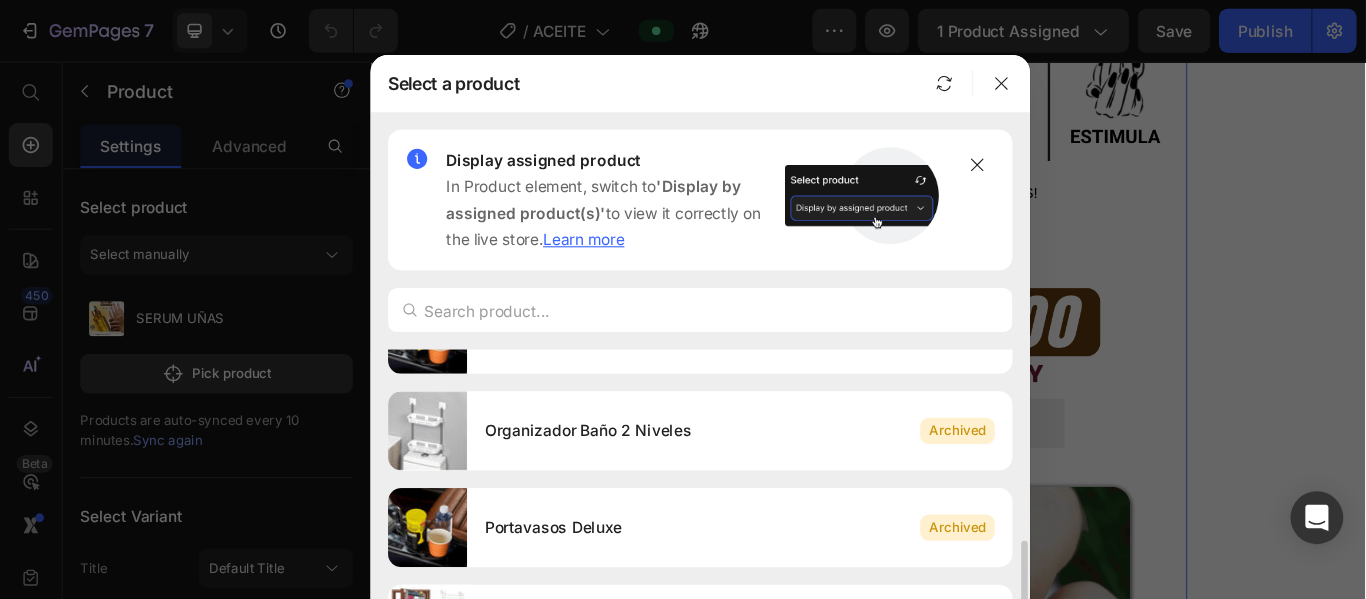 scroll, scrollTop: 818, scrollLeft: 0, axis: vertical 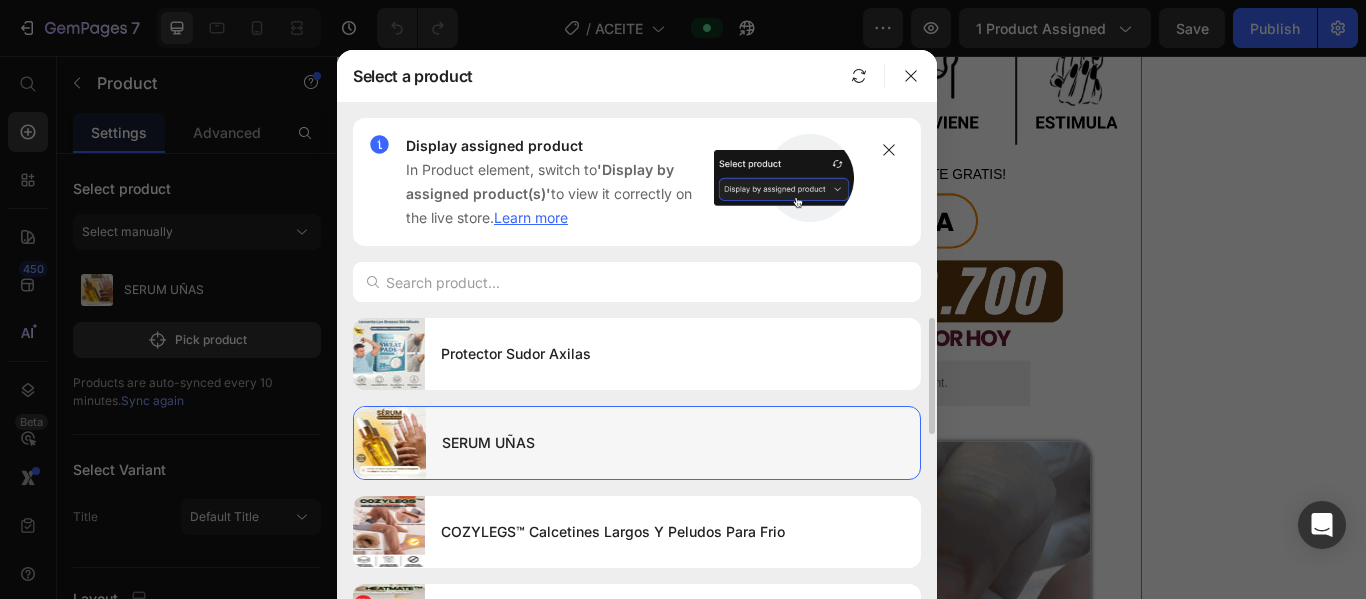 click on "SERUM UÑAS" at bounding box center (673, 443) 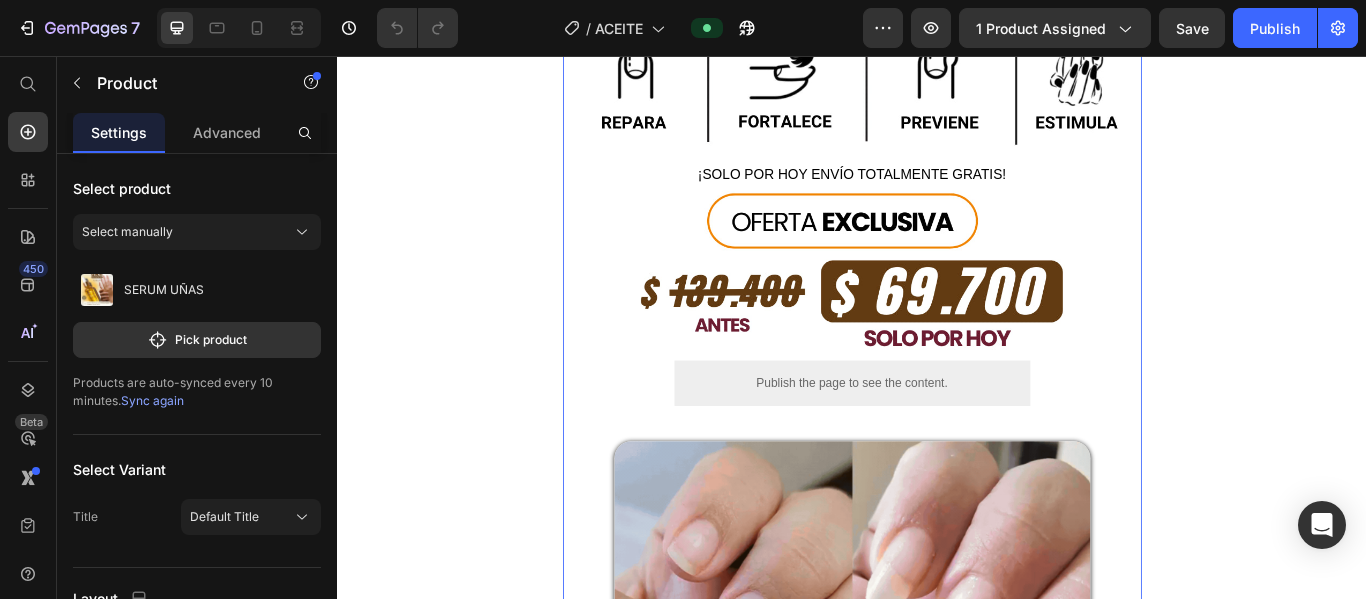 click on "Image Image Image Image ¡SOLO POR HOY ENVÍO TOTALMENTE GRATIS! Text Block Image
Publish the page to see the content.
Custom Code Image Image Row Image Image Image Text Block Image Image Image Image Image
Row Image Image
Image Image Image Image
Carousel
Image Image Image Image
Carousel Image Image
Publish the page to see the content.
Custom Code Row" at bounding box center (937, 2593) 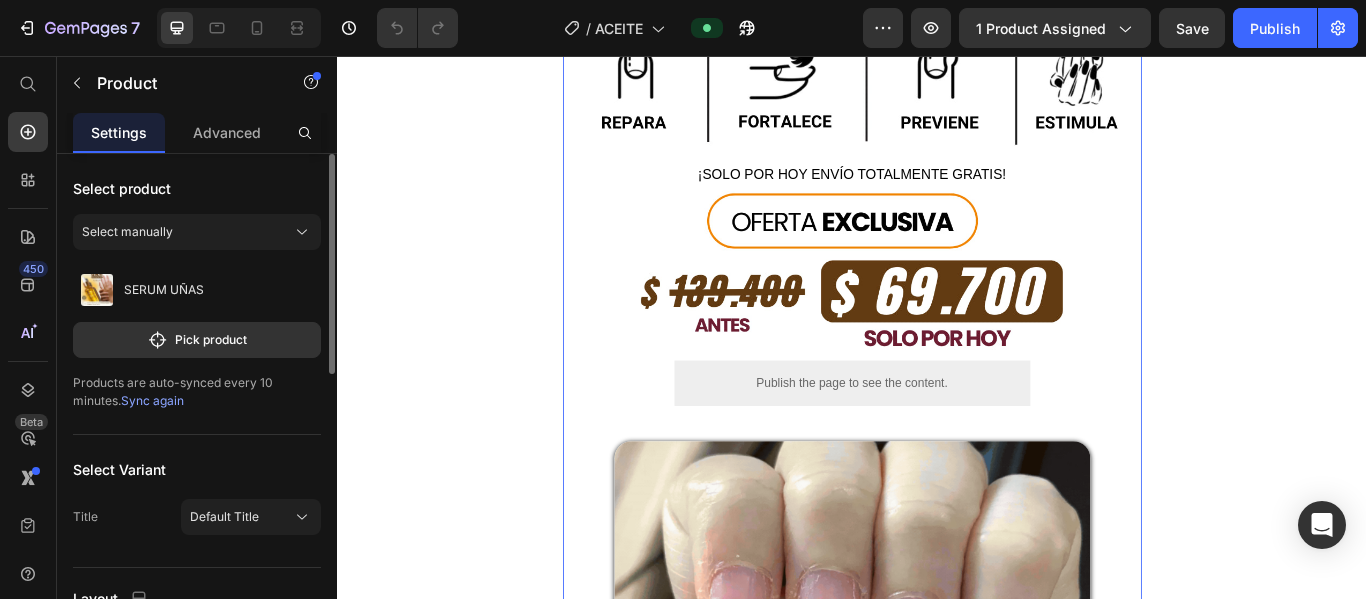 click on "Products are auto-synced every 10 minutes.  Sync again" at bounding box center (197, 392) 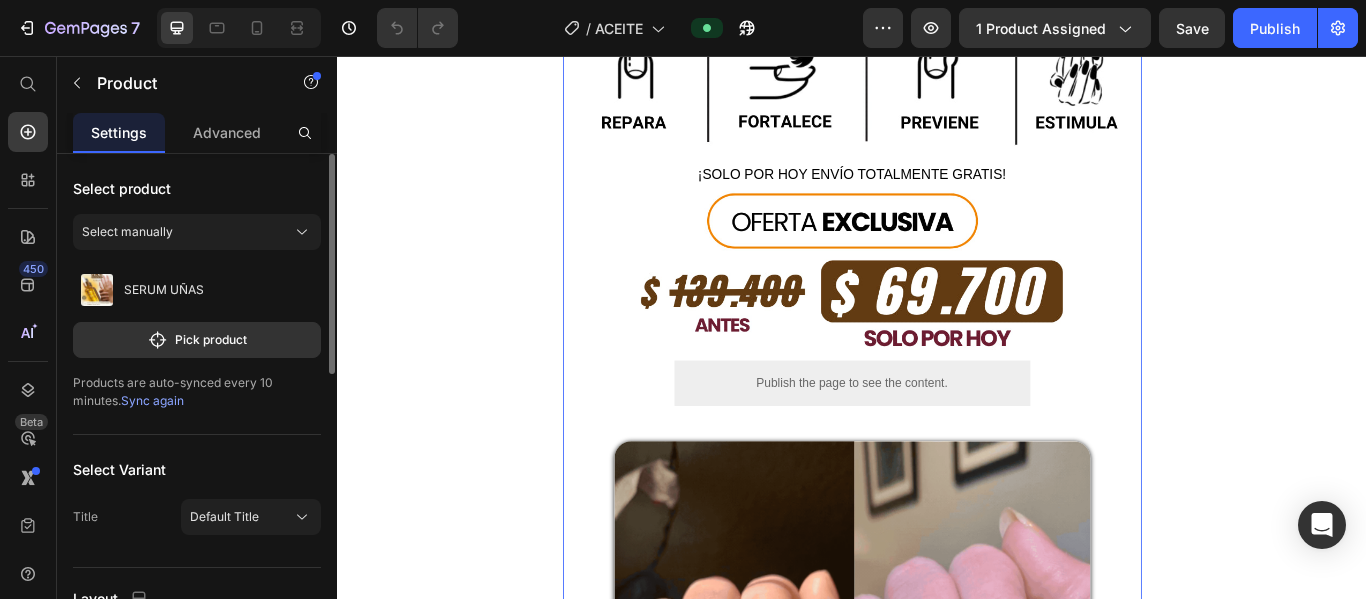 click on "Sync again" at bounding box center [152, 400] 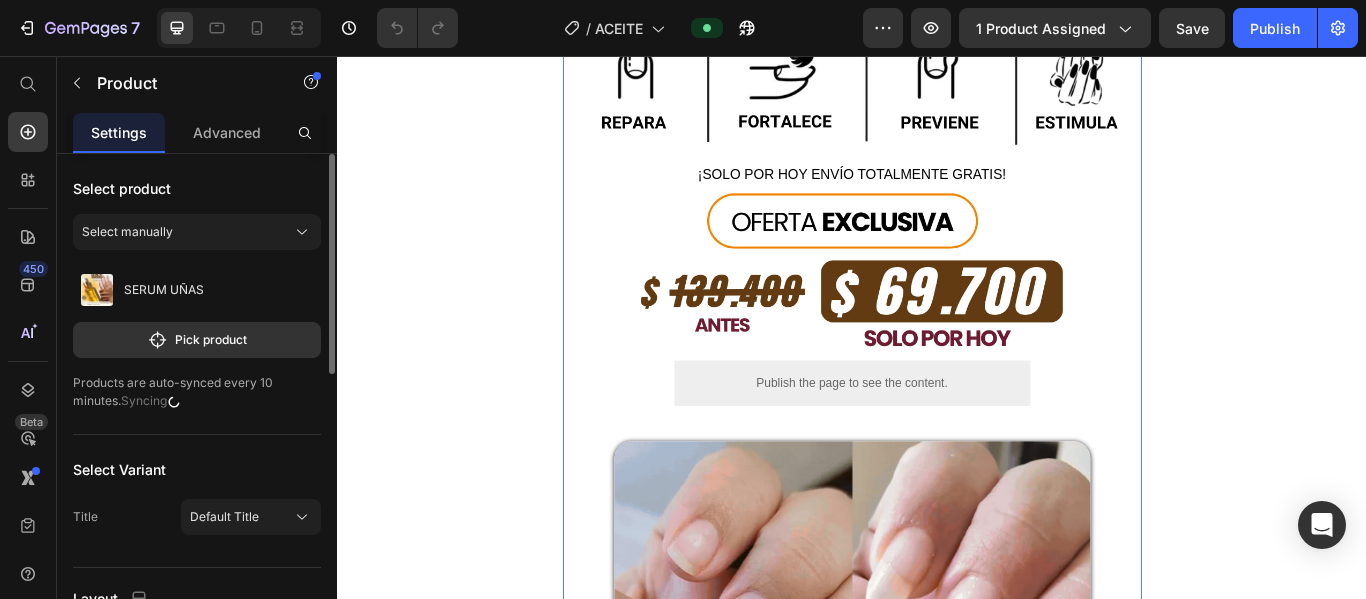 click on "Image Image Image Image ¡SOLO POR HOY ENVÍO TOTALMENTE GRATIS! Text Block Image
Publish the page to see the content.
Custom Code Image Image Row Image Image Image Text Block Image Image Image Image Image
Row Image Image
Image Image Image Image
Carousel
Image Image Image Image
Carousel Image Image
Publish the page to see the content.
Custom Code Row" at bounding box center (937, 2593) 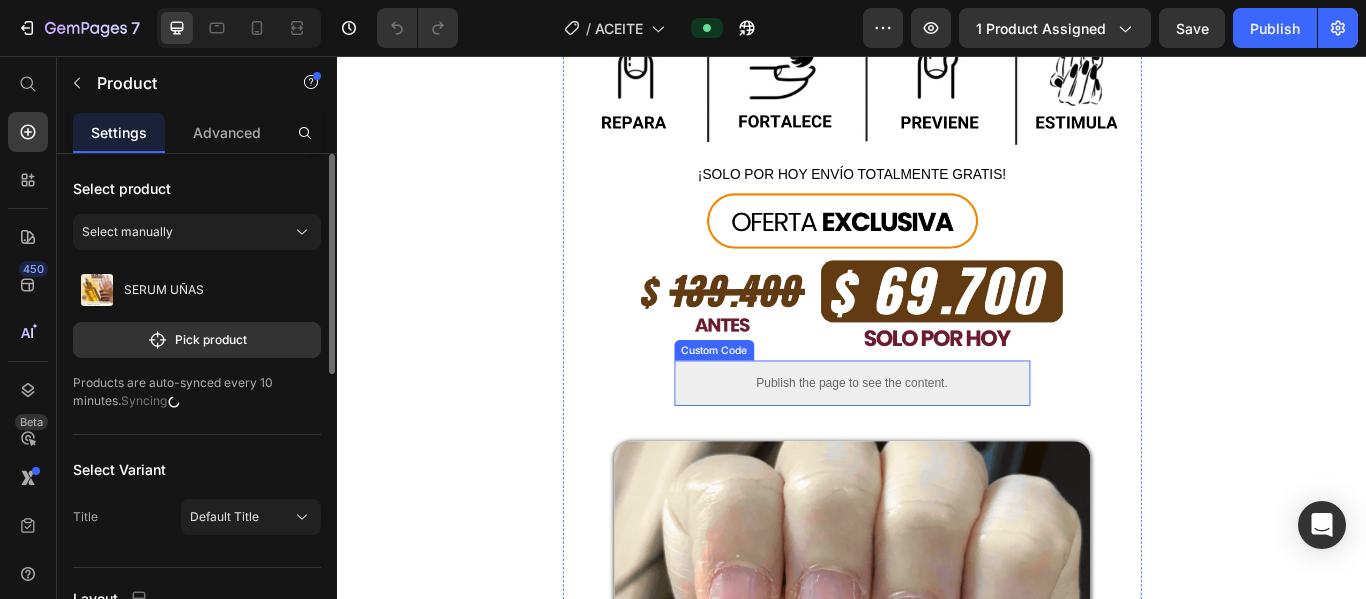 click on "Custom Code" at bounding box center [776, 399] 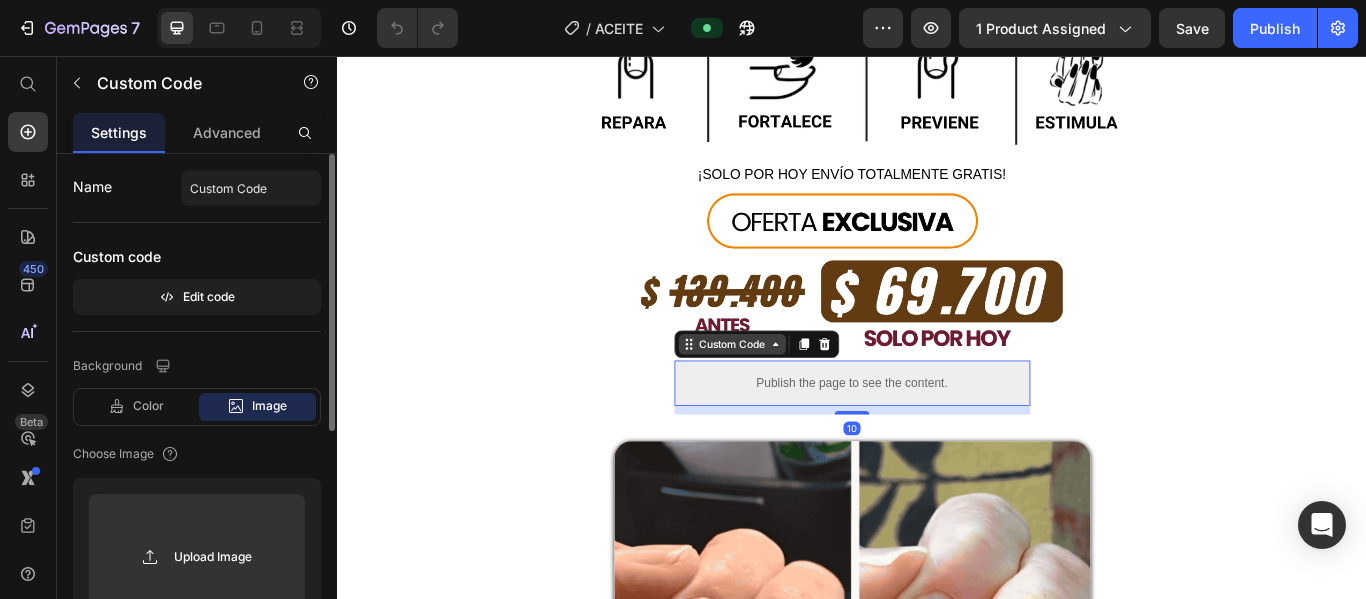 click on "Custom Code" at bounding box center [797, 392] 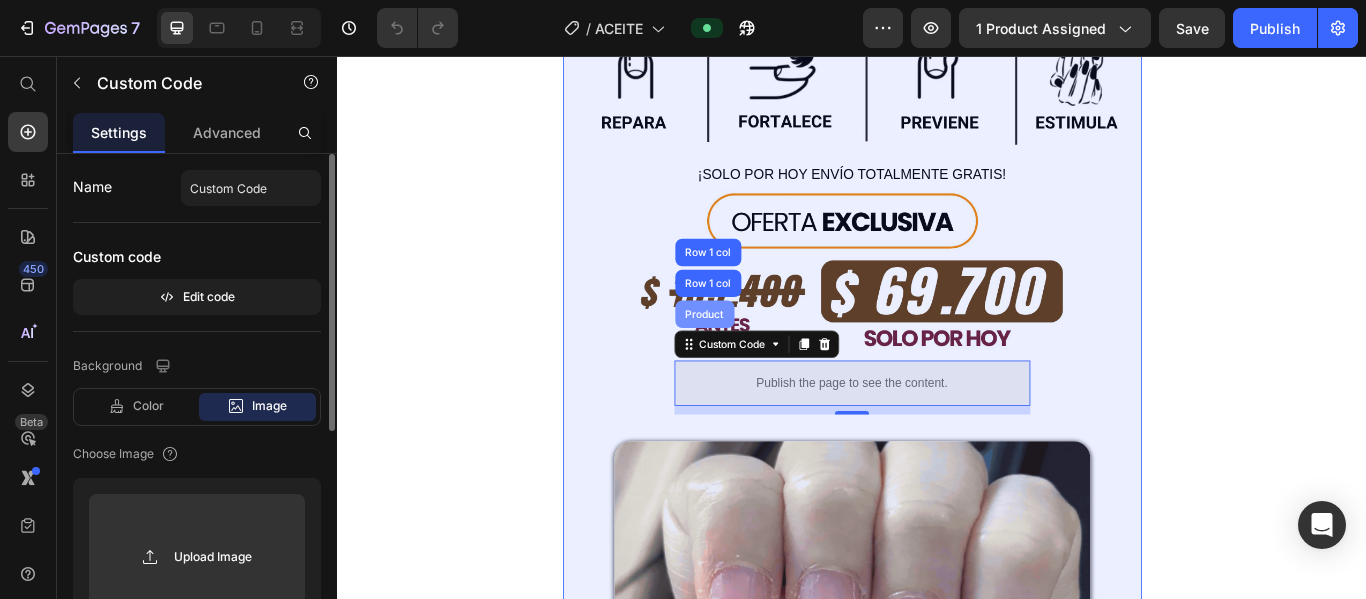 click on "Product" at bounding box center [765, 357] 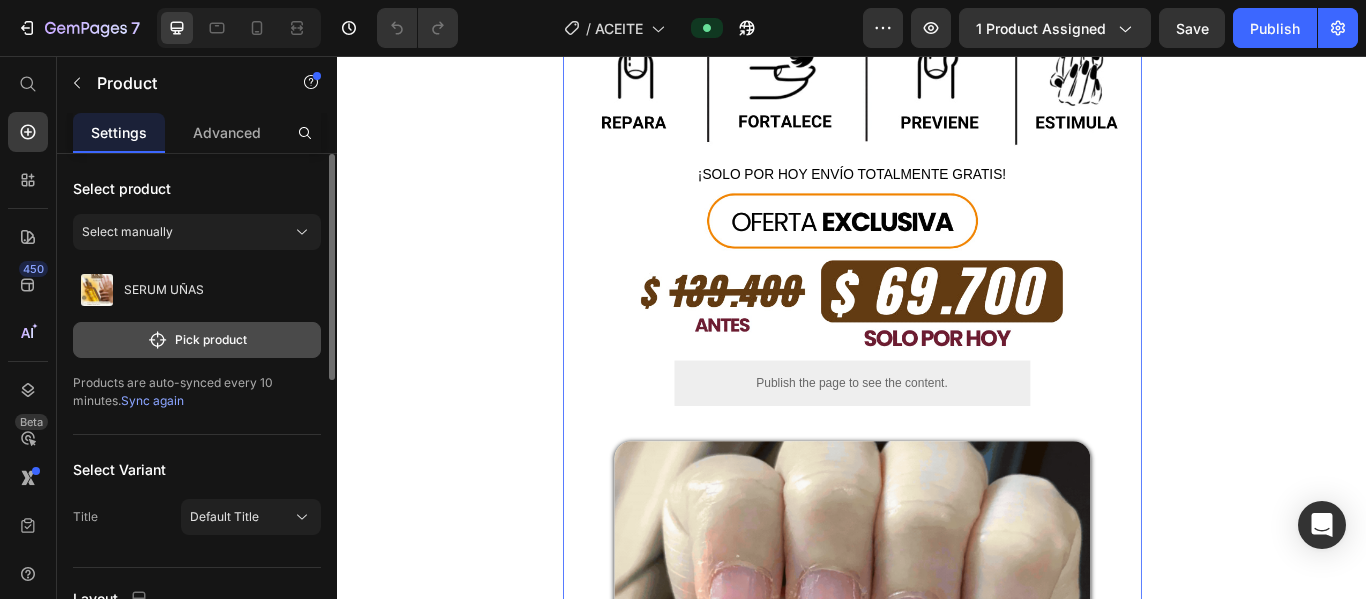 click on "Pick product" at bounding box center (197, 340) 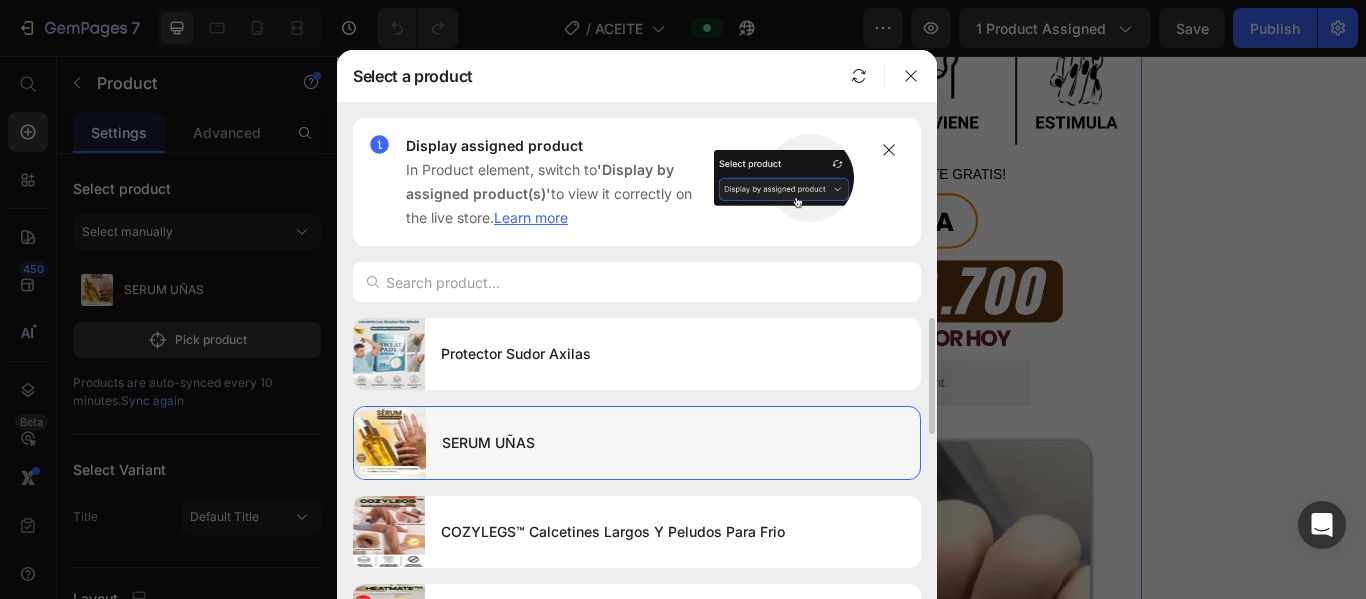 click on "SERUM UÑAS" at bounding box center (673, 443) 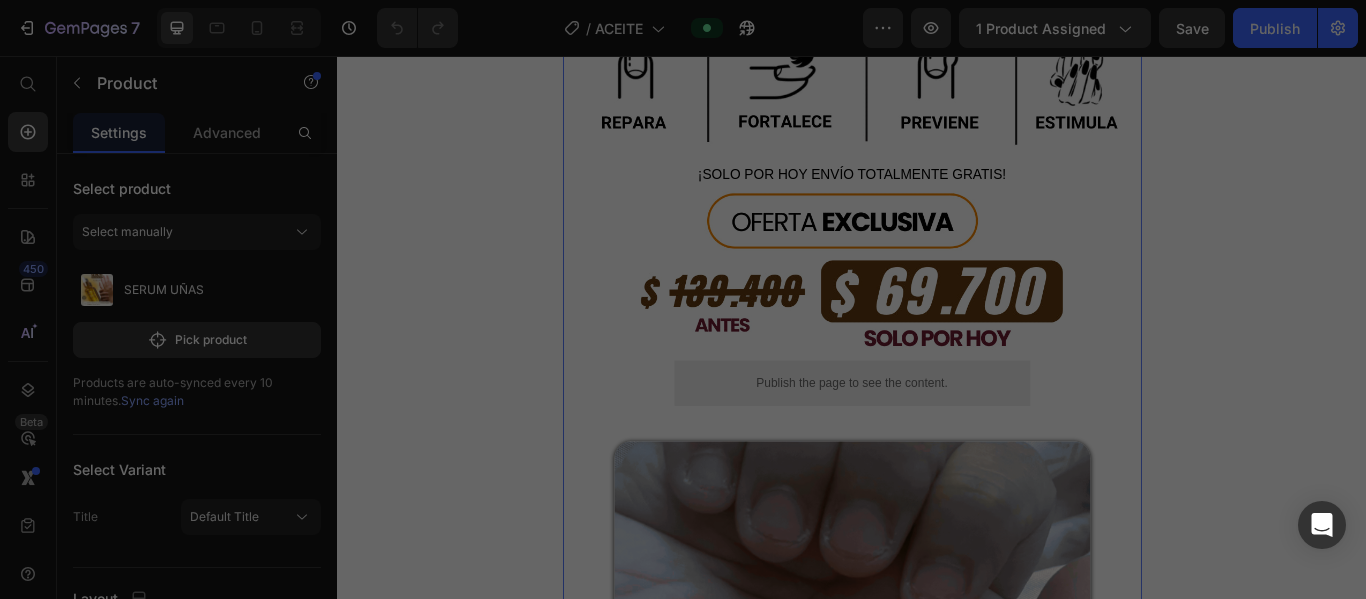 click on "SERUM UÑAS" at bounding box center [673, 443] 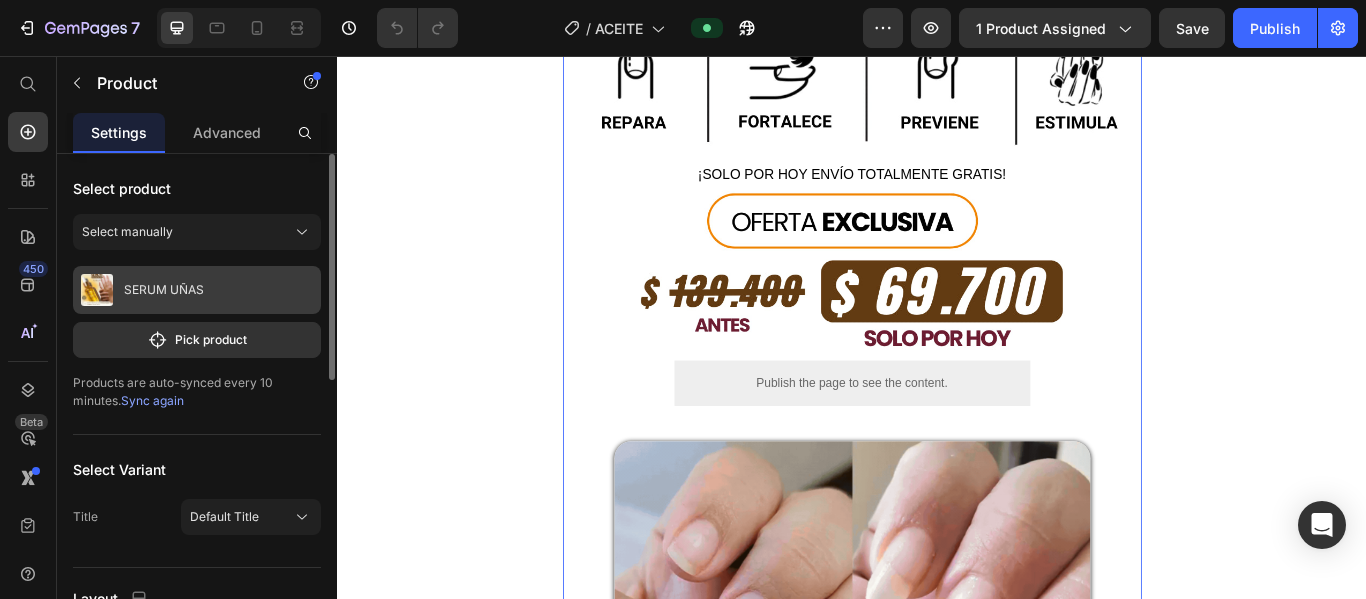 click on "SERUM UÑAS" at bounding box center [197, 290] 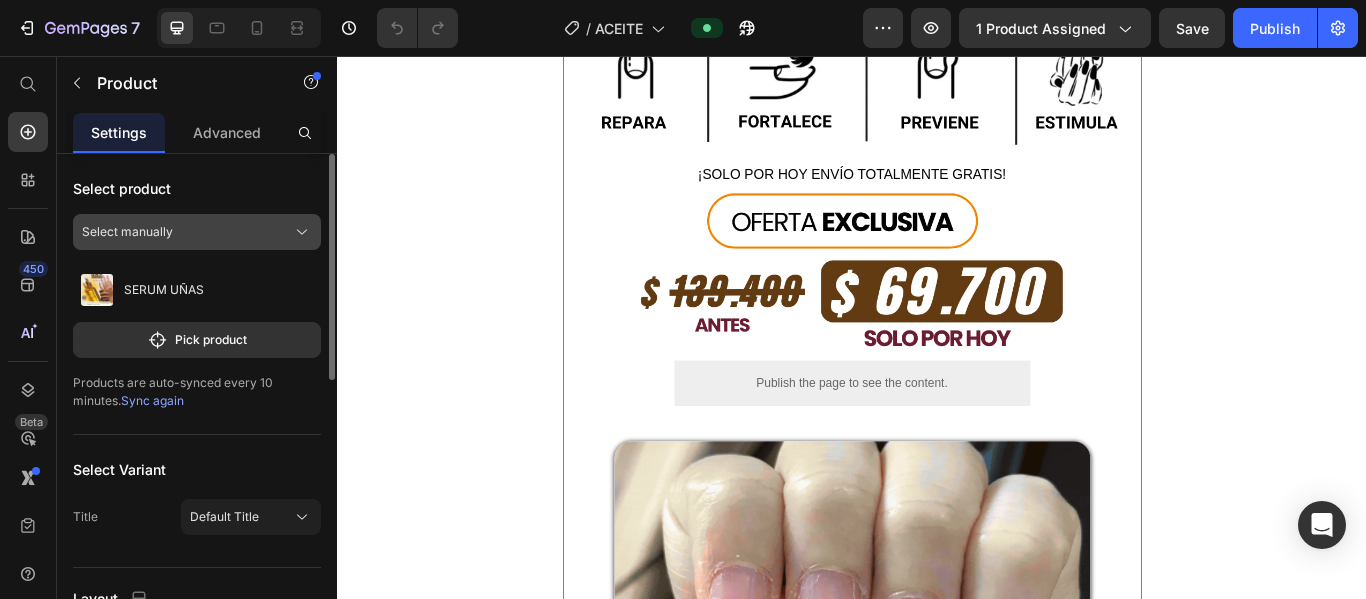click on "Select manually" 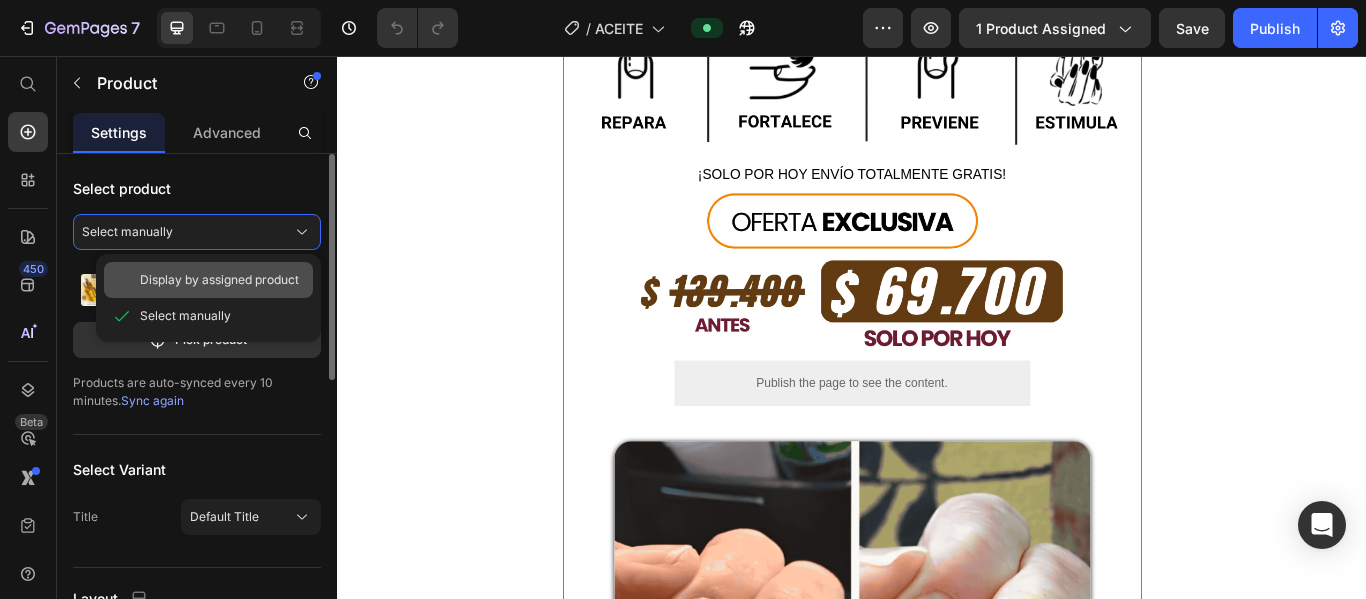 click on "Display by assigned product" at bounding box center (219, 280) 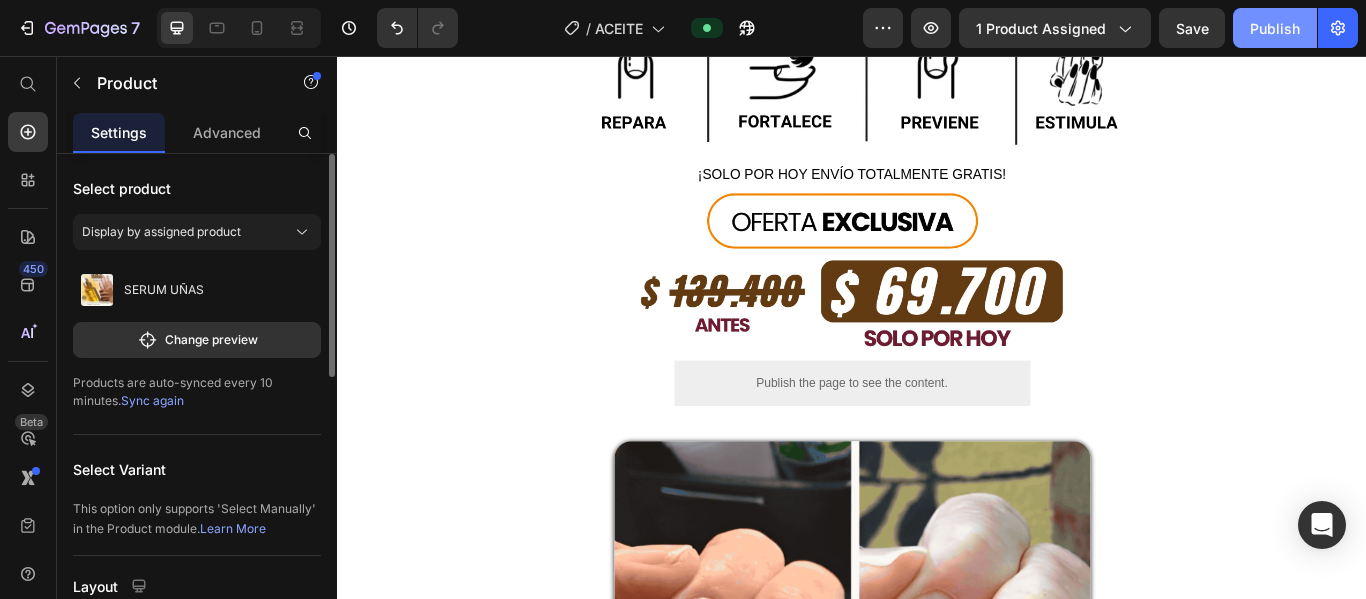 click on "Publish" at bounding box center (1275, 28) 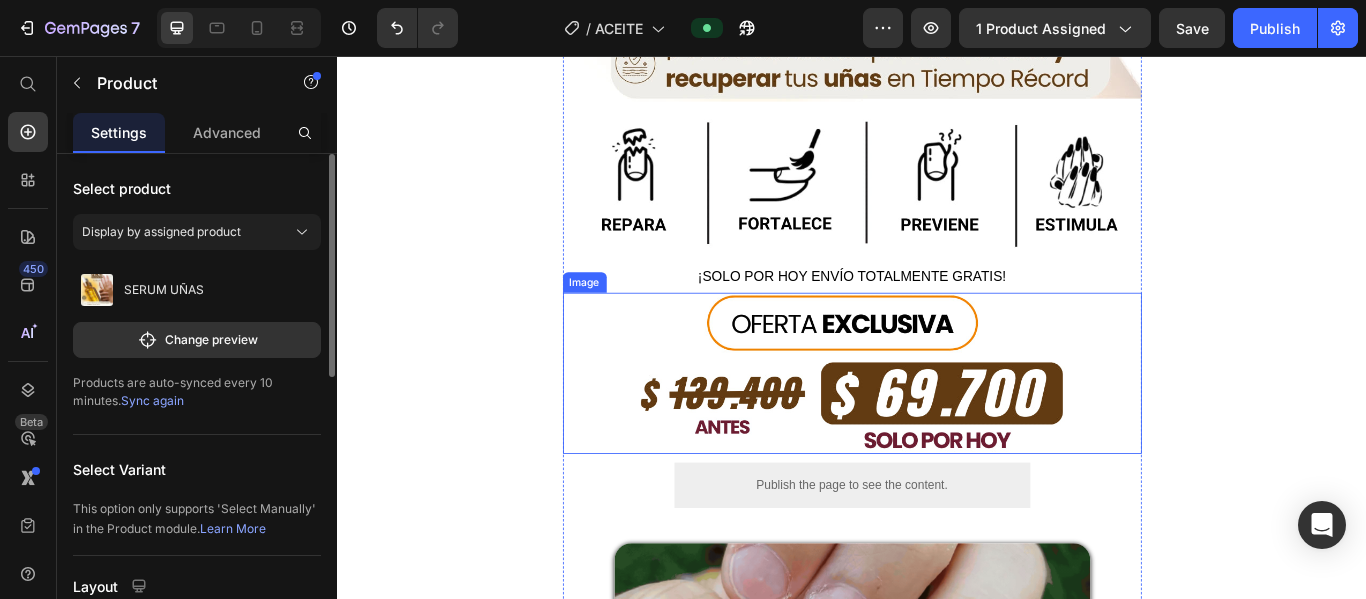 scroll, scrollTop: 800, scrollLeft: 0, axis: vertical 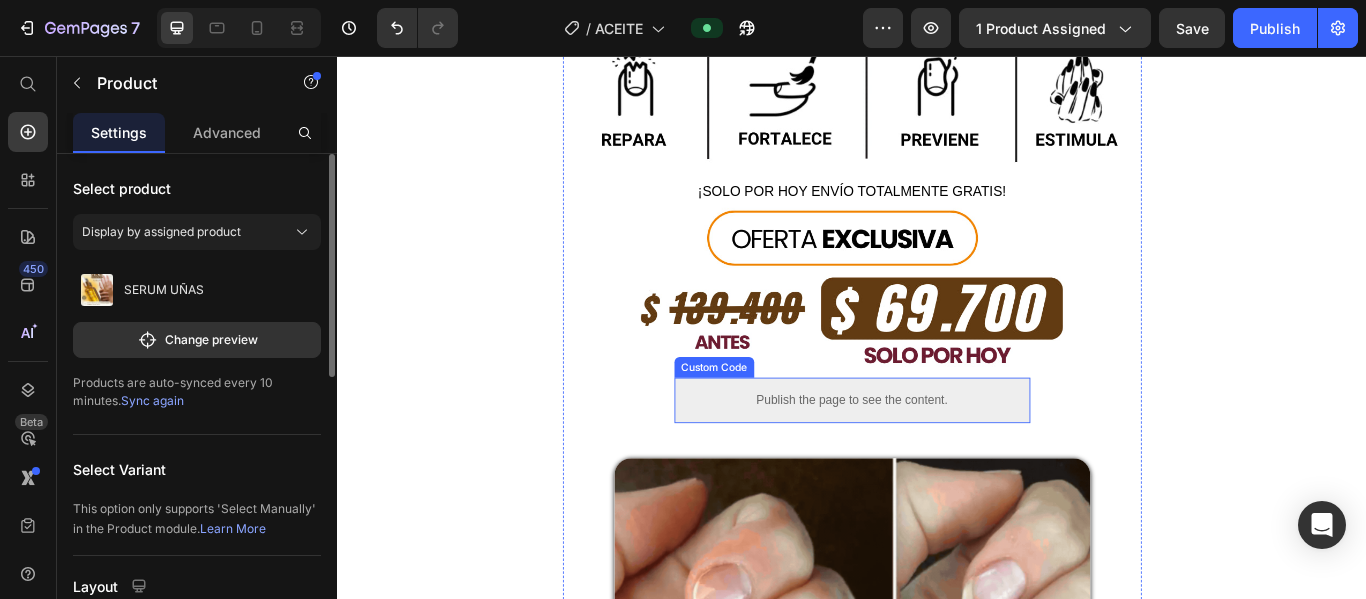 click on "Publish the page to see the content." at bounding box center [937, 457] 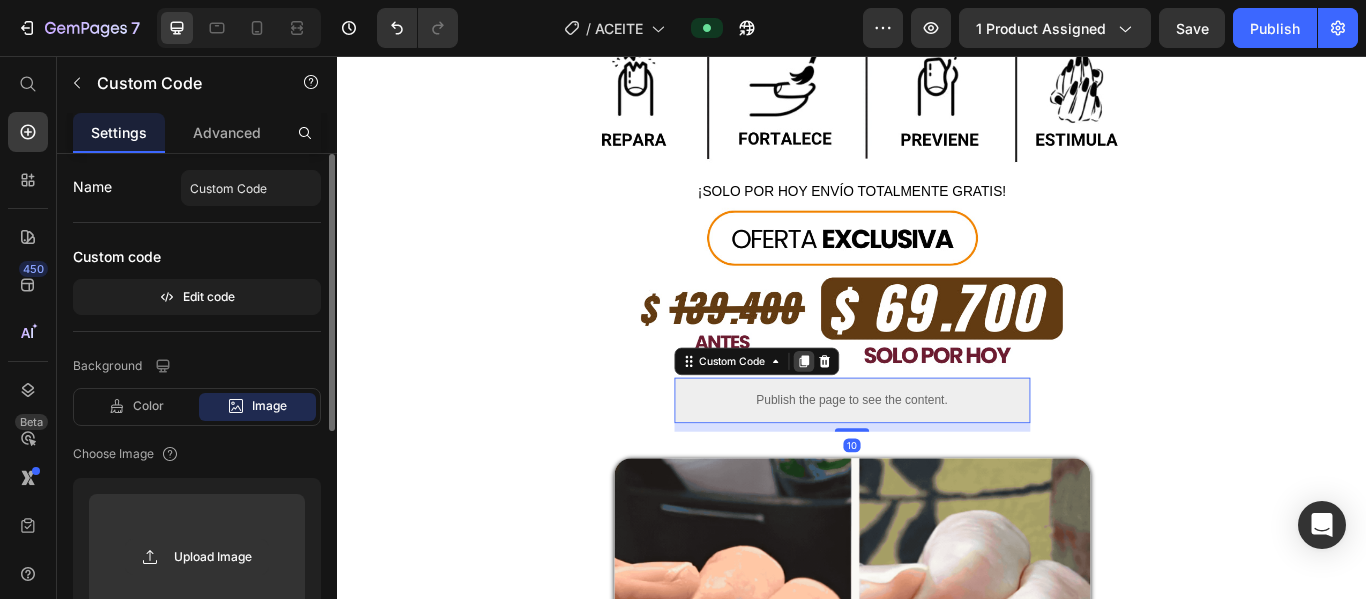 click 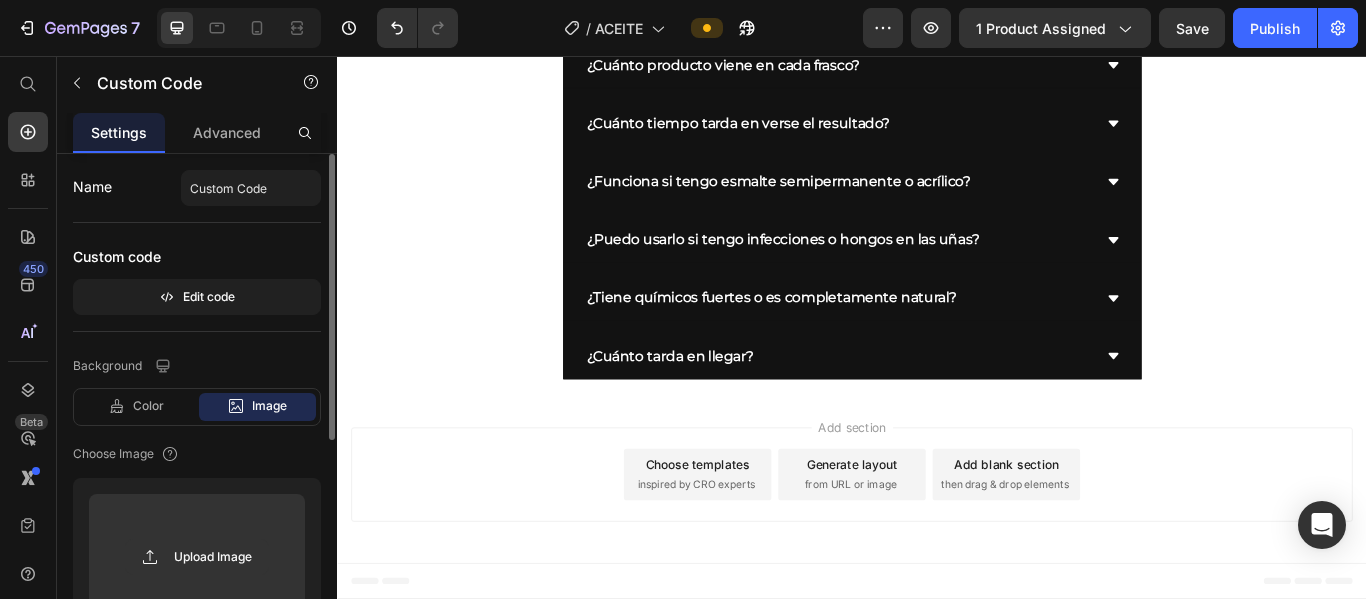 scroll, scrollTop: 8400, scrollLeft: 0, axis: vertical 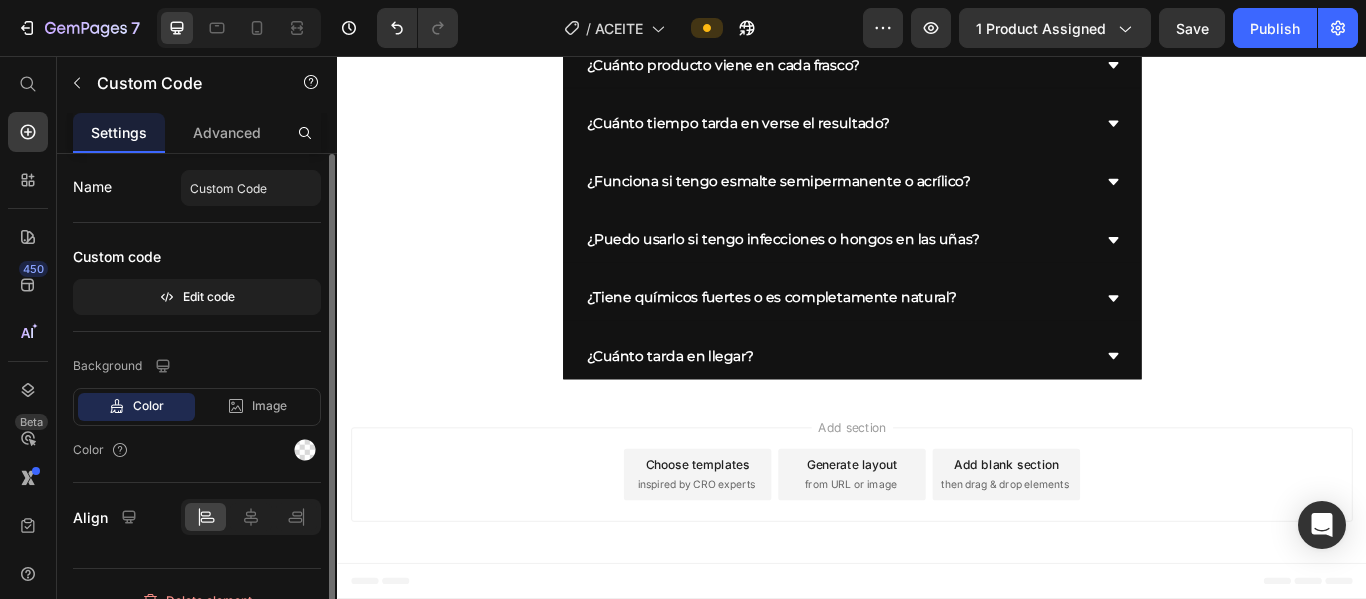 click 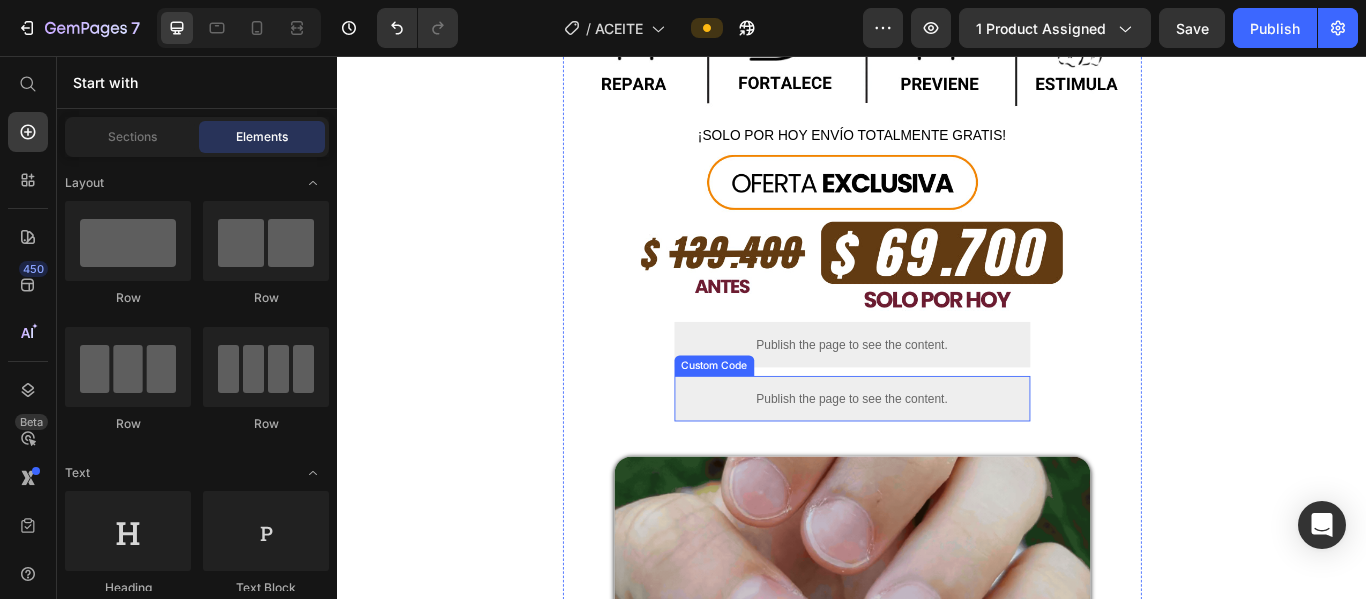 scroll, scrollTop: 900, scrollLeft: 0, axis: vertical 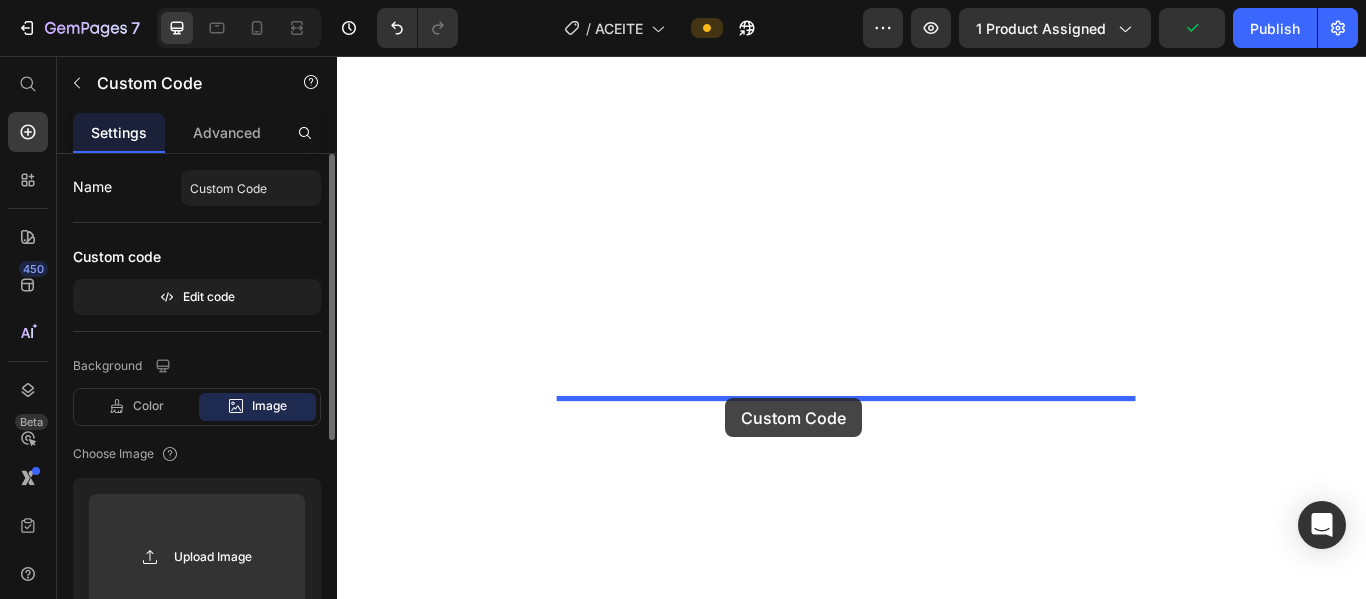 drag, startPoint x: 756, startPoint y: 381, endPoint x: 789, endPoint y: 455, distance: 81.02469 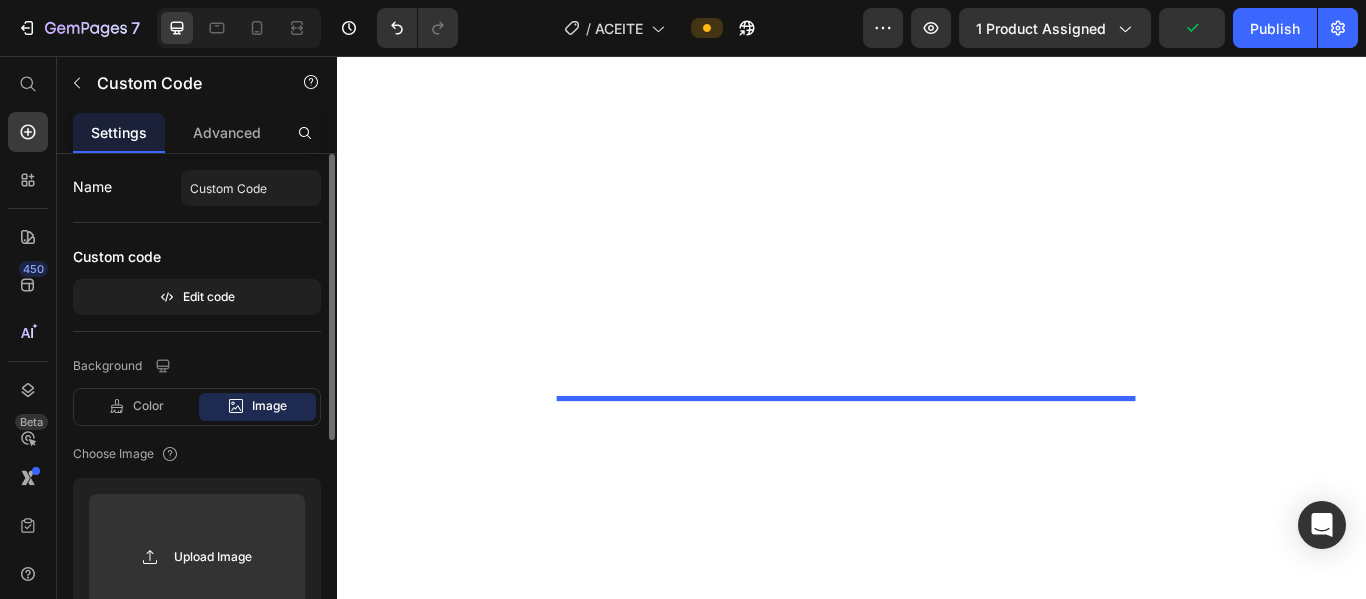 scroll, scrollTop: 8341, scrollLeft: 0, axis: vertical 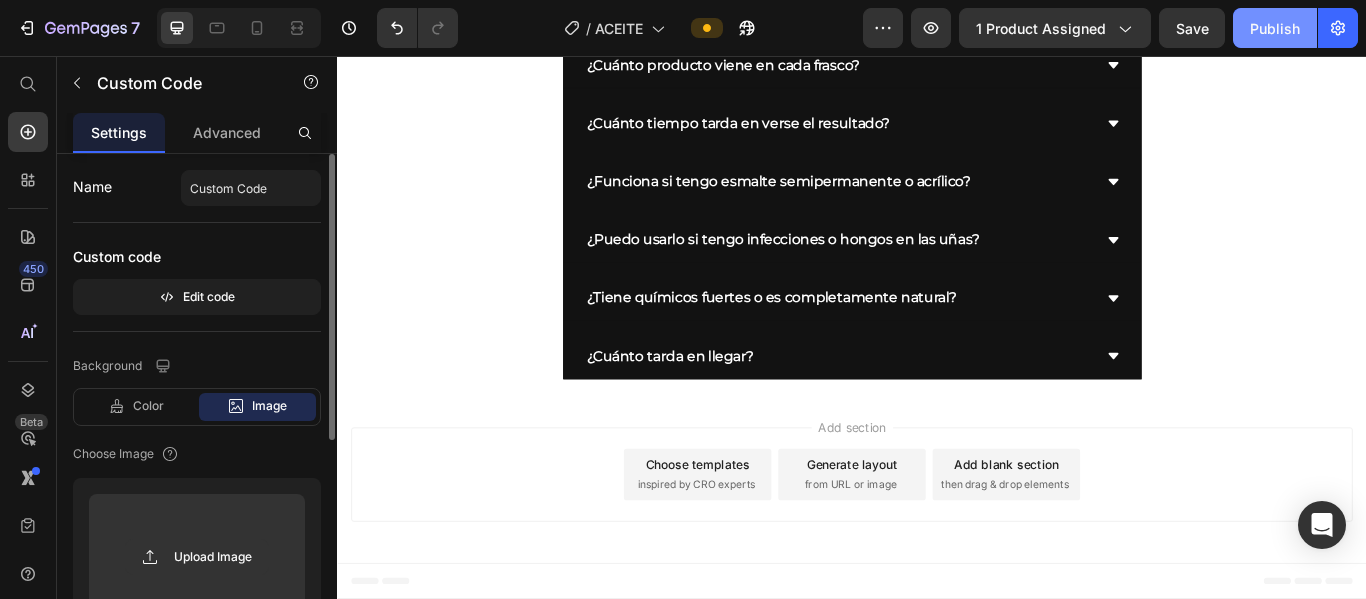 click on "Publish" at bounding box center [1275, 28] 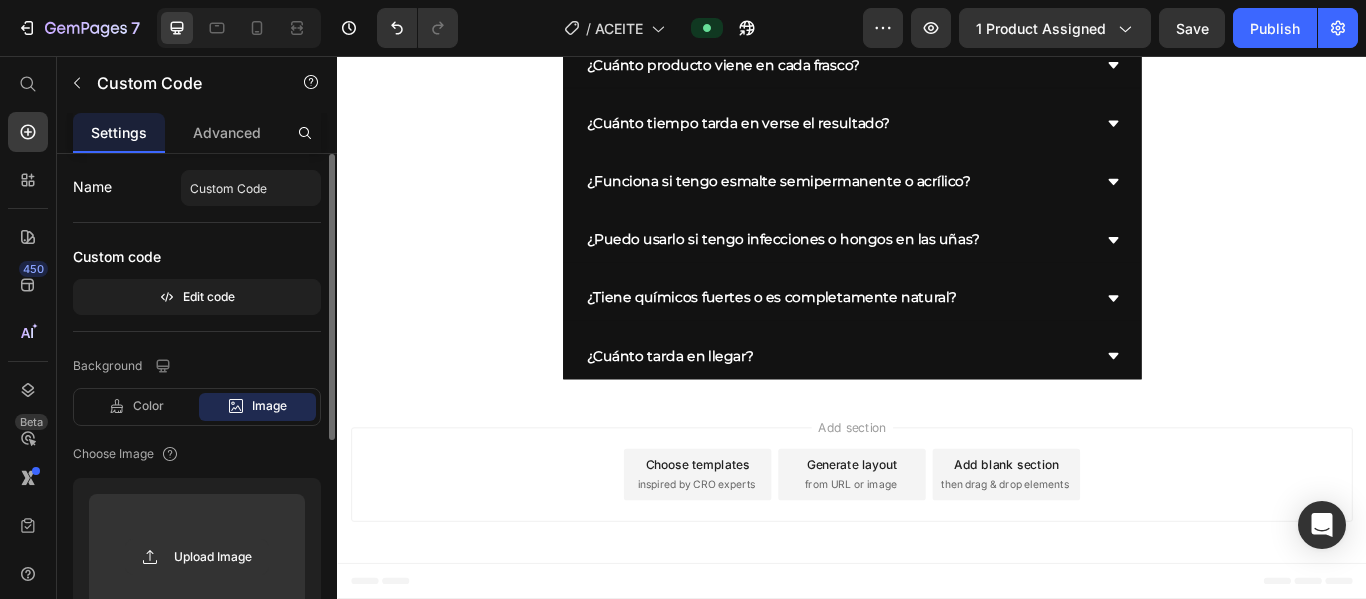 click on "Image Image Image Image ¡SOLO POR HOY ENVÍO TOTALMENTE GRATIS! Text Block Image
Publish the page to see the content.
Custom Code Image Image Row Image Image Image Text Block Image Image Image Image Image
Row Image Image
Image Image Image Image
Carousel
Image Image Image Image
Carousel Image Image Row Product
Publish the page to see the content.
Custom Code   0 Image Image Image Image Row Row" at bounding box center (937, -3485) 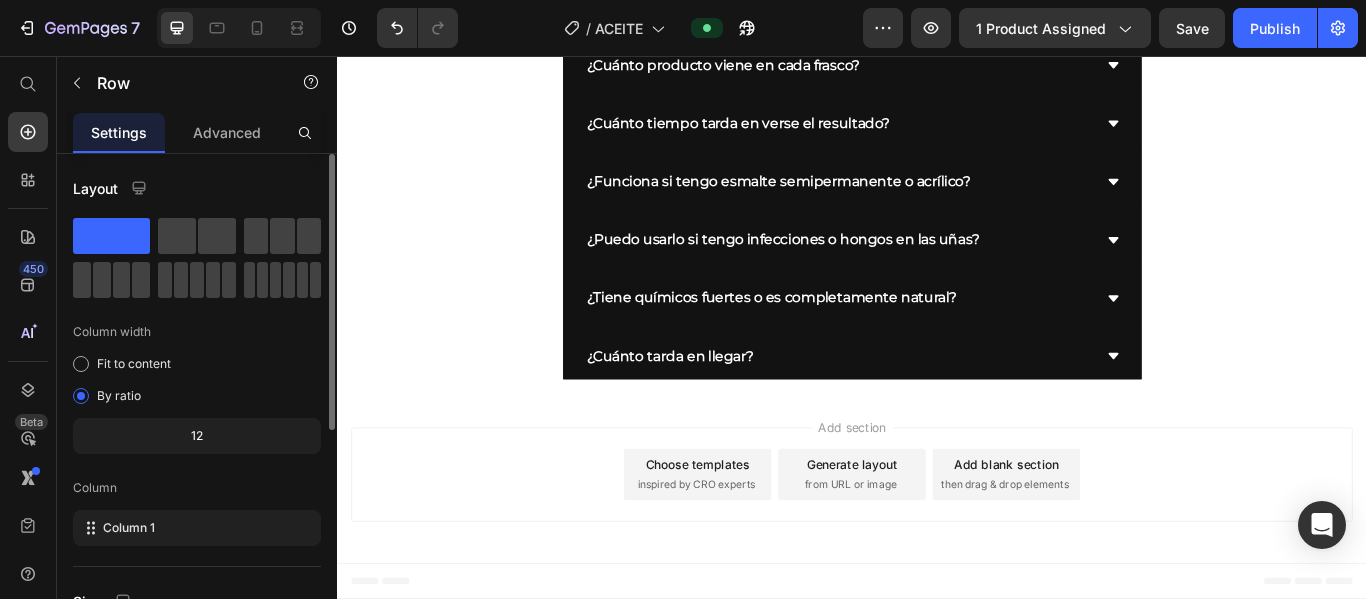scroll, scrollTop: 410, scrollLeft: 0, axis: vertical 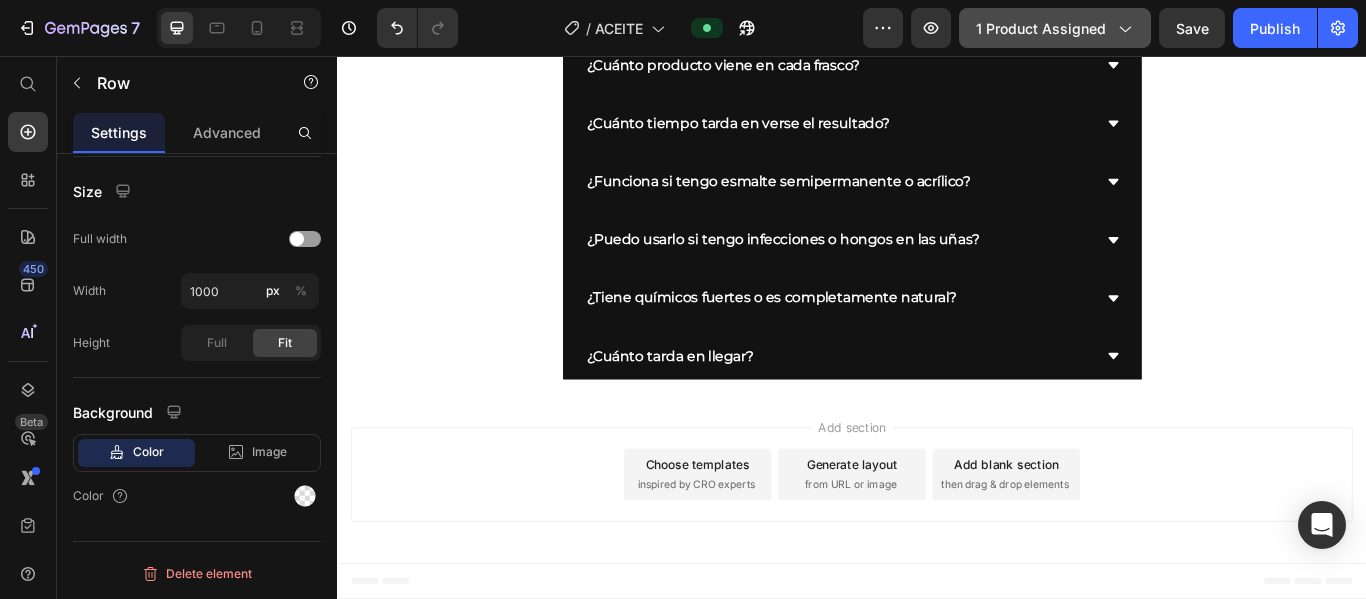 click on "1 product assigned" at bounding box center (1055, 28) 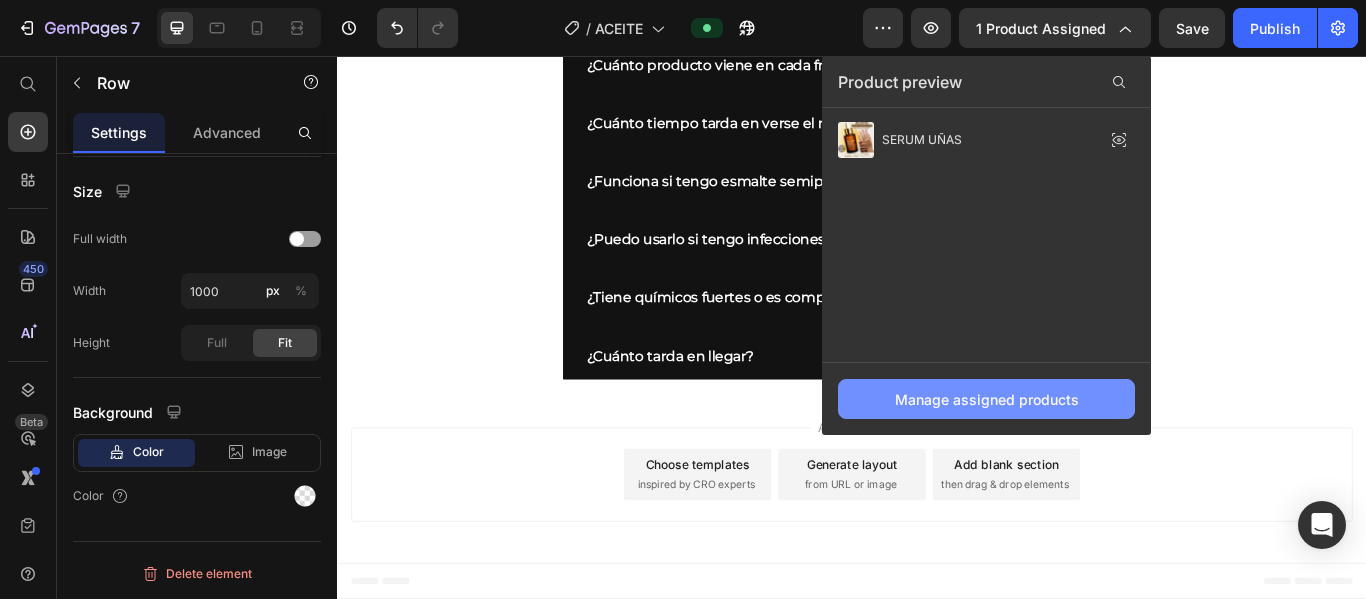 click on "Manage assigned products" at bounding box center (987, 399) 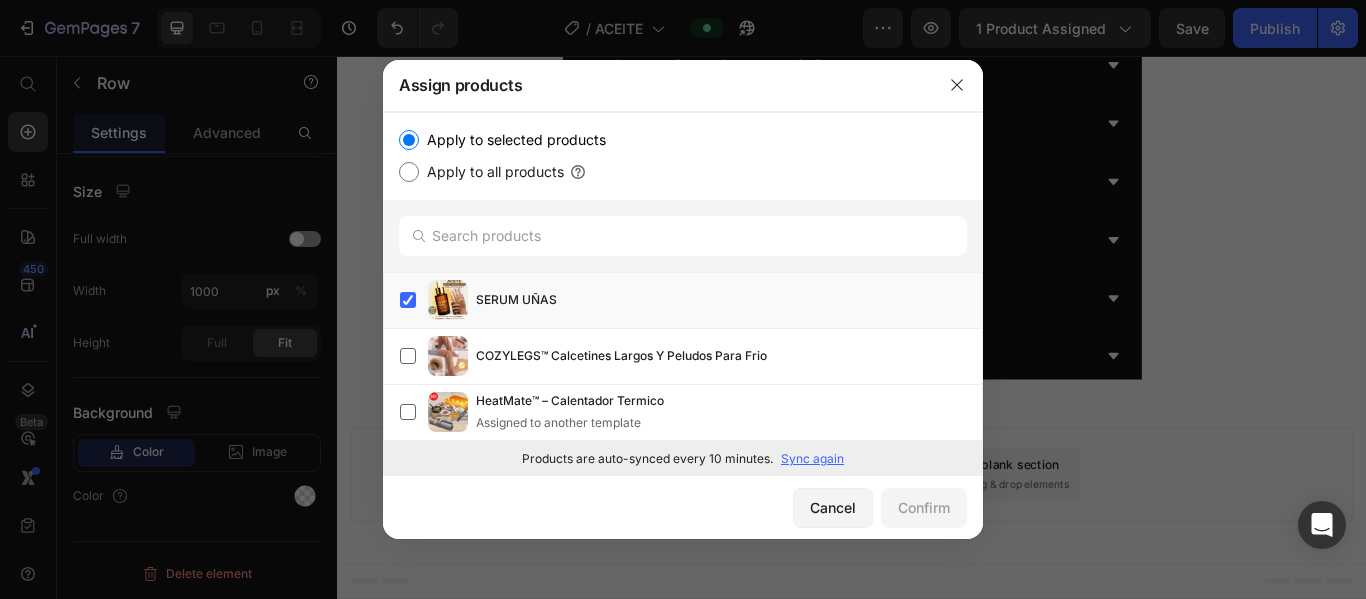 click on "Sync again" at bounding box center [812, 459] 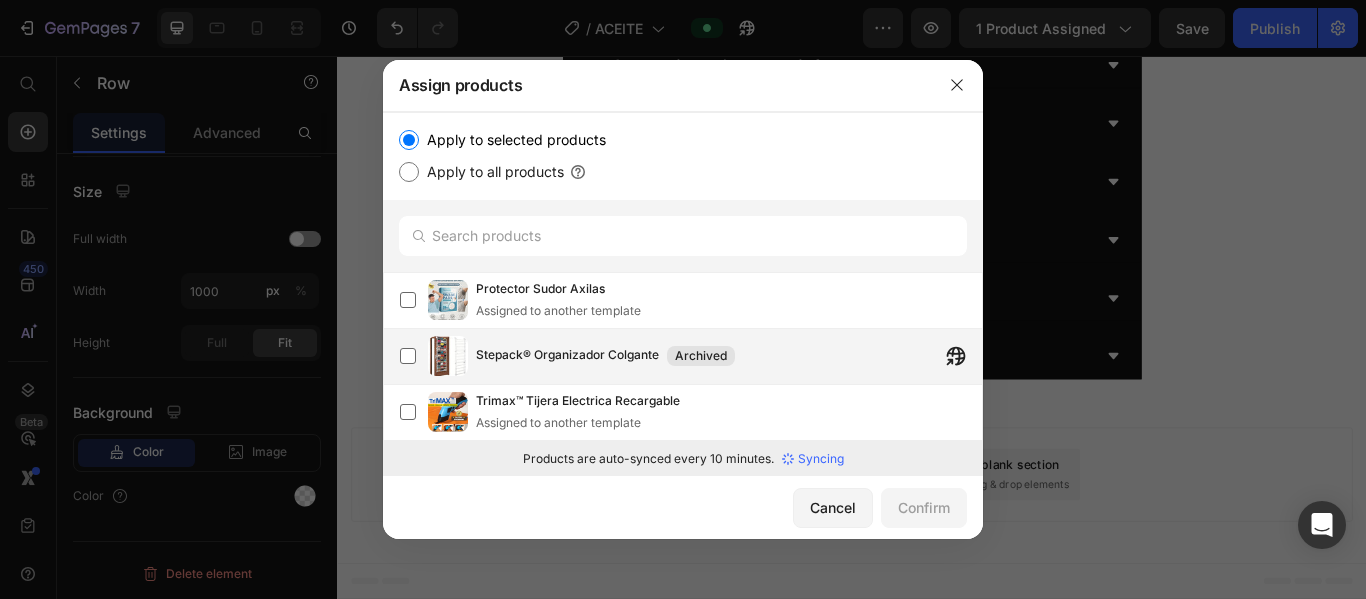 scroll, scrollTop: 0, scrollLeft: 0, axis: both 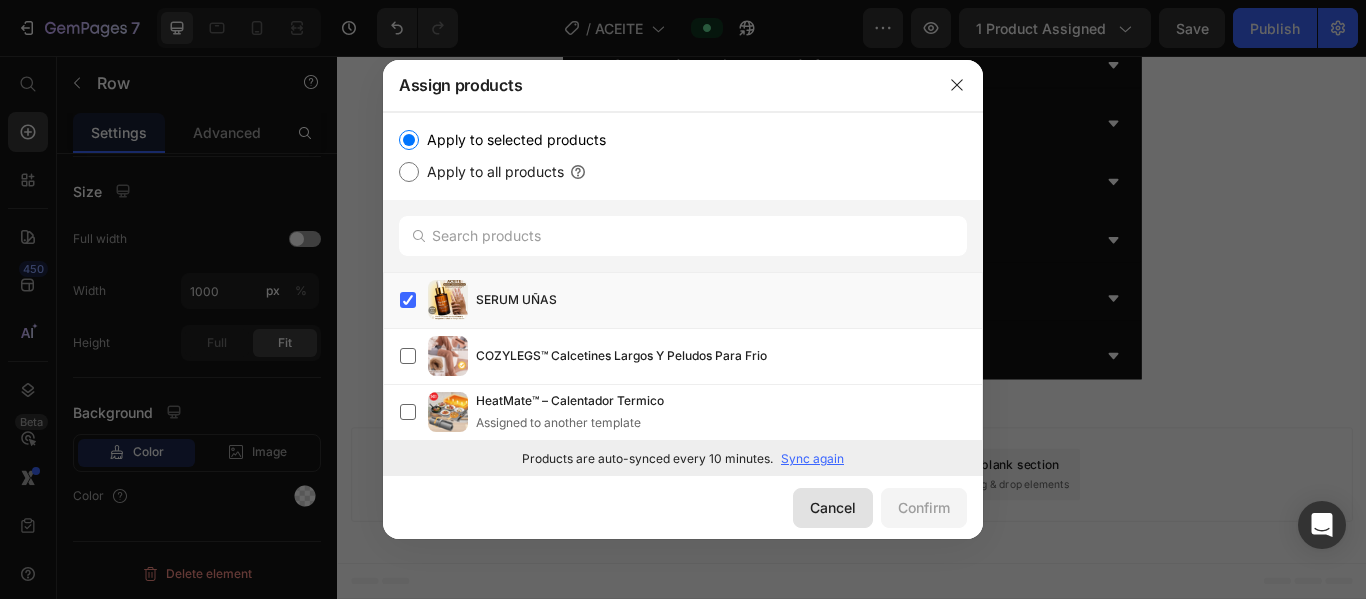 click on "Cancel" at bounding box center [833, 507] 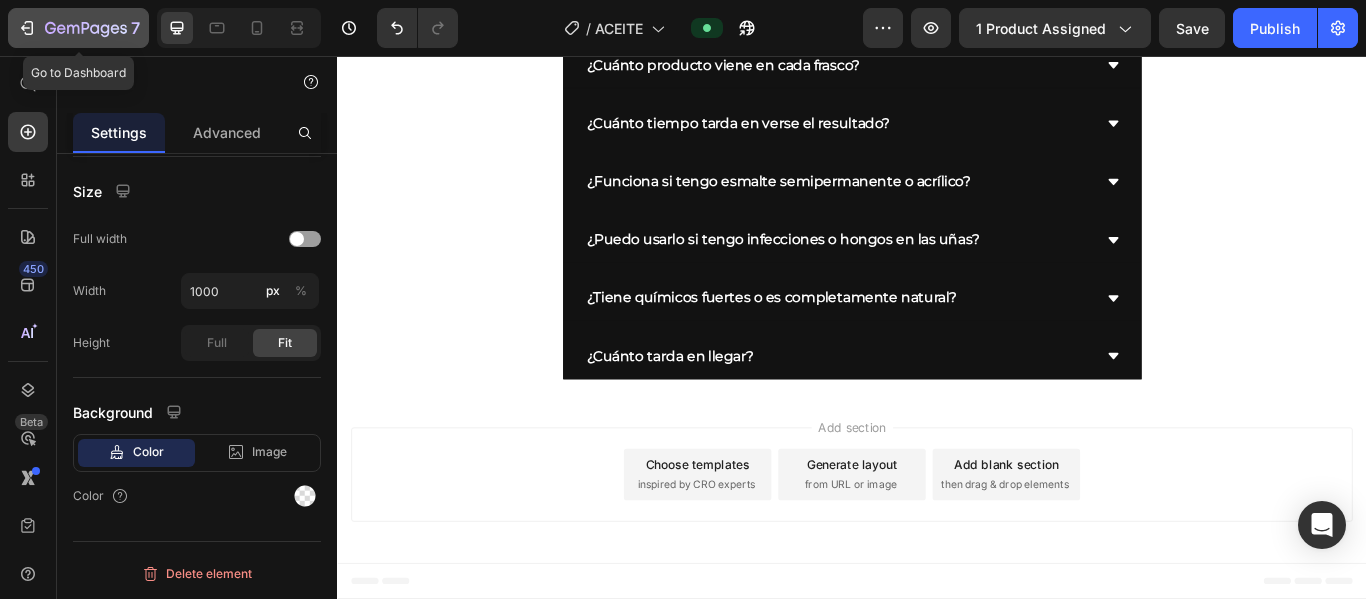 click 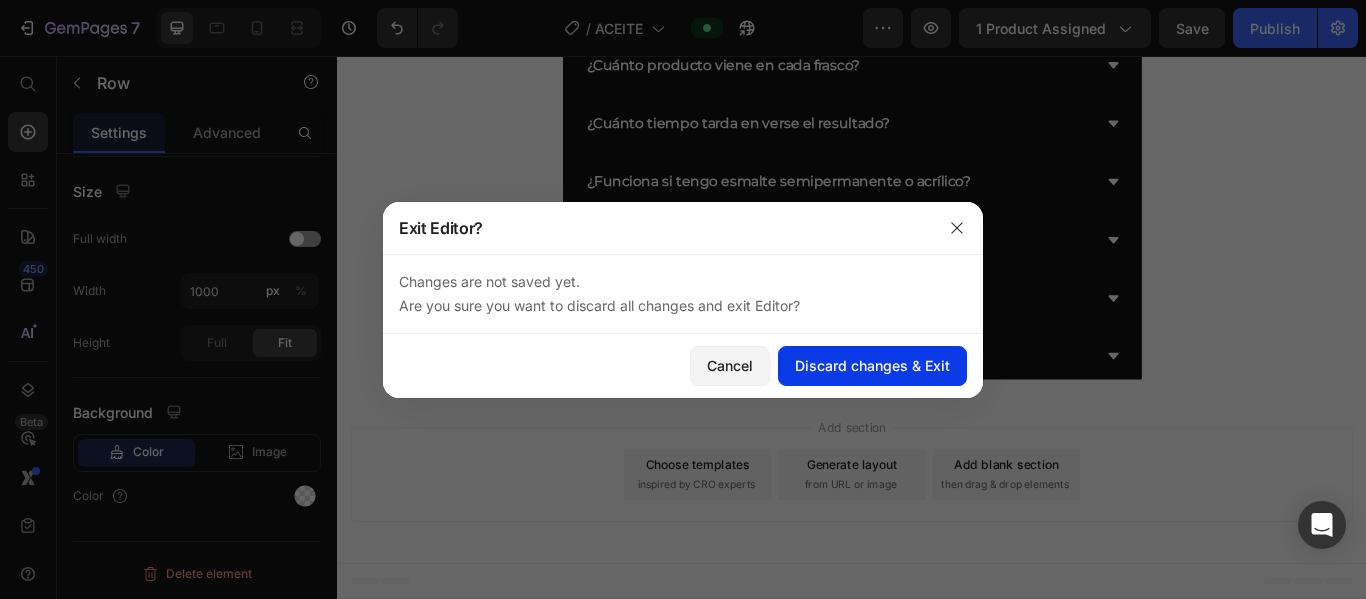 click on "Discard changes & Exit" at bounding box center (872, 365) 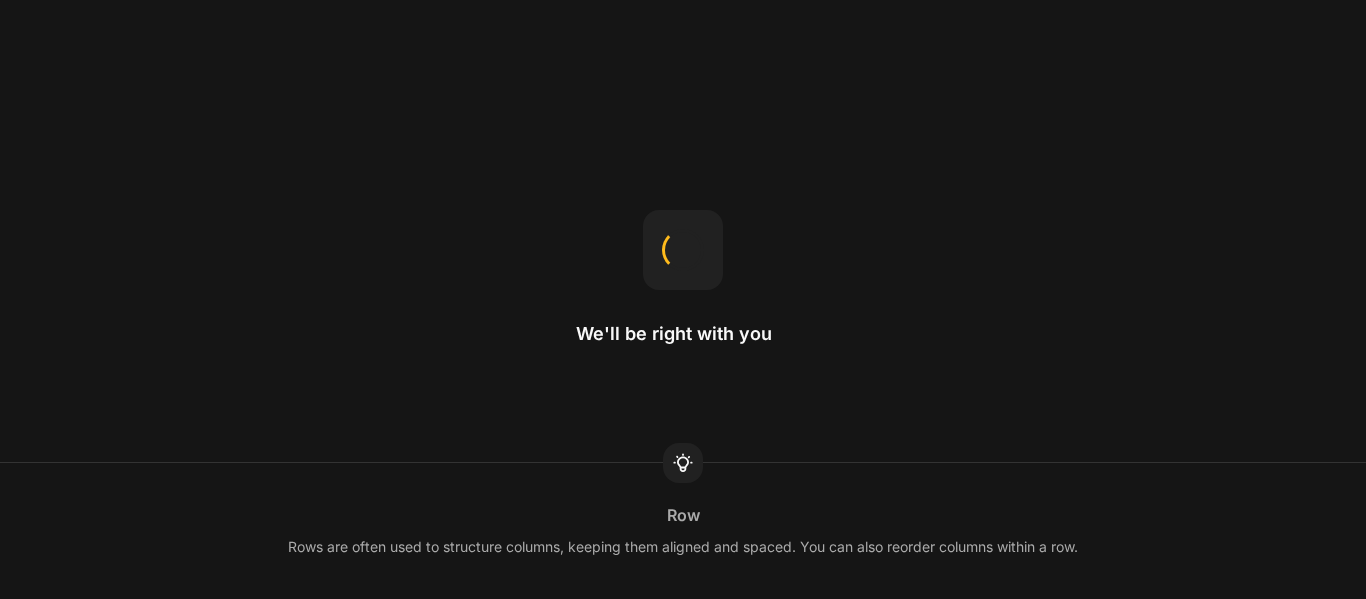 scroll, scrollTop: 0, scrollLeft: 0, axis: both 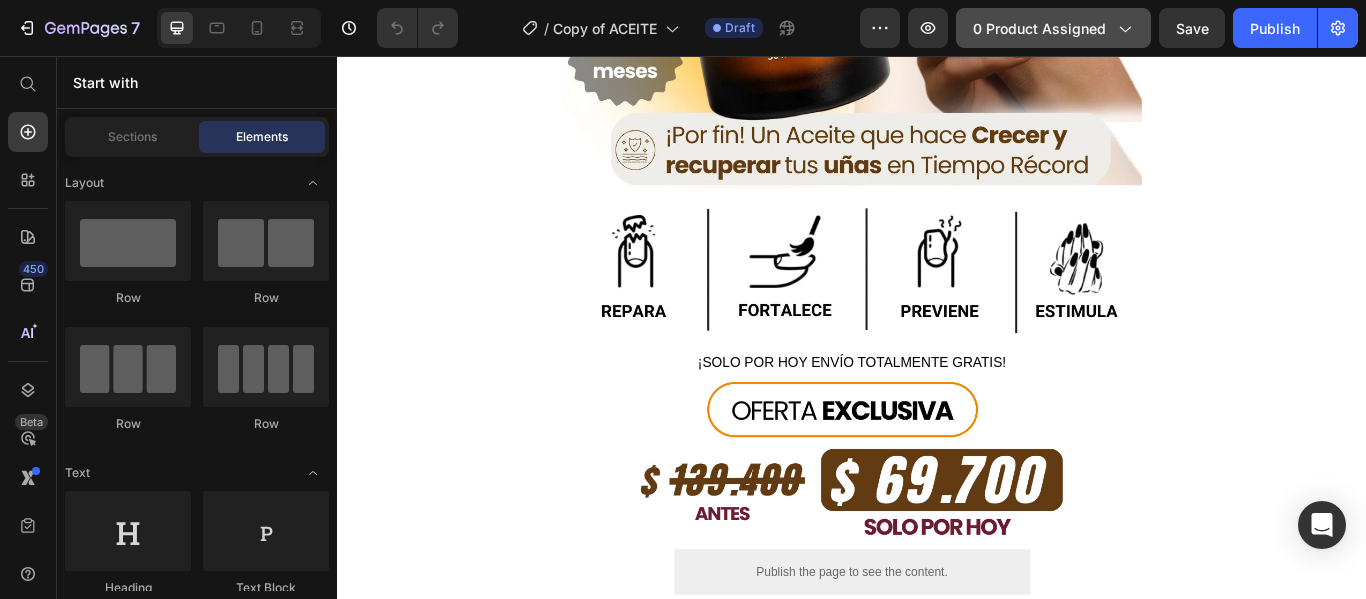 click on "0 product assigned" 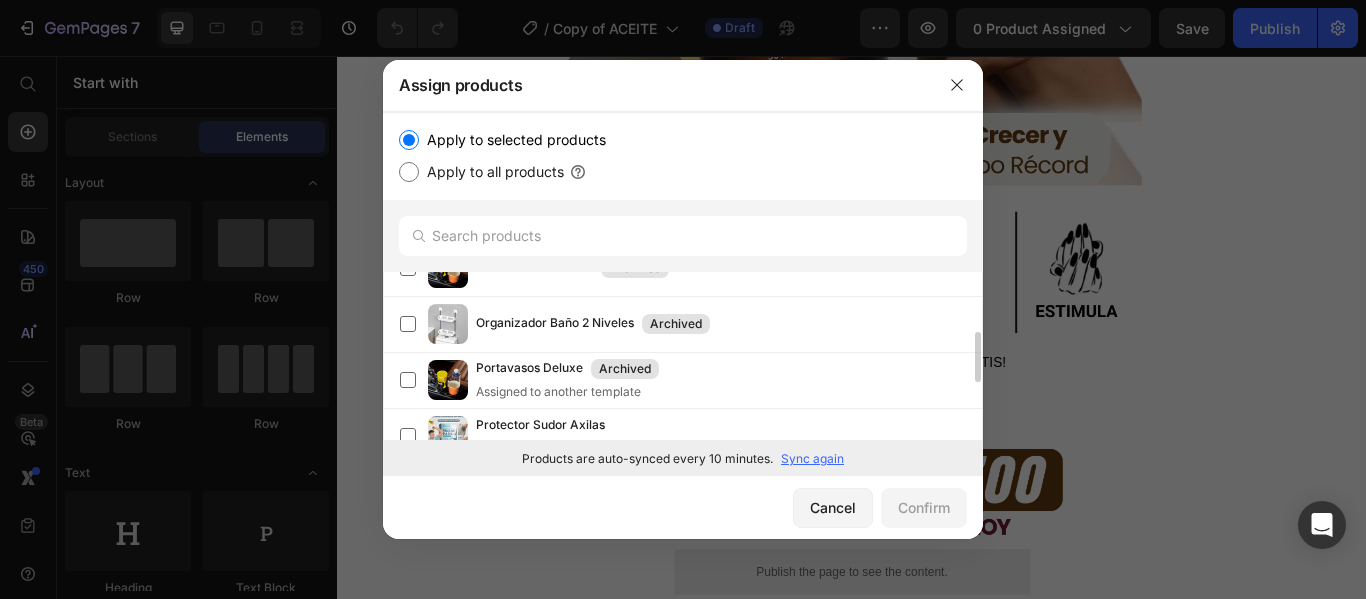 scroll, scrollTop: 392, scrollLeft: 0, axis: vertical 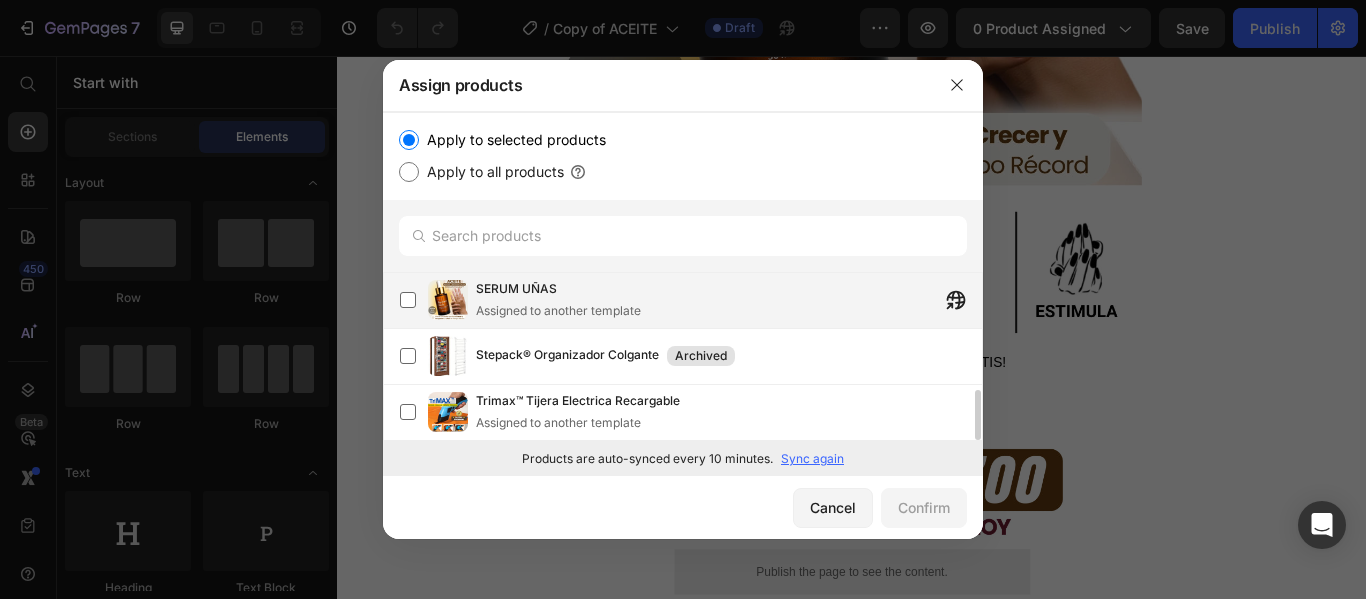 click on "SERUM UÑAS  Assigned to another template" at bounding box center [729, 300] 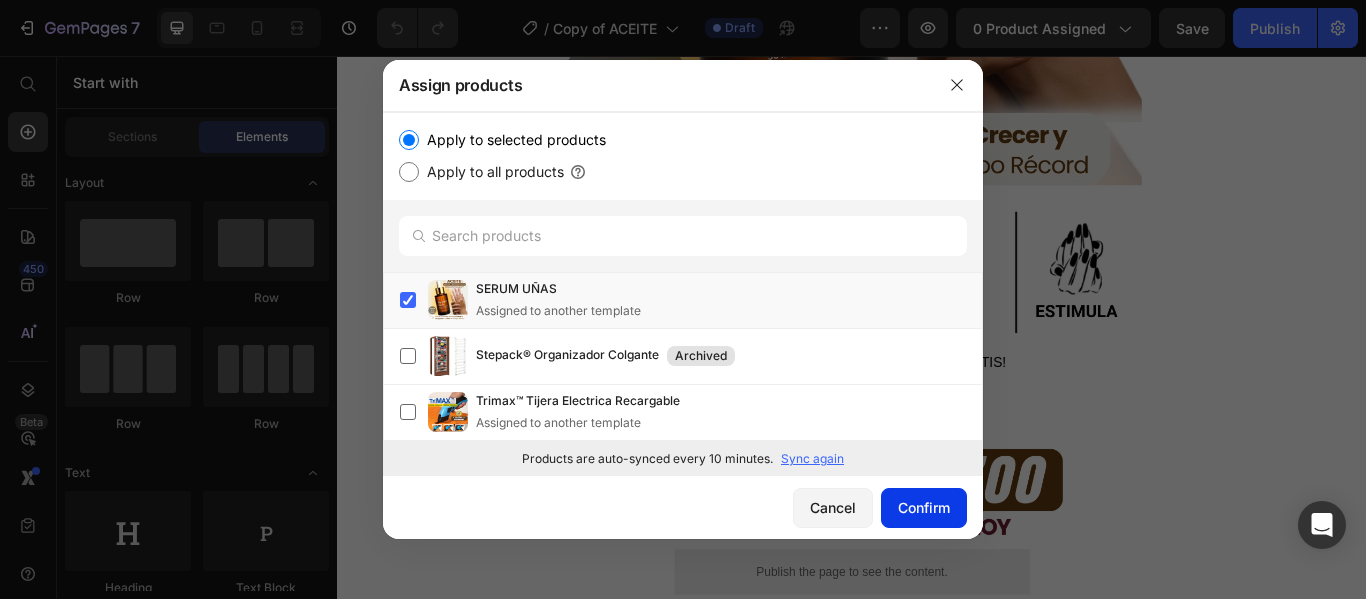 click on "Confirm" at bounding box center [924, 507] 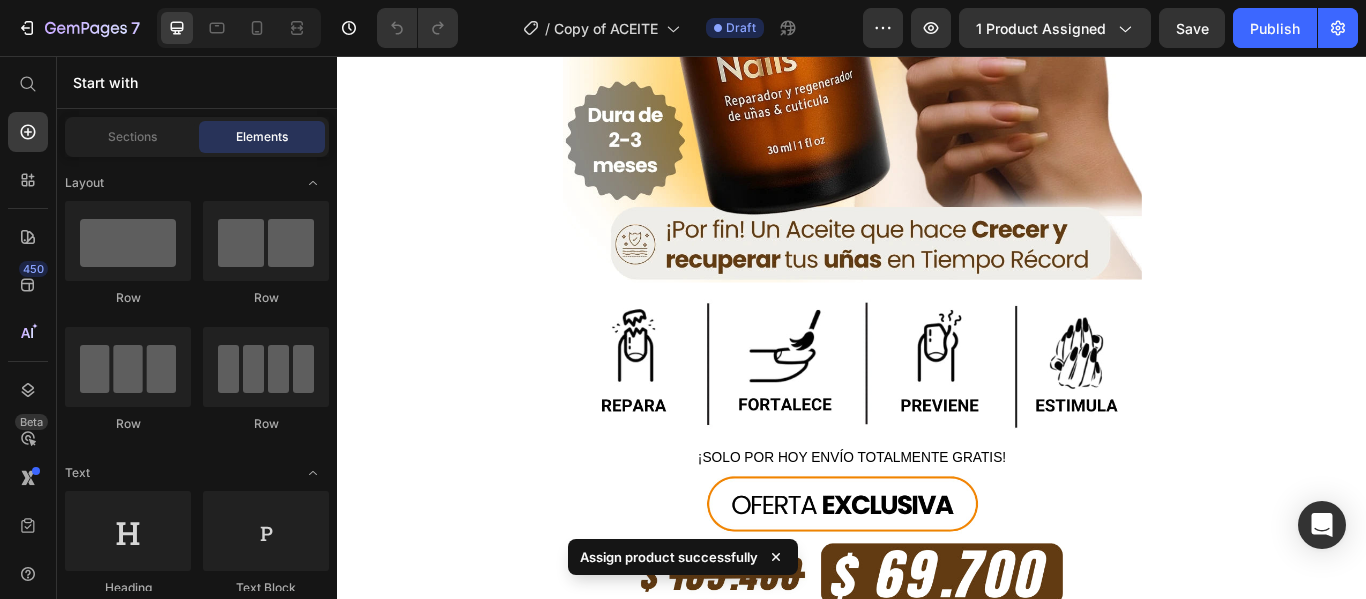 scroll, scrollTop: 600, scrollLeft: 0, axis: vertical 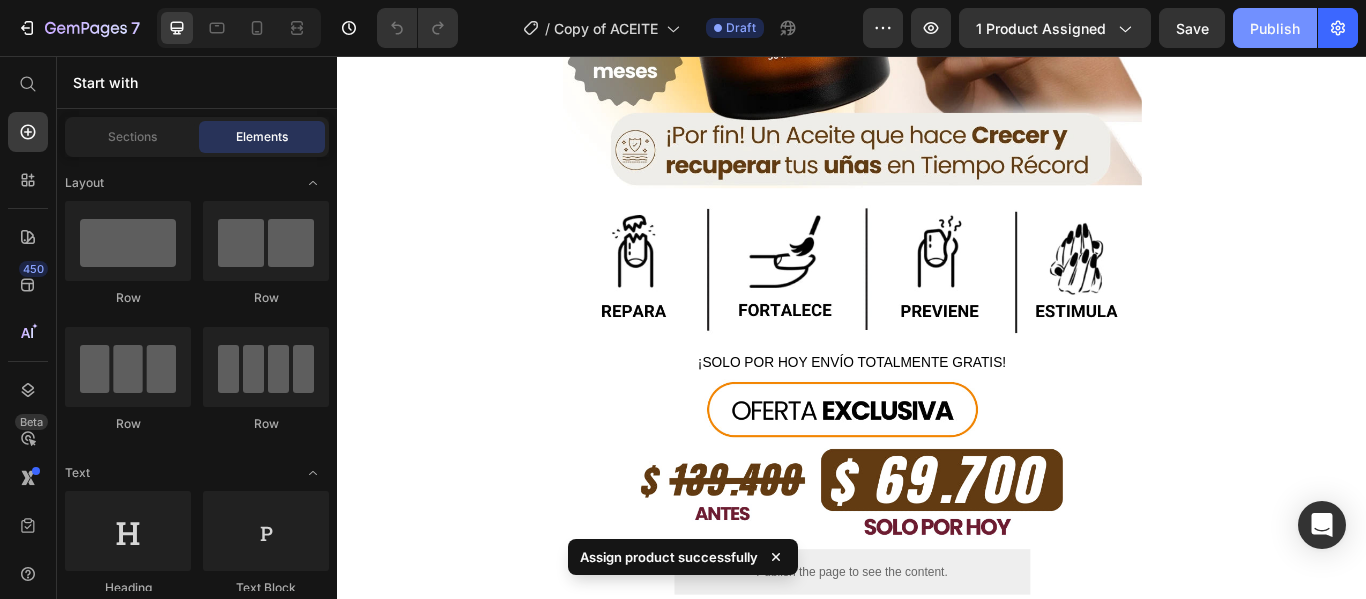 click on "Publish" at bounding box center [1275, 28] 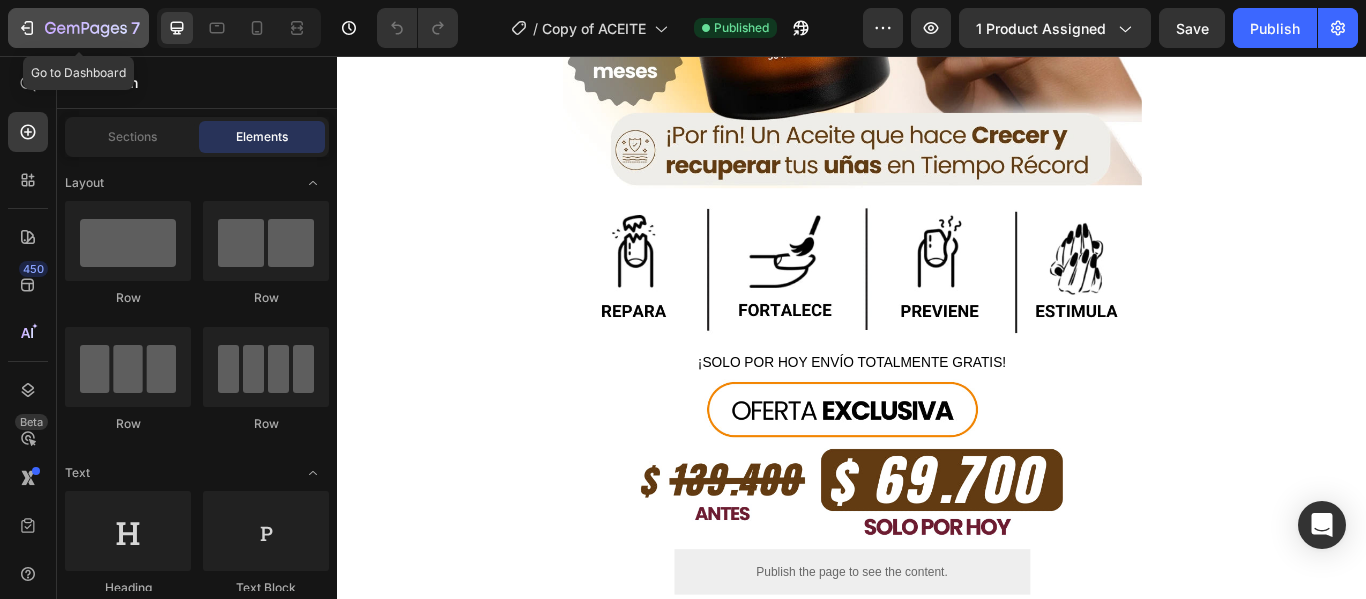 click 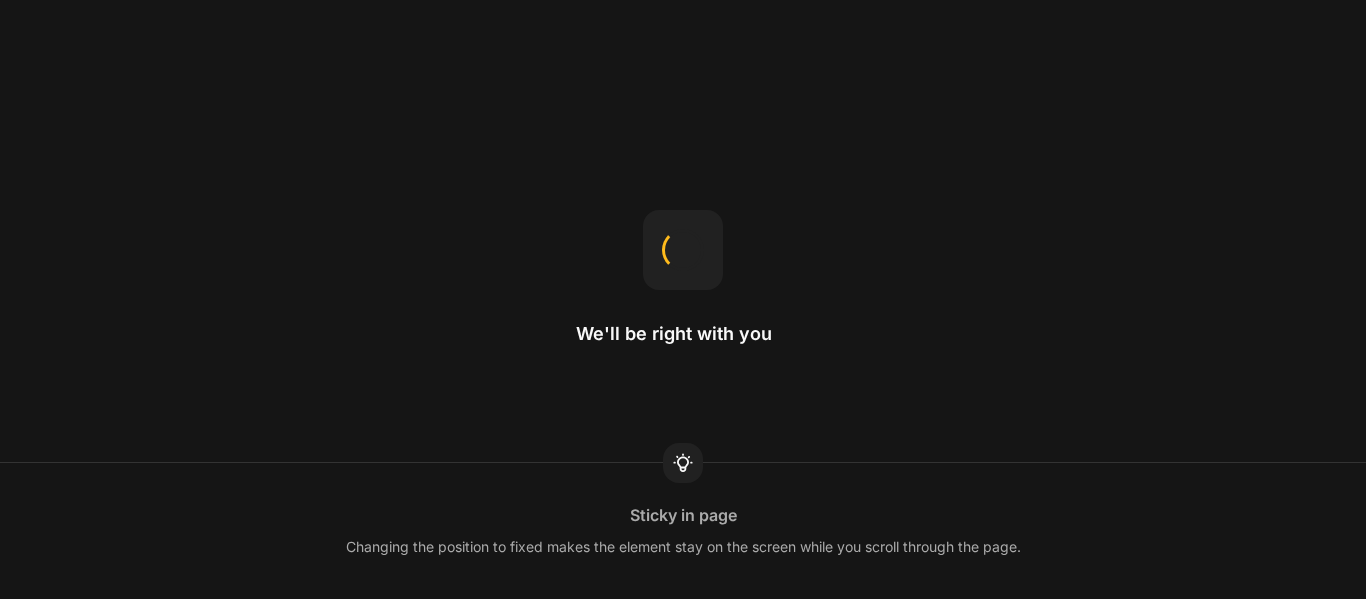 scroll, scrollTop: 0, scrollLeft: 0, axis: both 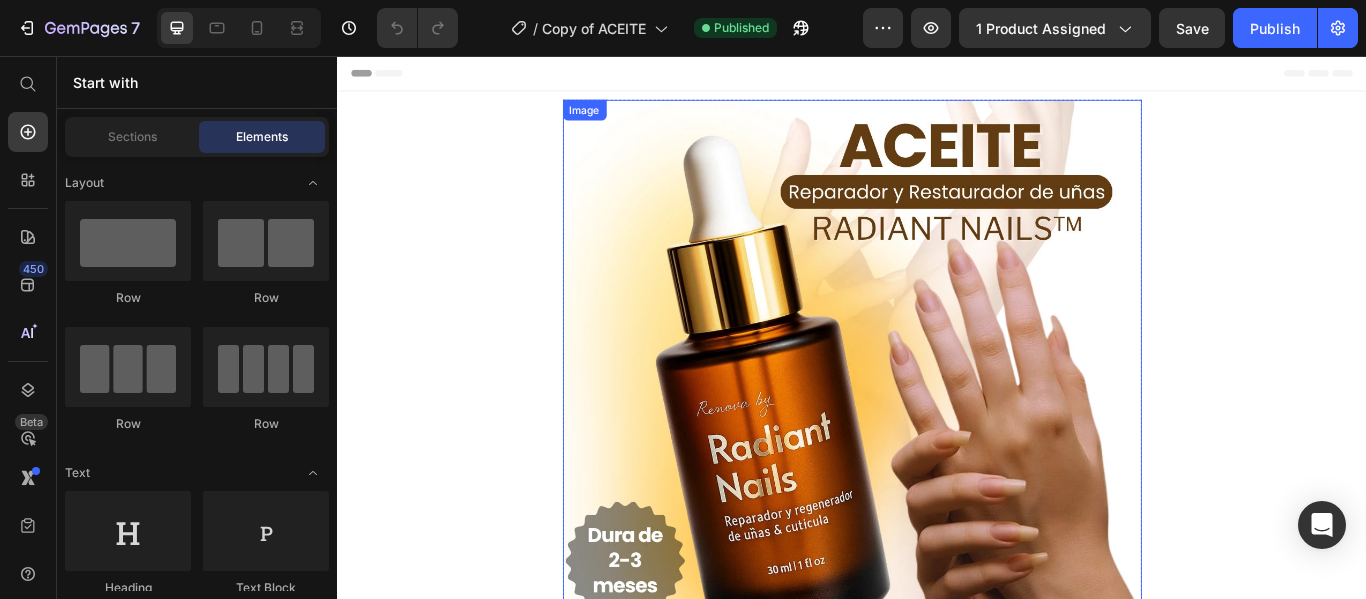 click at bounding box center (937, 482) 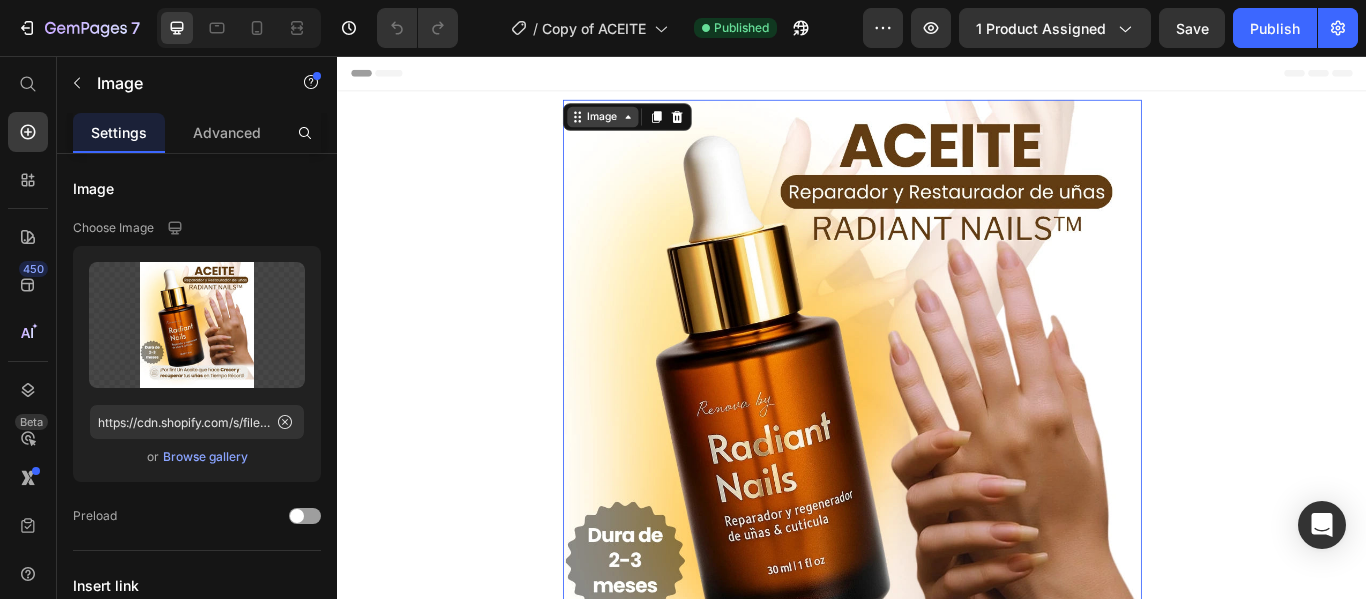 click on "Image" at bounding box center (646, 127) 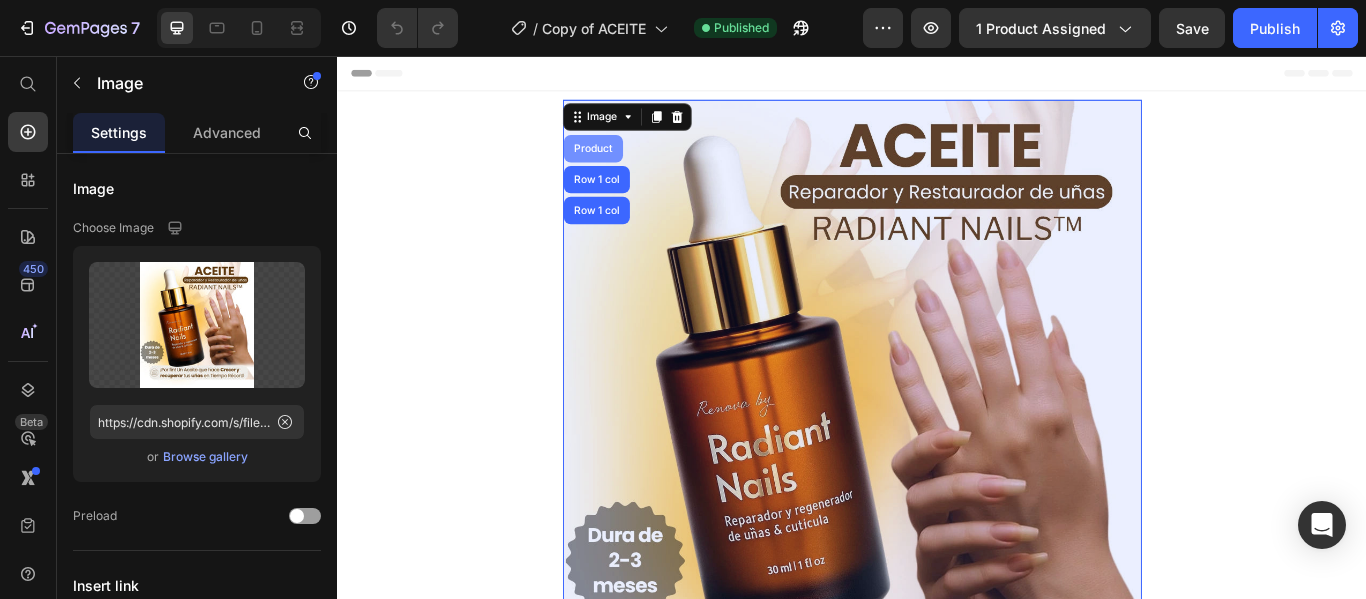 click on "Product" at bounding box center (635, 164) 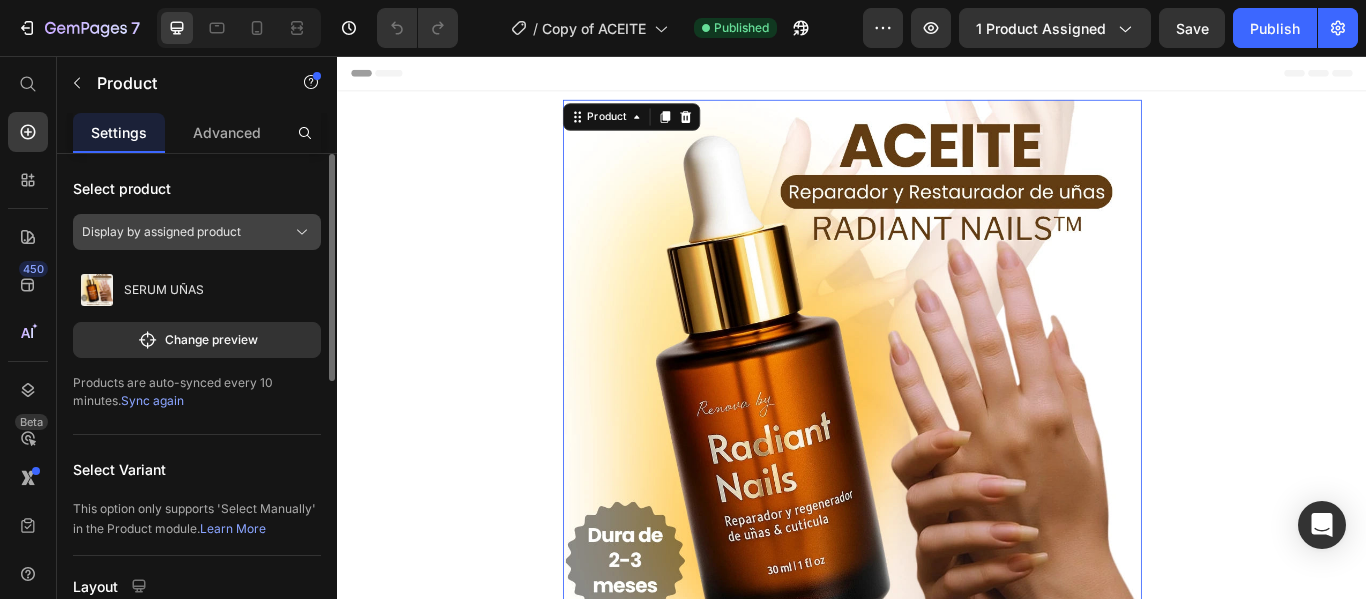 click on "Display by assigned product" at bounding box center [161, 232] 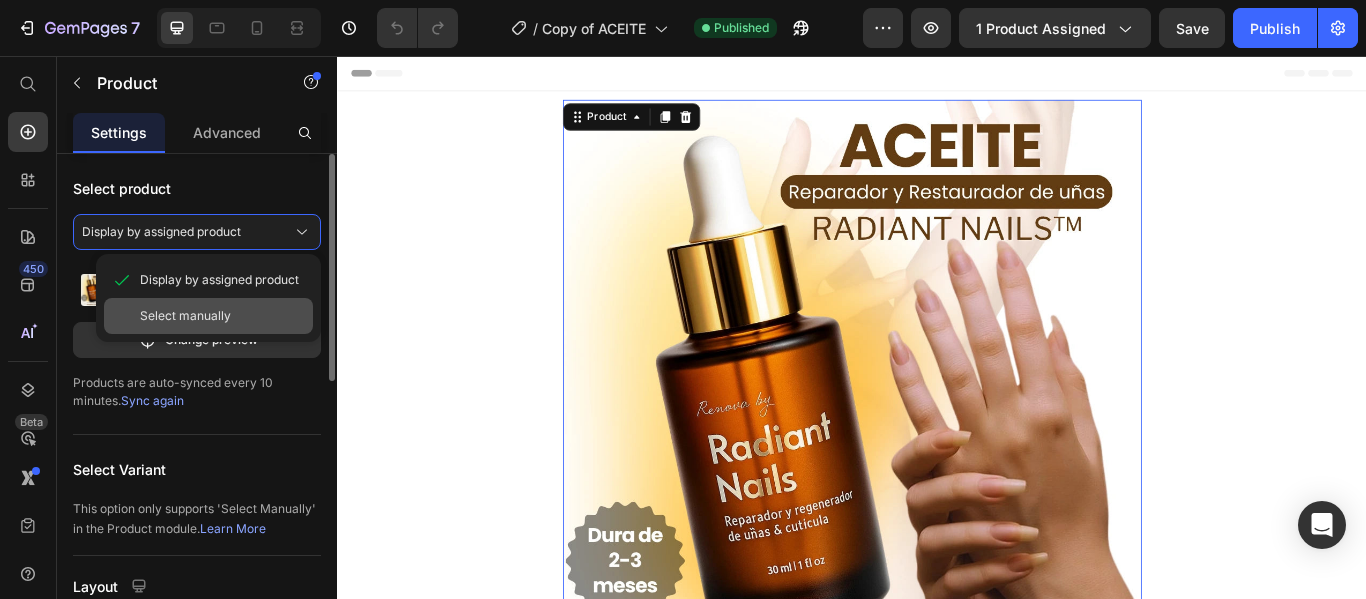 click on "Select manually" at bounding box center [222, 316] 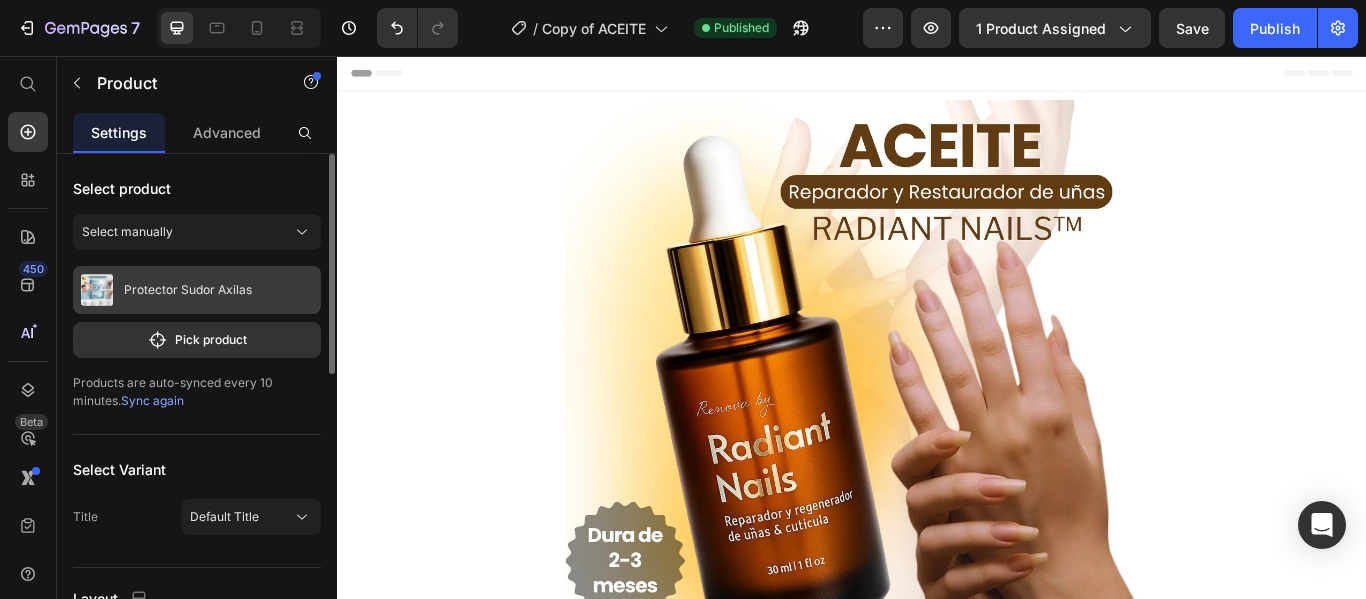 click on "Protector Sudor Axilas" at bounding box center (188, 290) 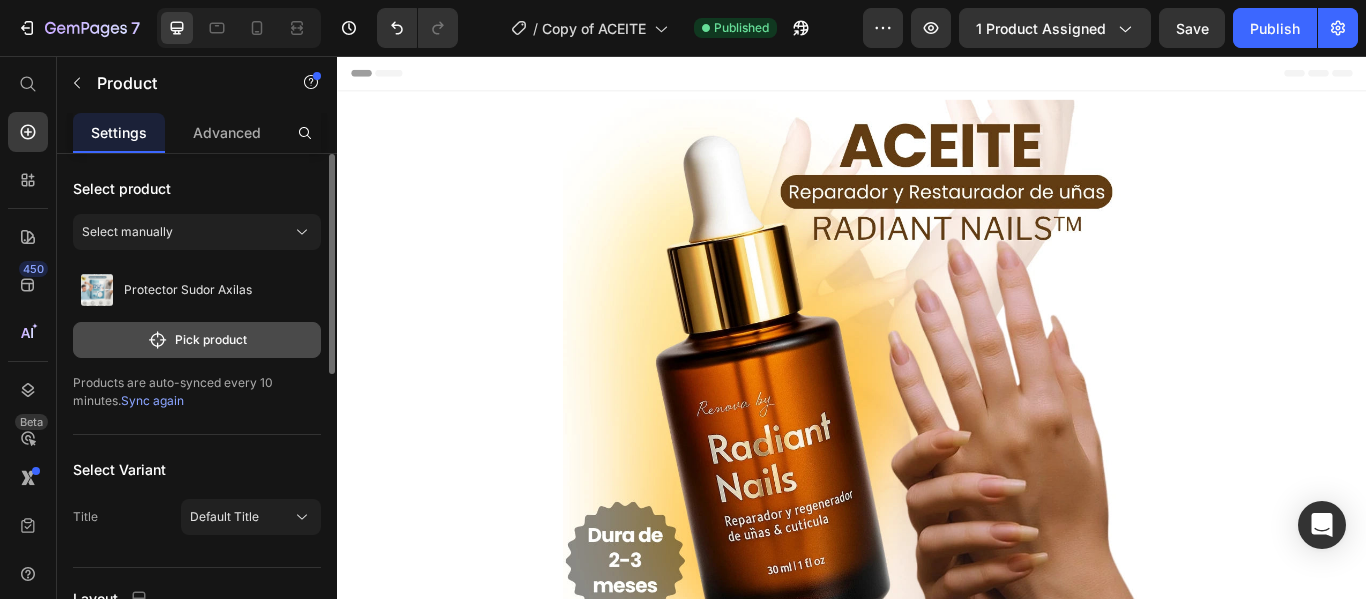 click on "Pick product" 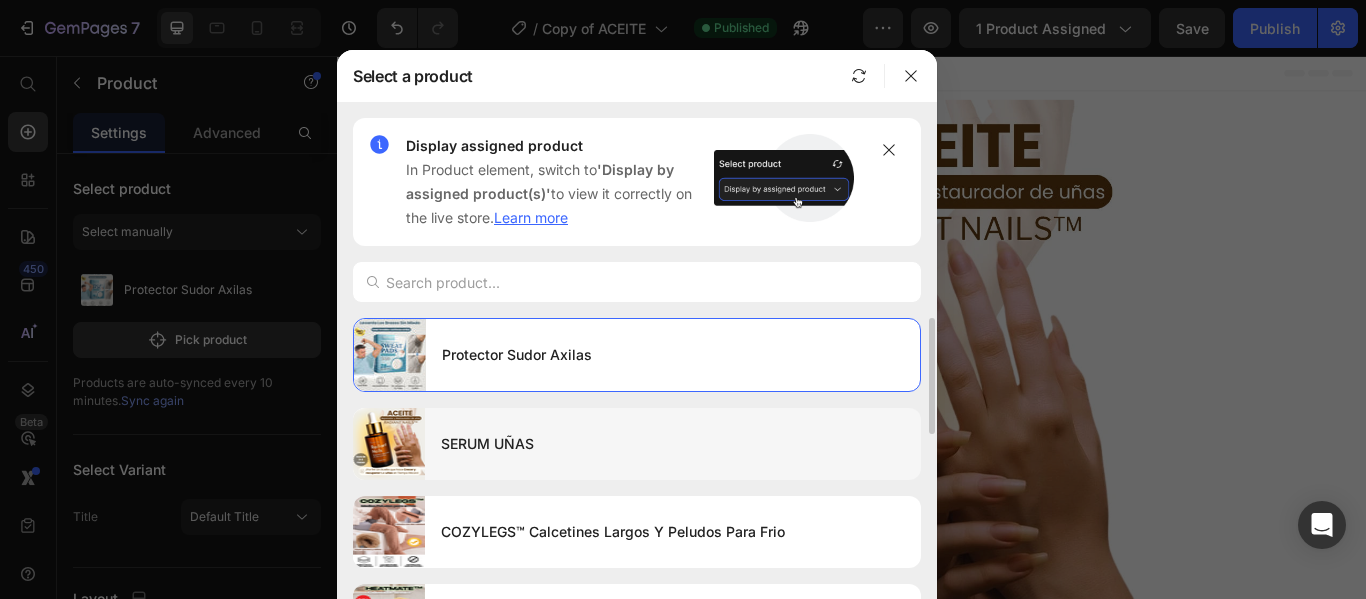 click on "SERUM UÑAS" at bounding box center (673, 444) 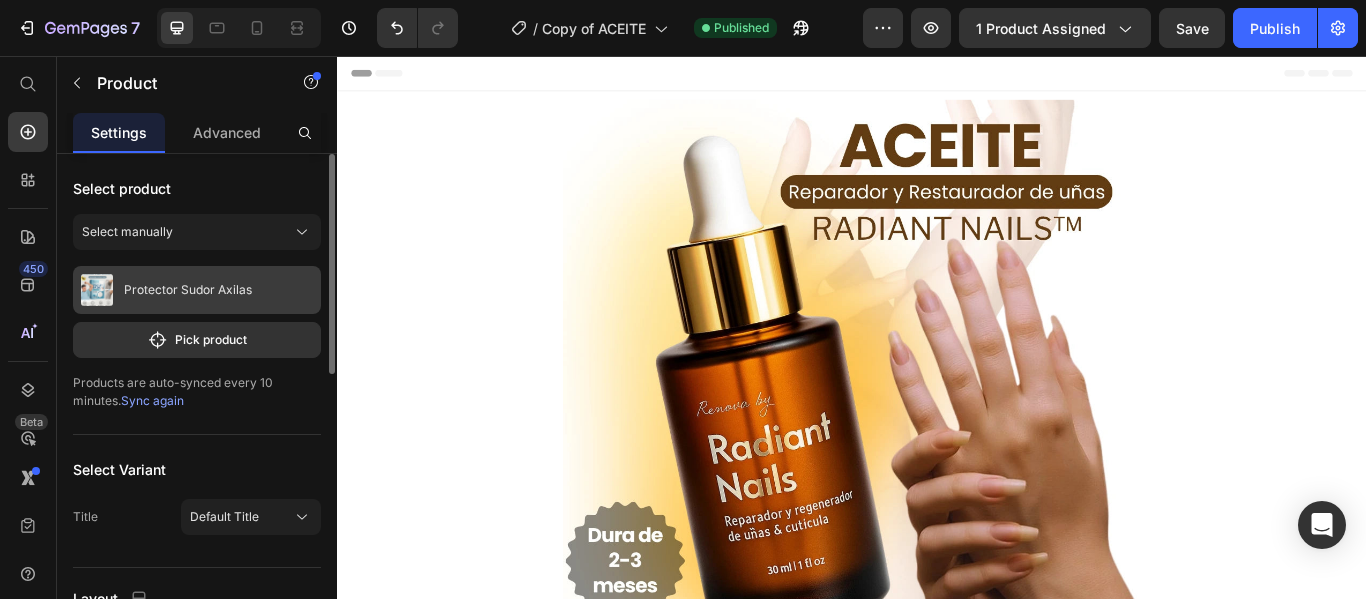 click on "Protector Sudor Axilas" at bounding box center [197, 290] 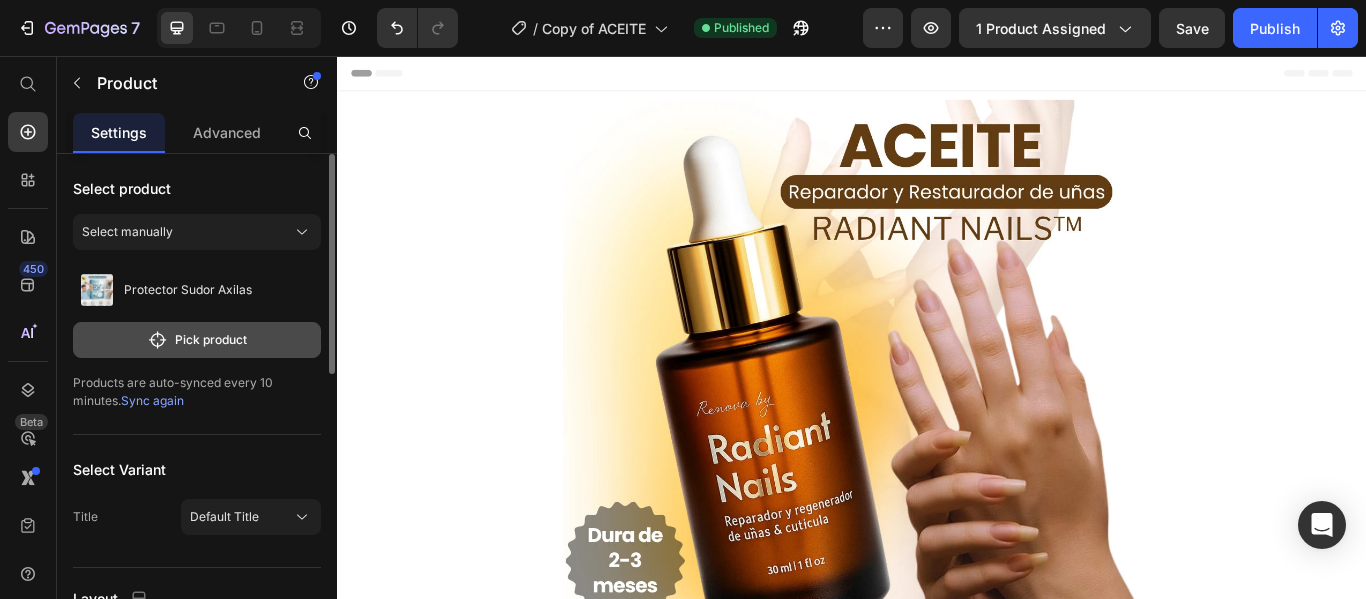 click on "Pick product" 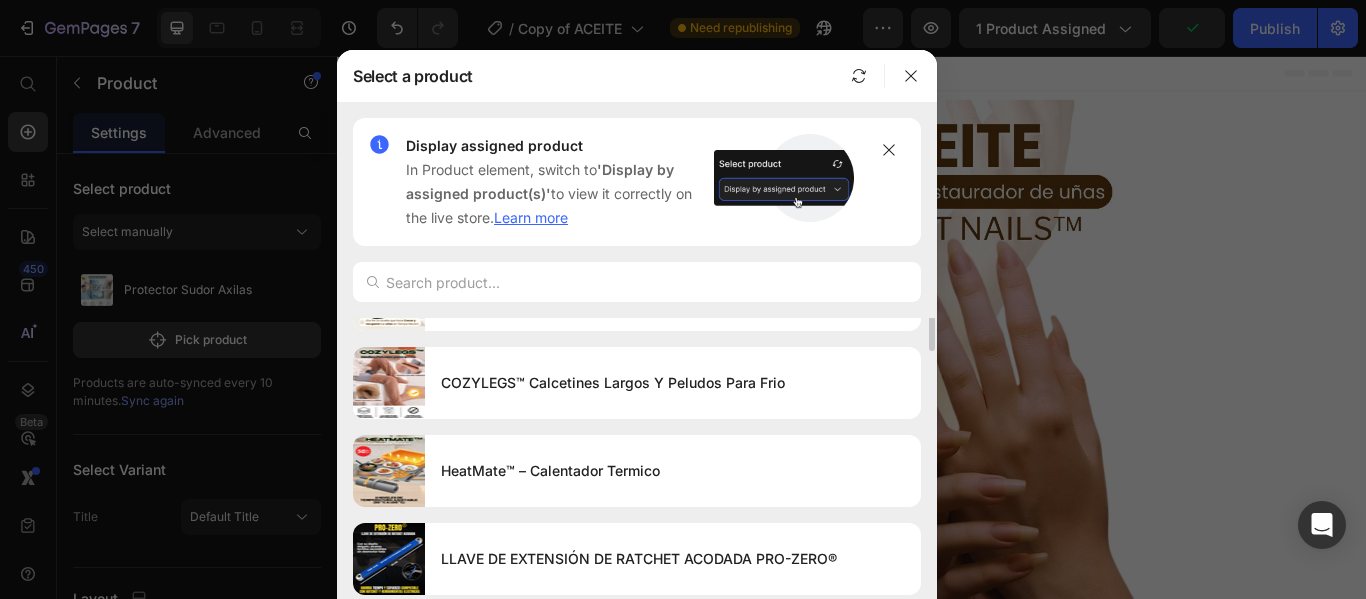 scroll, scrollTop: 49, scrollLeft: 0, axis: vertical 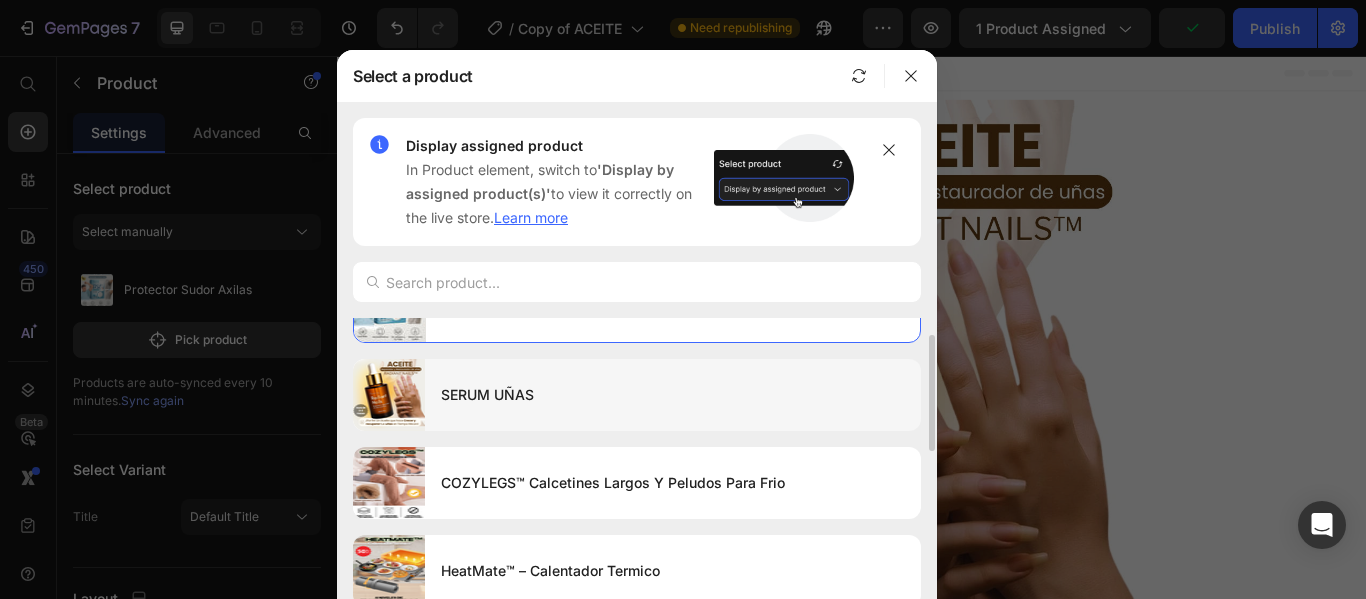 click on "SERUM UÑAS" at bounding box center (673, 395) 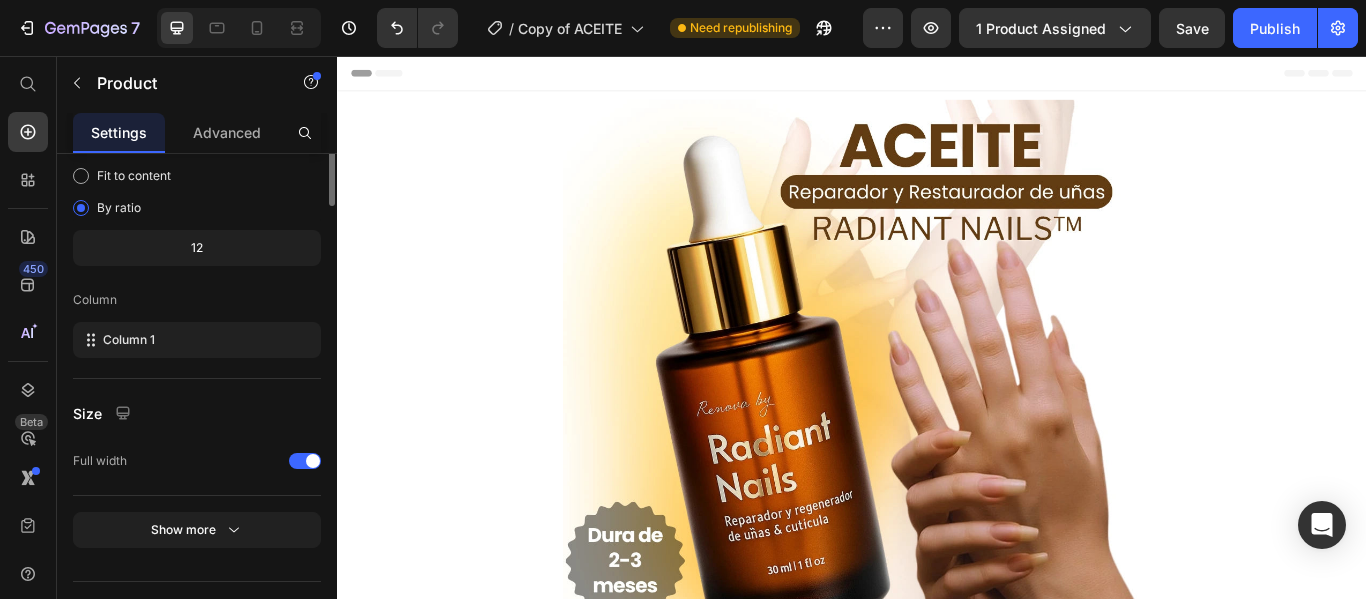 scroll, scrollTop: 100, scrollLeft: 0, axis: vertical 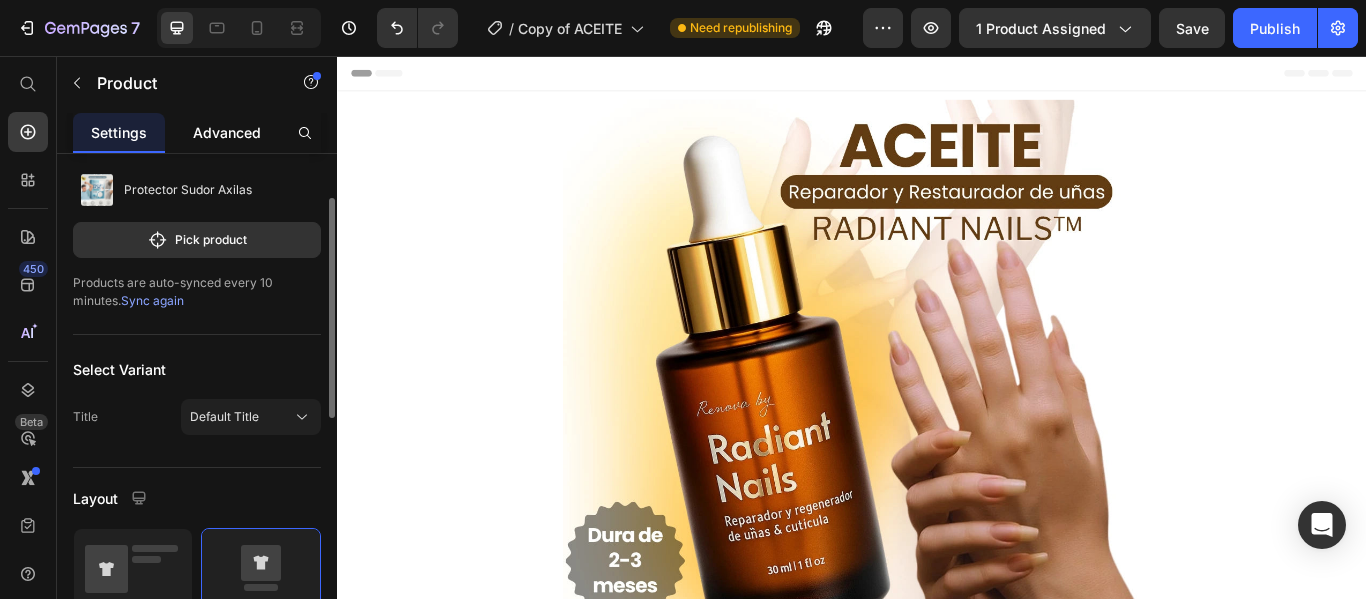 click on "Advanced" at bounding box center (227, 132) 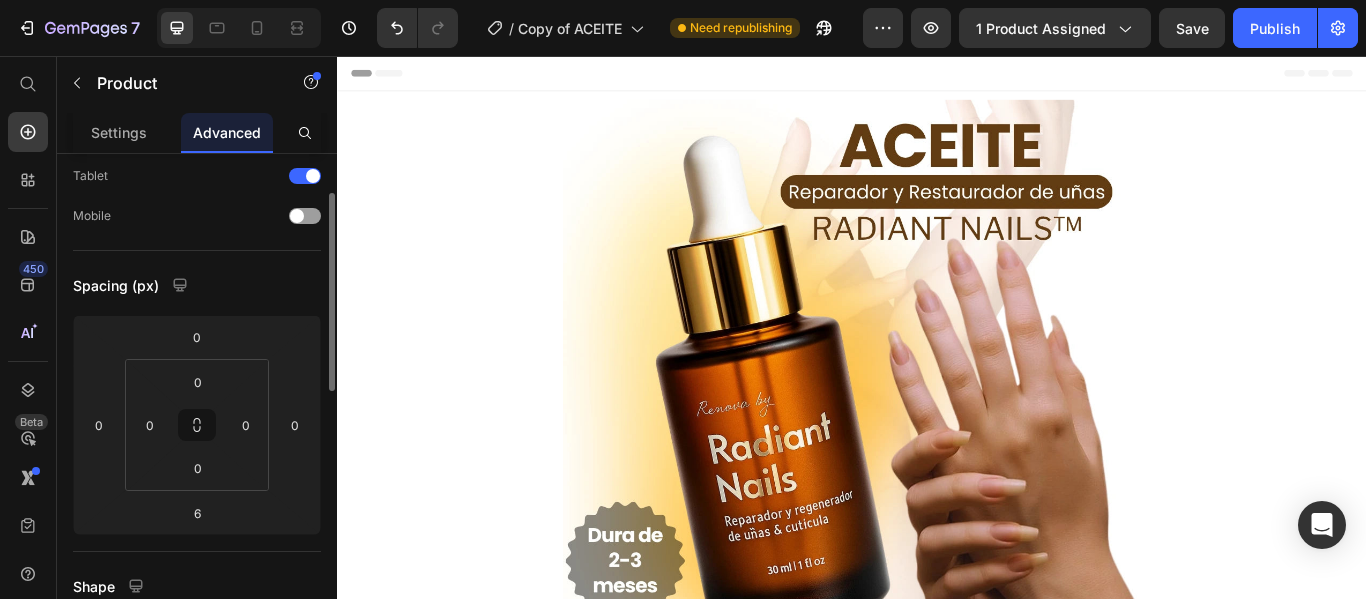 scroll, scrollTop: 0, scrollLeft: 0, axis: both 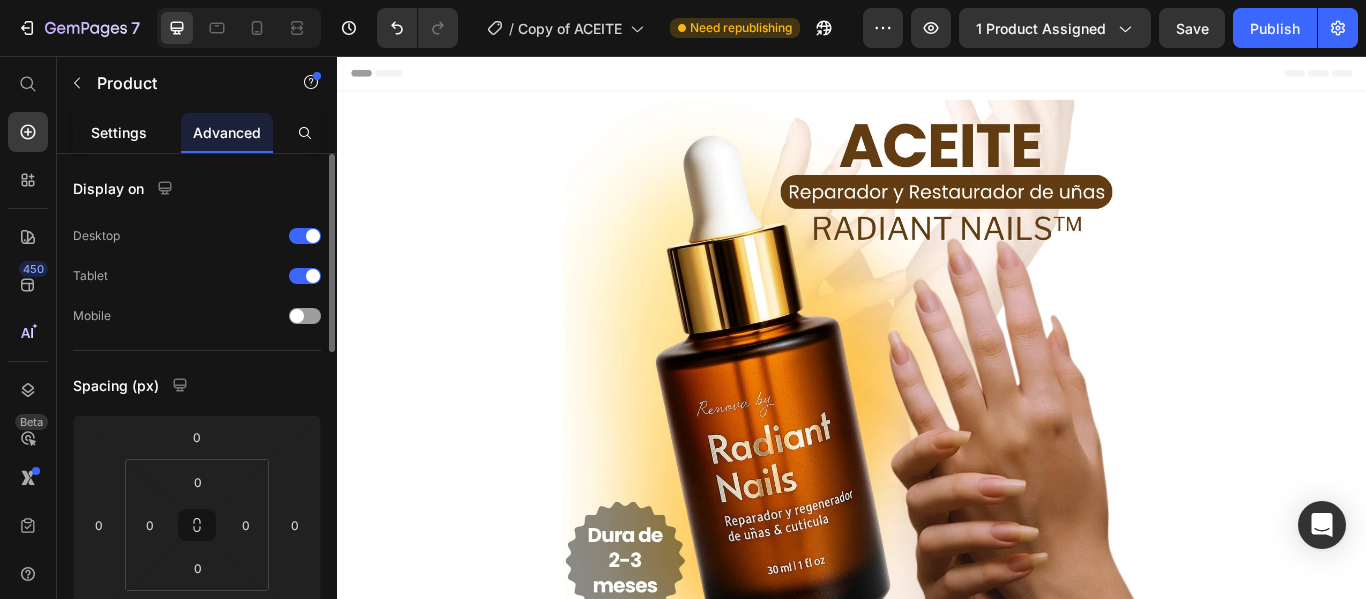 click on "Settings" 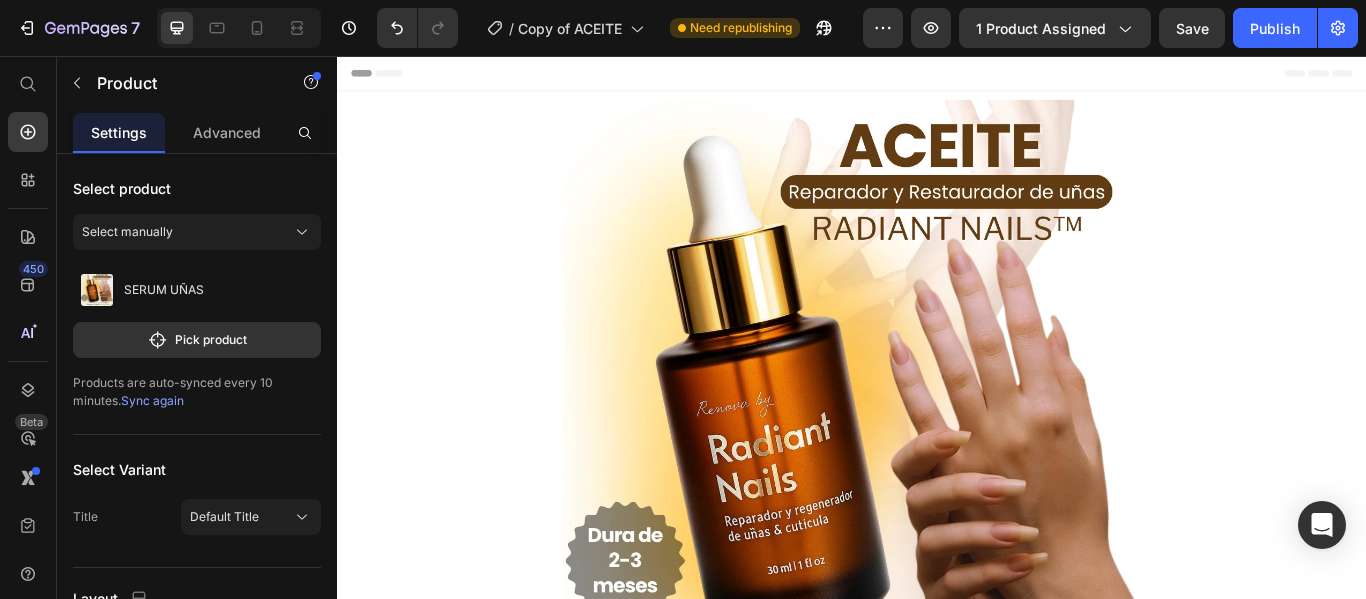 click on "Image Image Image Image ¡SOLO POR HOY ENVÍO TOTALMENTE GRATIS! Text Block Image
Publish the page to see the content.
Custom Code Image Image Row Image Image Image Text Block Image Image Image Image Image
Row Image Image
Image Image Image Image
Carousel
Image Image Image Image
Carousel Image Image Row Product
Publish the page to see the content.
Custom Code Image Image Image Image Row Row" at bounding box center (937, 2351) 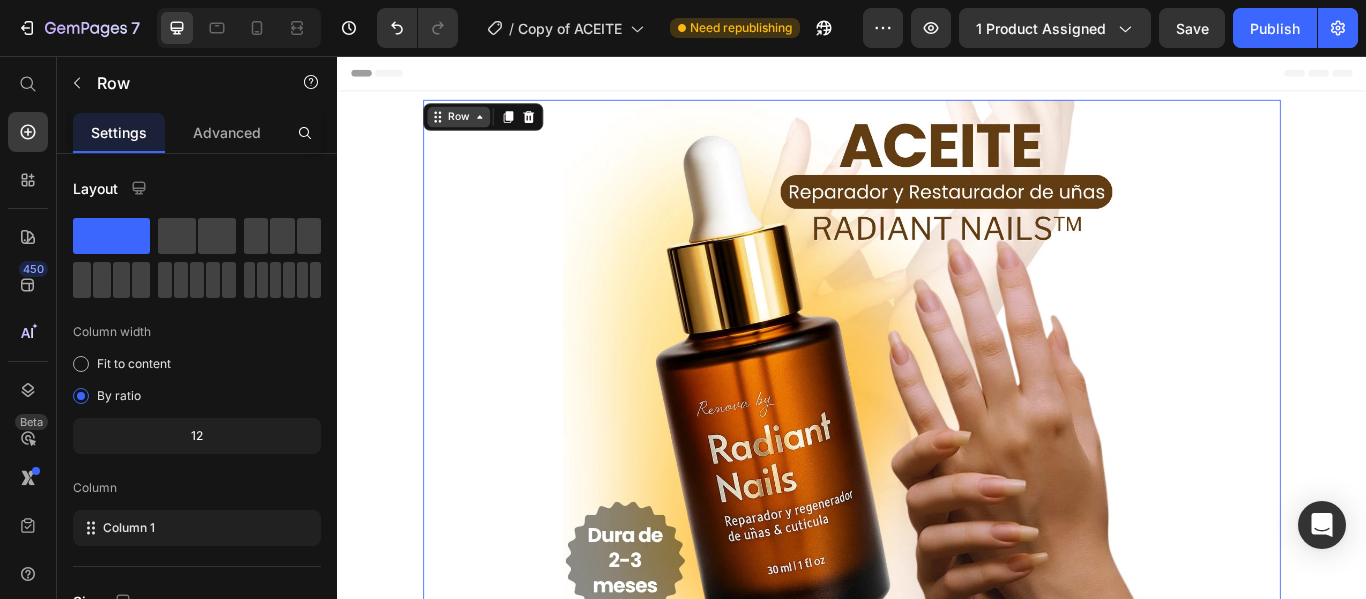 click on "Row" at bounding box center (478, 127) 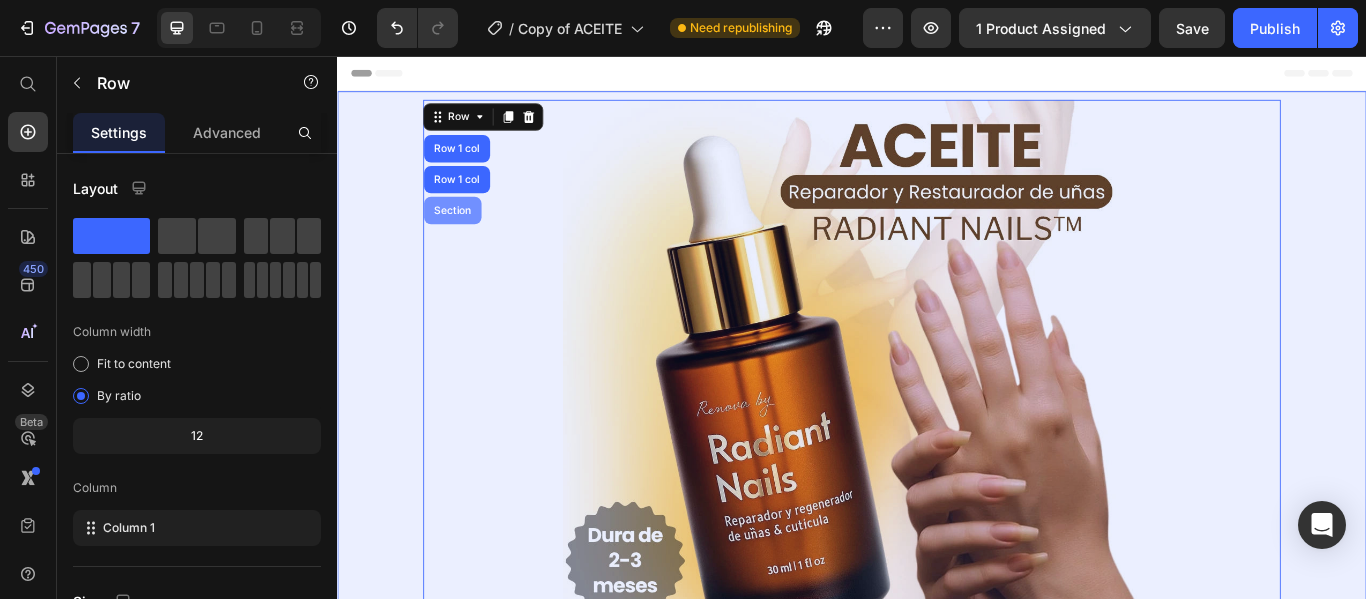 click on "Section" at bounding box center [471, 236] 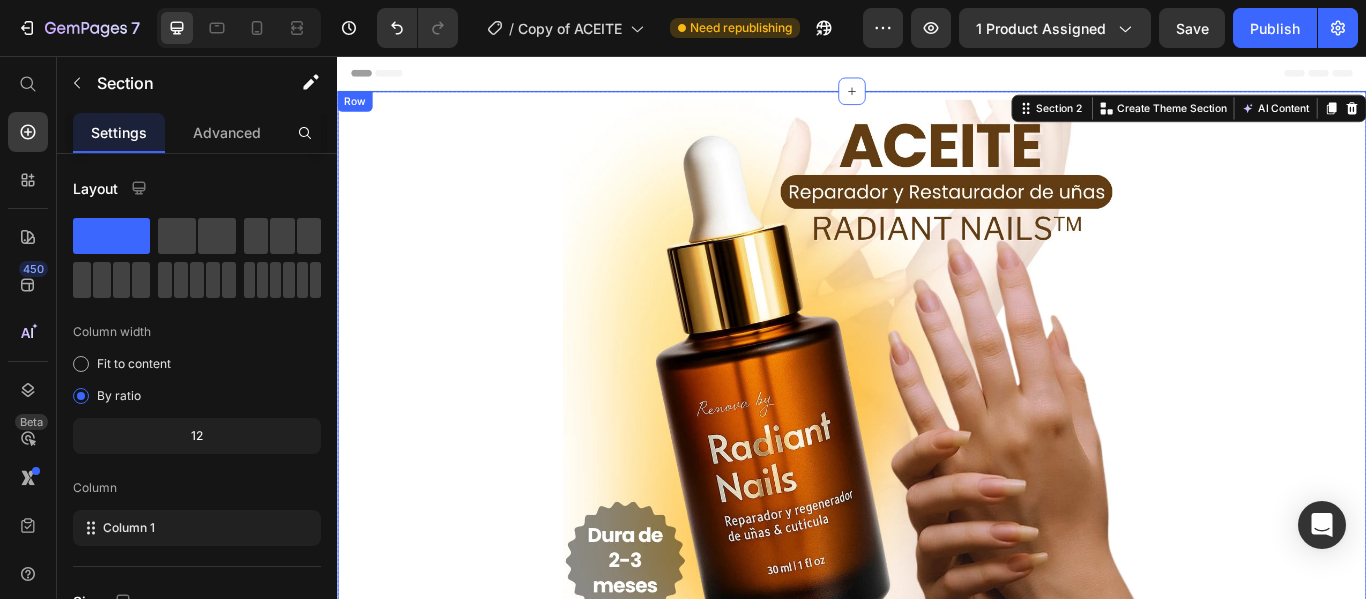 click on "$69,700 Product Price $139,400 Product Price Row PIDE Y PAGA EN CASA Button Product Row $109,700 Product Price $200,000 Product Price Row PIDE Y PAGA EN CASA Button Product Row Row Image Image Image Image ¡SOLO POR HOY ENVÍO TOTALMENTE GRATIS! Text Block Image
Publish the page to see the content.
Custom Code Image Image Row Image Image Image Text Block Image Image Image Image Image
Row Image Image
Image Image Image Image
Carousel
Image Image Image Image
Carousel Image Image Row Product
Publish the page to see the content.
Custom Code Image Image Image Image Row Row Row" at bounding box center (937, 2346) 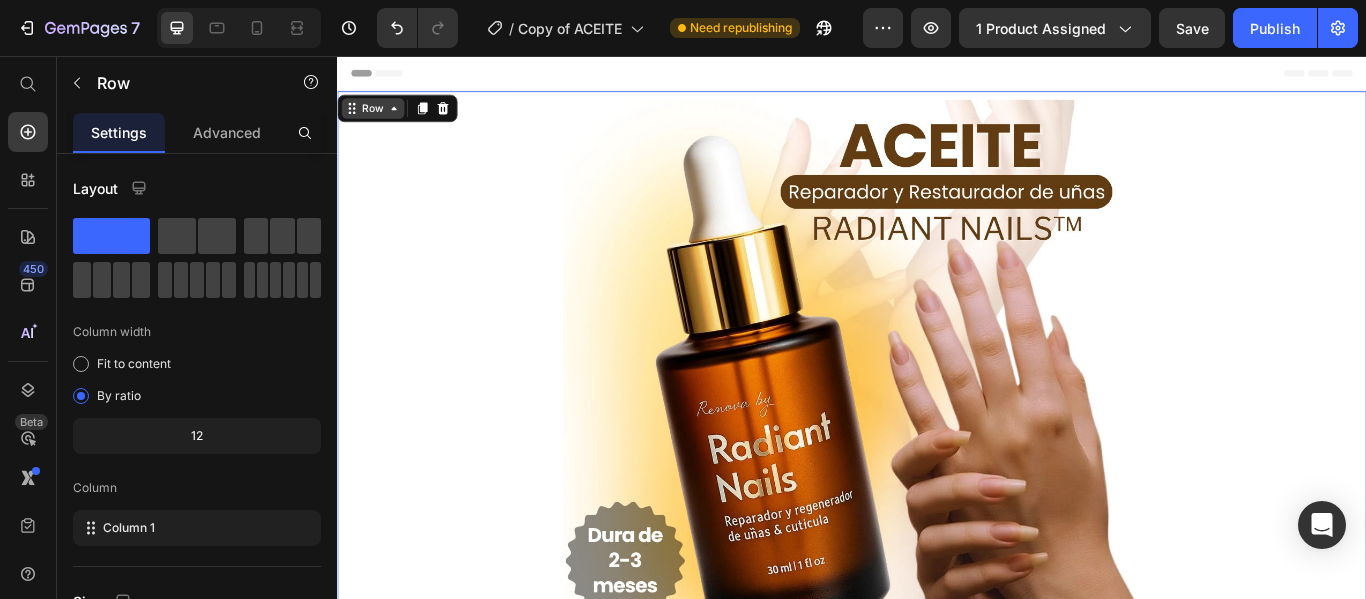 click on "Row" at bounding box center [378, 117] 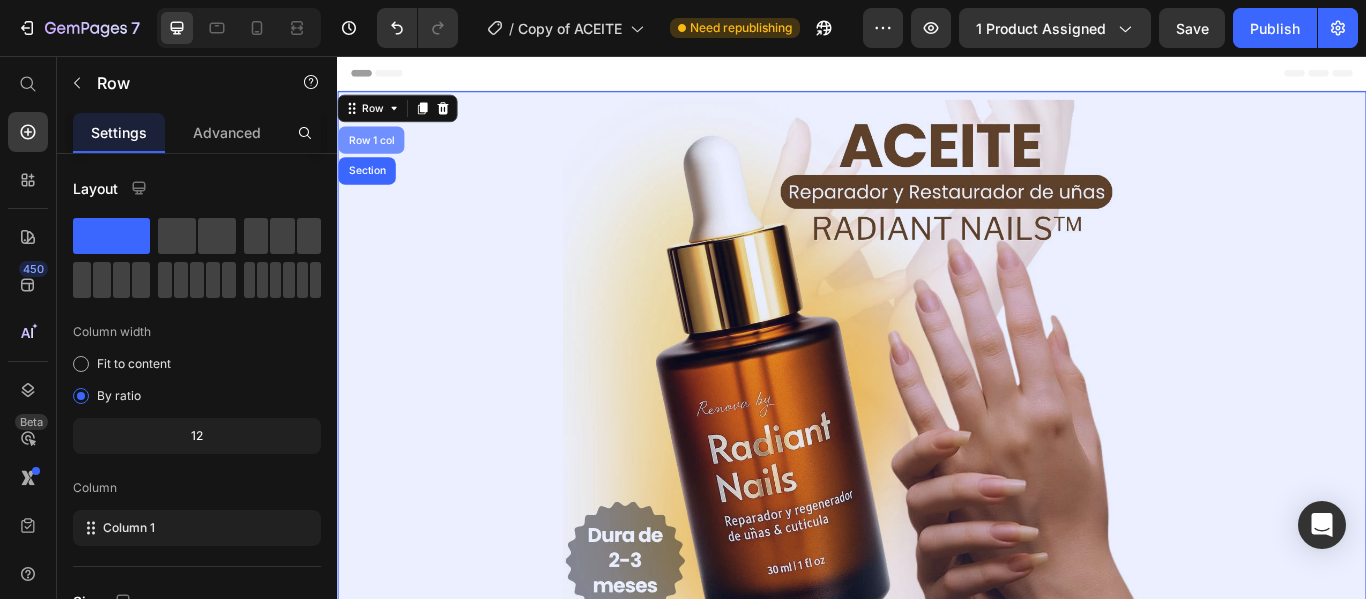 click on "Row 1 col" at bounding box center [376, 154] 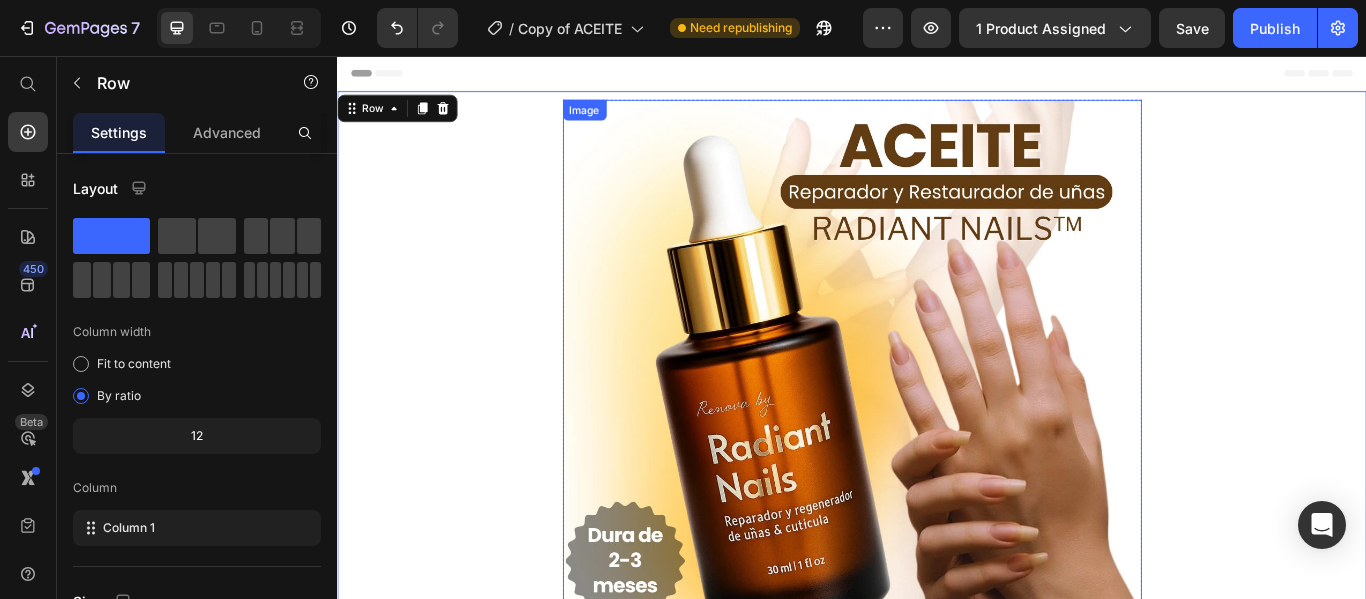 click at bounding box center (937, 482) 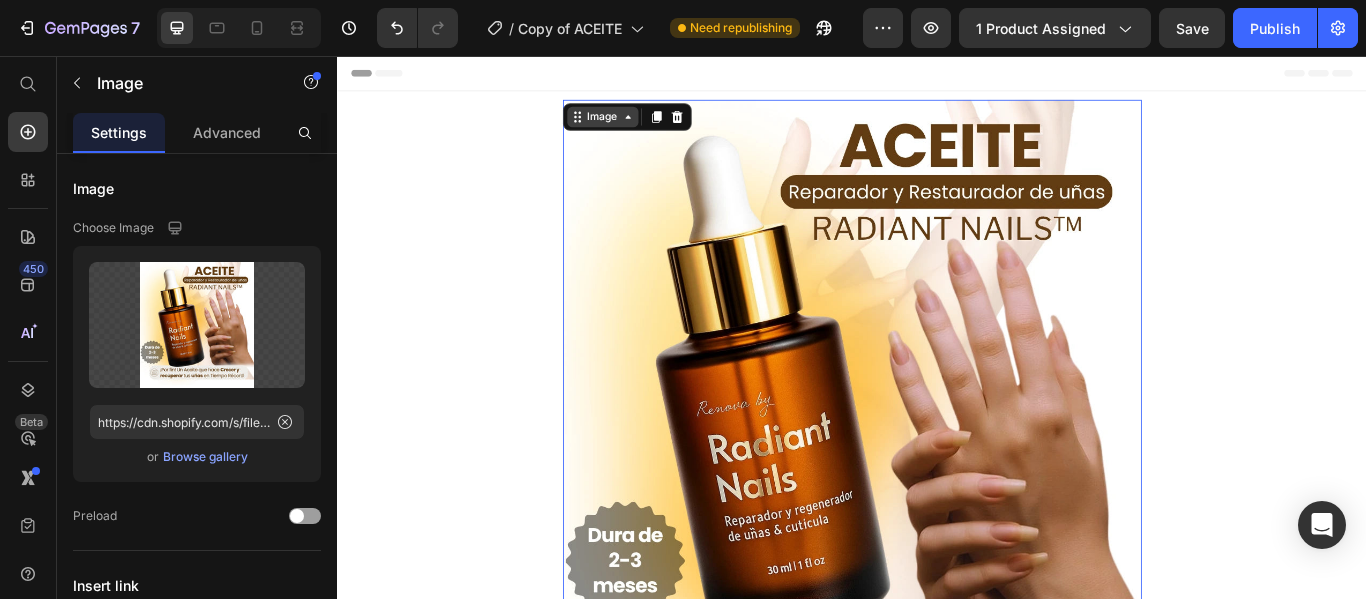 click 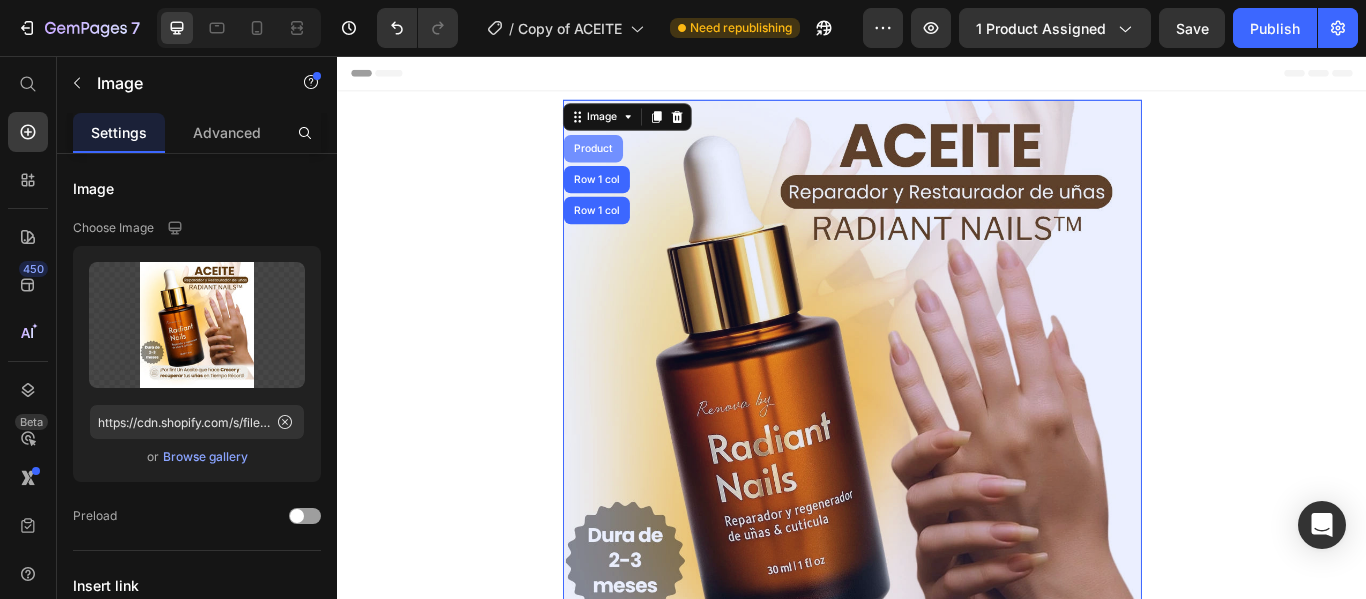click on "Product" at bounding box center (635, 164) 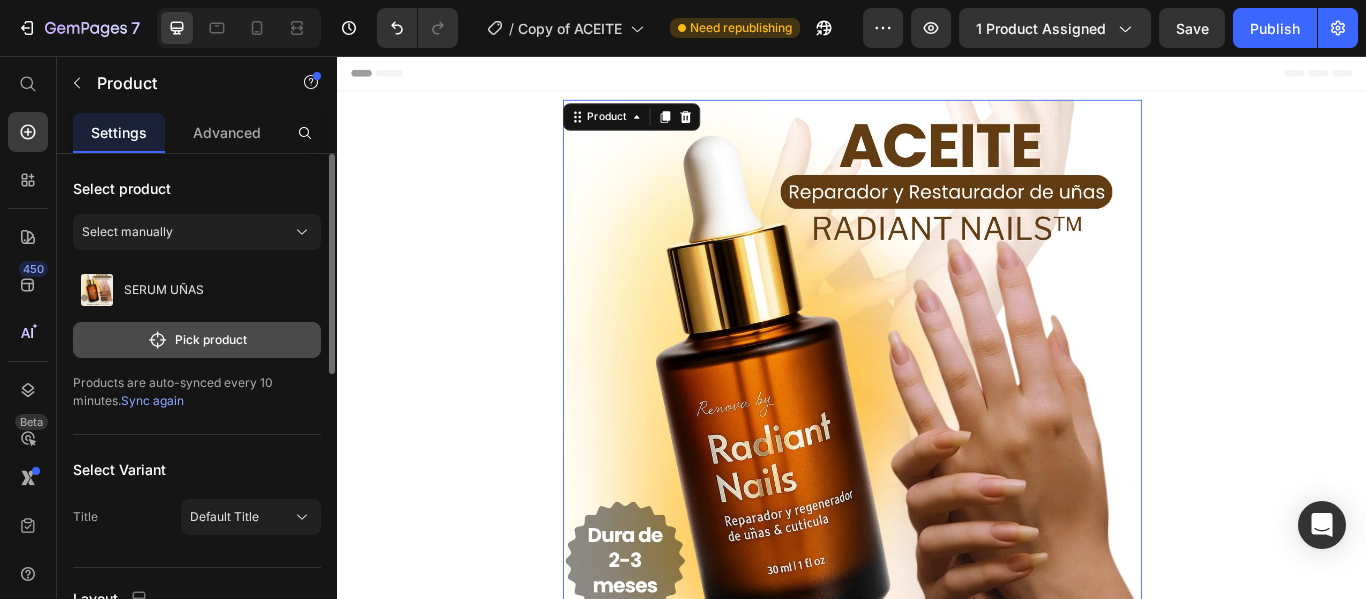click on "Pick product" at bounding box center (197, 340) 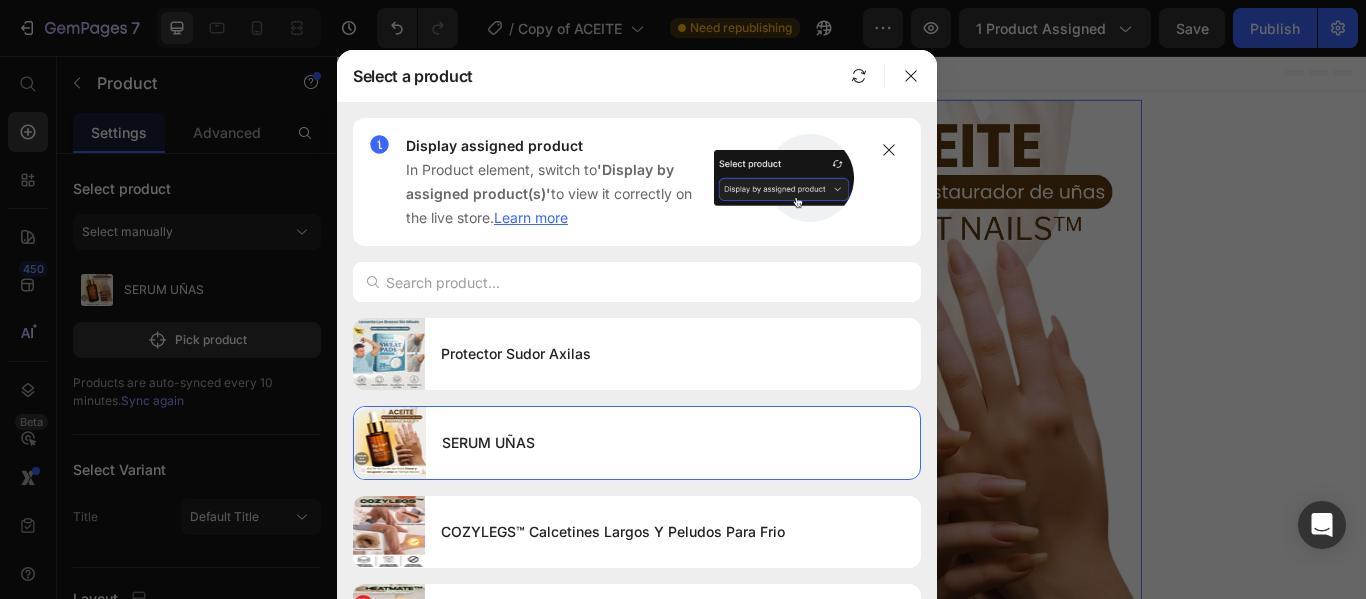 click at bounding box center [683, 299] 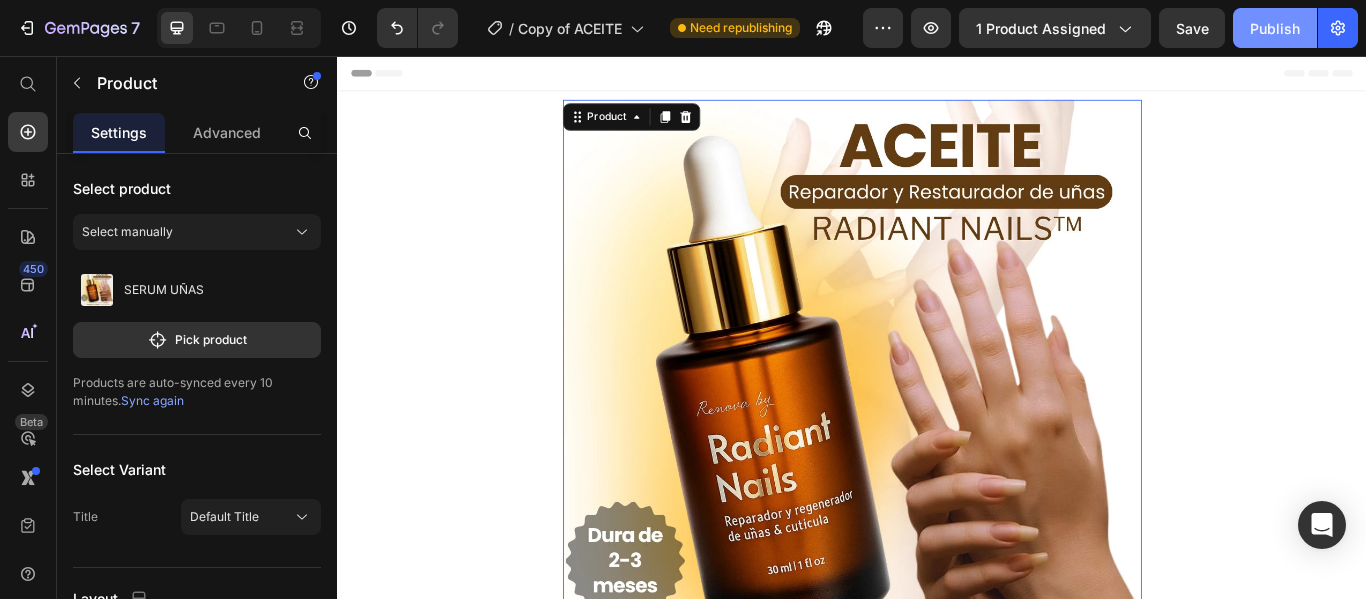 drag, startPoint x: 1291, startPoint y: 34, endPoint x: 1033, endPoint y: 37, distance: 258.01746 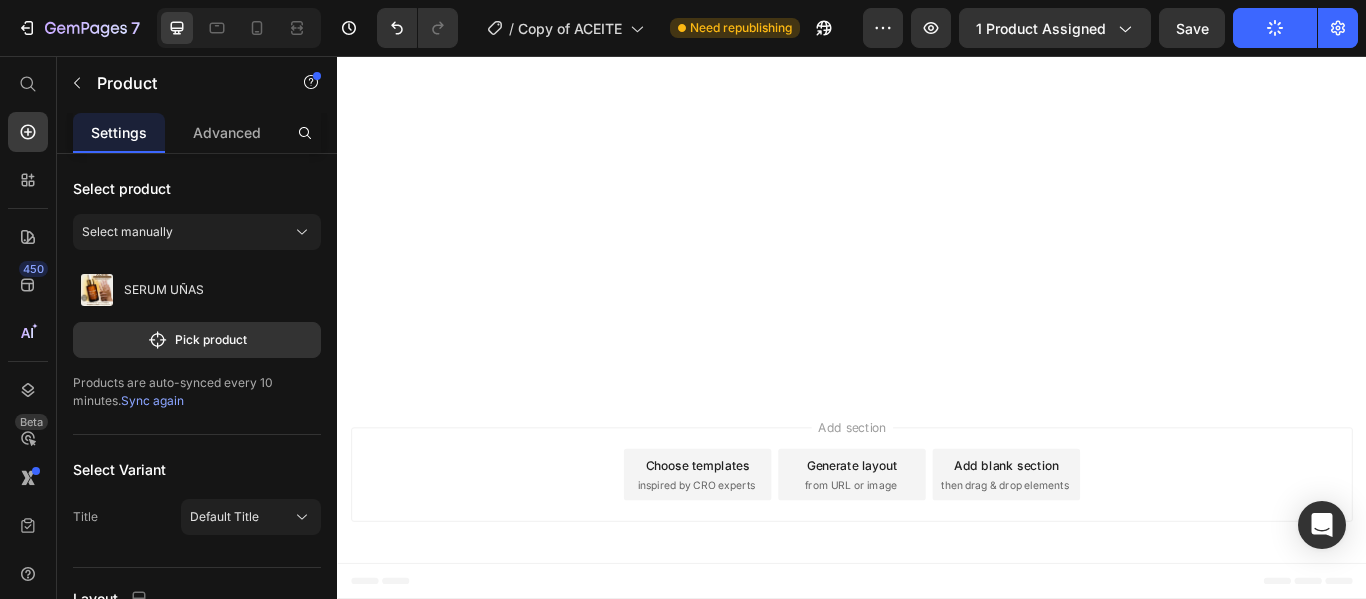 scroll, scrollTop: 8500, scrollLeft: 0, axis: vertical 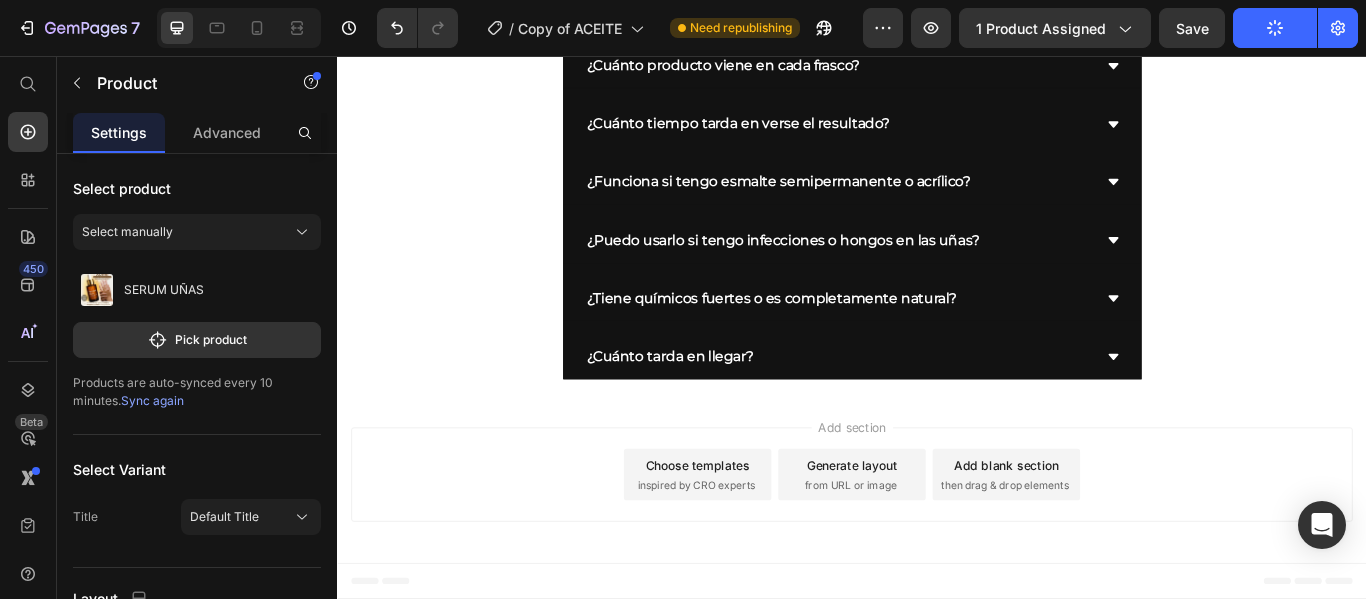 click on "Image Image Image Image ¡SOLO POR HOY ENVÍO TOTALMENTE GRATIS! Text Block Image
Publish the page to see the content.
Custom Code Image Image Row Image Image Image Text Block Image Image Image Image Image
Row Image Image
Image Image Image Image
Carousel
Image Image Image Image
Carousel Image Image Row Product   6
Publish the page to see the content.
Custom Code Image Image Image Image Row" at bounding box center [937, -2281] 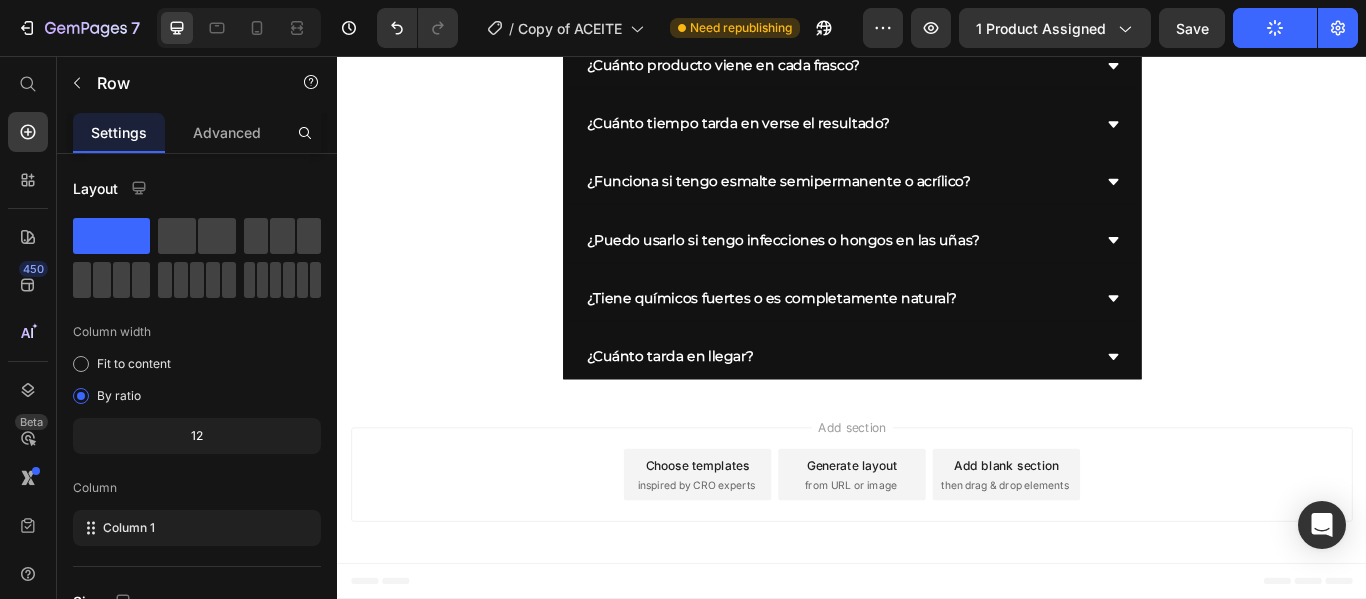 click on "Publish the page to see the content." at bounding box center (937, -184) 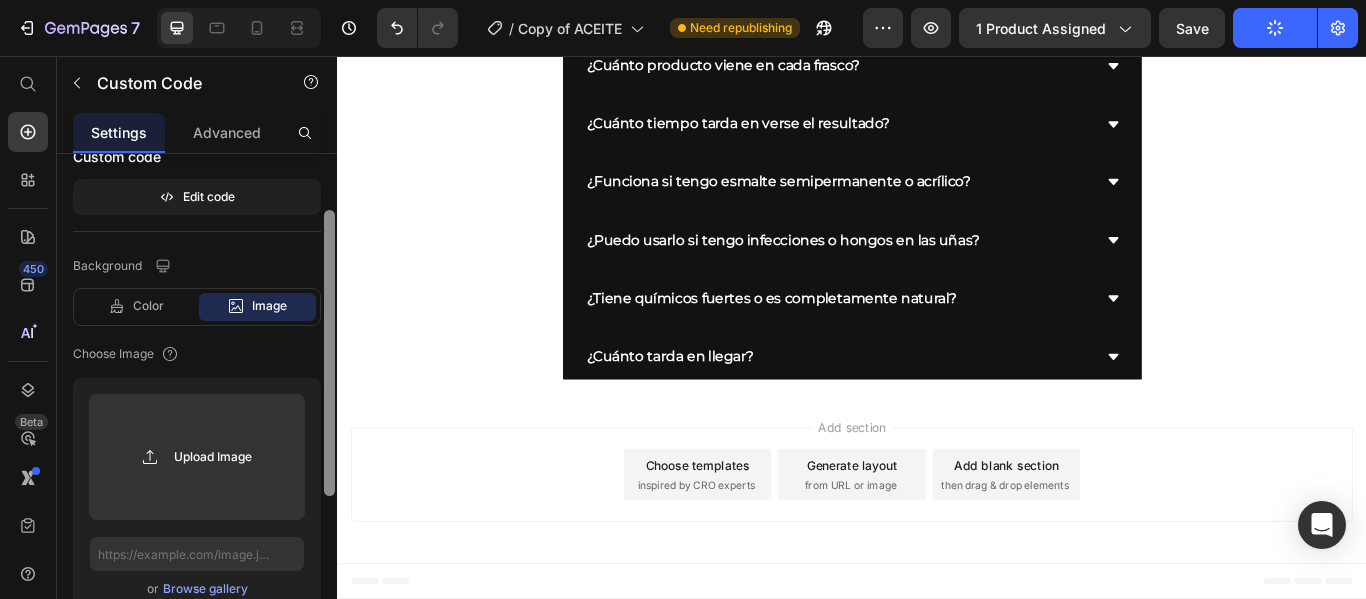 scroll, scrollTop: 379, scrollLeft: 0, axis: vertical 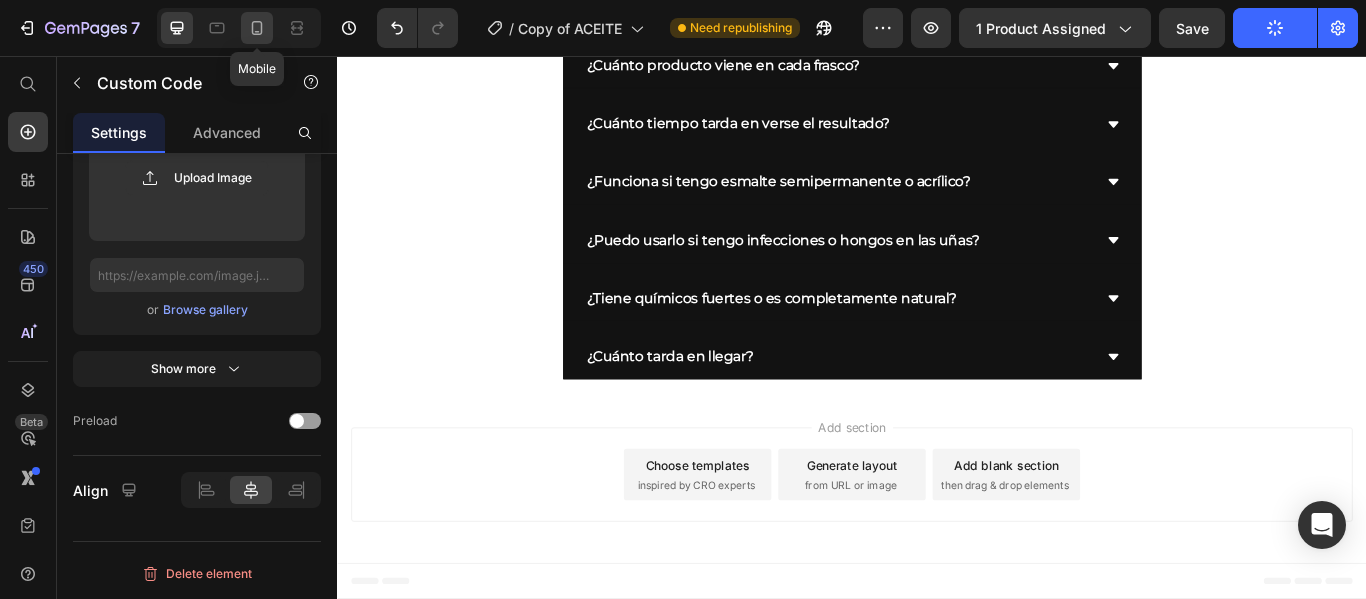 click 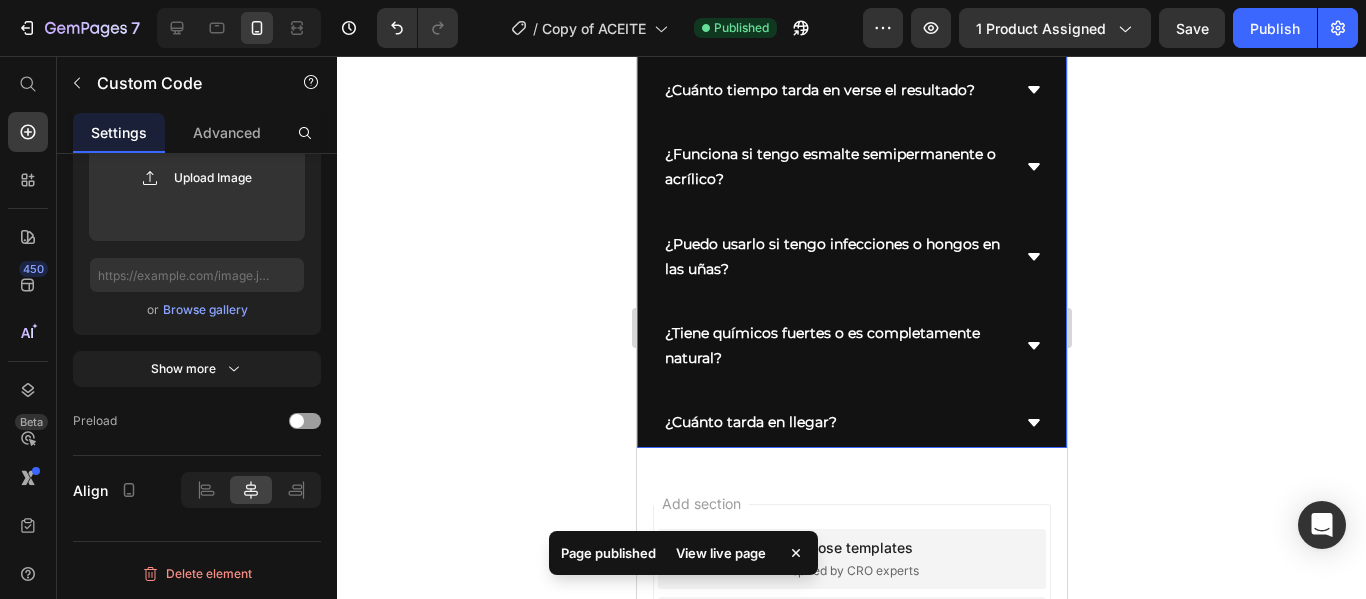 scroll, scrollTop: 6658, scrollLeft: 0, axis: vertical 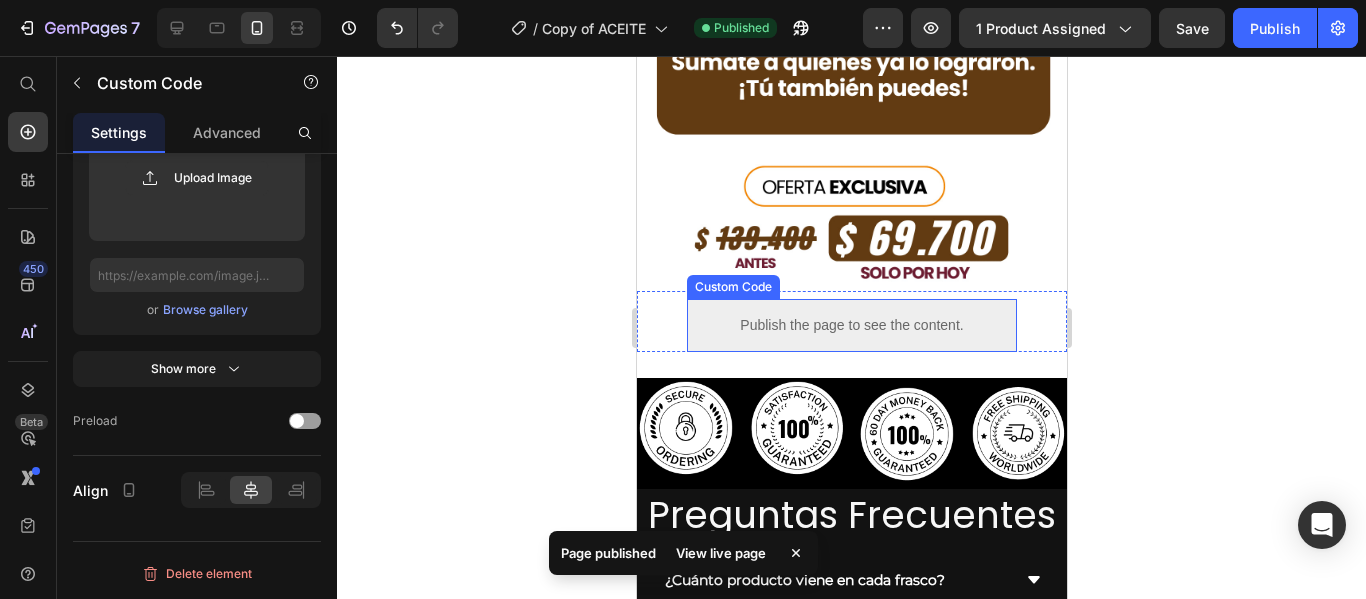 click on "Publish the page to see the content." at bounding box center [851, 325] 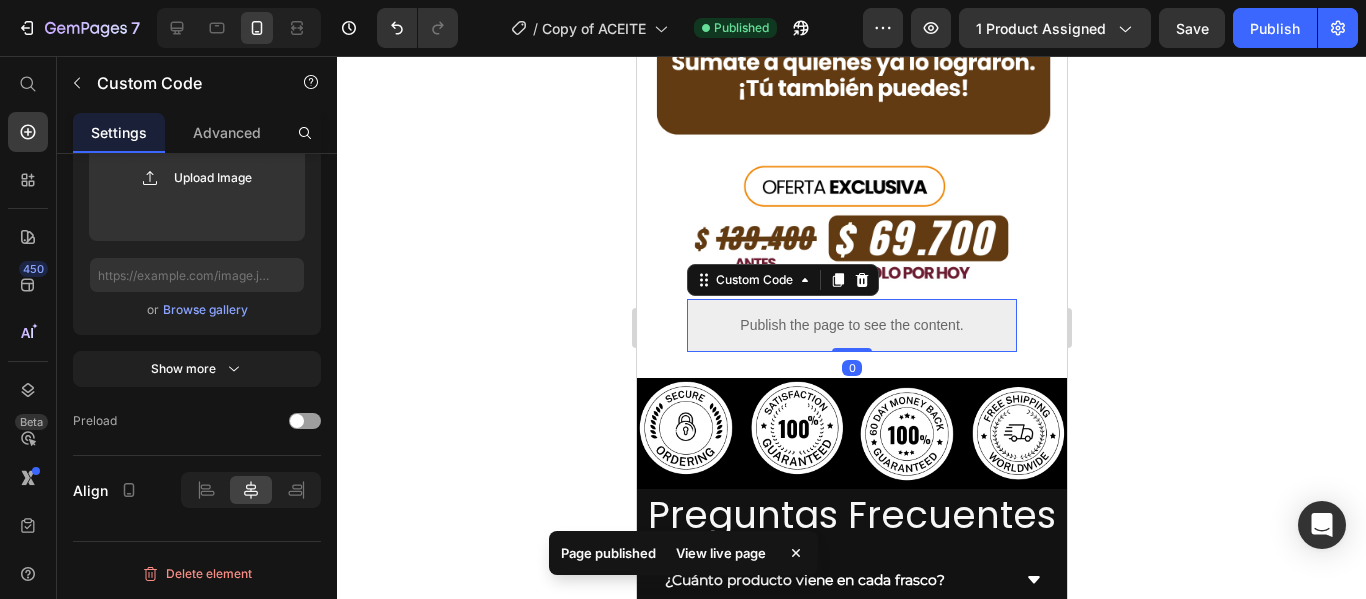 click on "Publish the page to see the content." at bounding box center (851, 325) 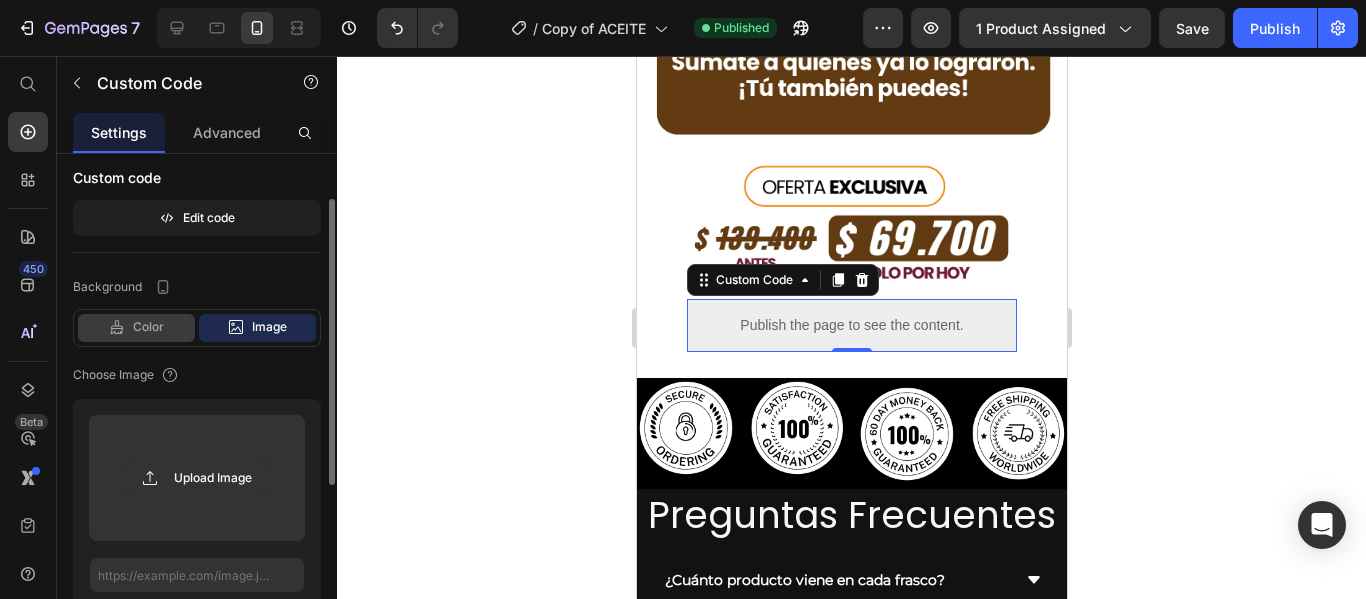 click on "Color" at bounding box center (148, 327) 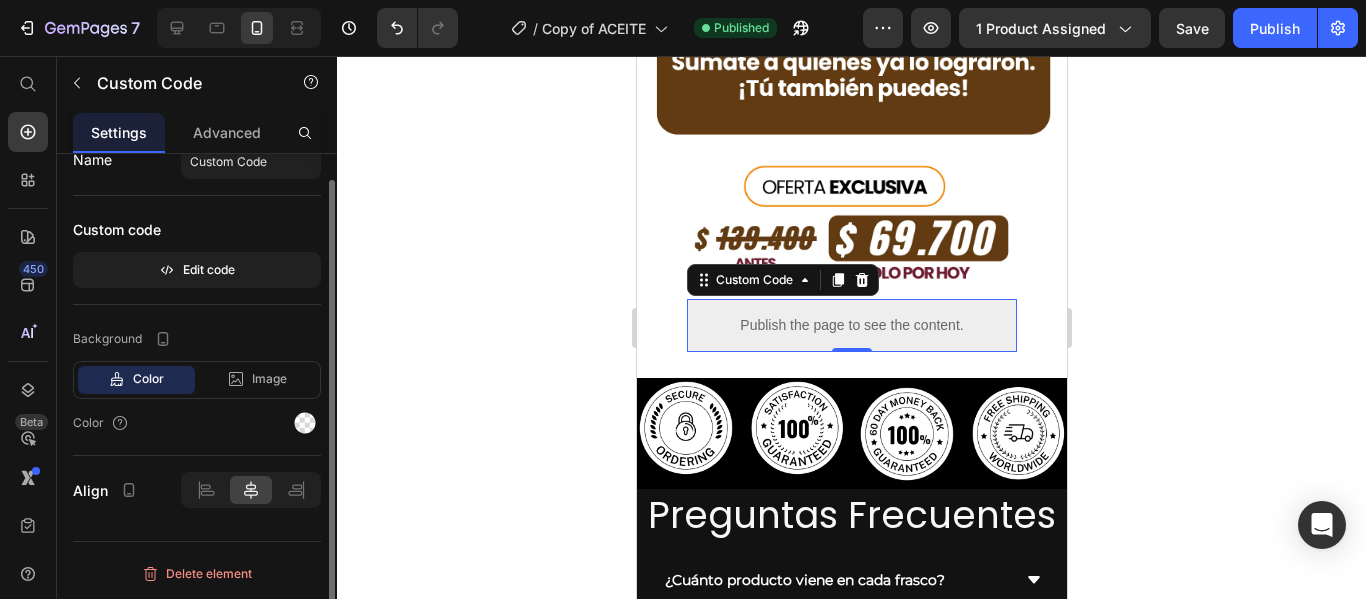 scroll, scrollTop: 27, scrollLeft: 0, axis: vertical 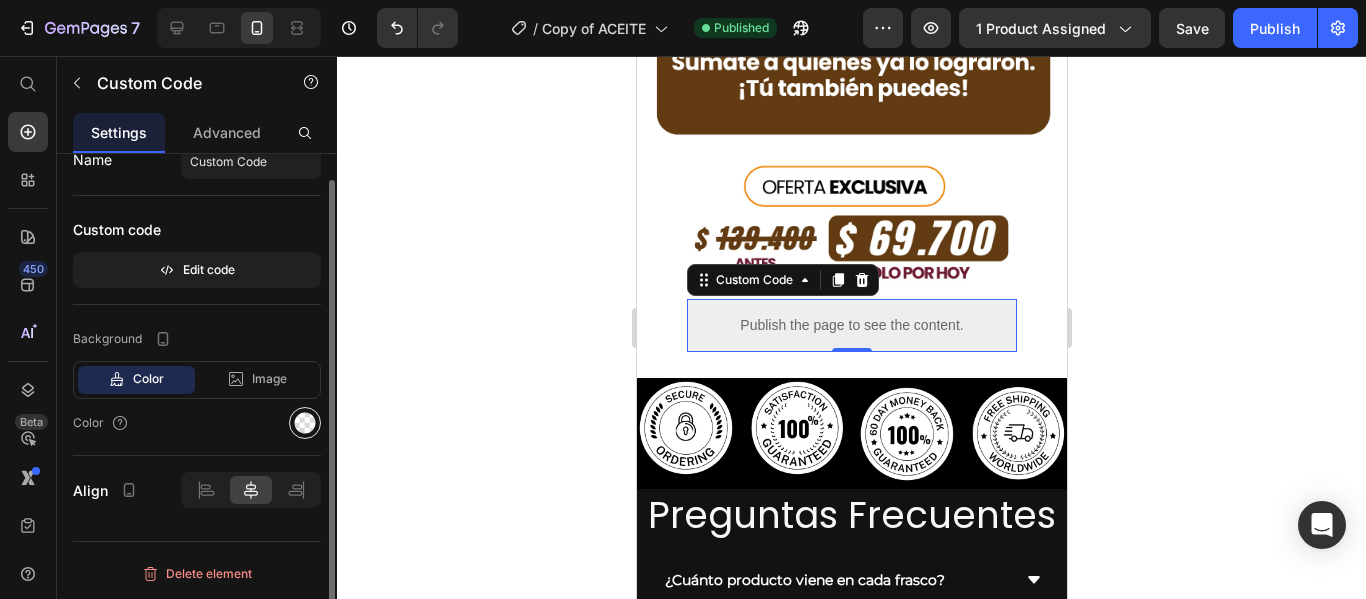 click at bounding box center (305, 423) 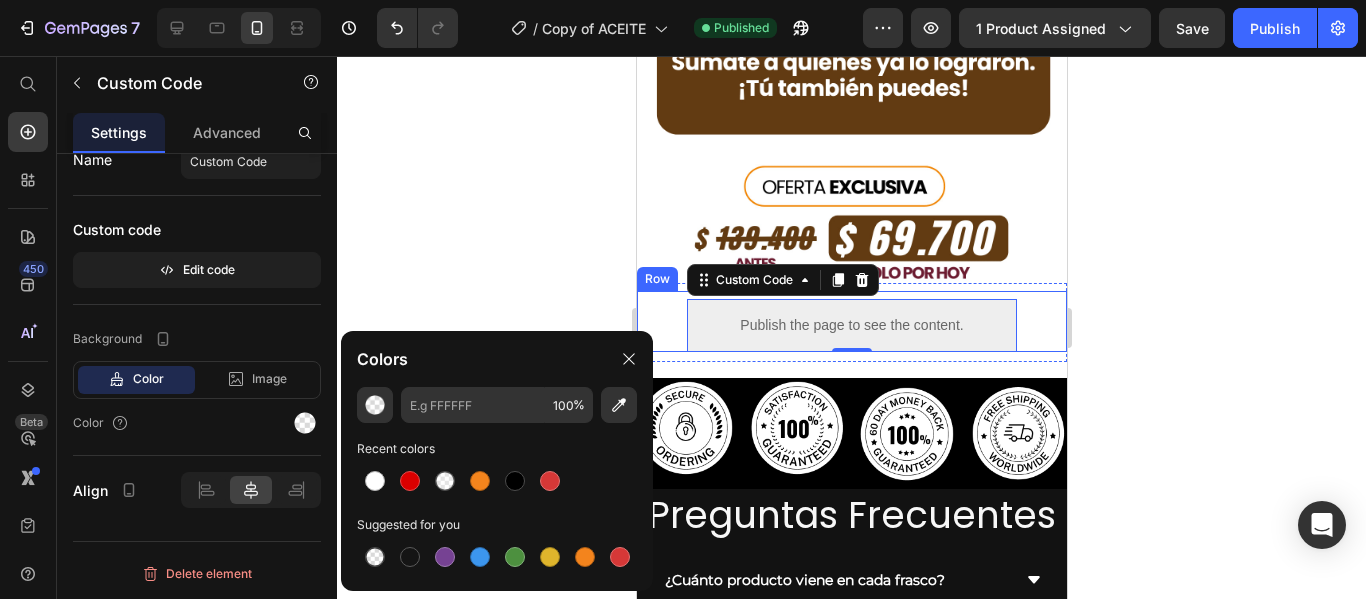 click on "Publish the page to see the content.
Custom Code   0" at bounding box center (851, 325) 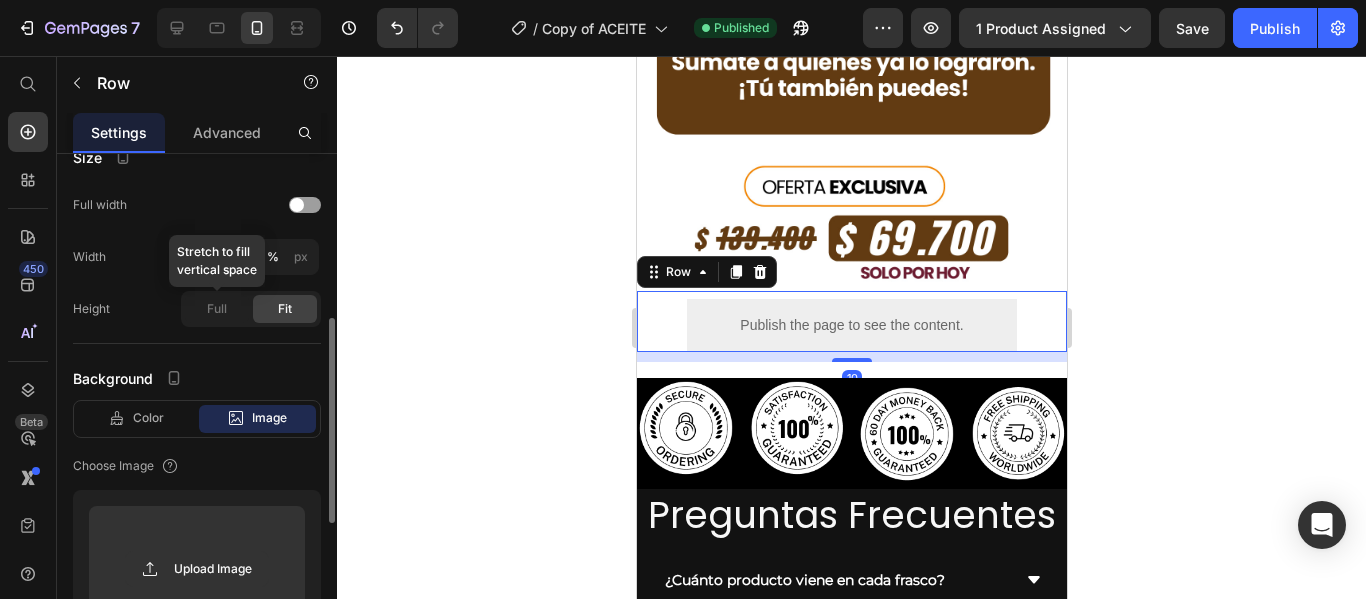 scroll, scrollTop: 500, scrollLeft: 0, axis: vertical 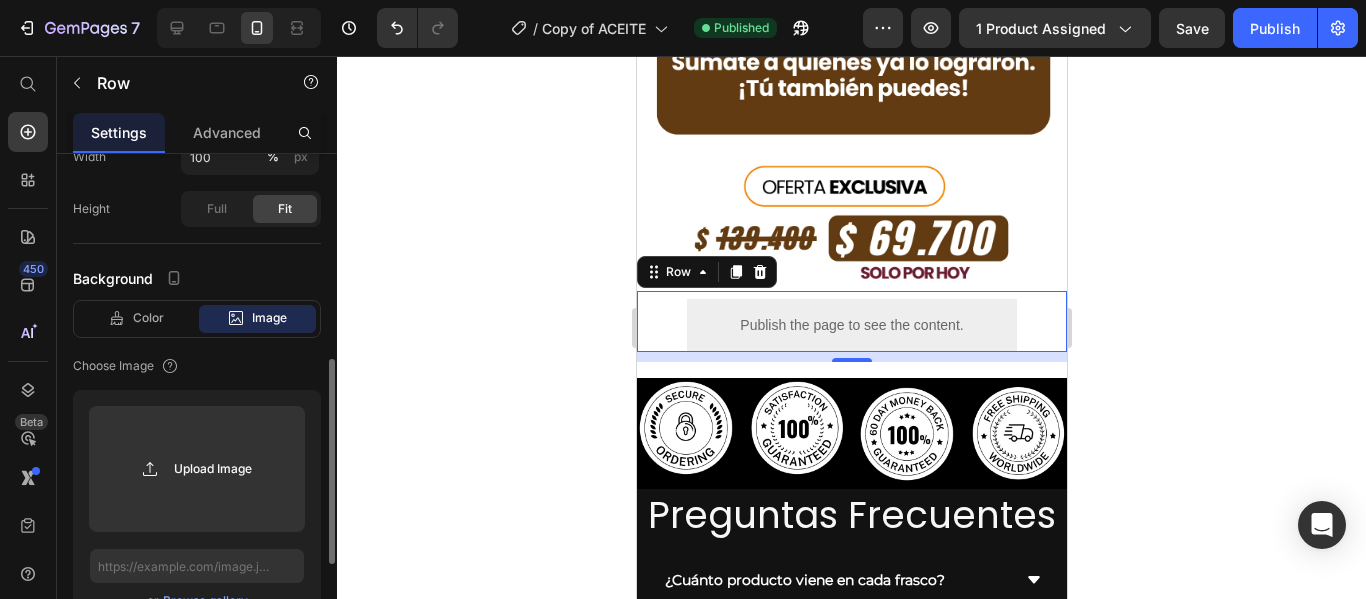 click on "Color" at bounding box center (148, 318) 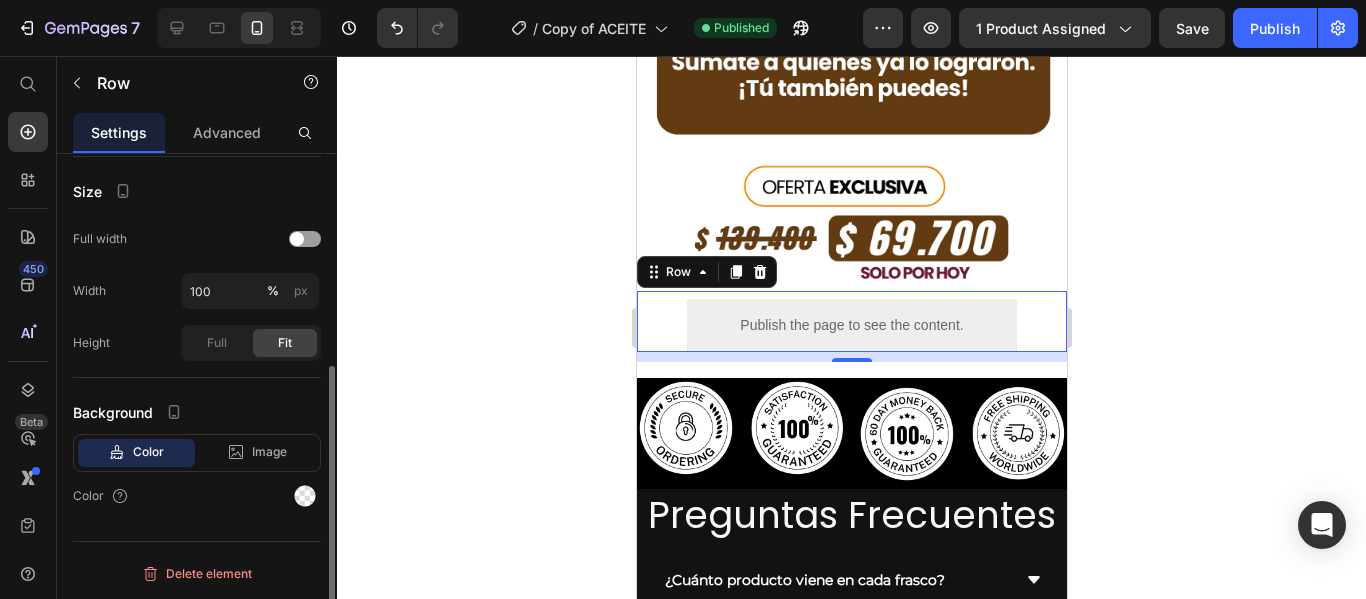 scroll, scrollTop: 366, scrollLeft: 0, axis: vertical 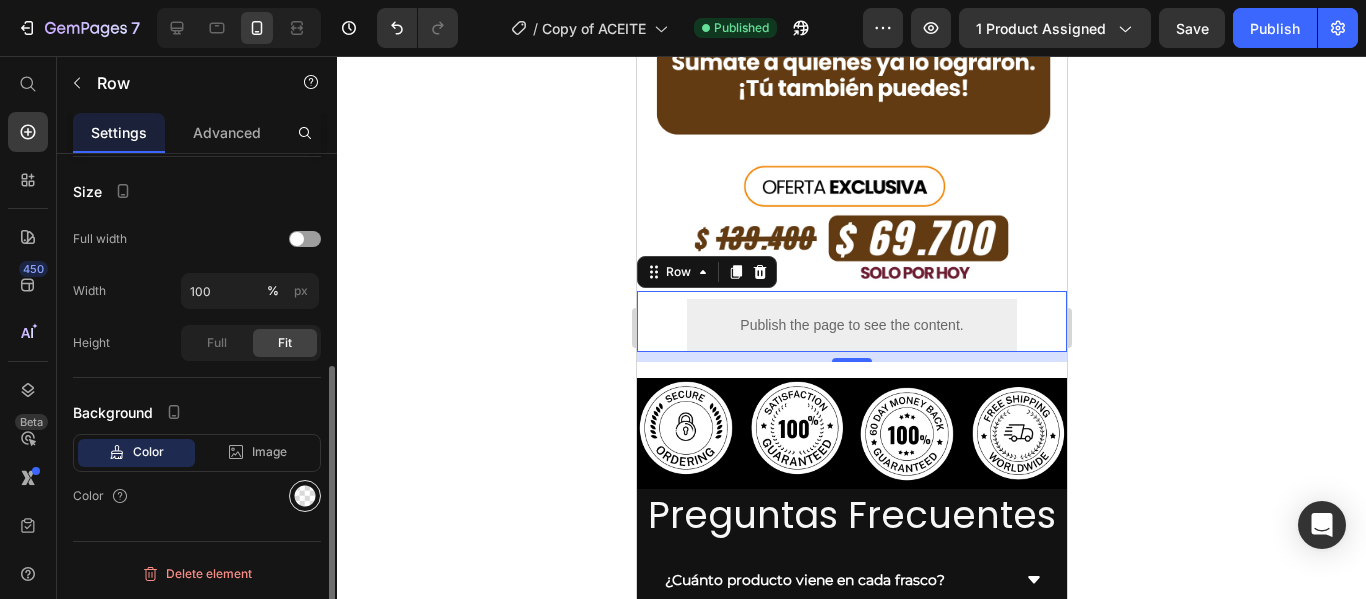click 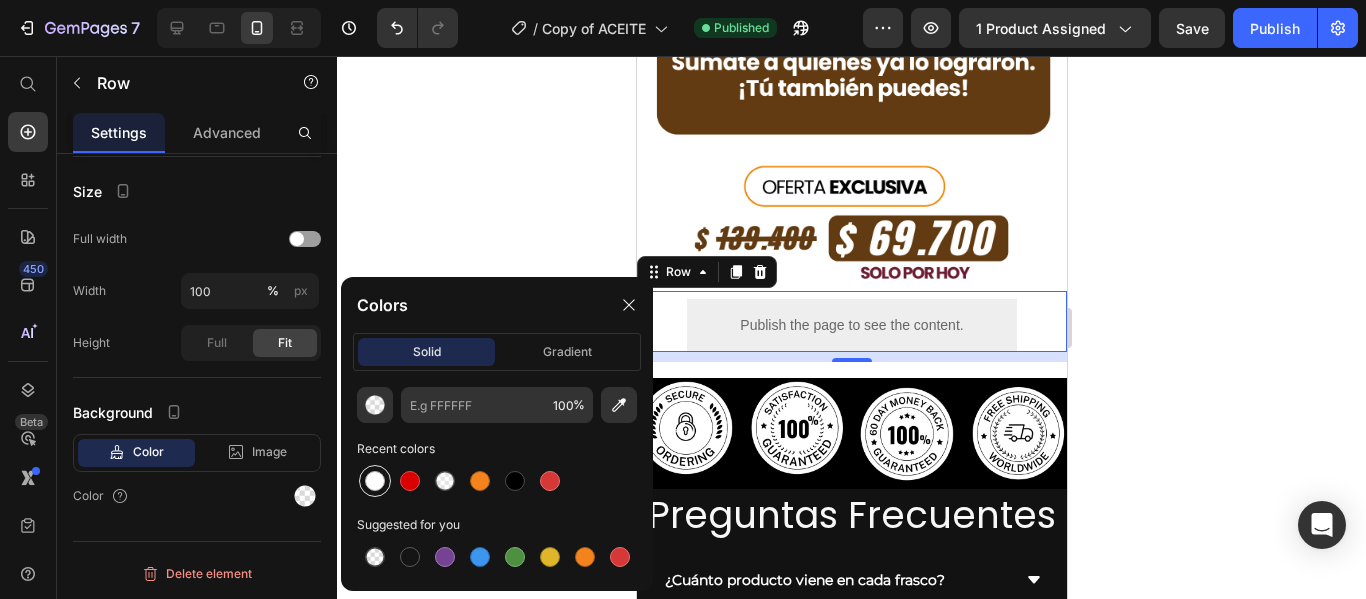 click at bounding box center [375, 481] 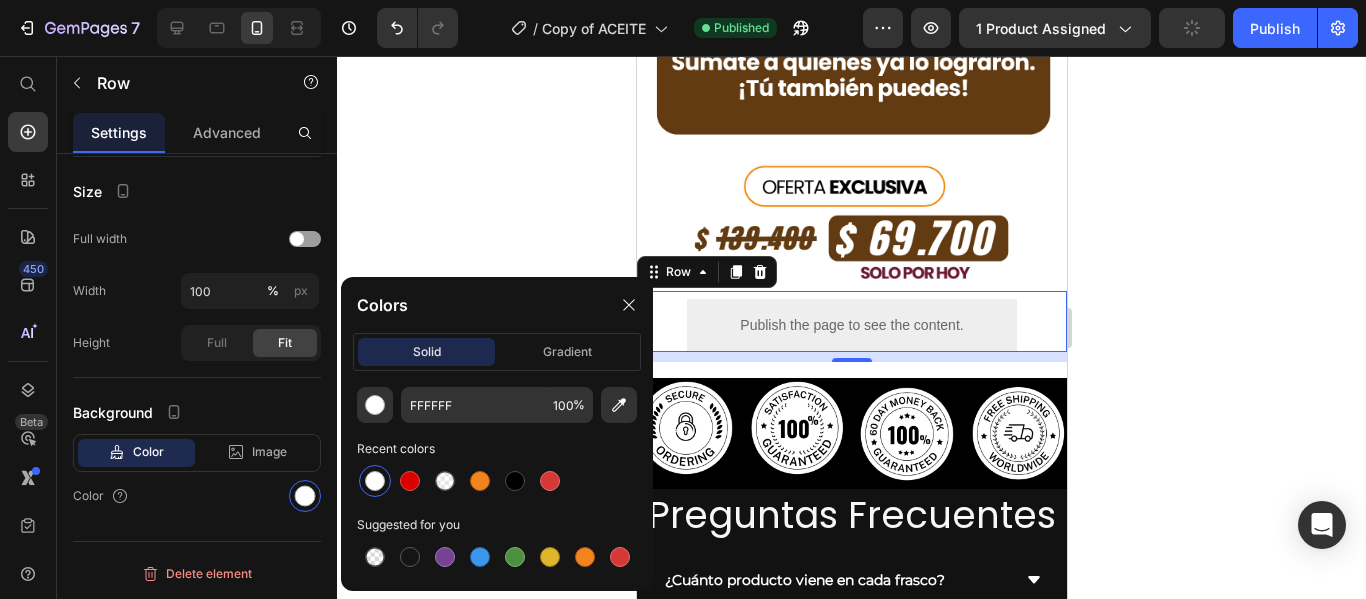 click on "Publish the page to see the content.
Custom Code" at bounding box center (851, 325) 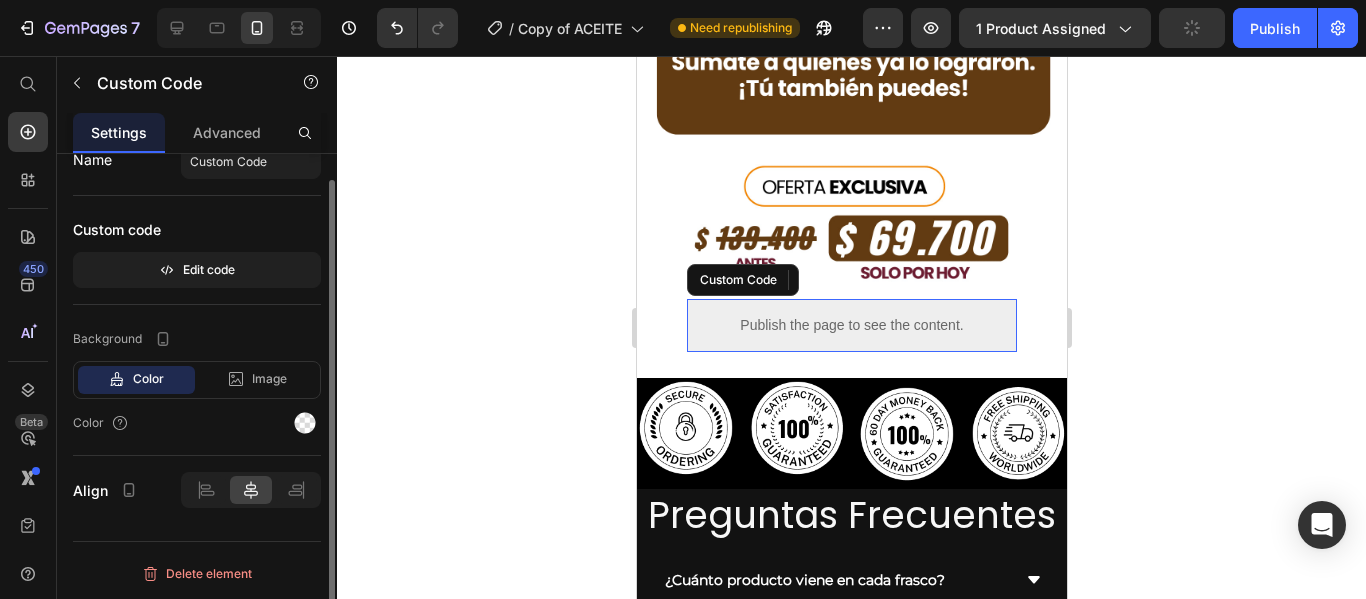 click on "Publish the page to see the content." at bounding box center [851, 325] 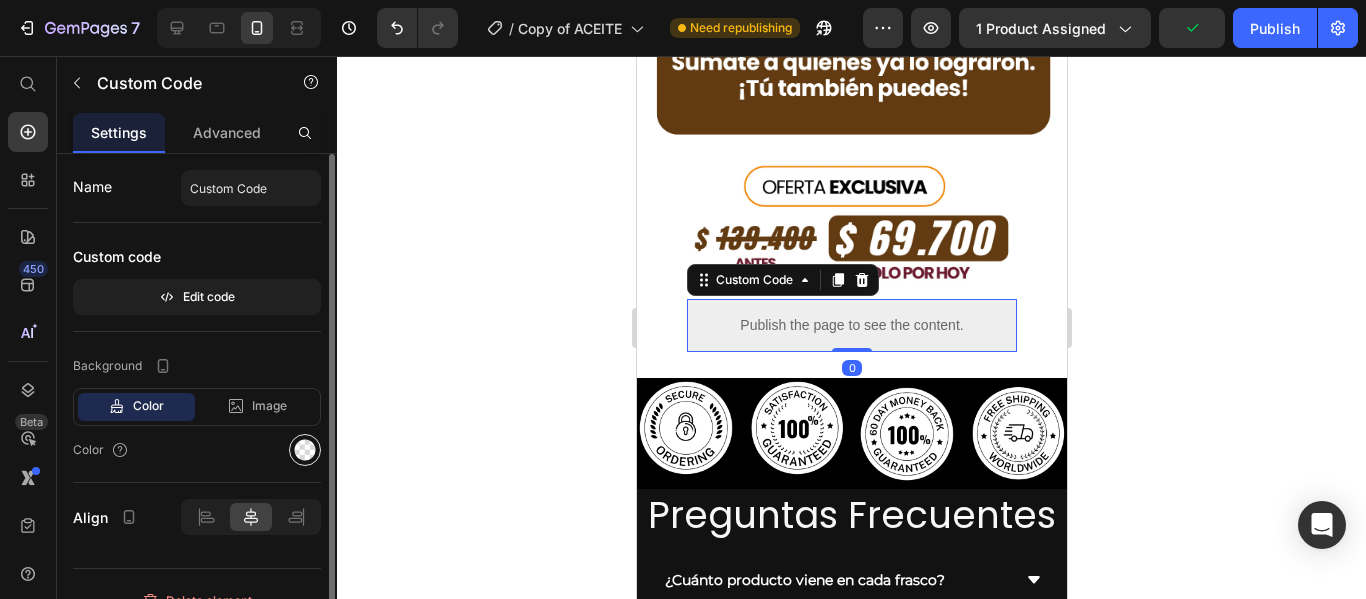 click 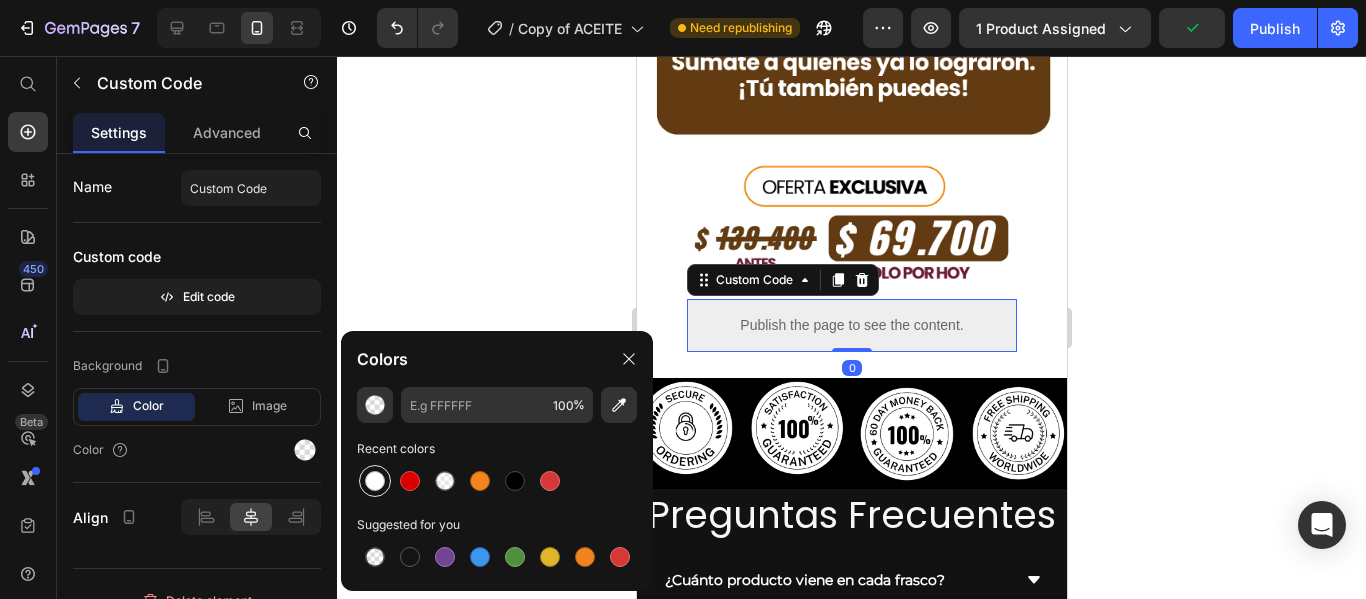 click at bounding box center (375, 481) 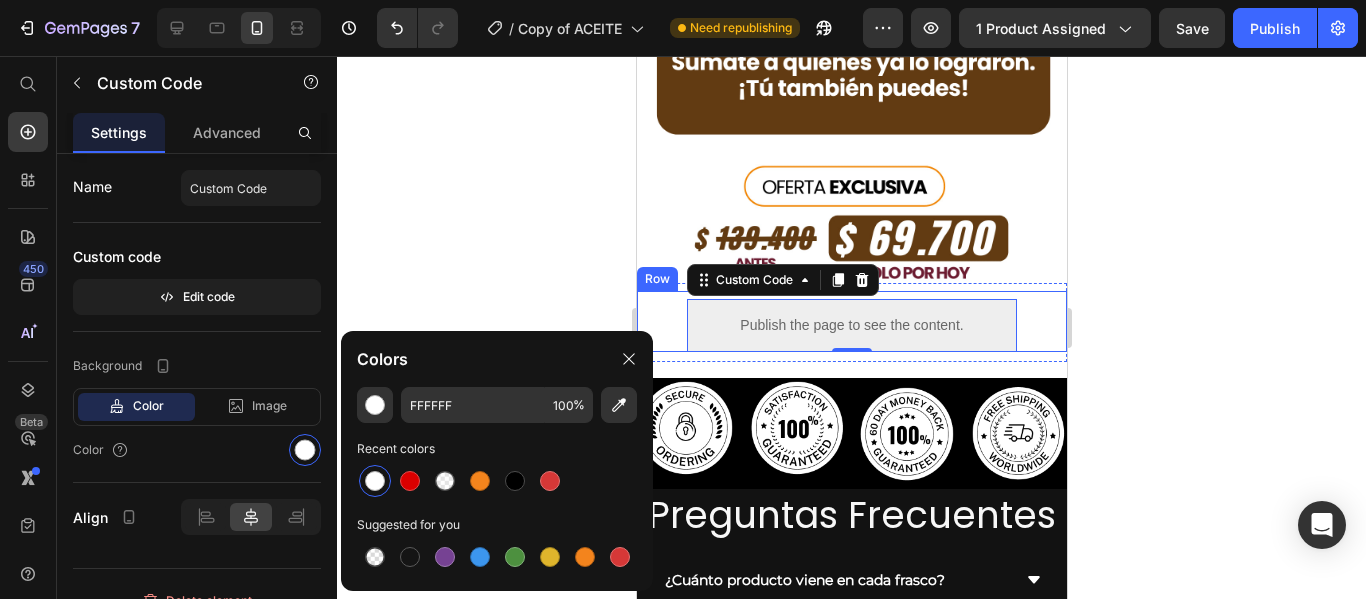 click 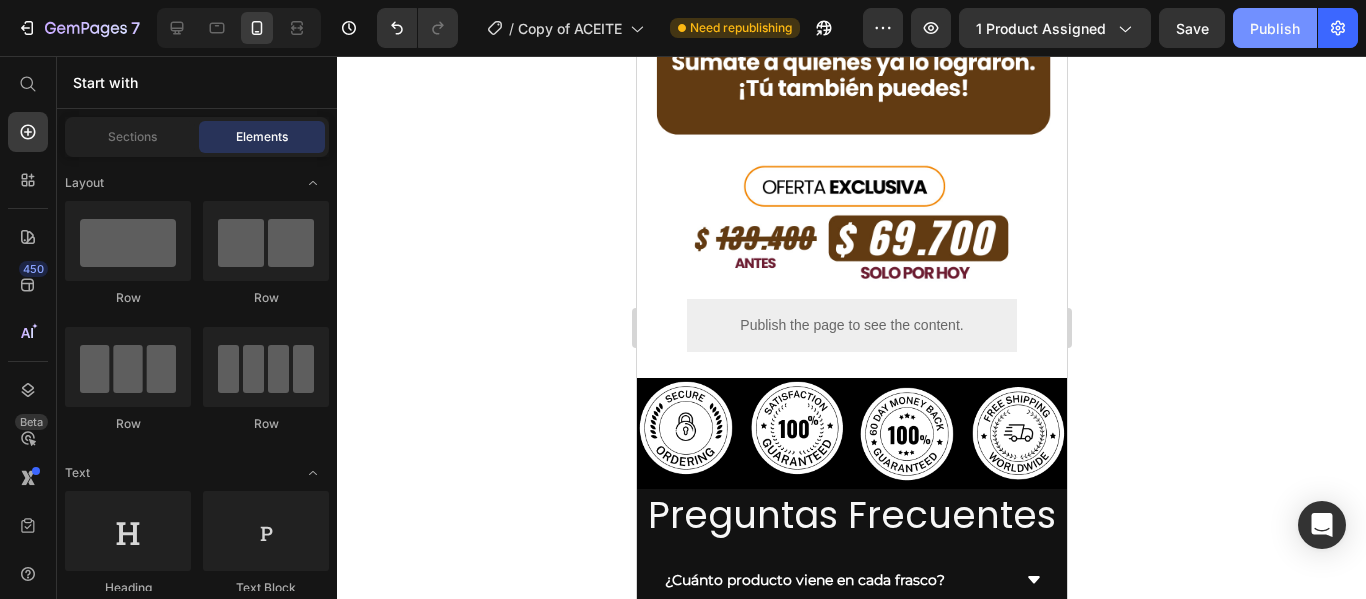 click on "Publish" 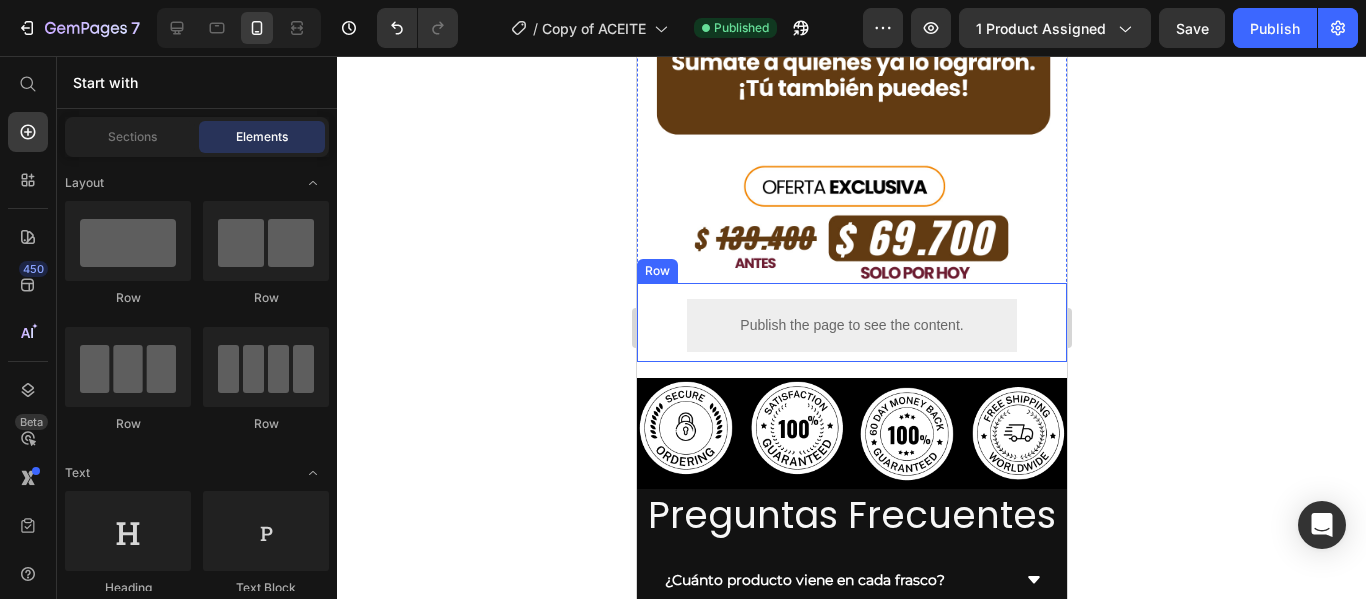 click on "Image Image
Publish the page to see the content.
Custom Code Row Row Row" at bounding box center [851, 50] 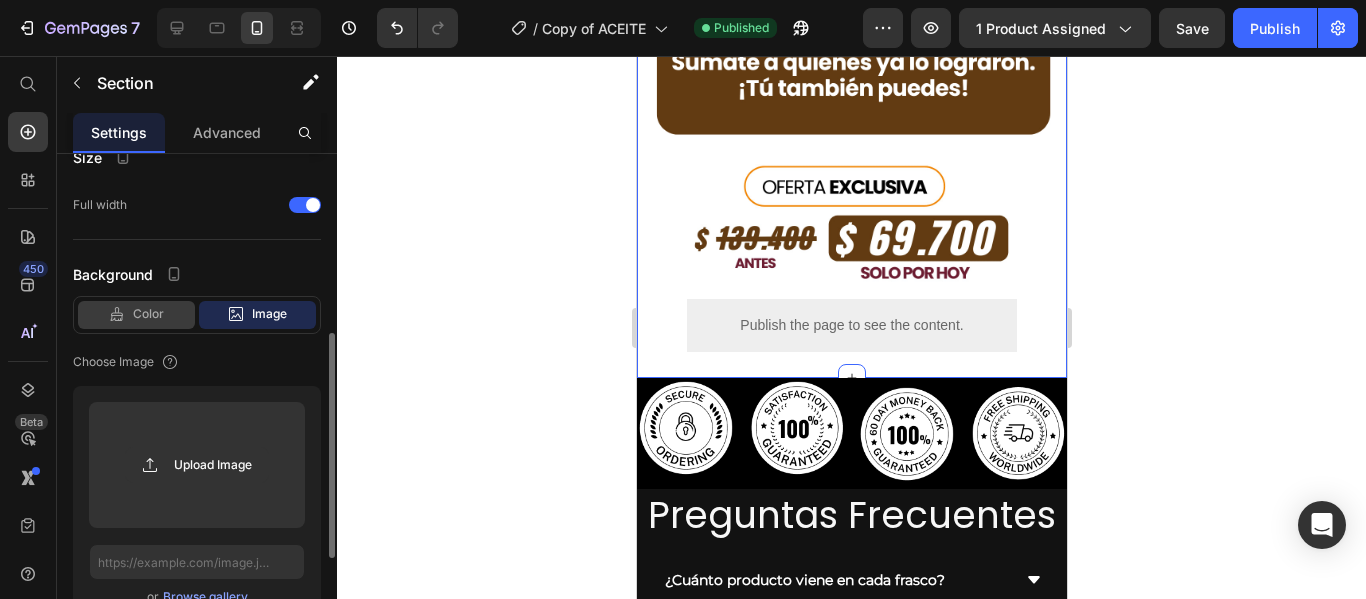 click on "Color" 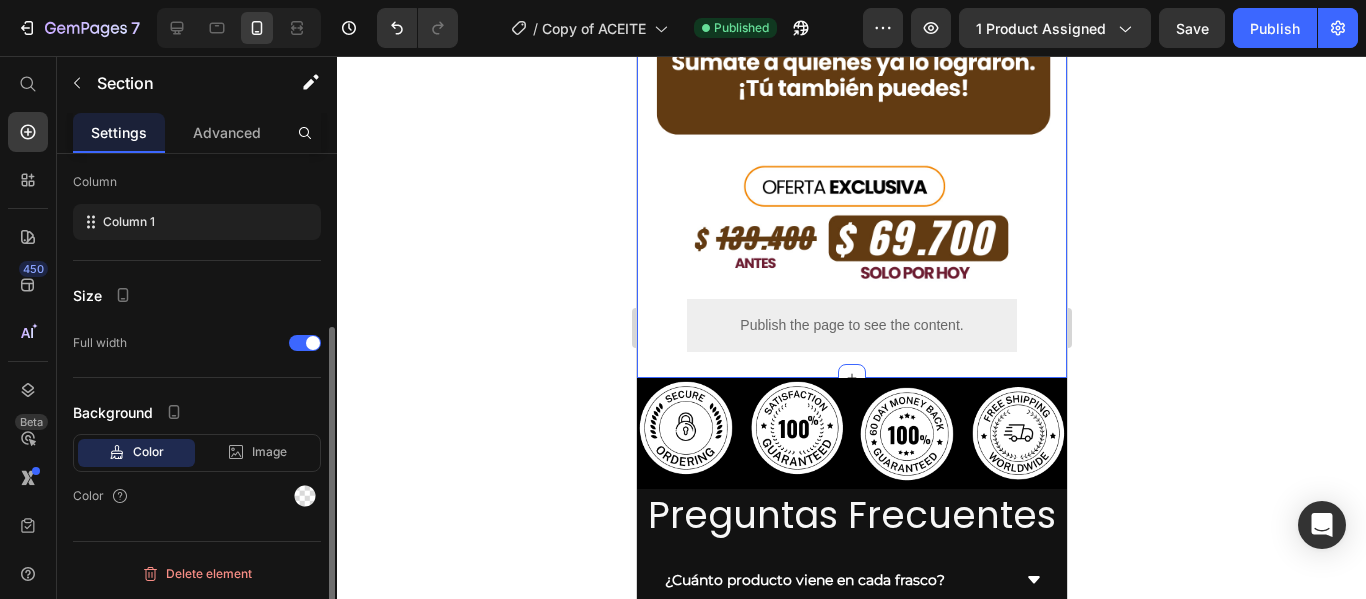 scroll, scrollTop: 262, scrollLeft: 0, axis: vertical 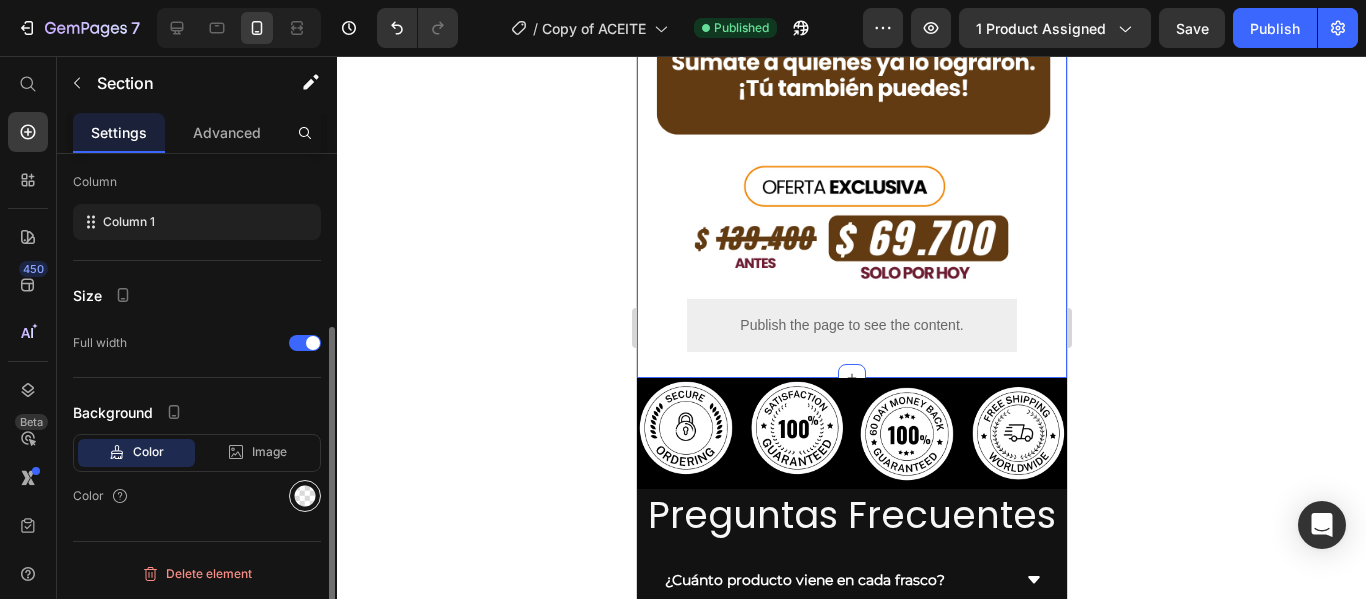 click at bounding box center (305, 496) 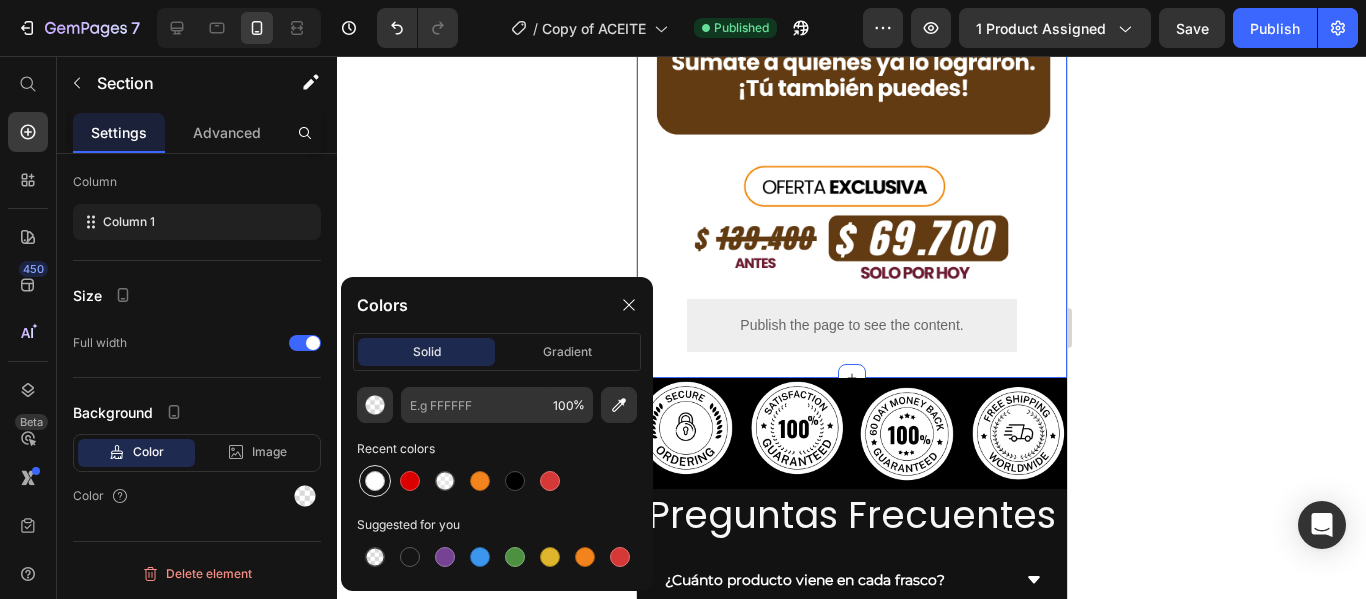 click at bounding box center (375, 481) 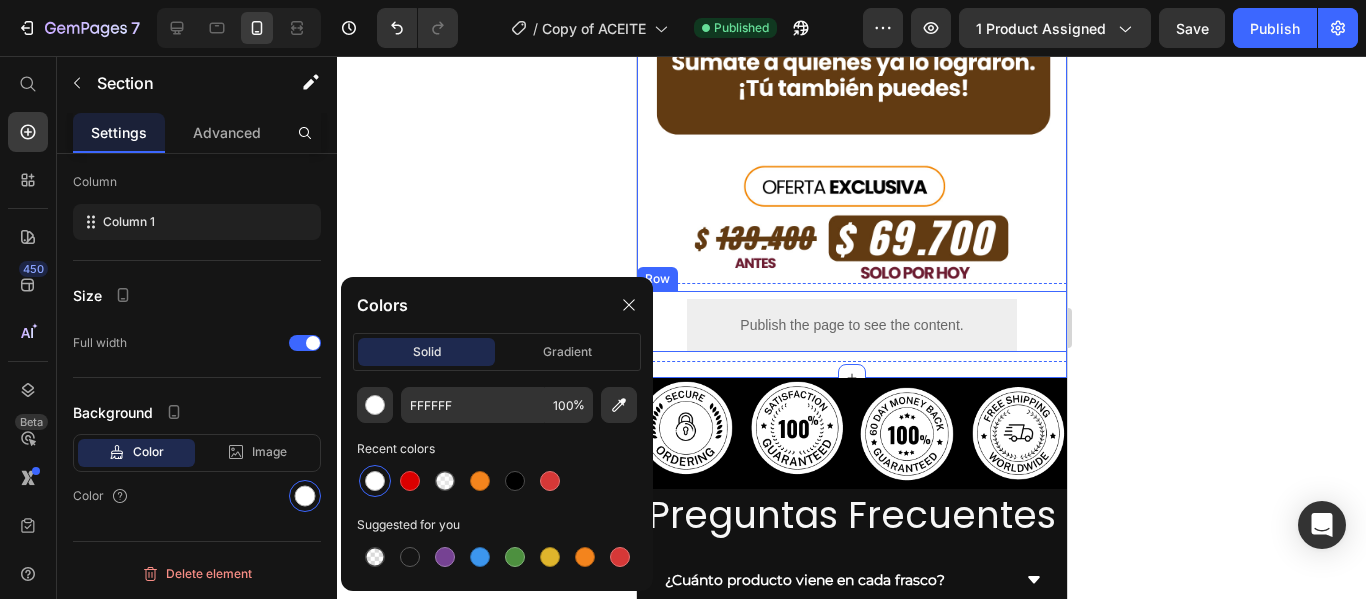 click on "Publish the page to see the content.
Custom Code Row" at bounding box center (851, 321) 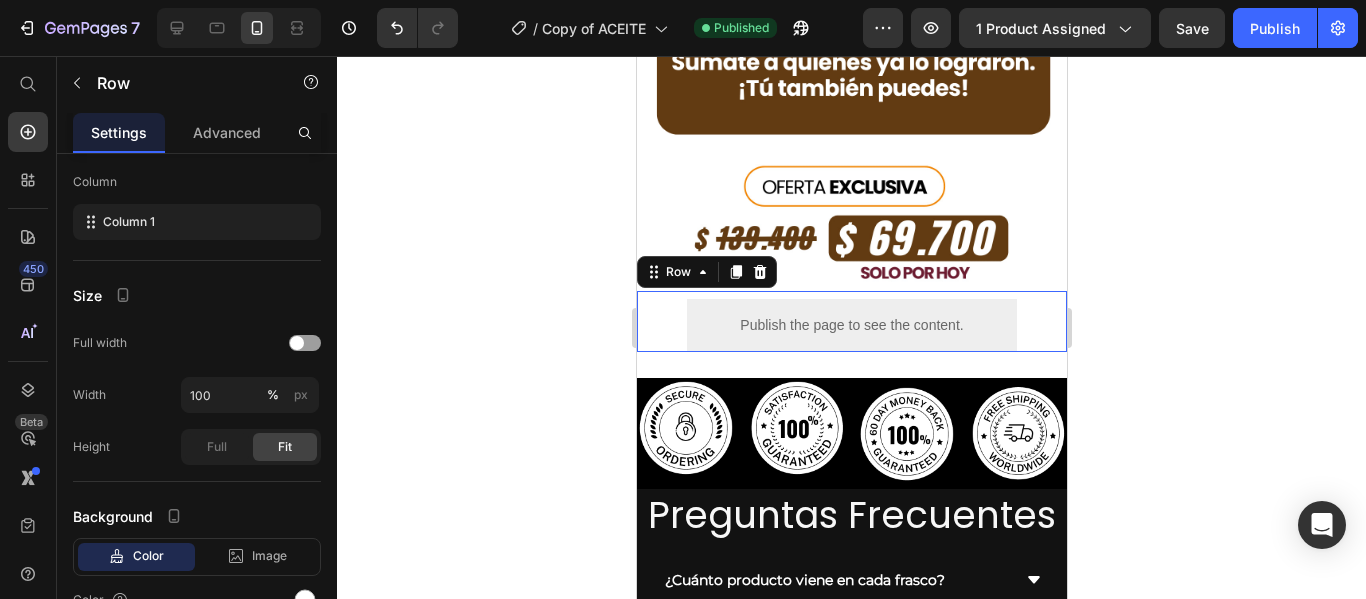 scroll, scrollTop: 0, scrollLeft: 0, axis: both 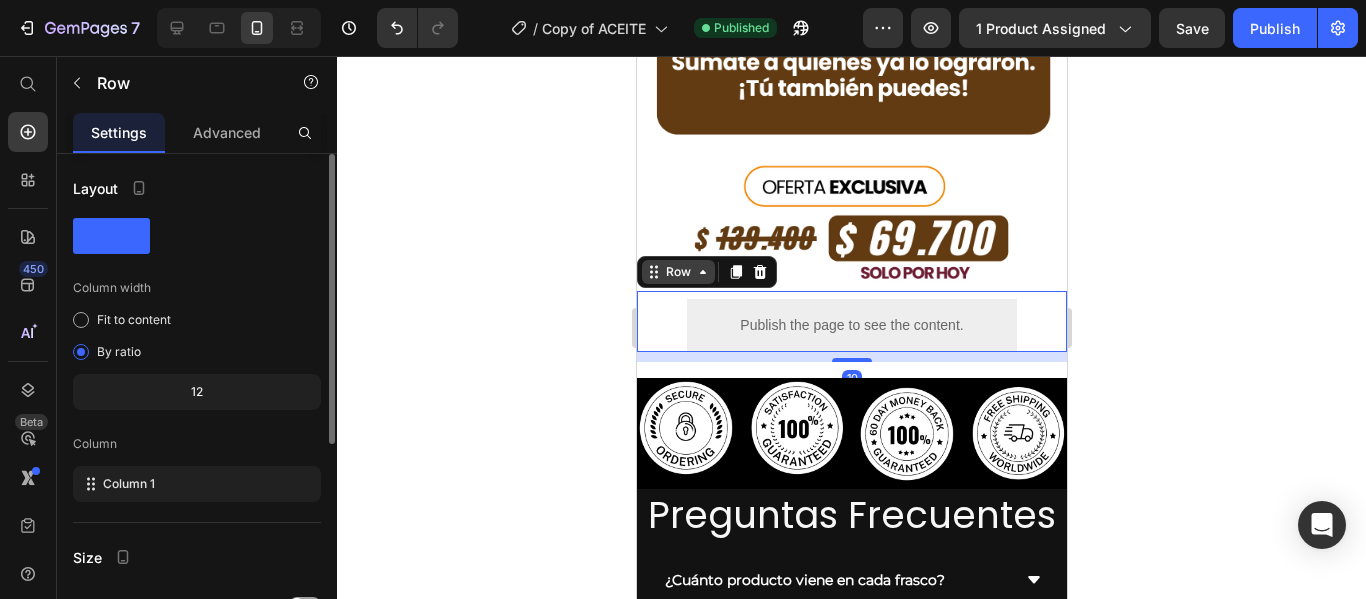 click on "Row" at bounding box center [677, 272] 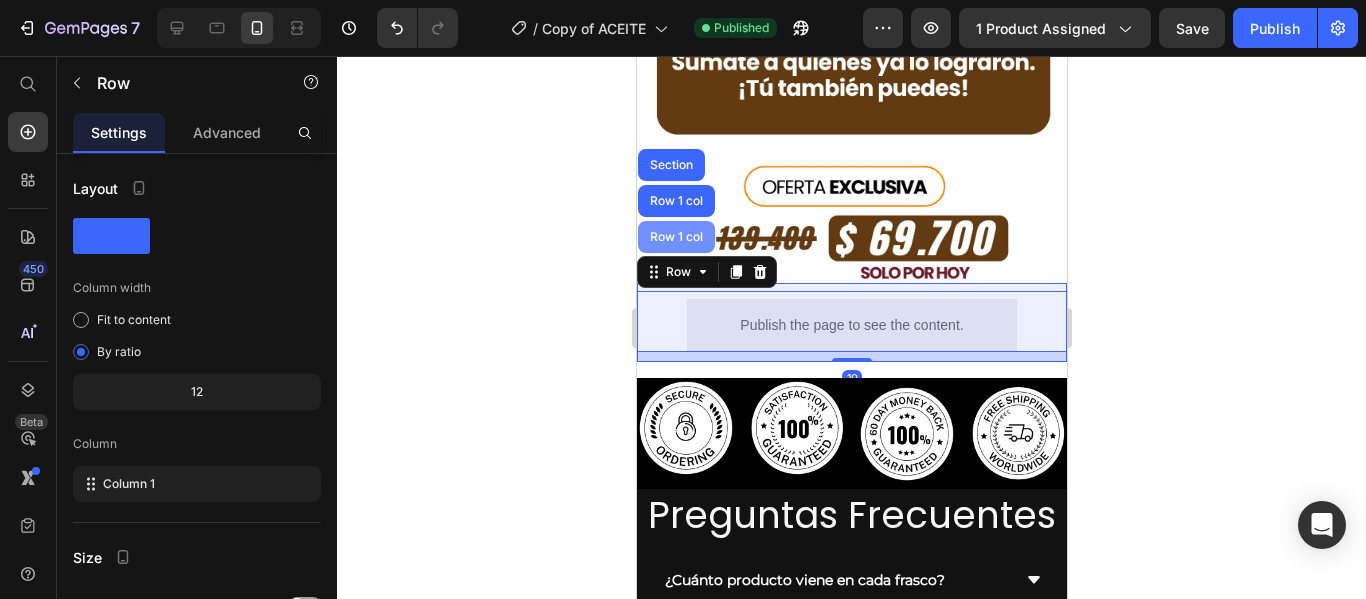 click on "Row 1 col" at bounding box center (675, 237) 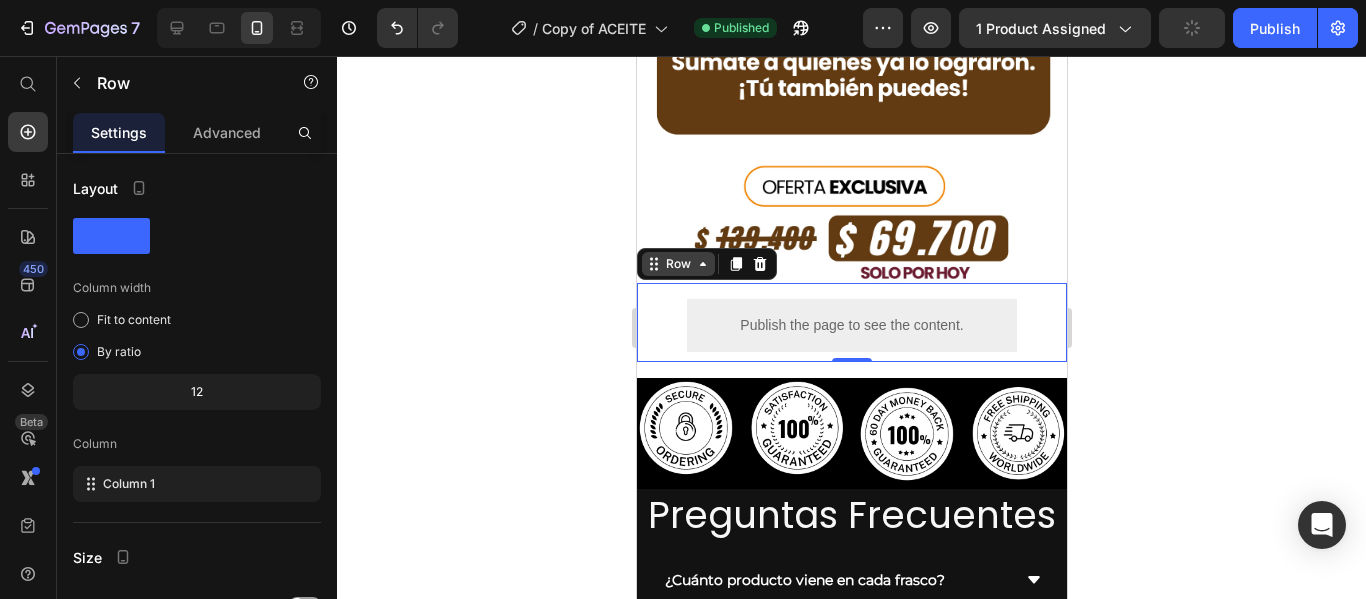 click on "Row" at bounding box center [677, 264] 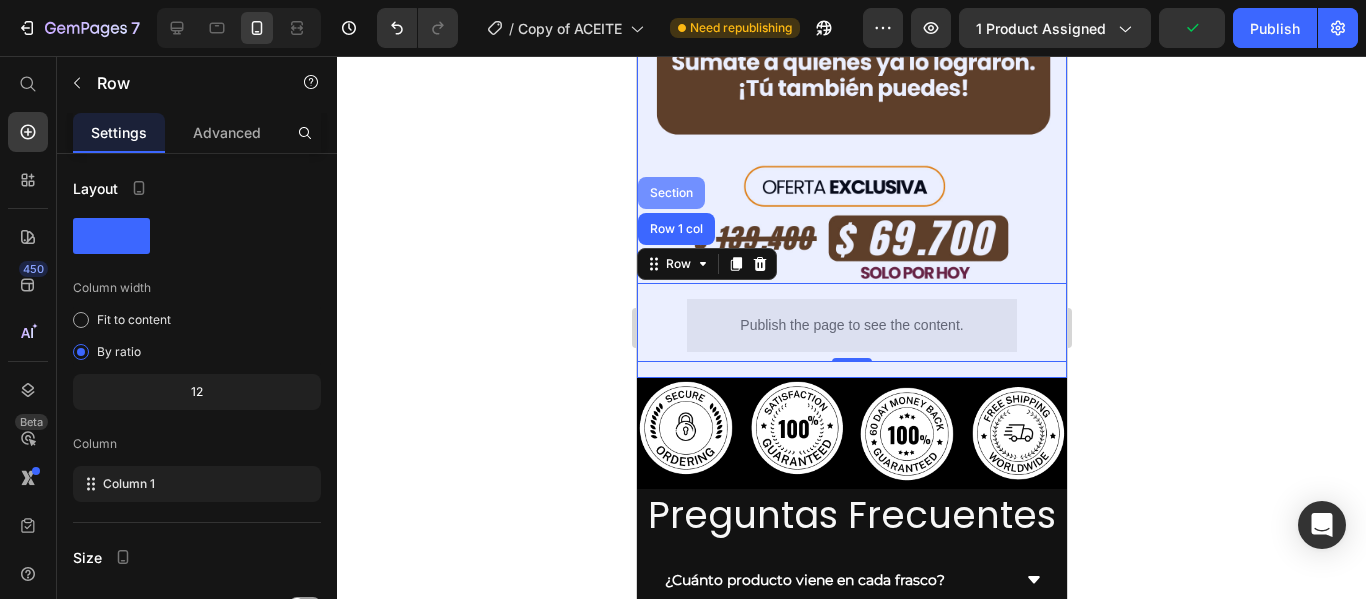 click on "Section" at bounding box center [670, 193] 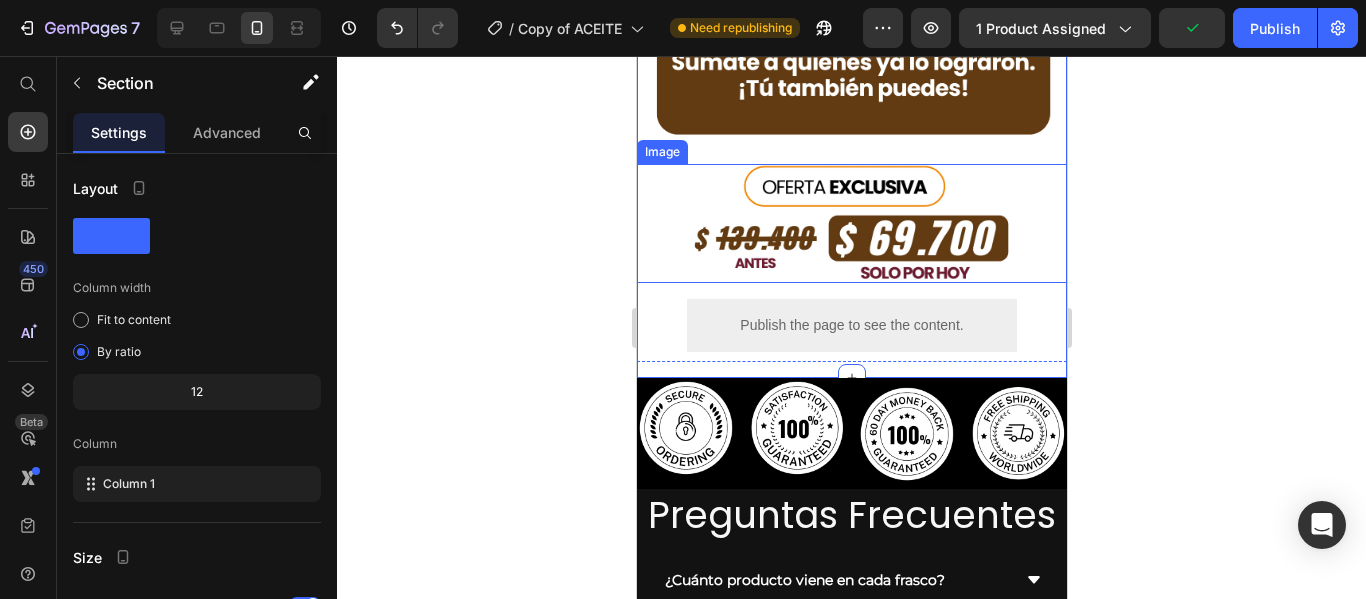 click on "Publish the page to see the content.
Custom Code" at bounding box center (851, 325) 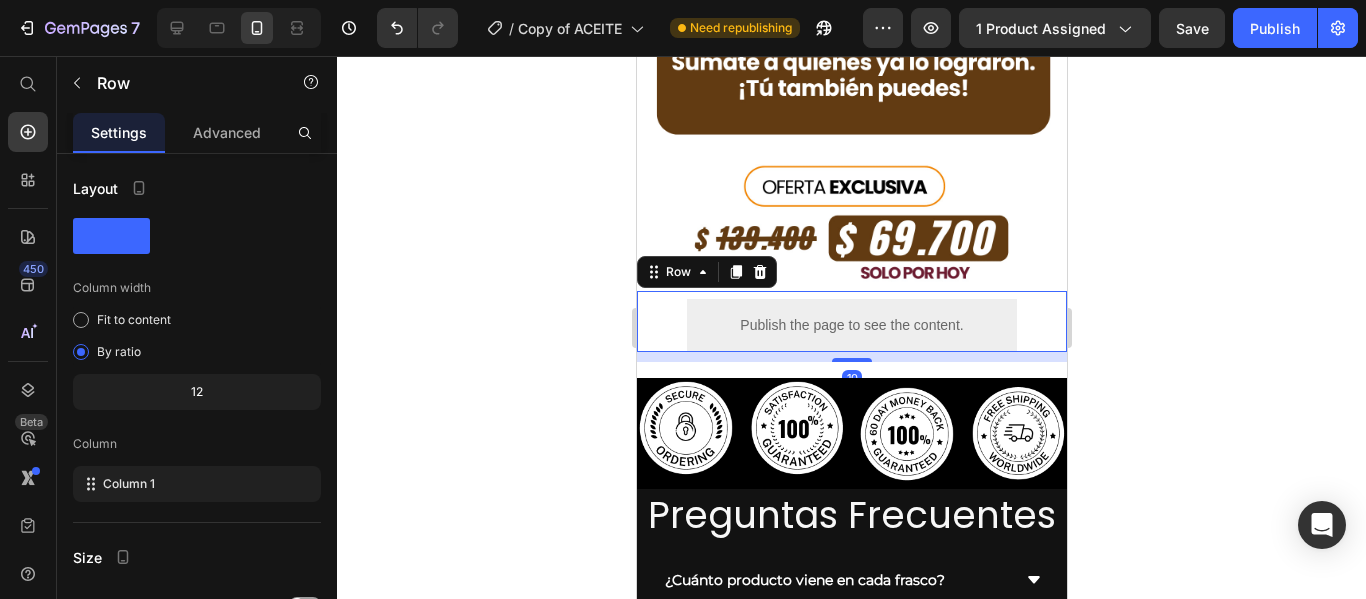 click on "10" at bounding box center [851, 357] 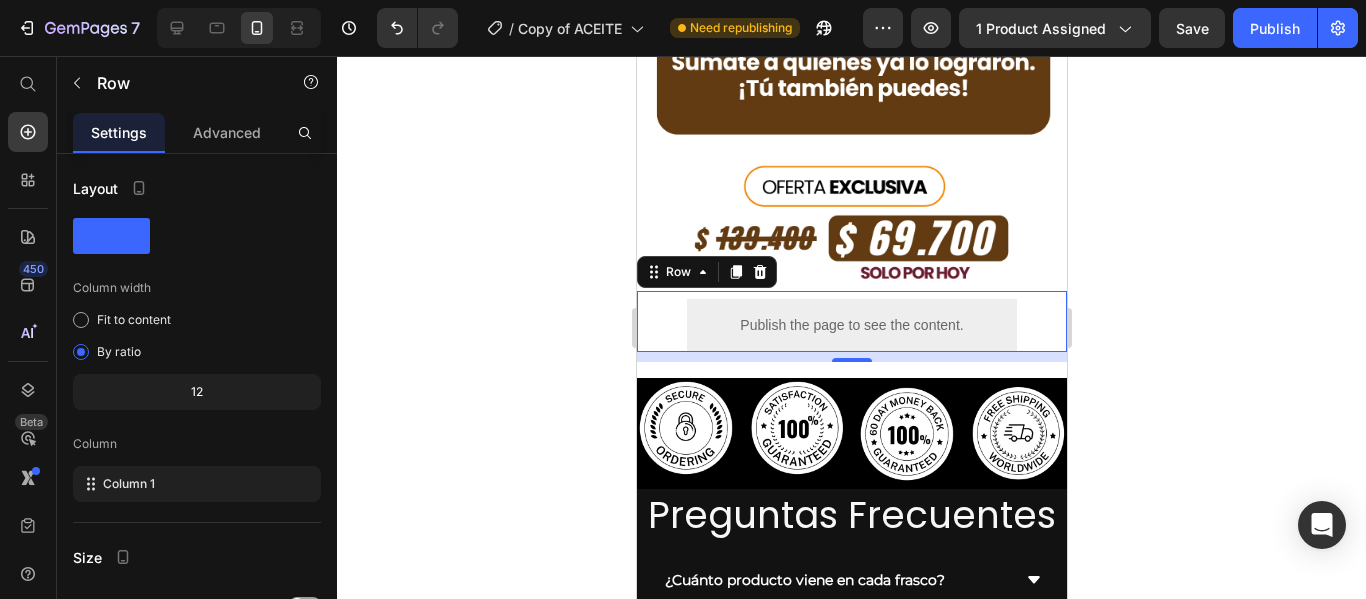 click on "Publish the page to see the content.
Custom Code" at bounding box center [851, 325] 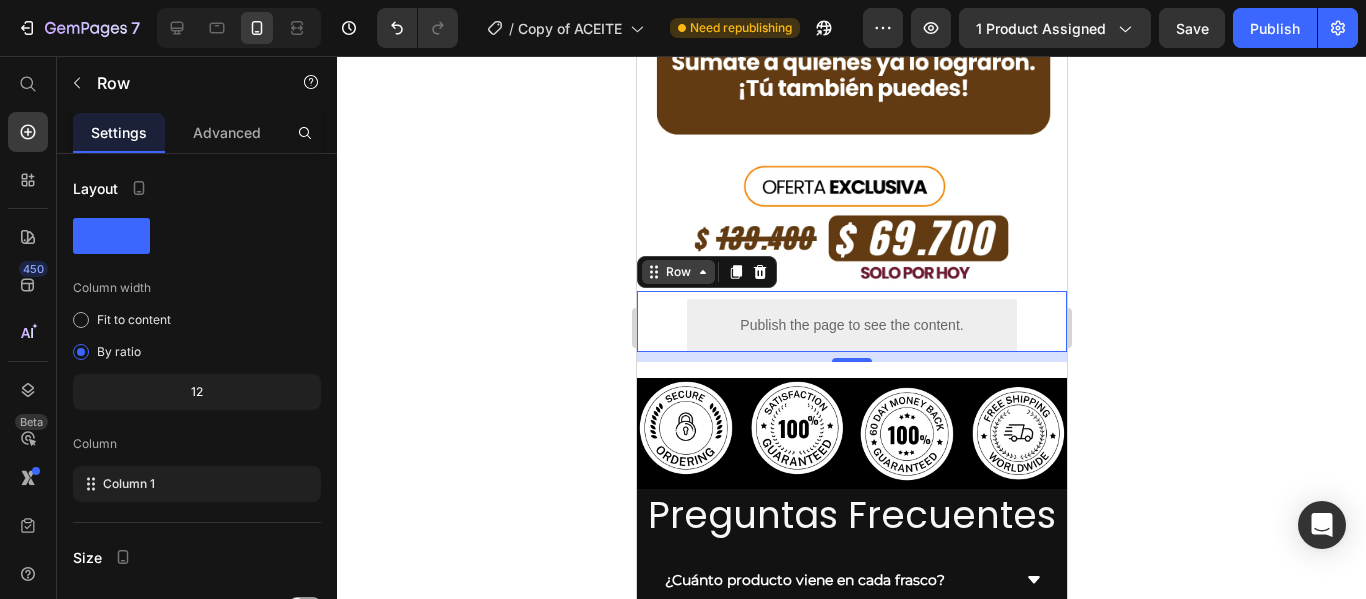 click on "Row" at bounding box center (677, 272) 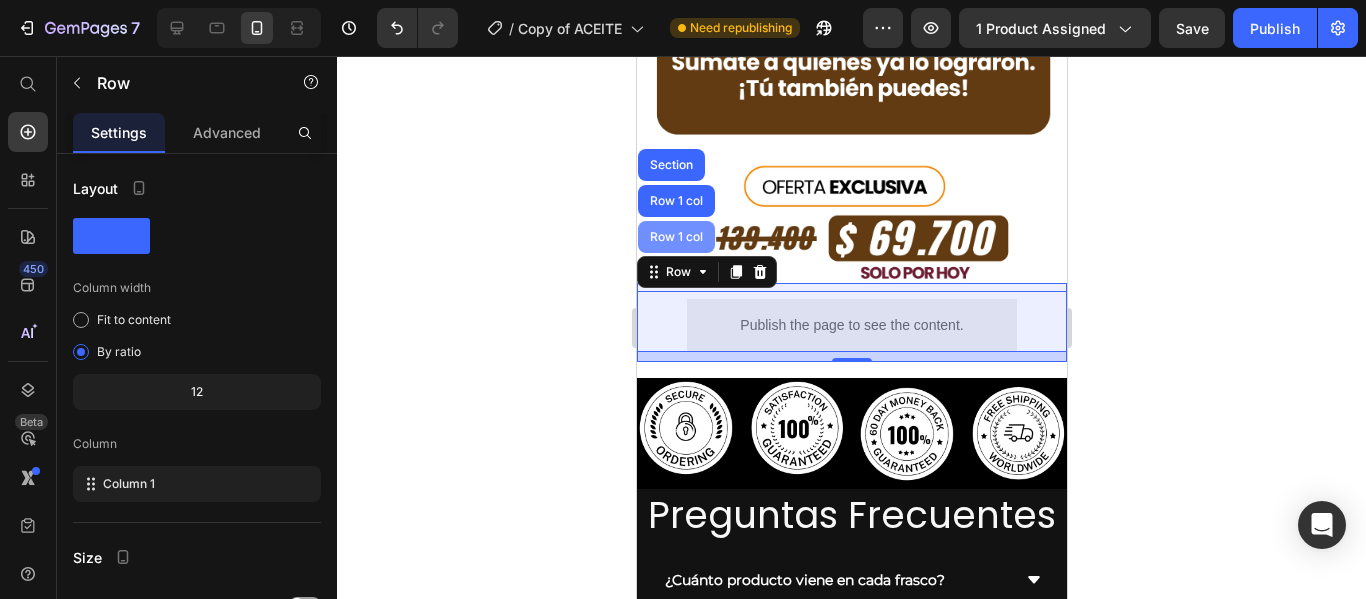 click on "Row 1 col" at bounding box center (675, 237) 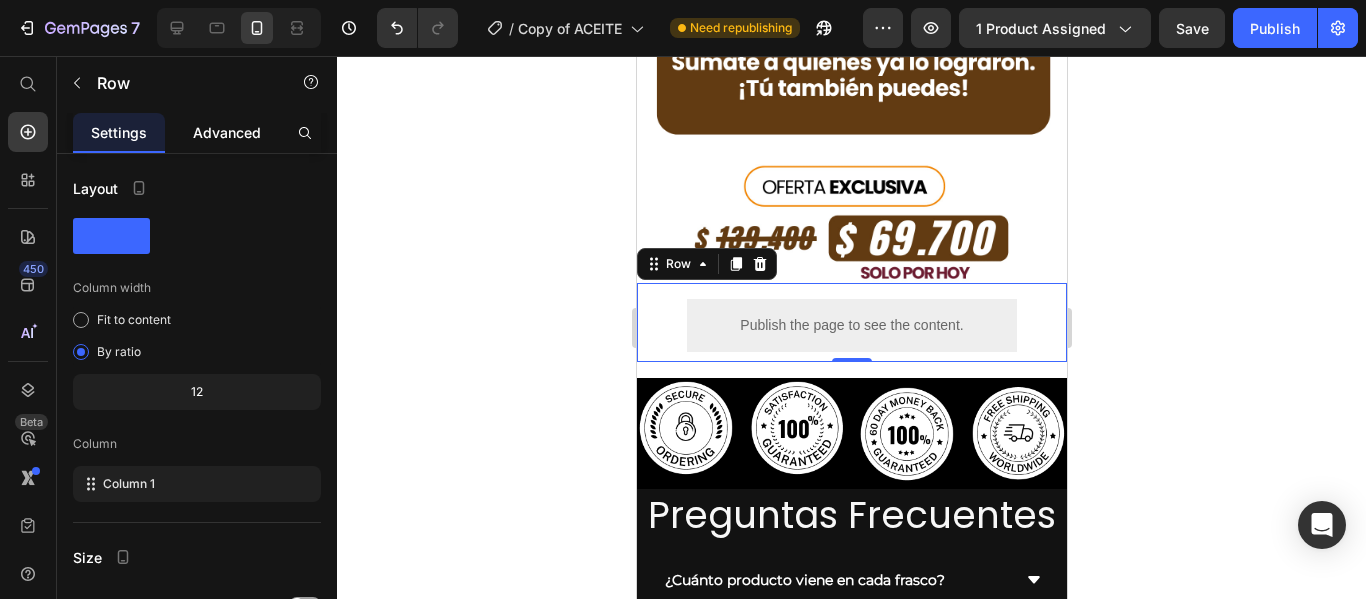 click on "Advanced" at bounding box center (227, 132) 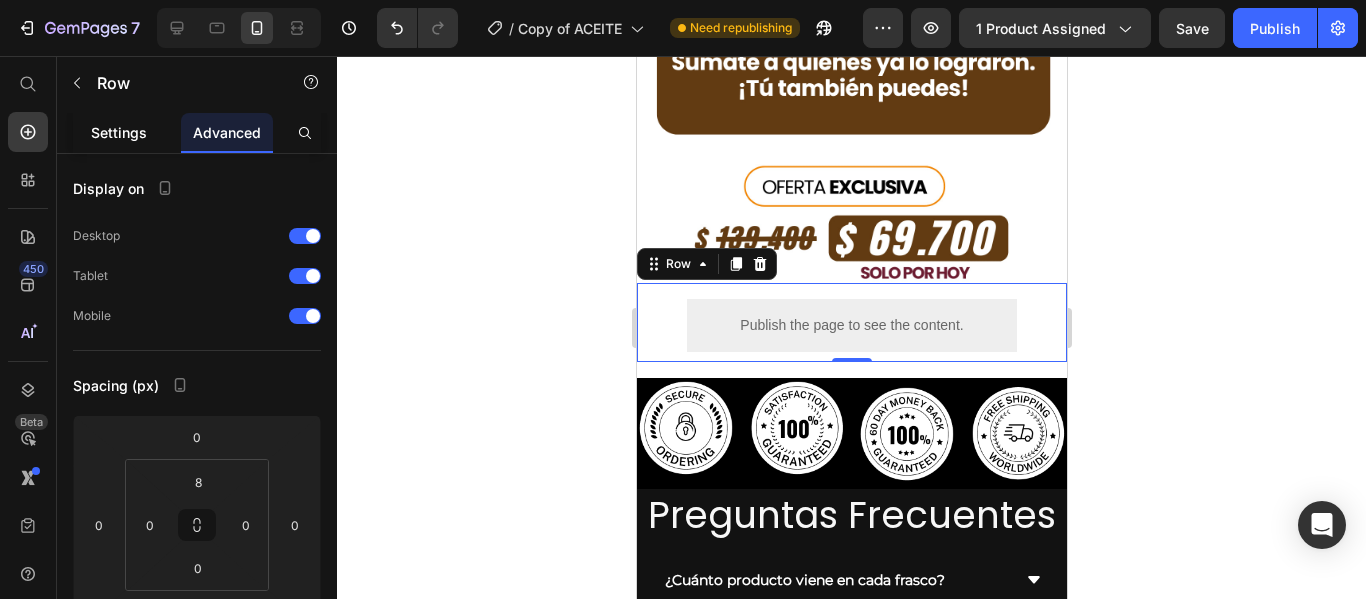 click on "Settings" at bounding box center (119, 132) 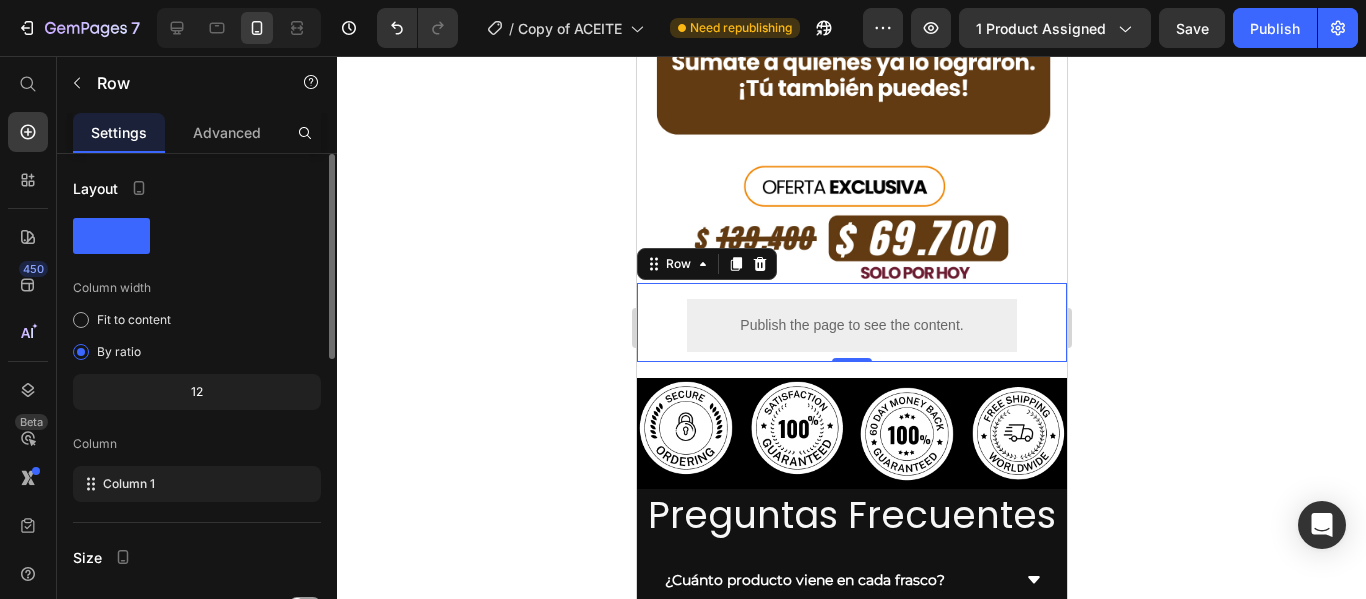 scroll, scrollTop: 300, scrollLeft: 0, axis: vertical 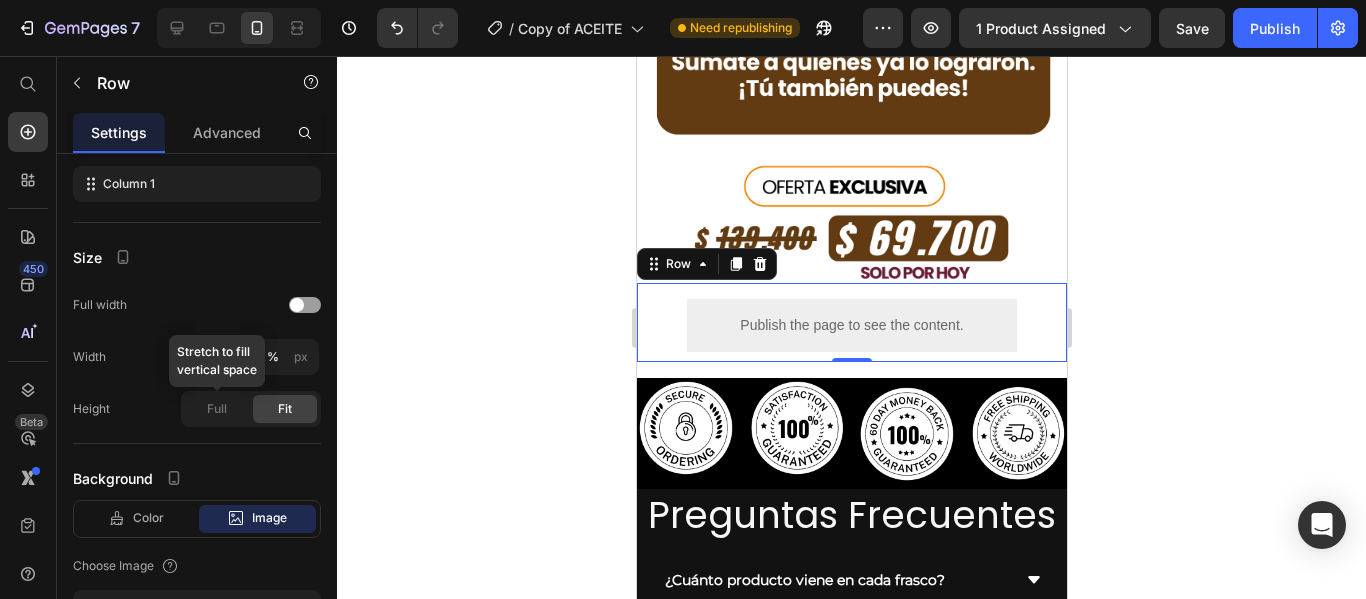 click on "Full" 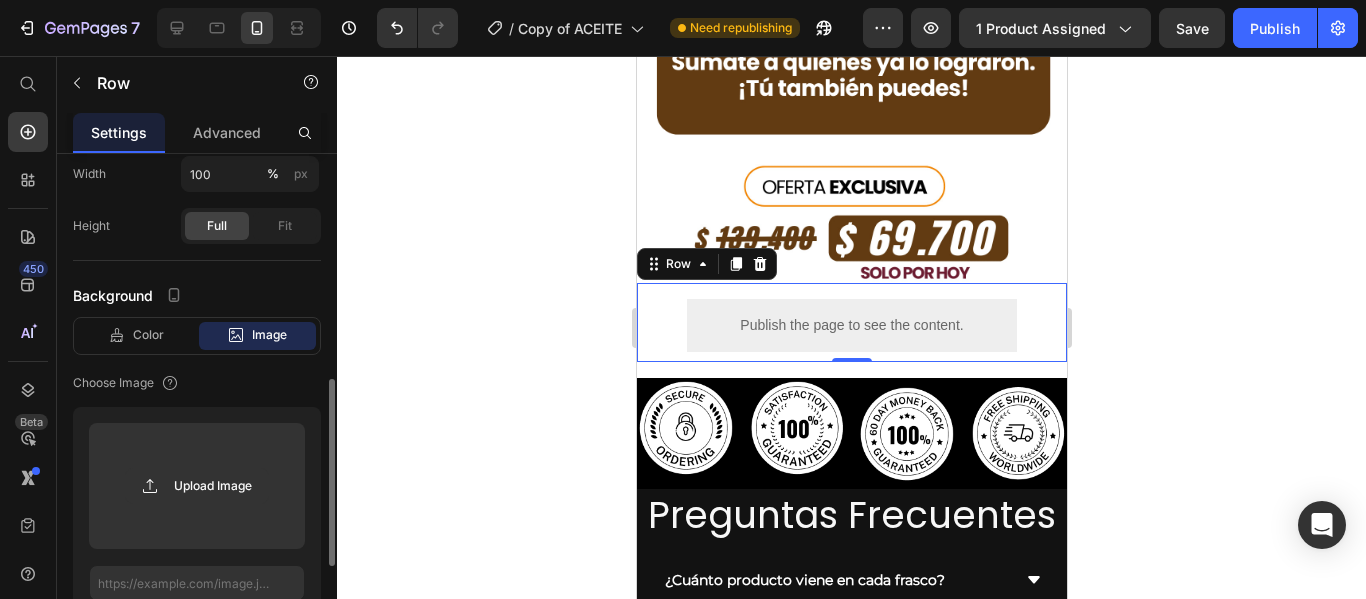 click on "Color" 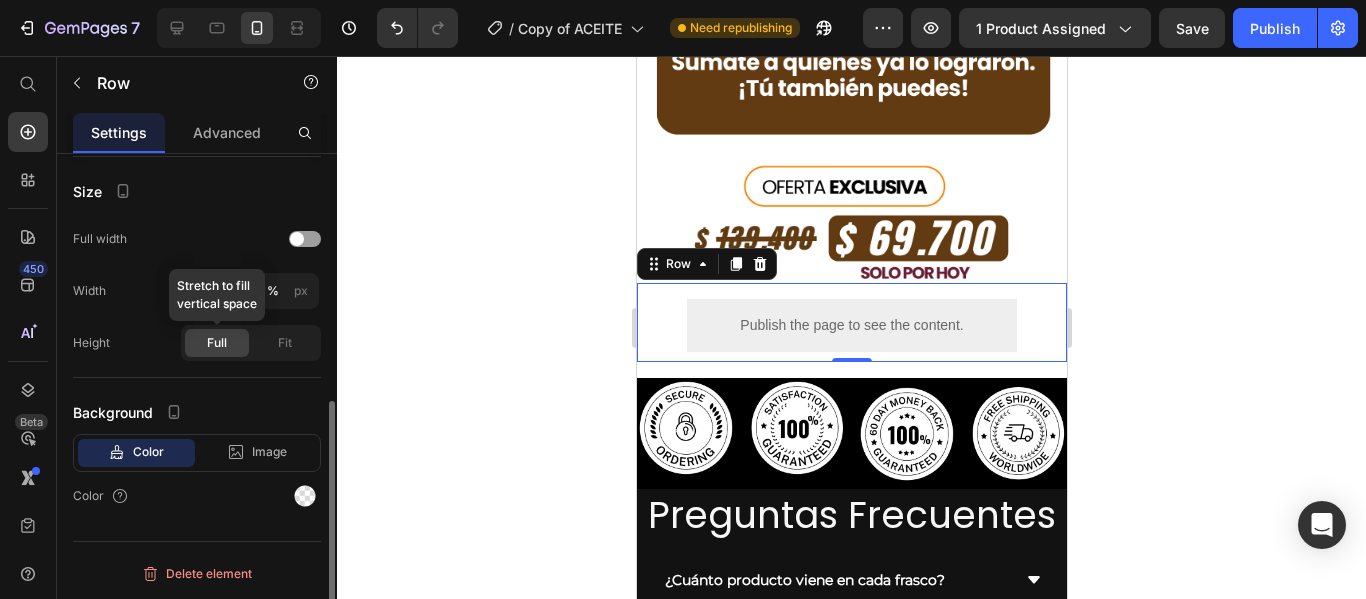scroll, scrollTop: 483, scrollLeft: 0, axis: vertical 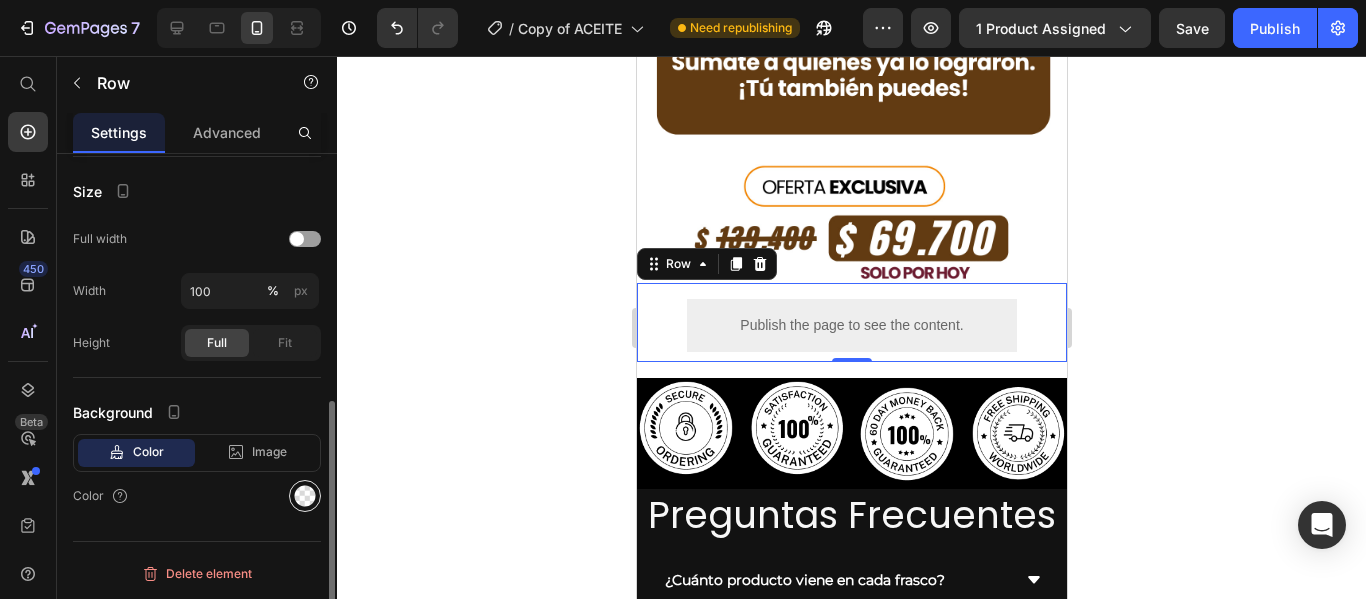 click at bounding box center (305, 496) 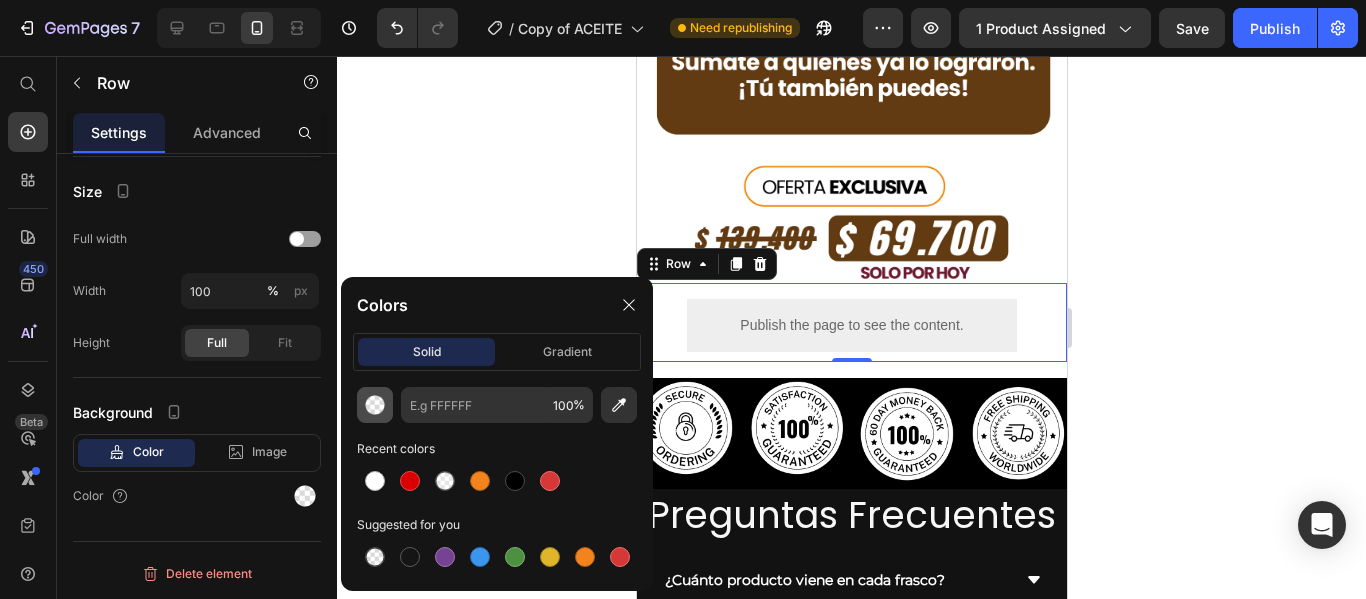 click at bounding box center [375, 405] 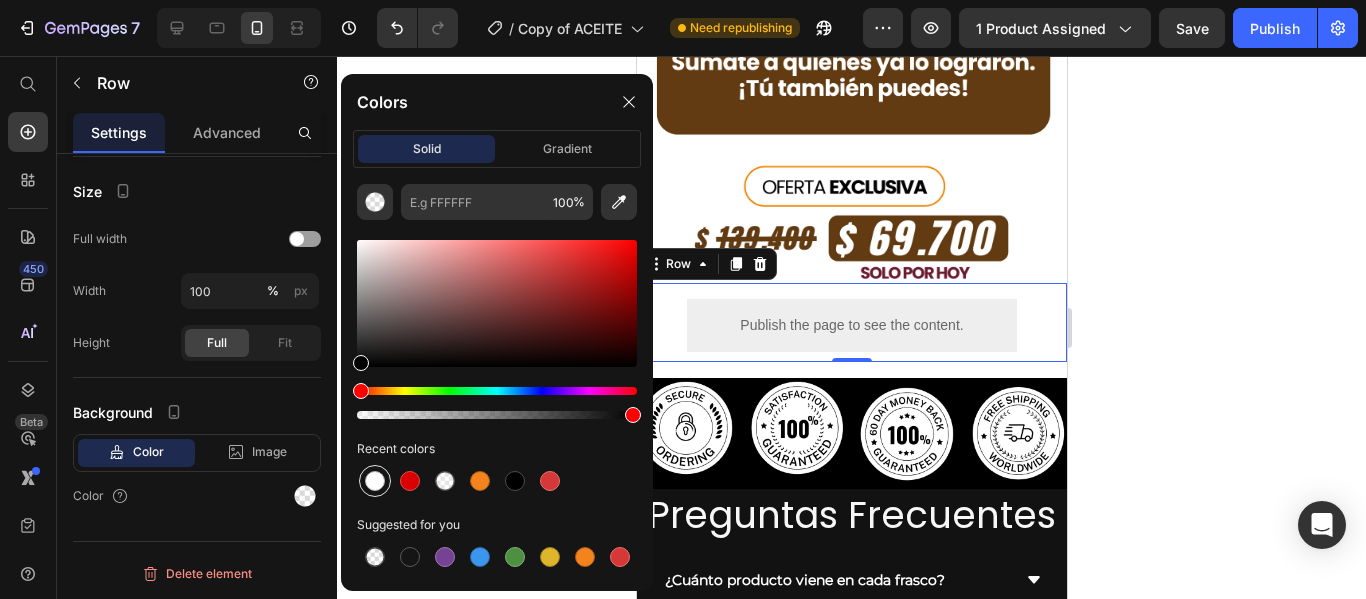 click at bounding box center [375, 481] 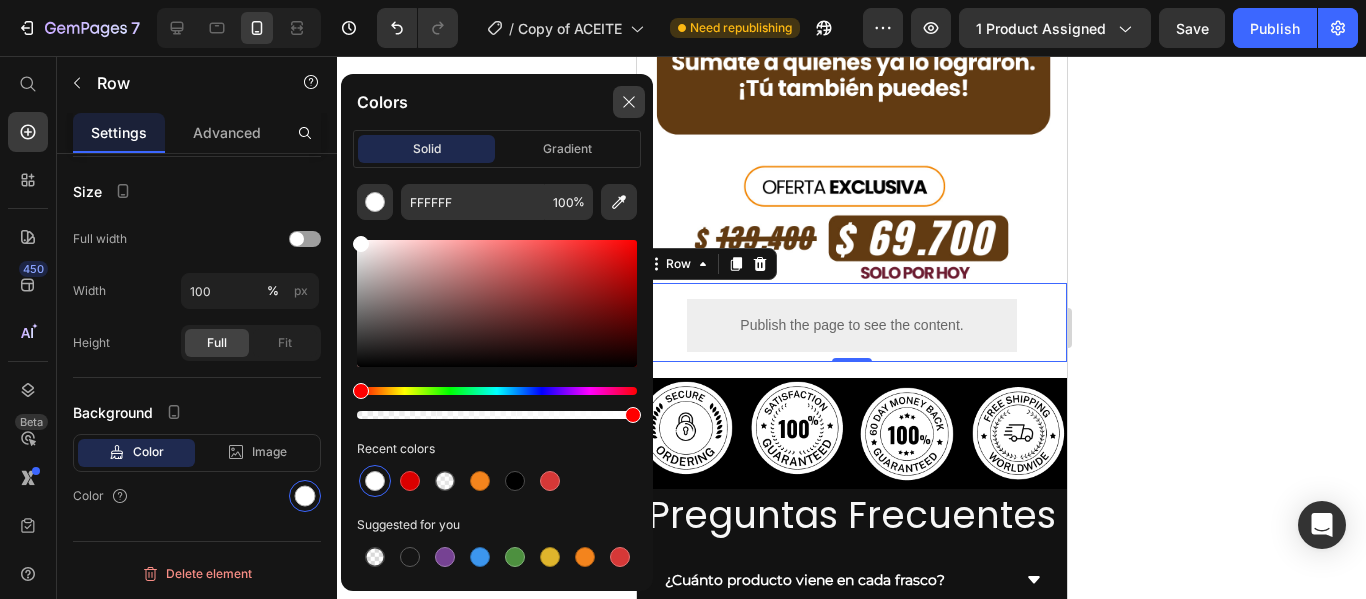 click 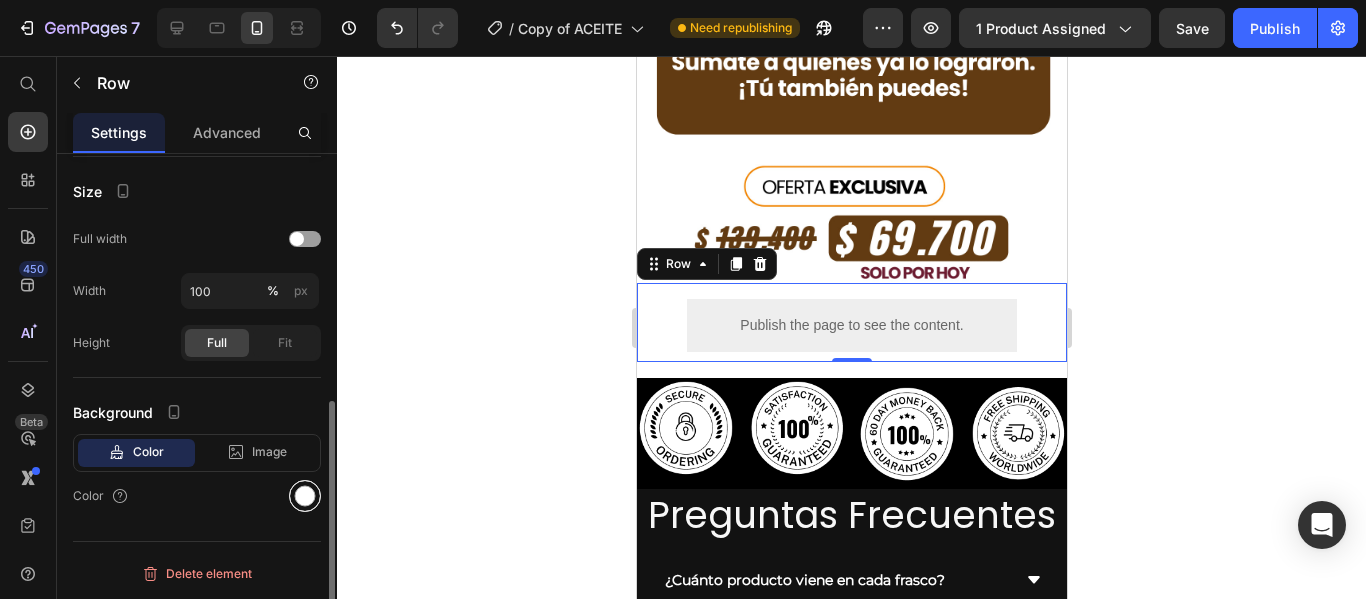 click at bounding box center (305, 496) 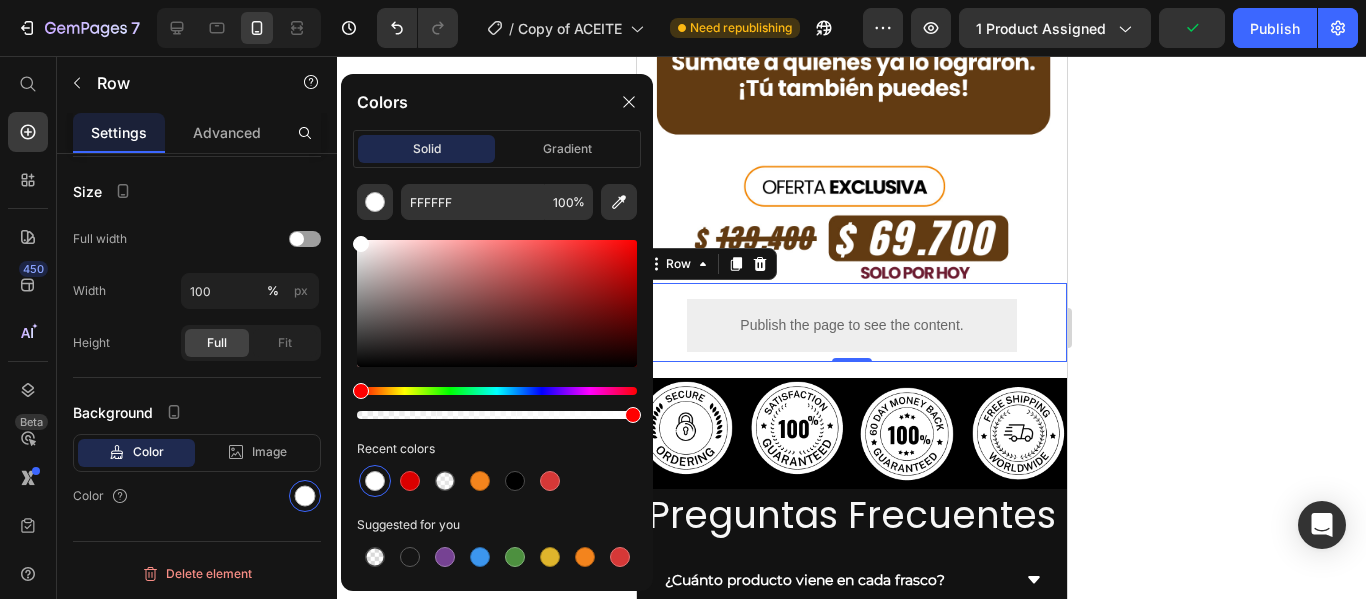 click 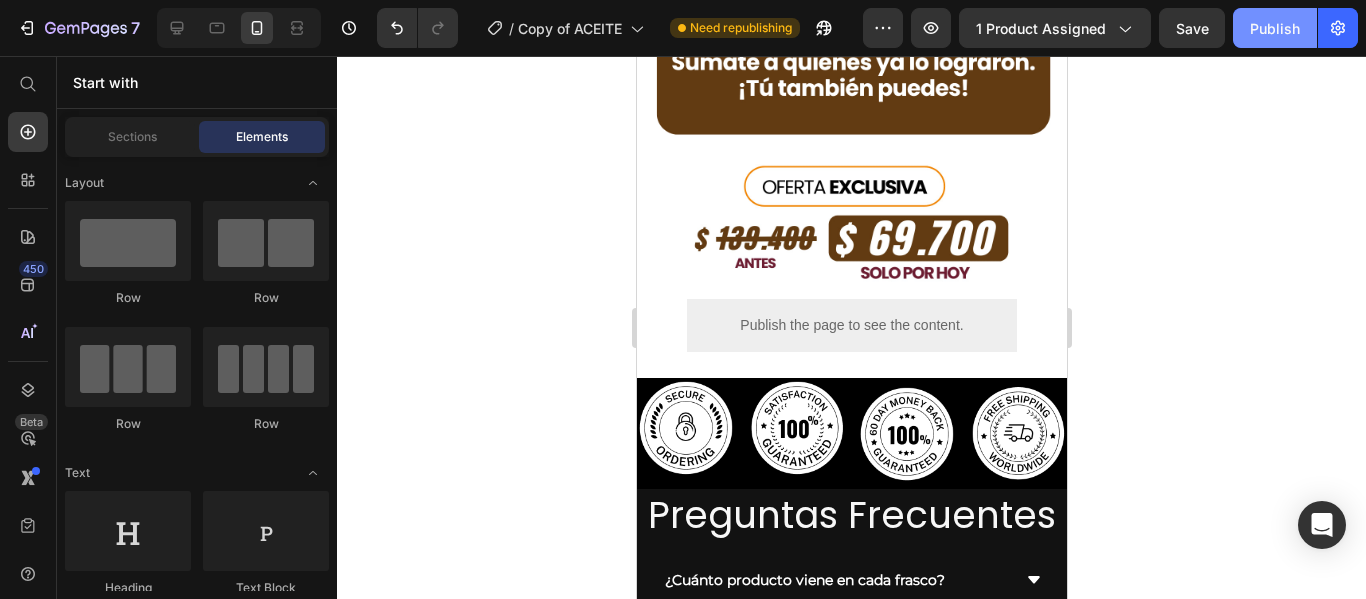 click on "Publish" at bounding box center [1275, 28] 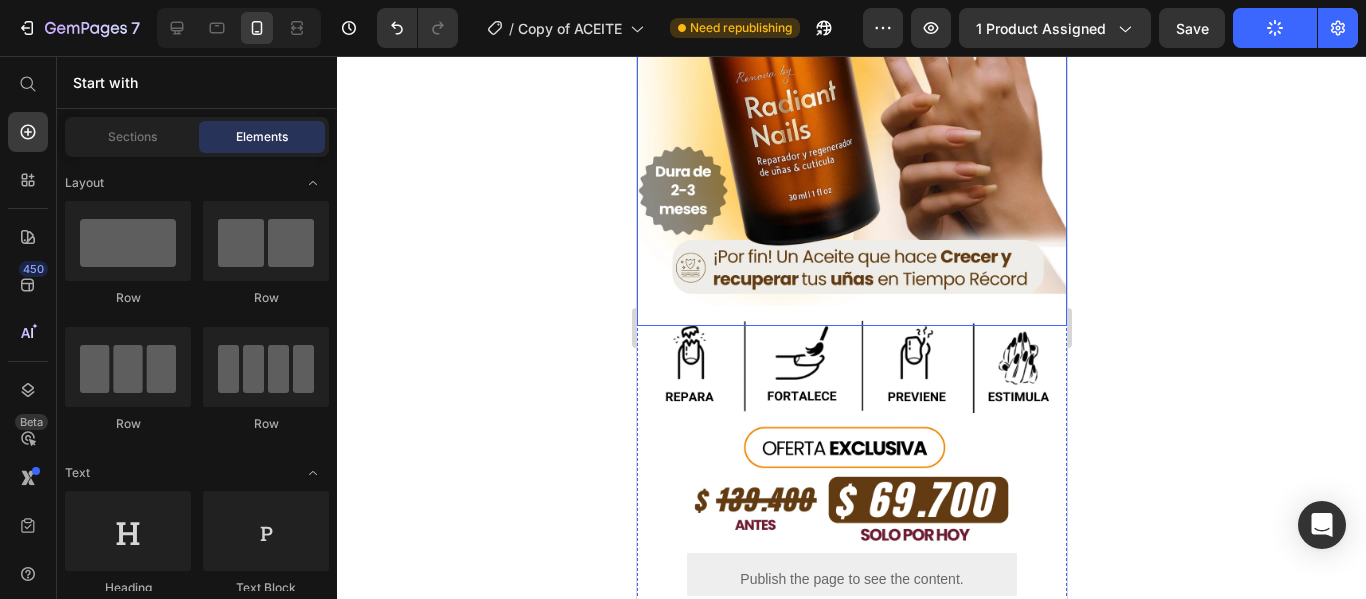 scroll, scrollTop: 300, scrollLeft: 0, axis: vertical 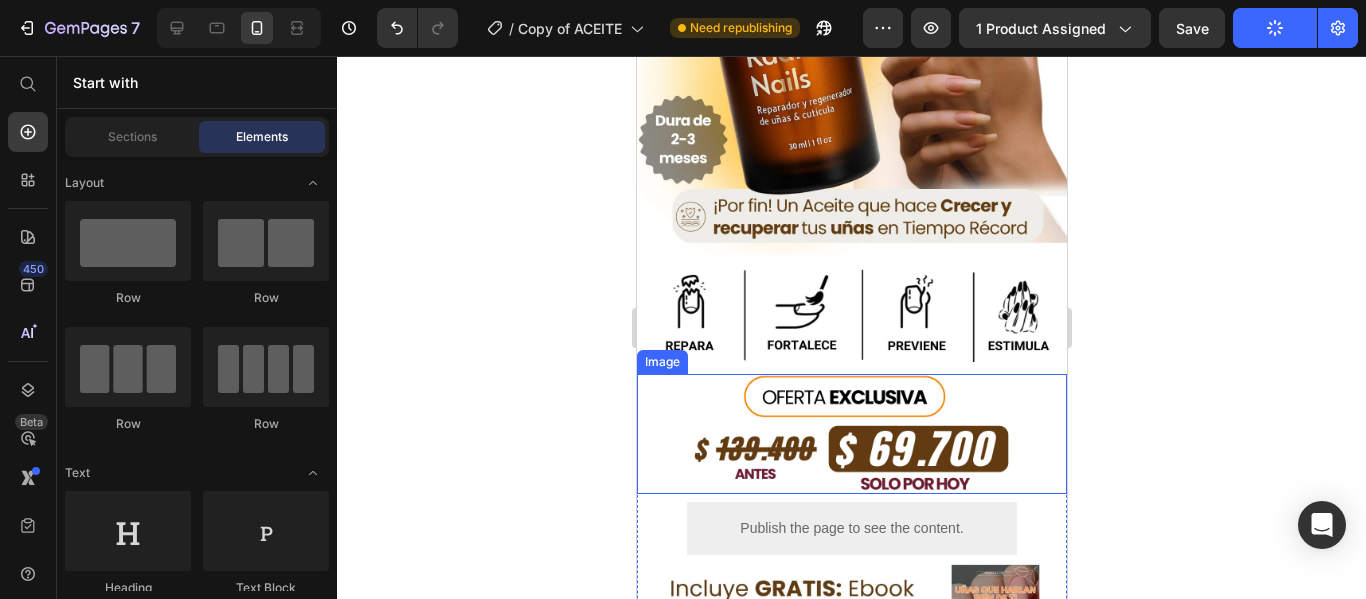 click at bounding box center (851, 433) 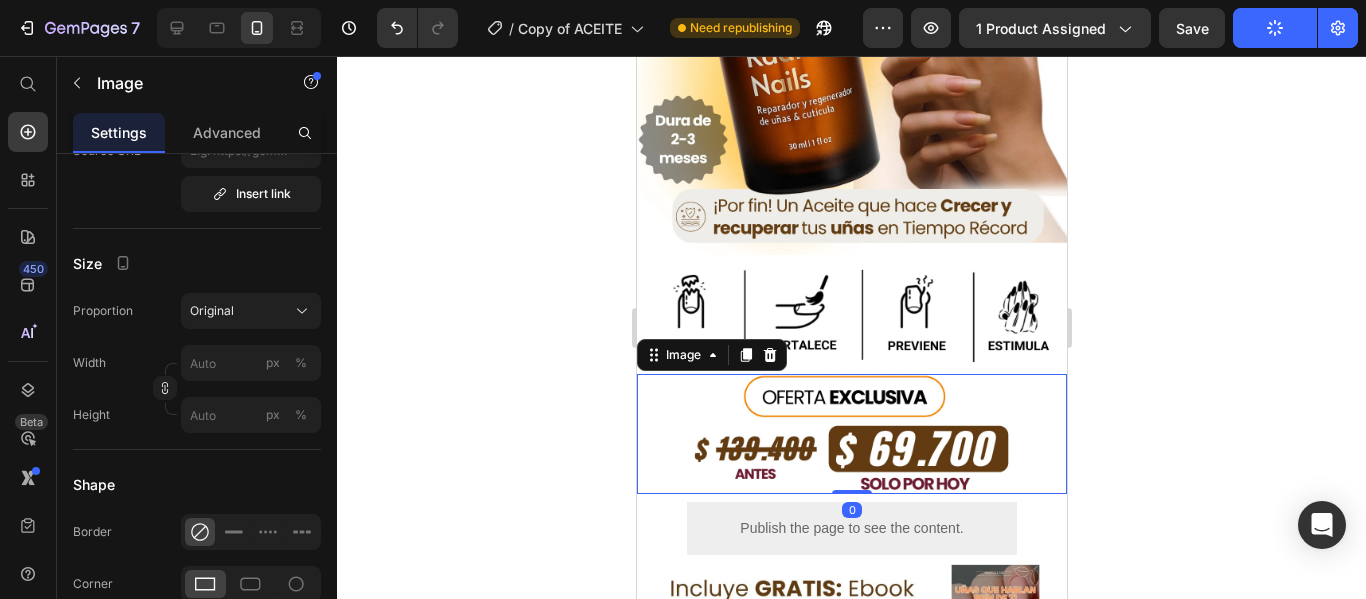 scroll, scrollTop: 0, scrollLeft: 0, axis: both 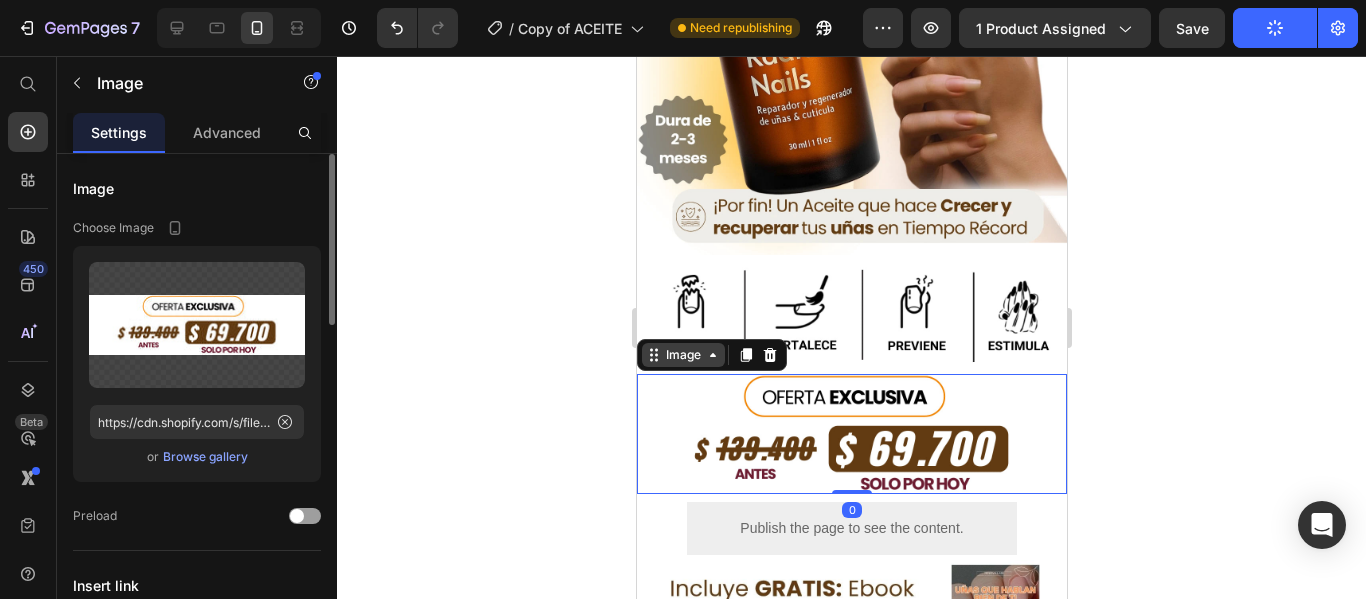click on "Image" at bounding box center [682, 355] 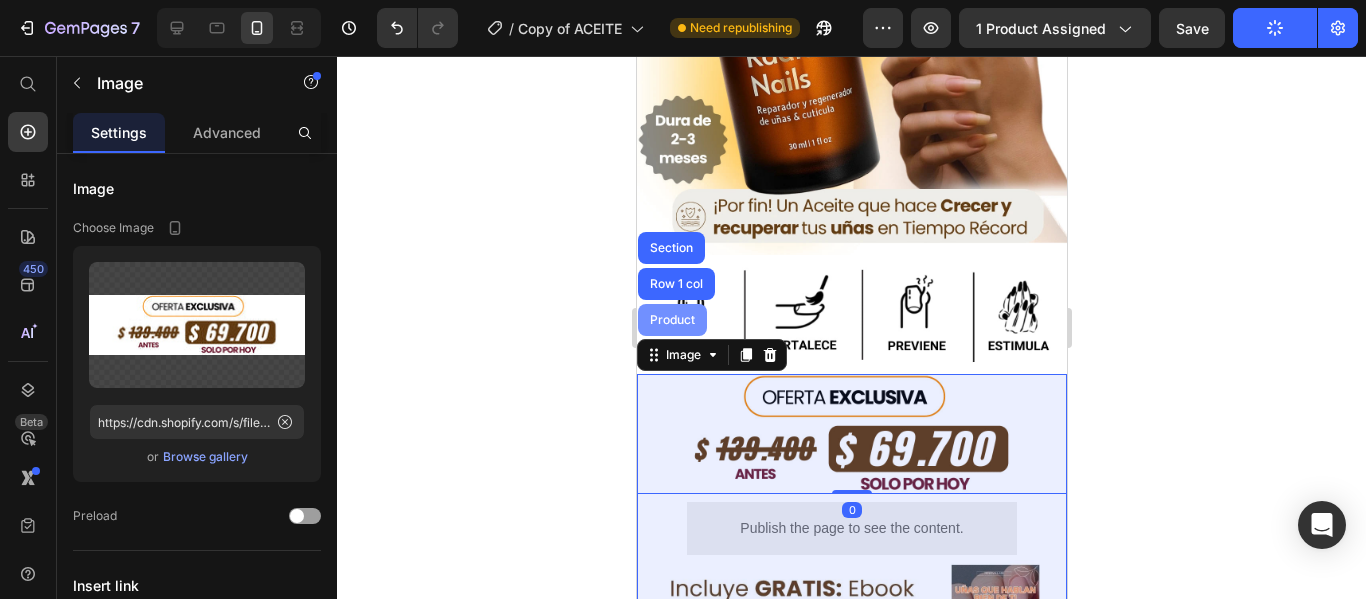 click on "Product" at bounding box center [671, 320] 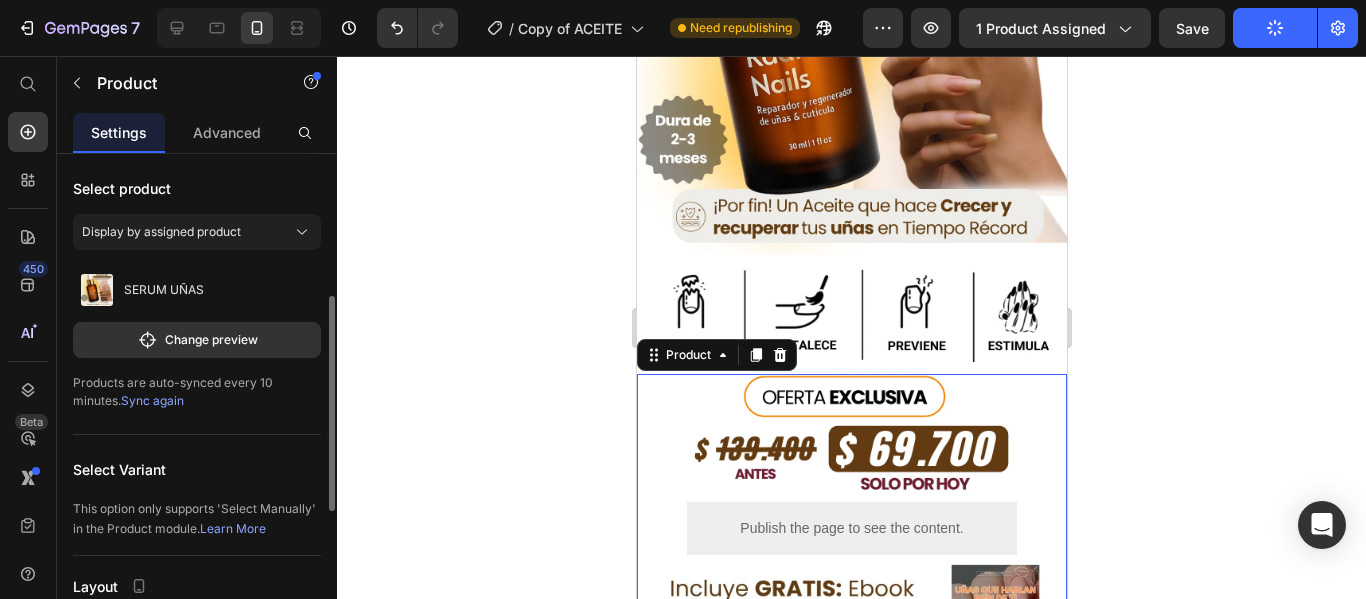 scroll, scrollTop: 100, scrollLeft: 0, axis: vertical 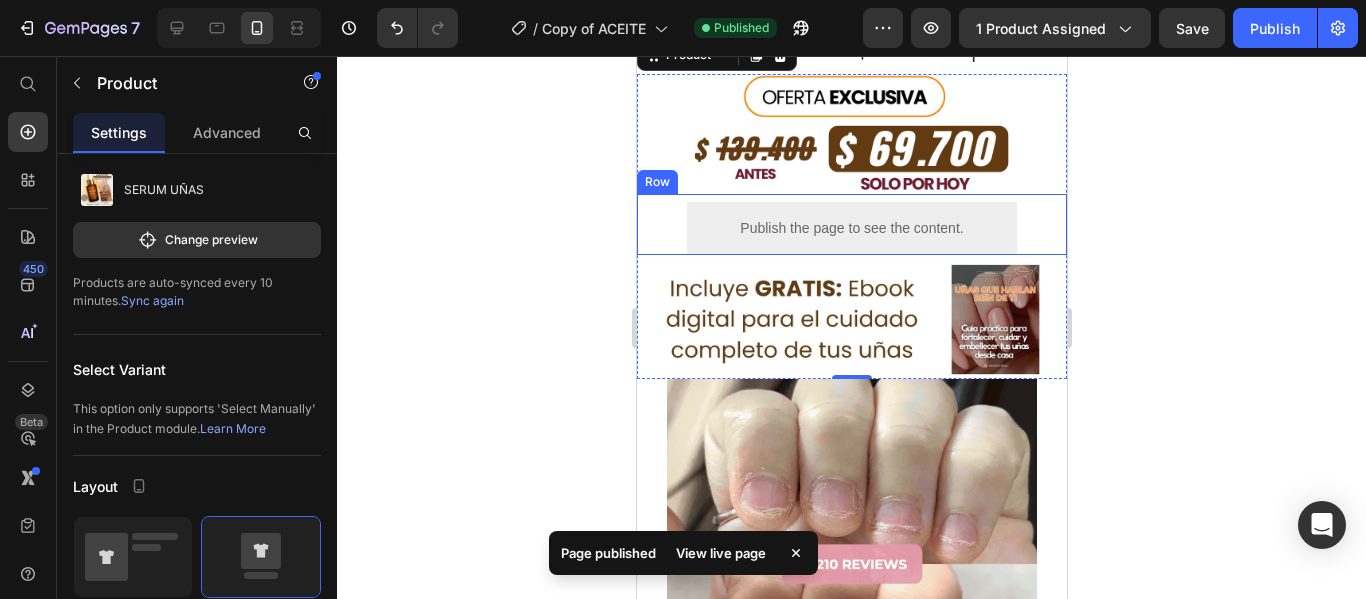 click on "Publish the page to see the content.
Custom Code" at bounding box center (851, 228) 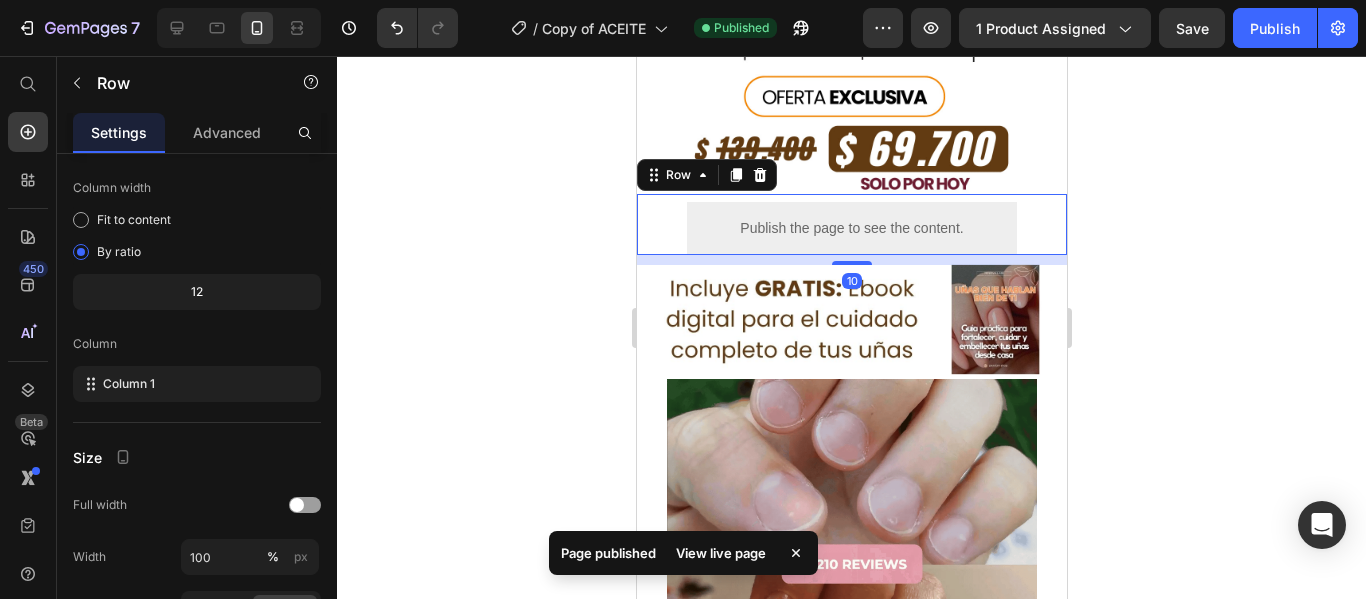scroll, scrollTop: 0, scrollLeft: 0, axis: both 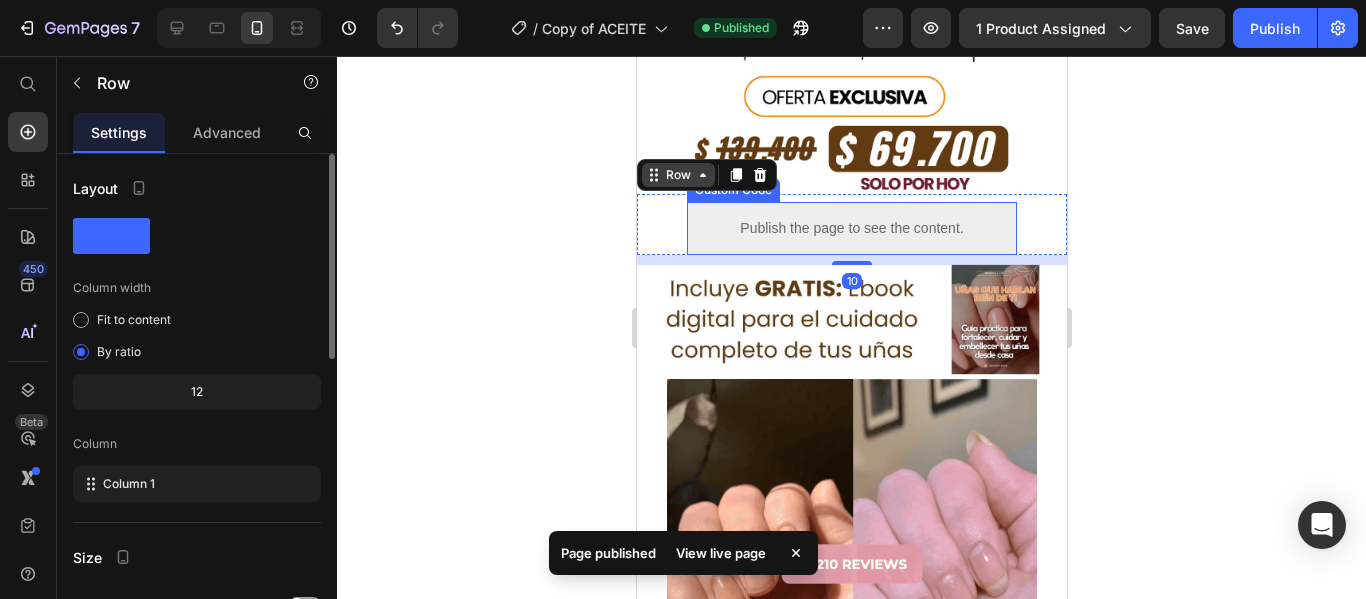 click on "Row" at bounding box center [677, 175] 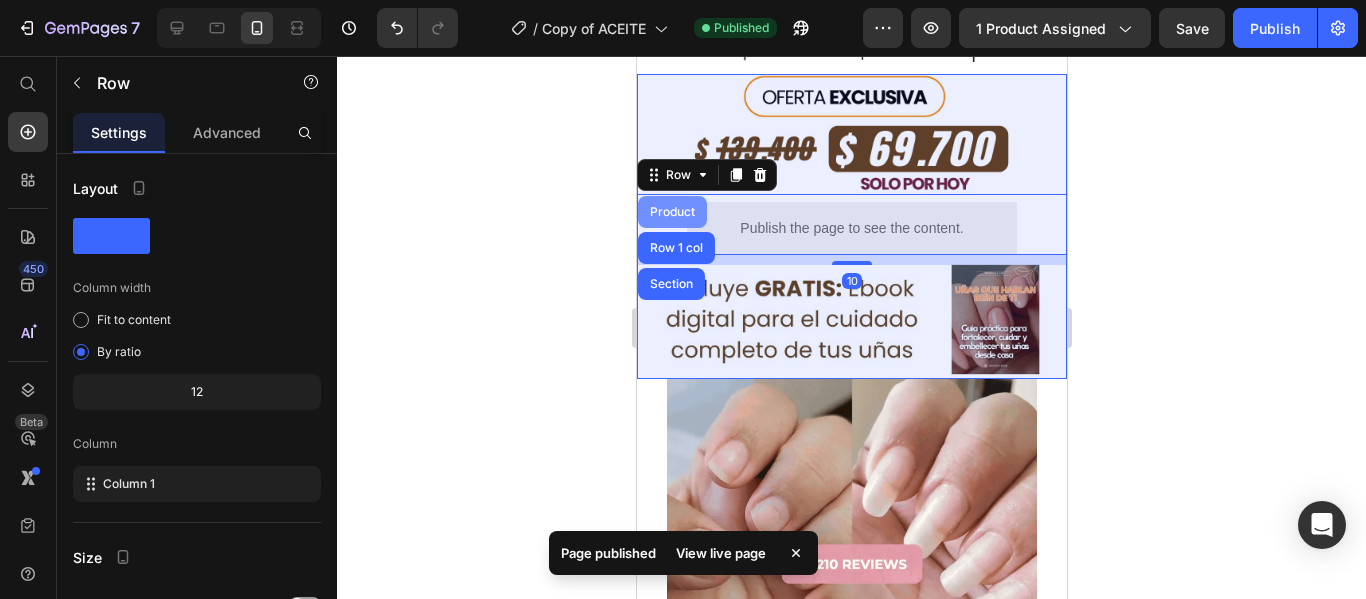 click on "Product" at bounding box center [671, 212] 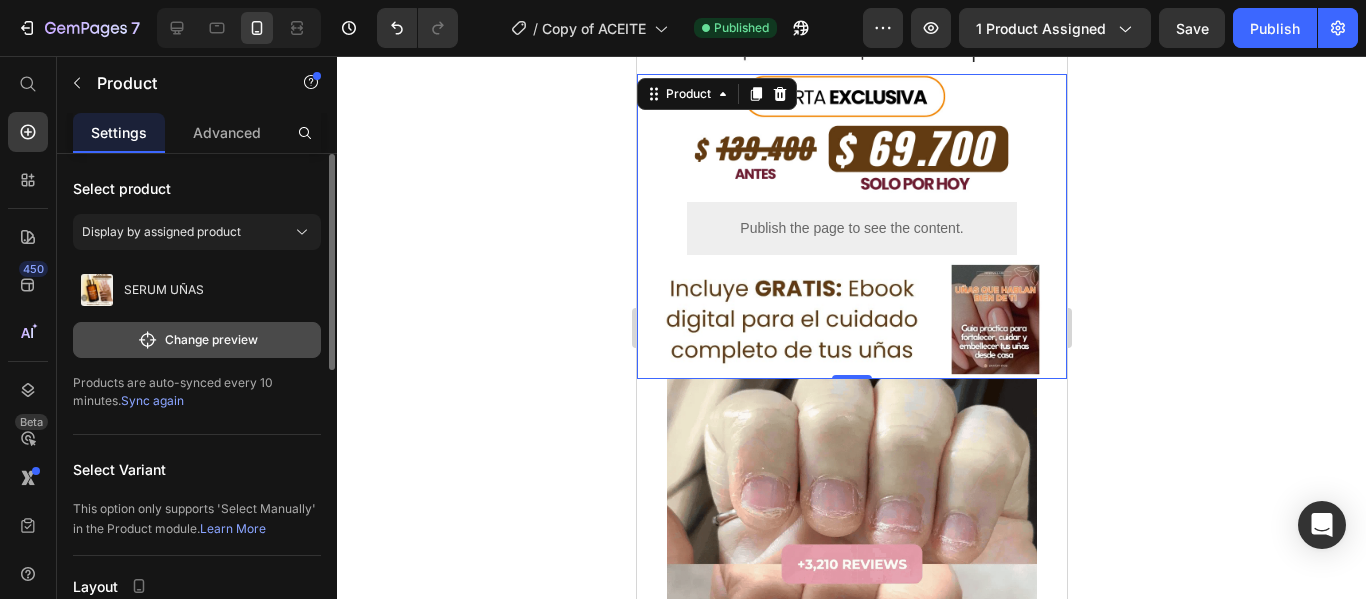 click on "Change preview" at bounding box center (197, 340) 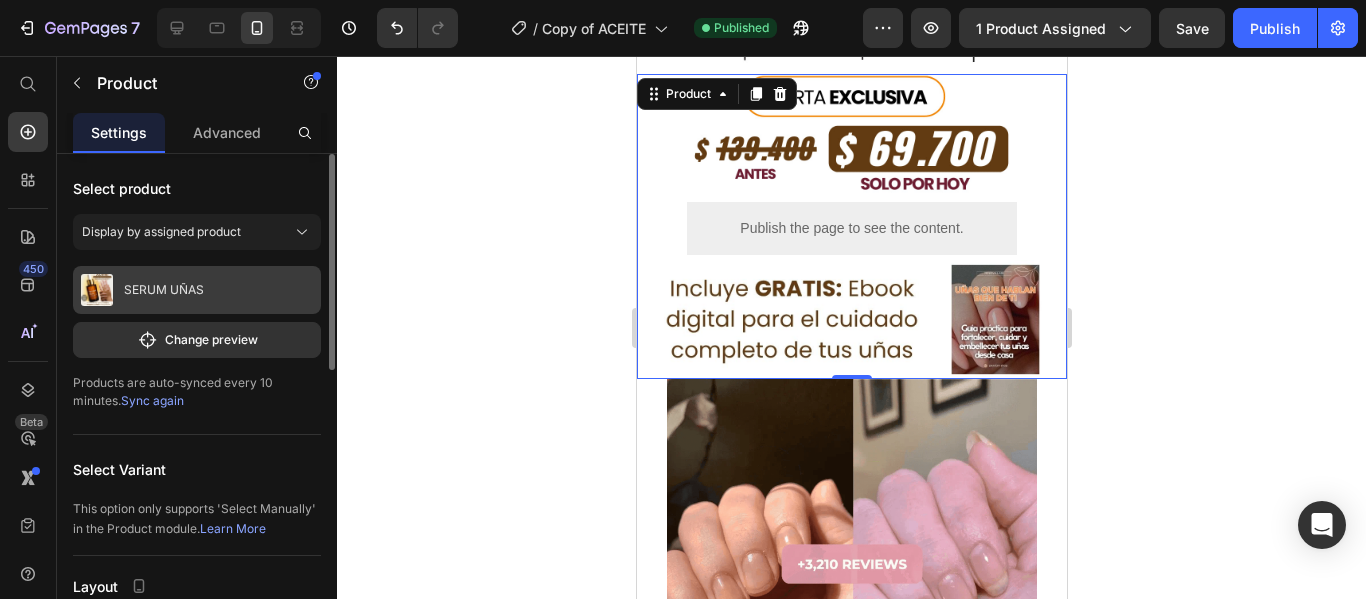 click on "SERUM UÑAS" at bounding box center [164, 290] 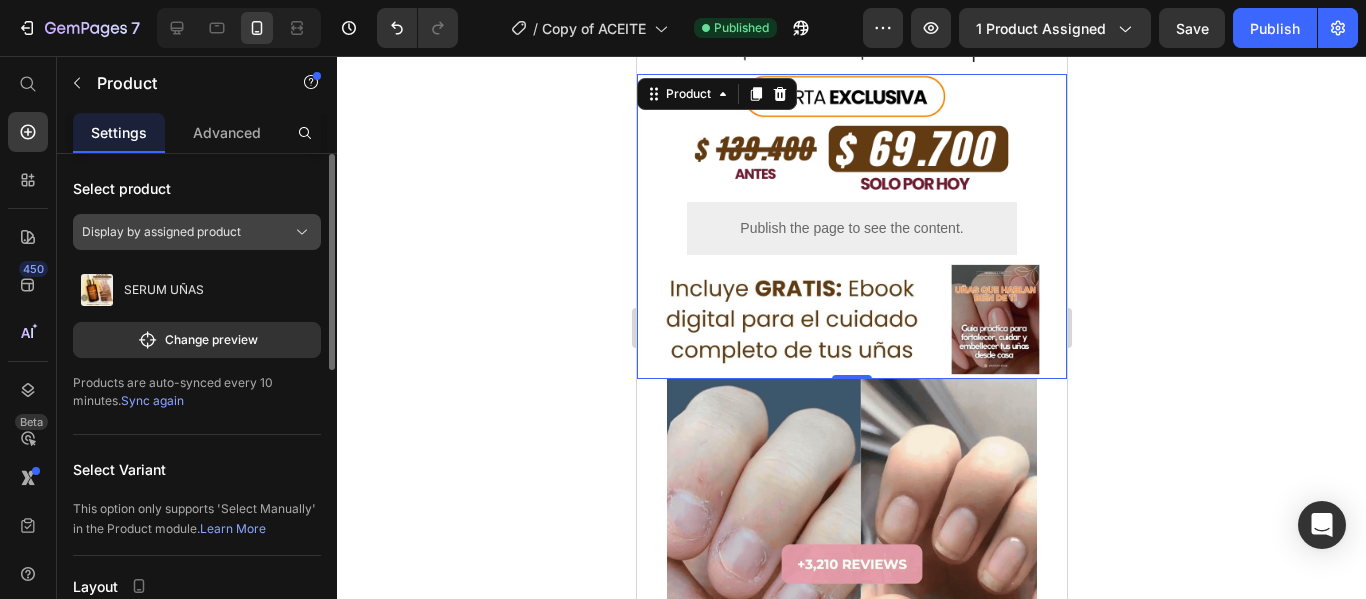 click on "Display by assigned product" 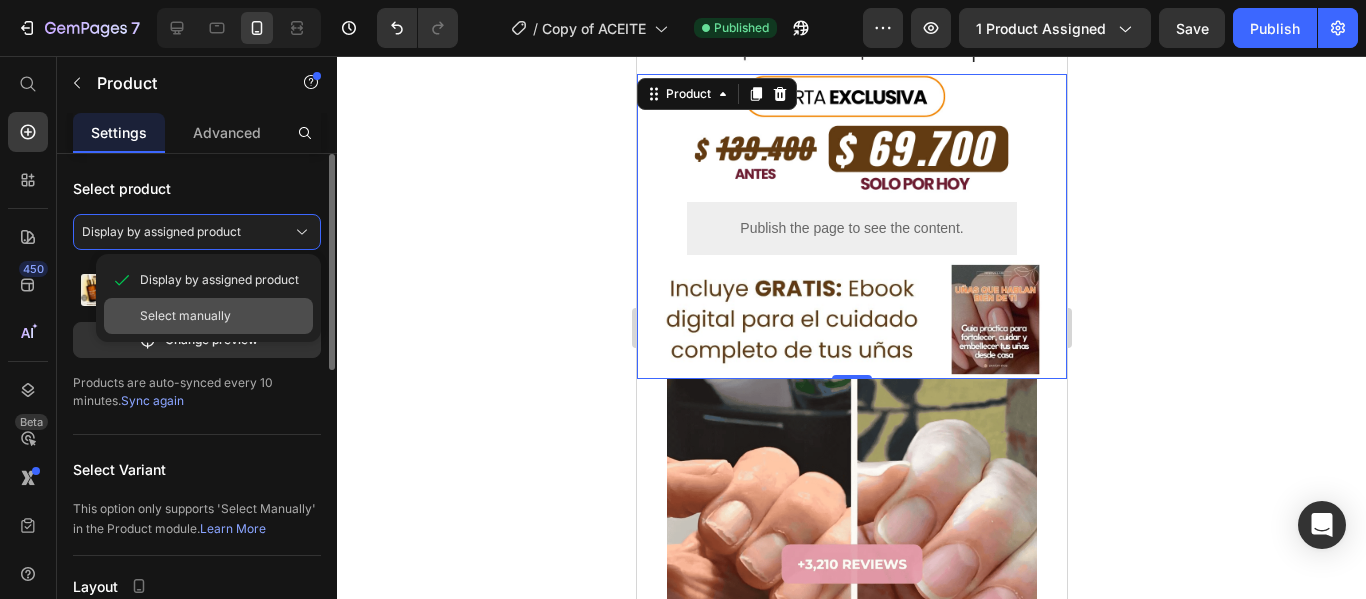 click on "Select manually" at bounding box center [222, 316] 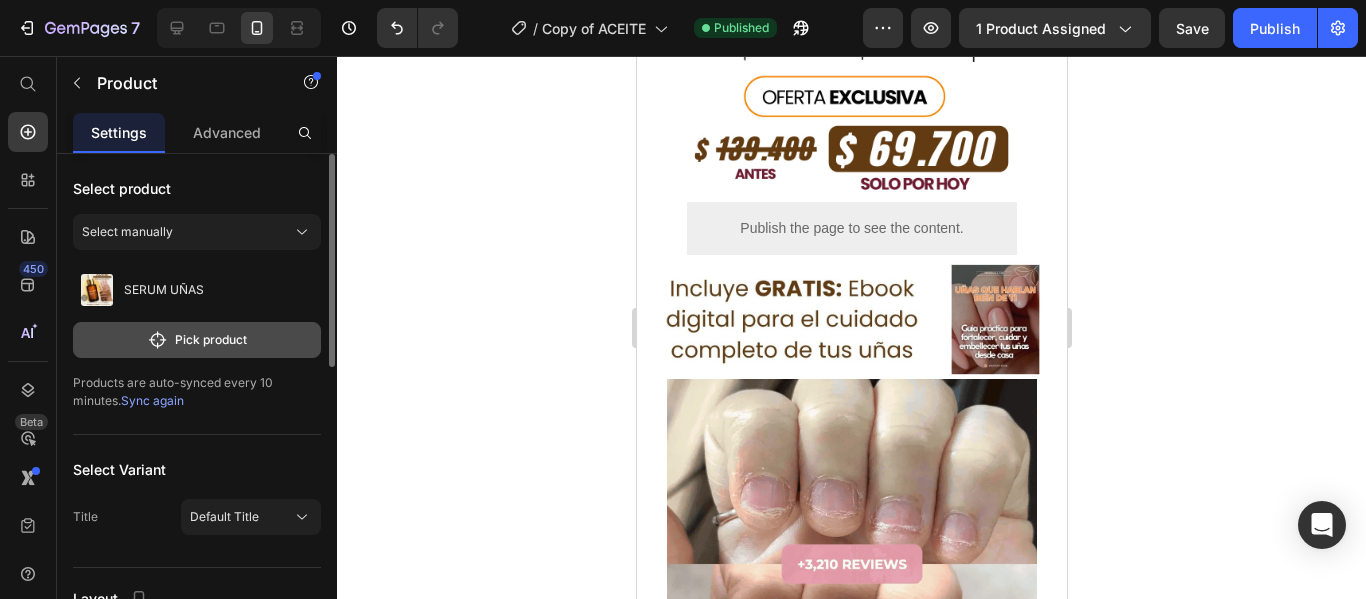 click on "Pick product" at bounding box center [197, 340] 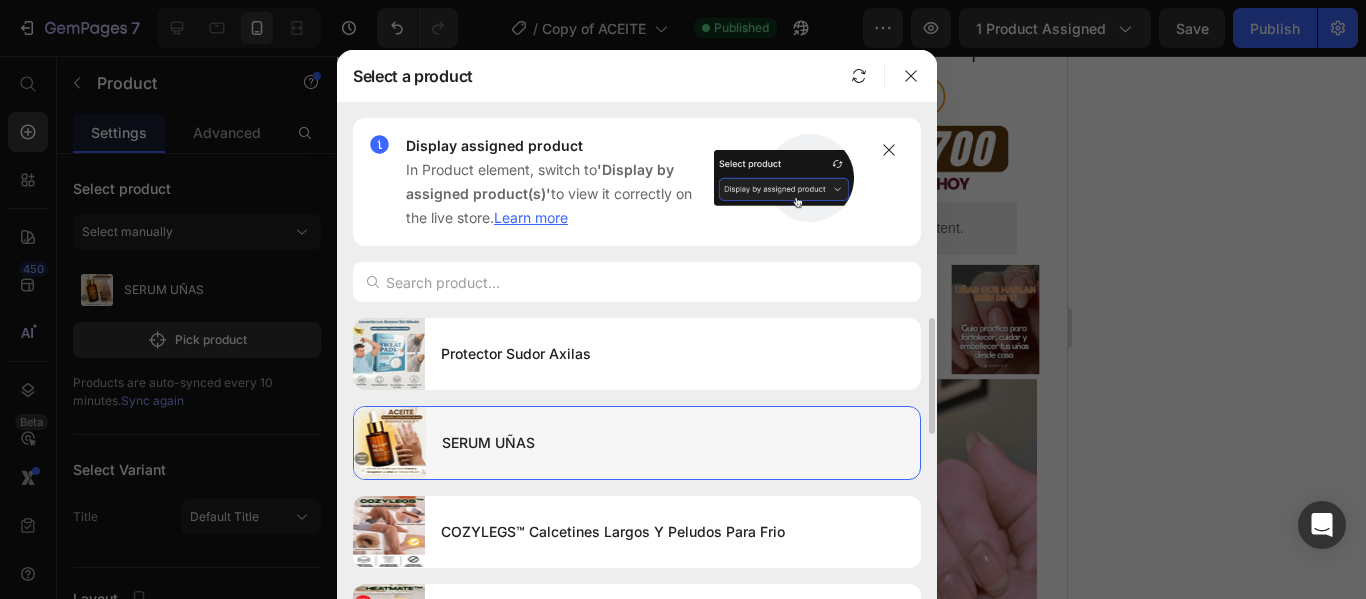click on "SERUM UÑAS" at bounding box center [673, 443] 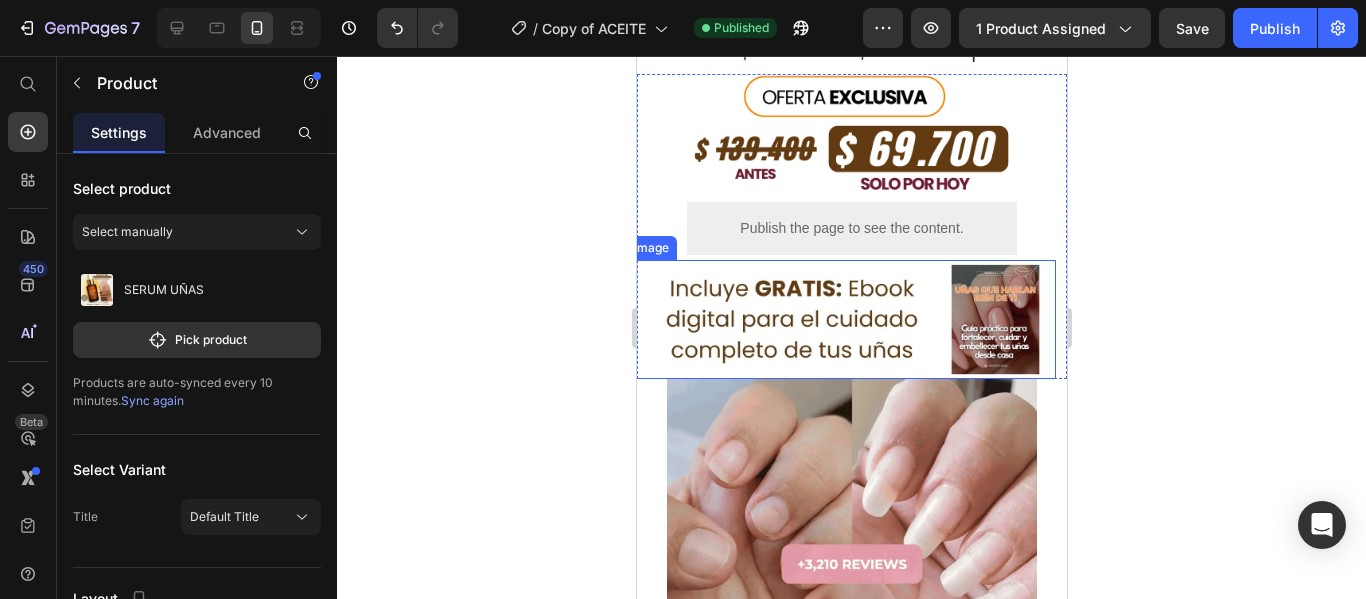 click at bounding box center (840, 319) 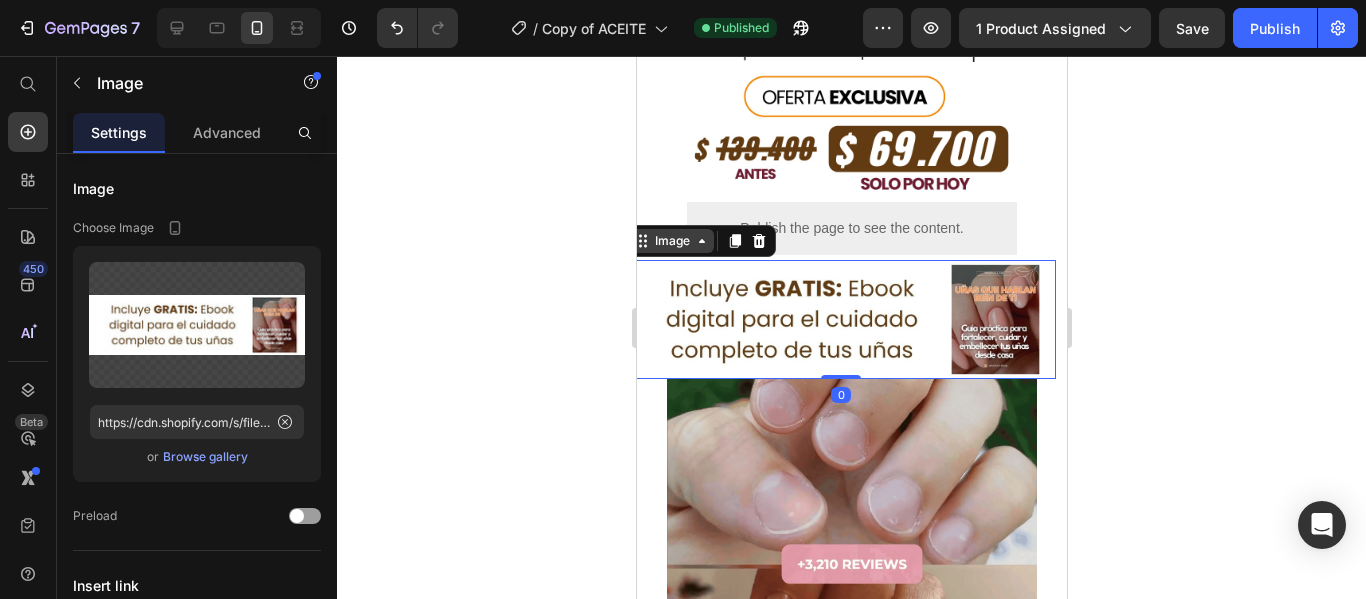 click on "Image" at bounding box center (671, 241) 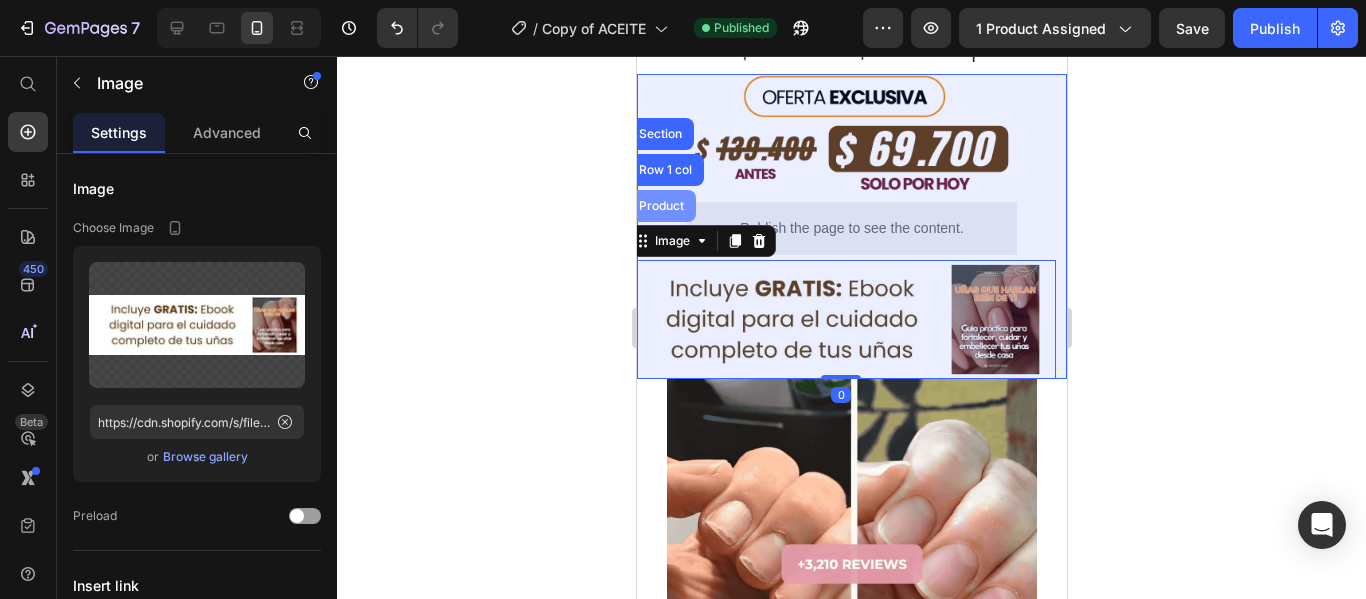 click on "Product" at bounding box center [660, 206] 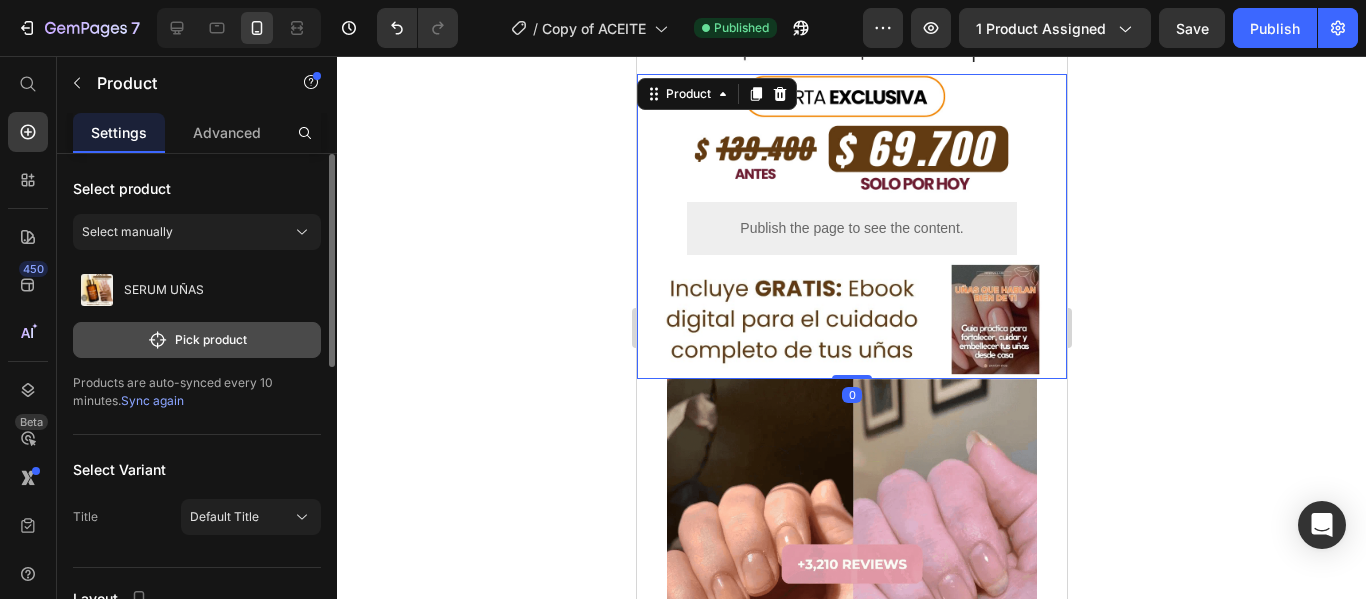 click on "Pick product" 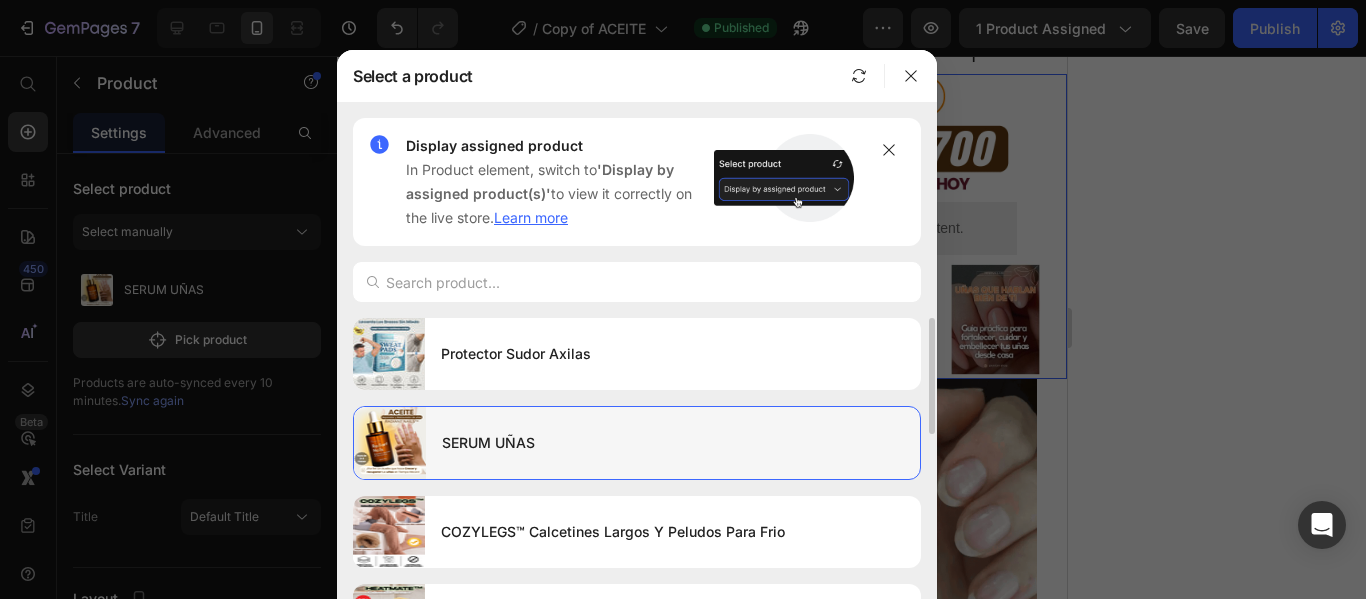 click on "SERUM UÑAS" at bounding box center [673, 443] 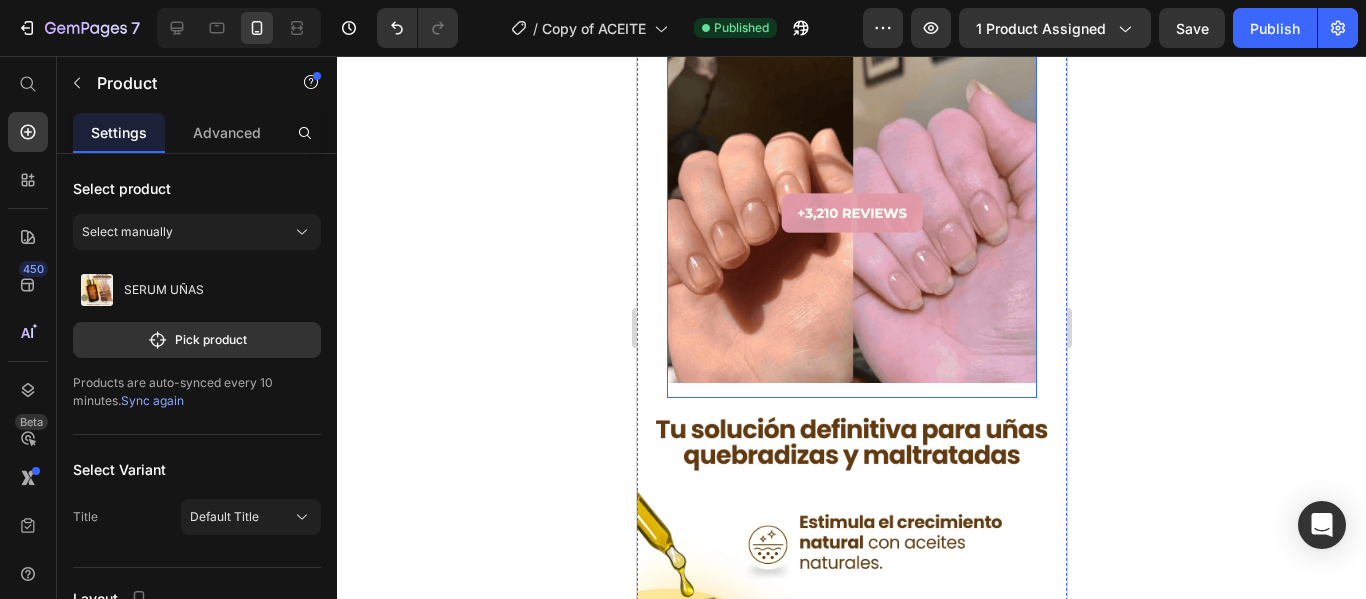 scroll, scrollTop: 600, scrollLeft: 0, axis: vertical 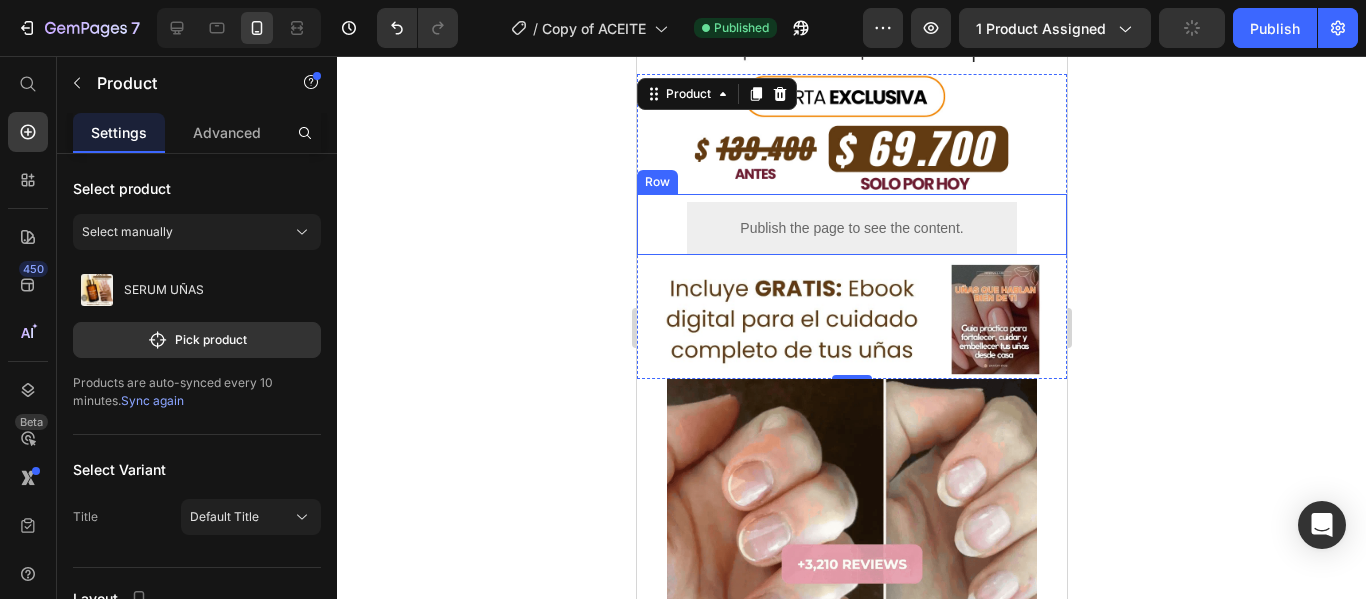click on "Publish the page to see the content.
Custom Code" at bounding box center (851, 228) 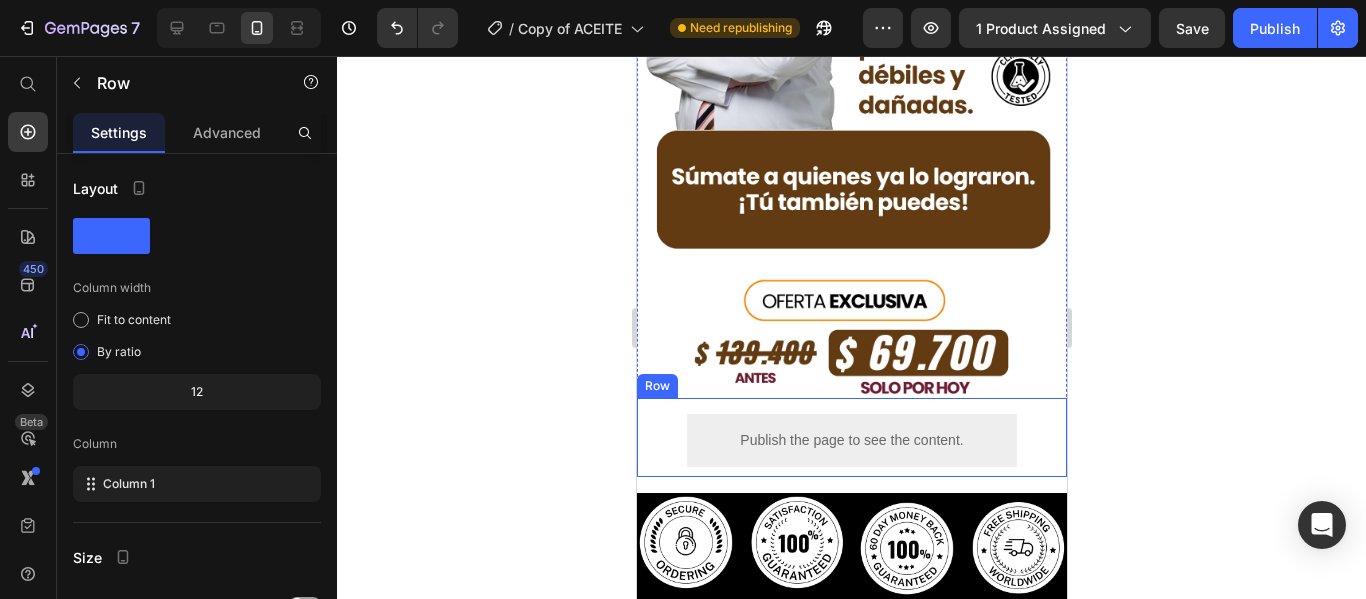 scroll, scrollTop: 5600, scrollLeft: 0, axis: vertical 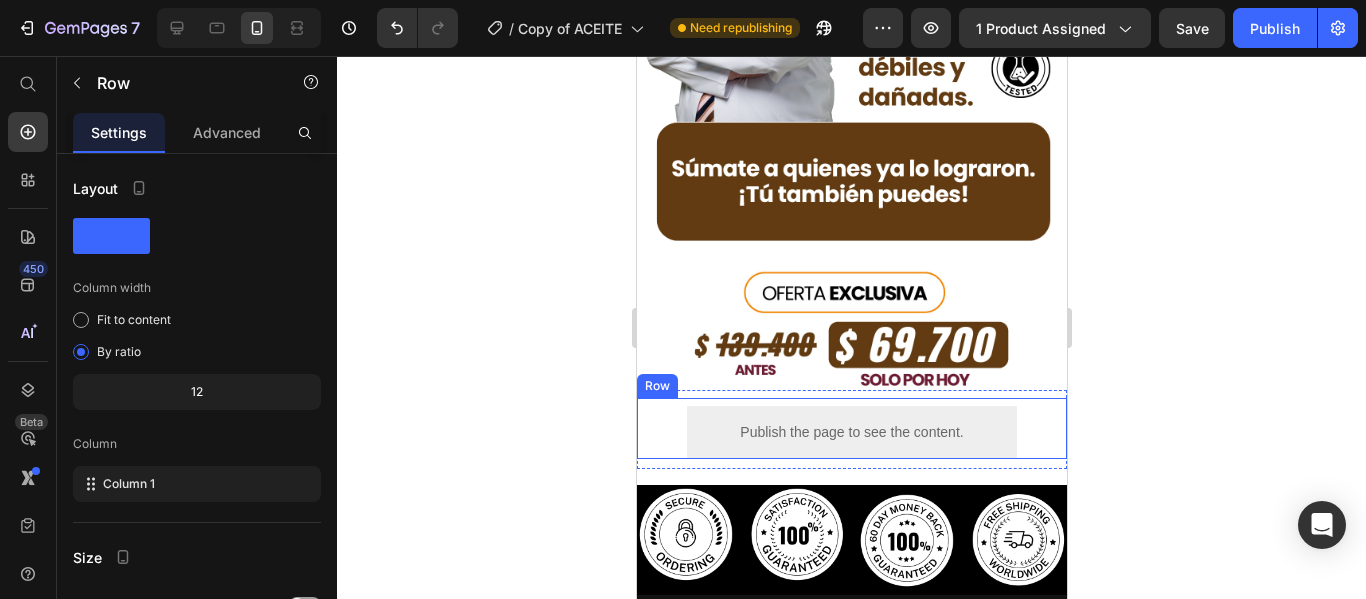 click on "Publish the page to see the content.
Custom Code" at bounding box center [851, 432] 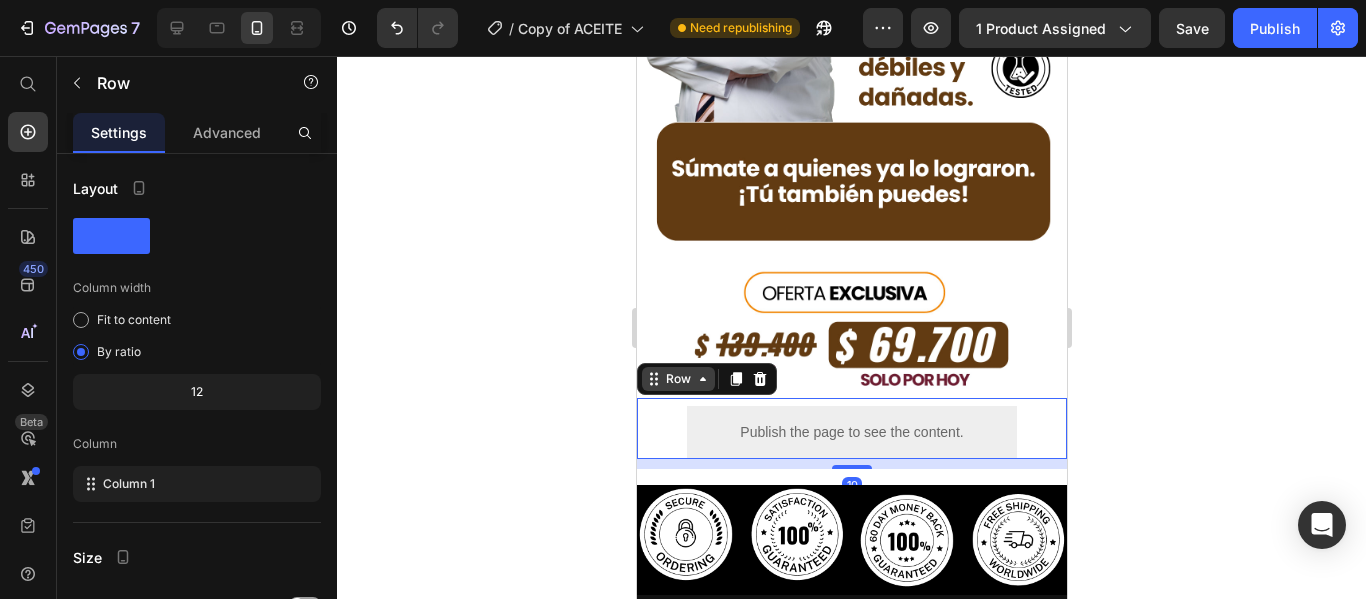 click on "Row" at bounding box center (677, 379) 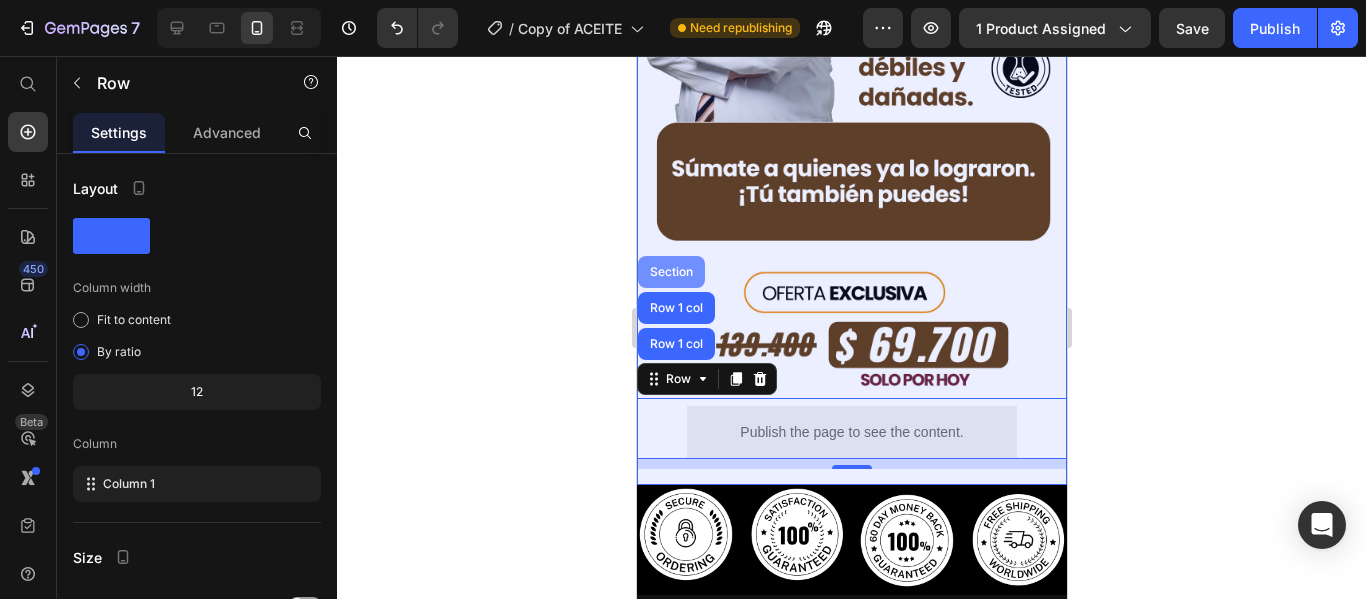 click on "Section" at bounding box center (670, 272) 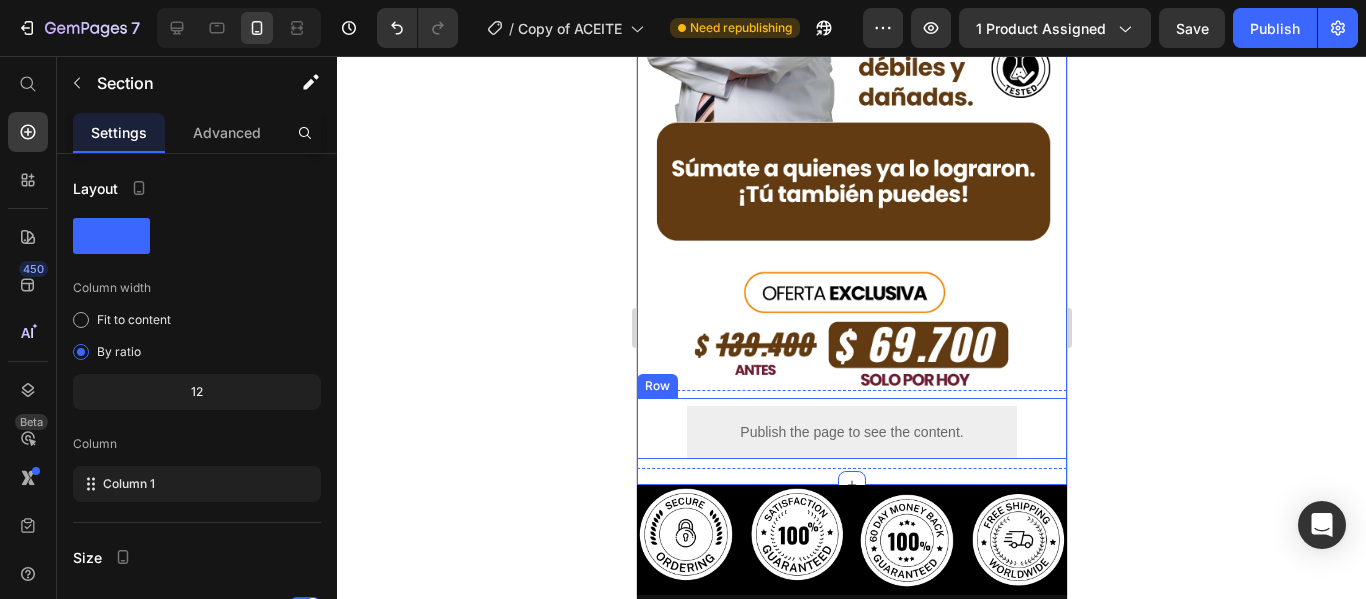 click on "Publish the page to see the content.
Custom Code" at bounding box center (851, 432) 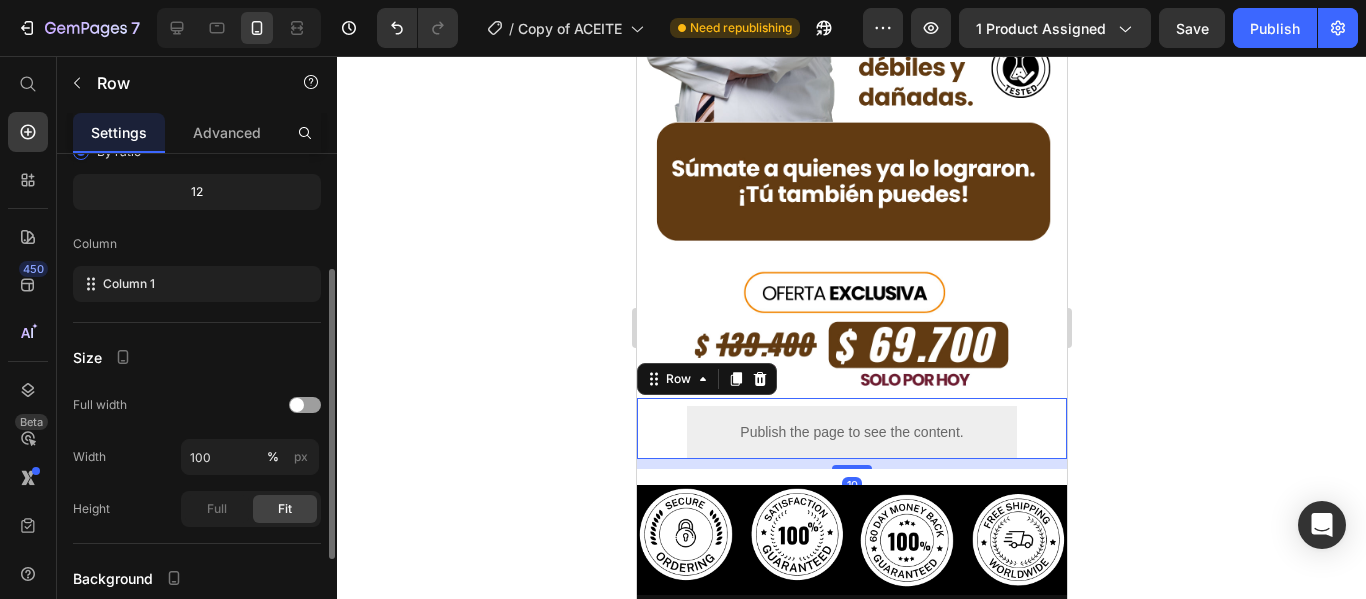 scroll, scrollTop: 366, scrollLeft: 0, axis: vertical 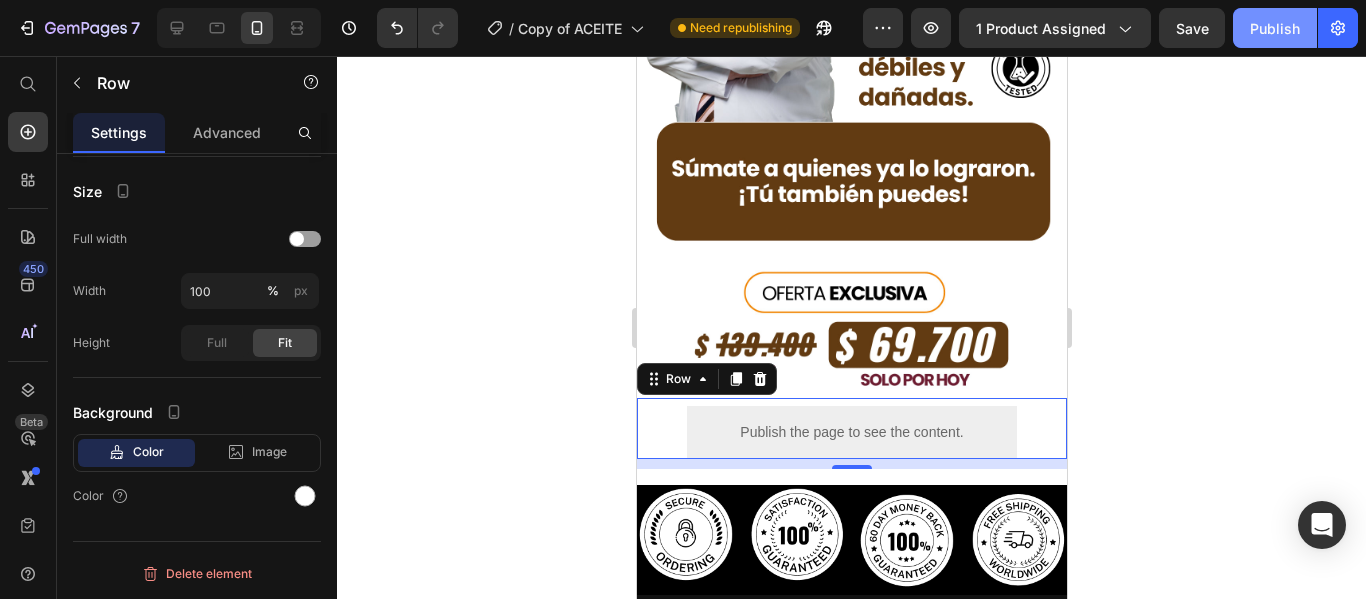 click on "Publish" at bounding box center (1275, 28) 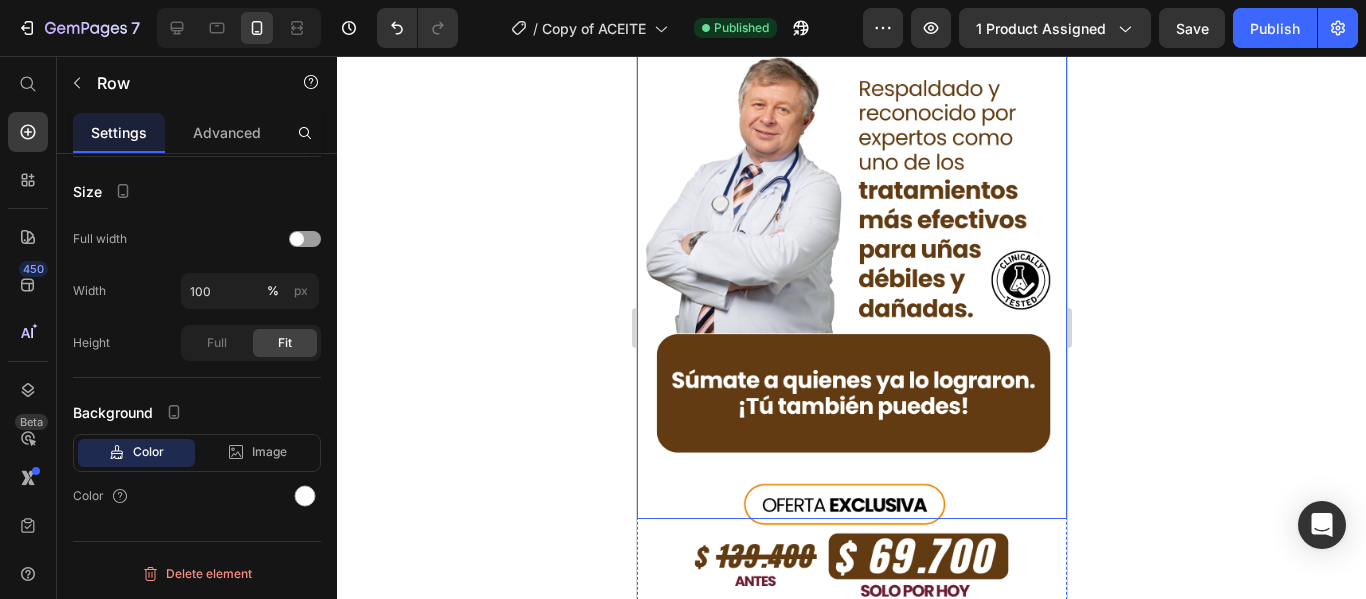 scroll, scrollTop: 5009, scrollLeft: 0, axis: vertical 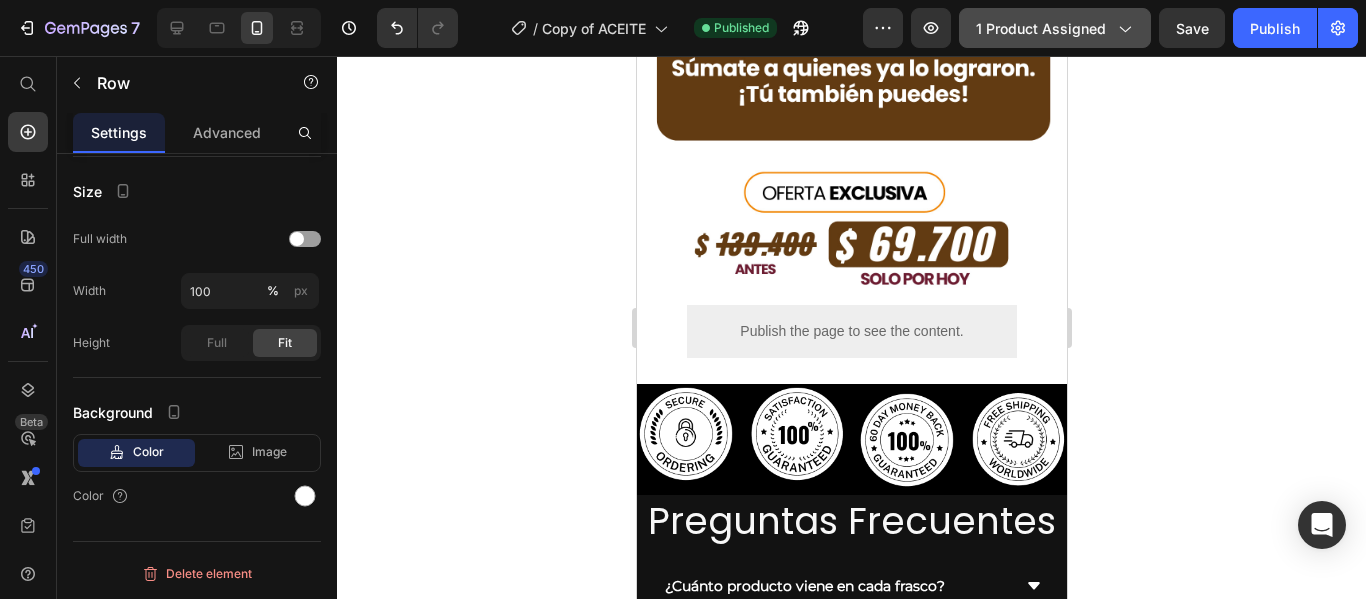 click on "1 product assigned" 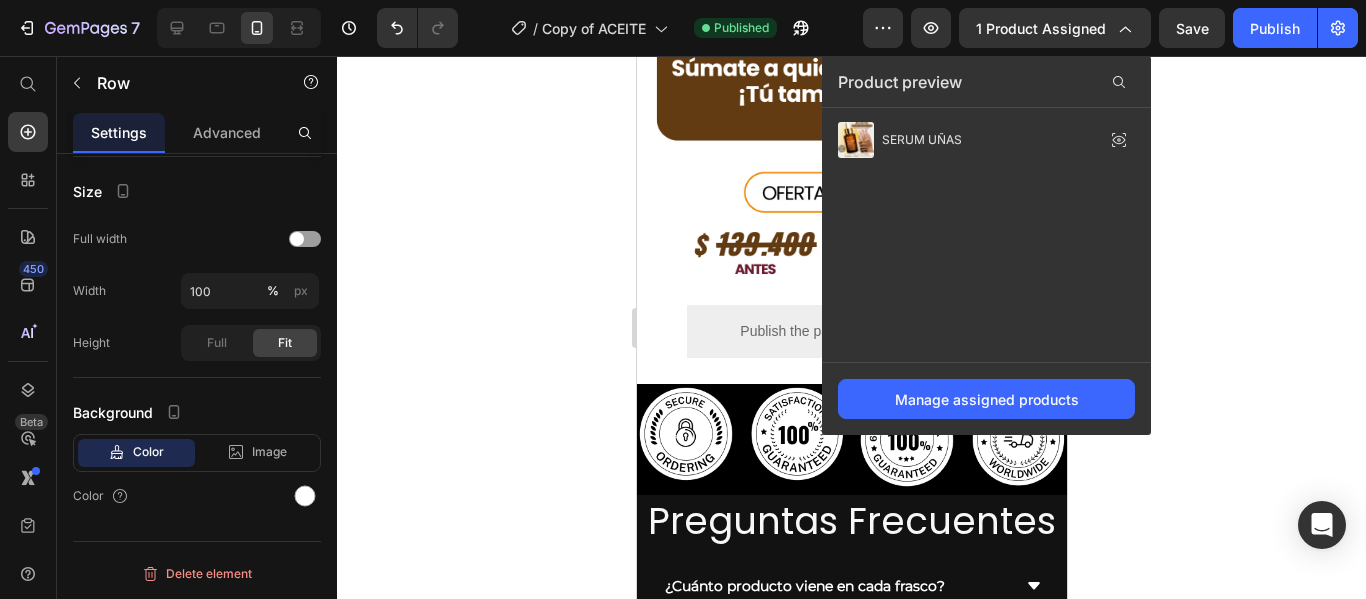 type 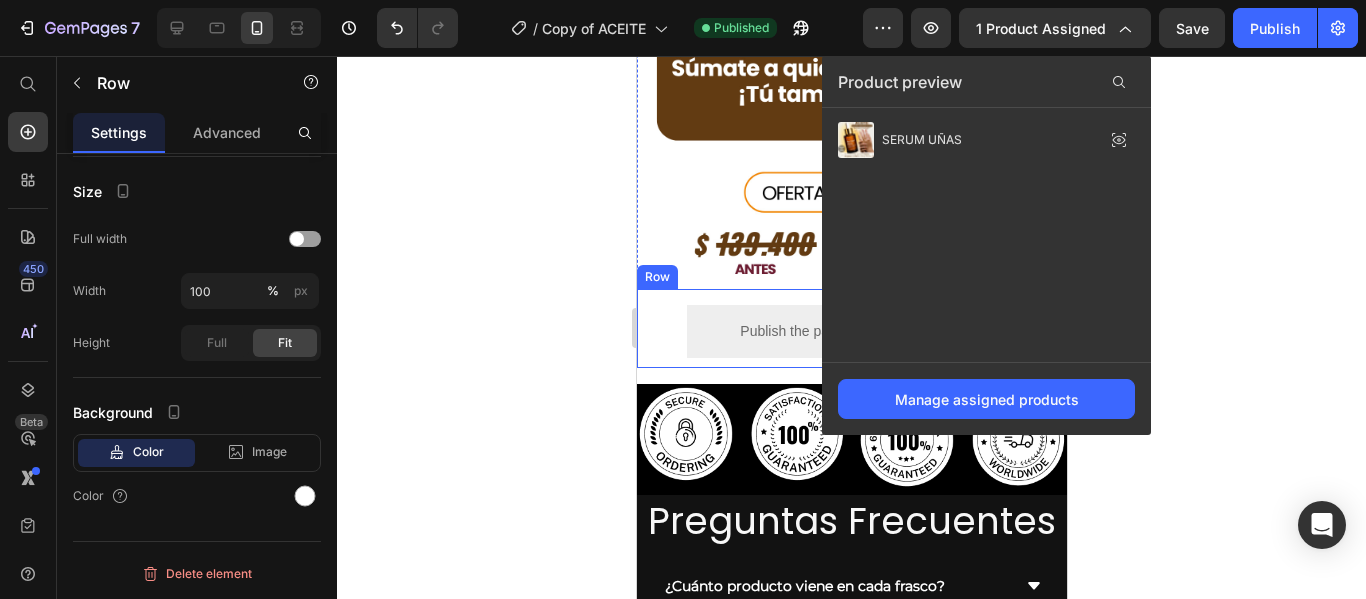 click 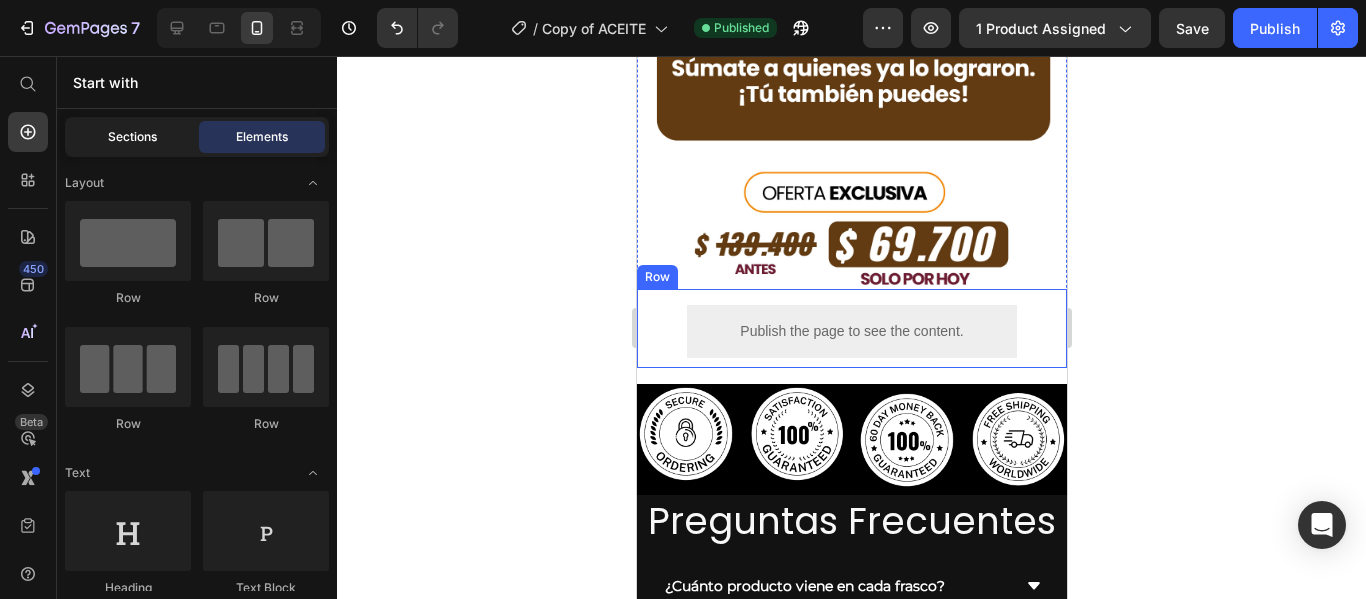 click on "Sections" 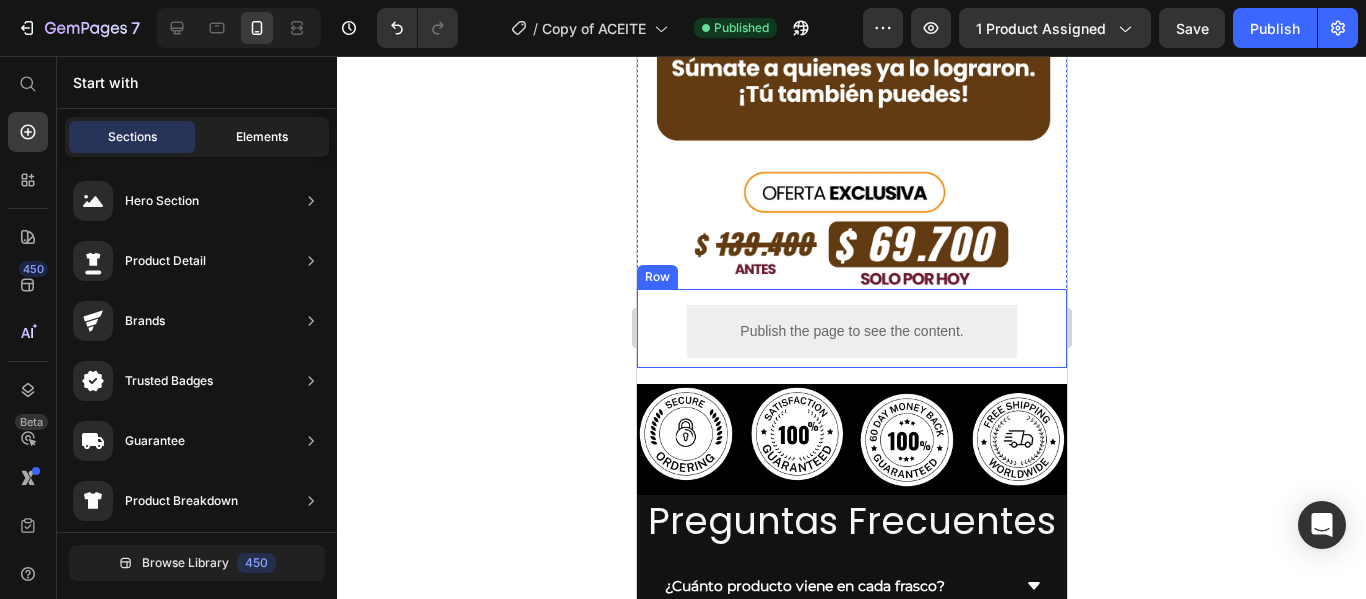 click on "Elements" at bounding box center (262, 137) 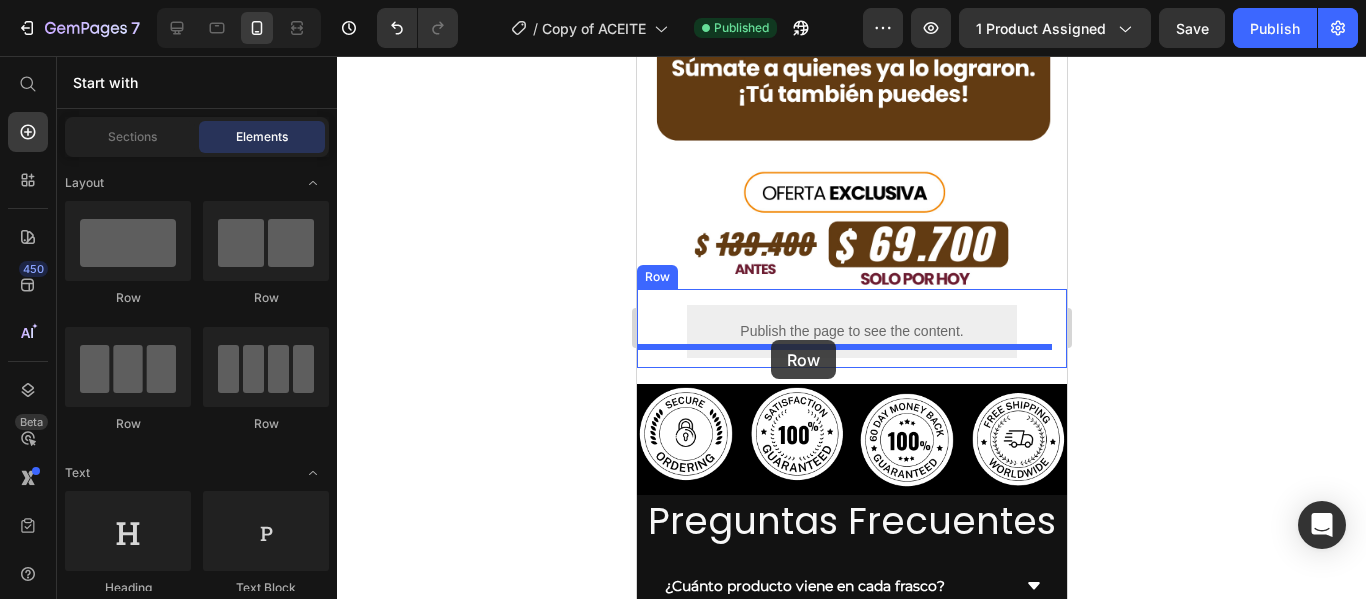 drag, startPoint x: 767, startPoint y: 291, endPoint x: 1018, endPoint y: 174, distance: 276.9296 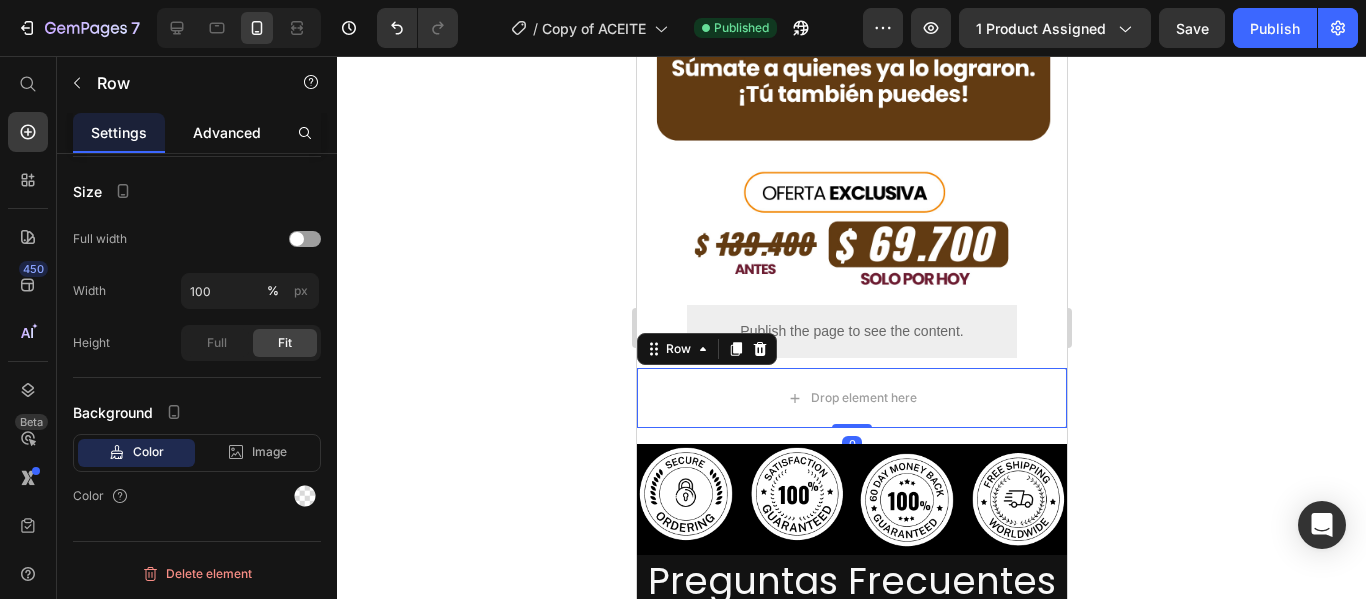 click on "Advanced" 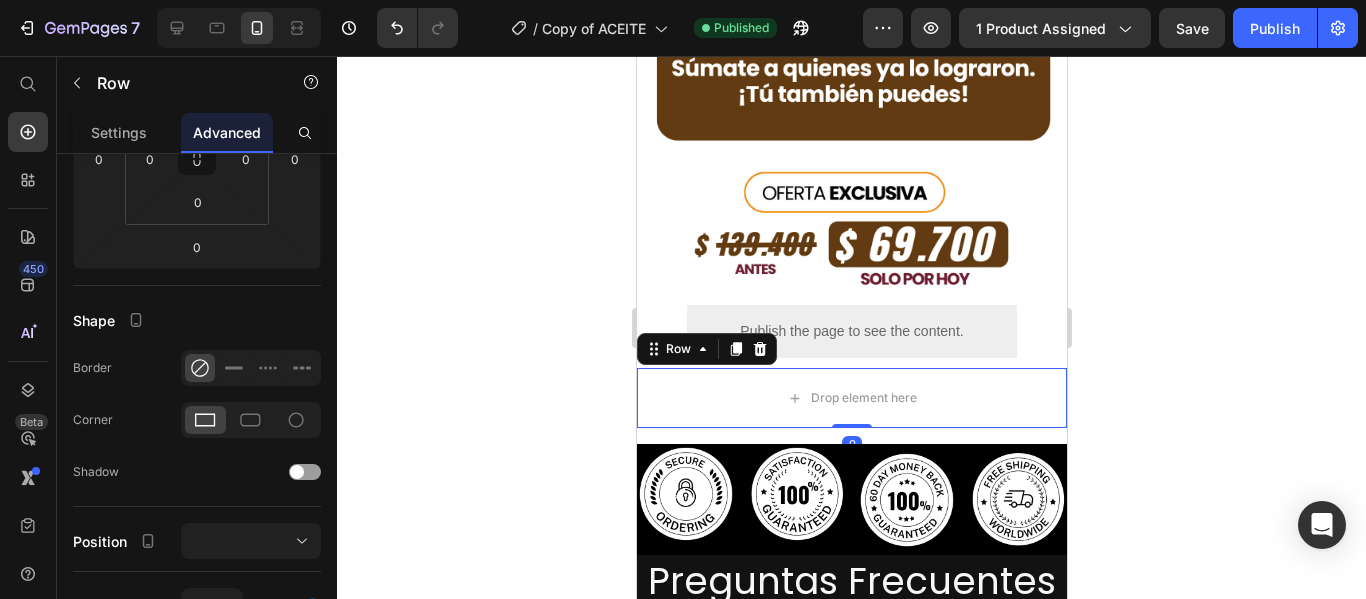 scroll, scrollTop: 0, scrollLeft: 0, axis: both 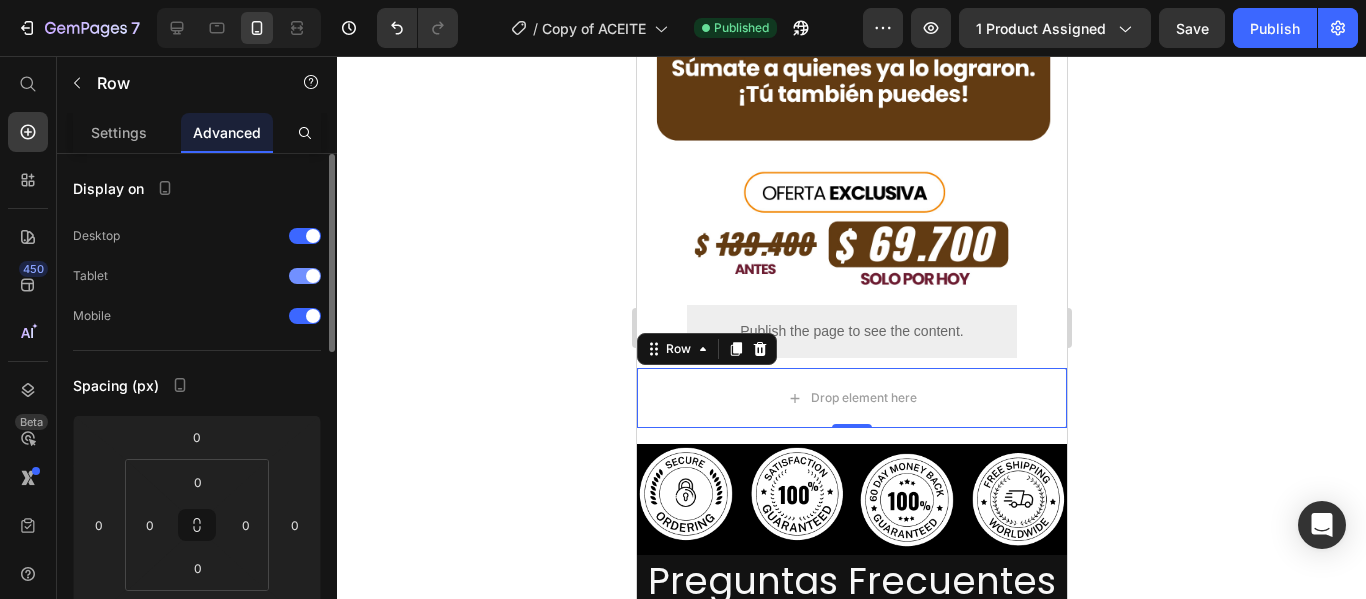 click at bounding box center [305, 276] 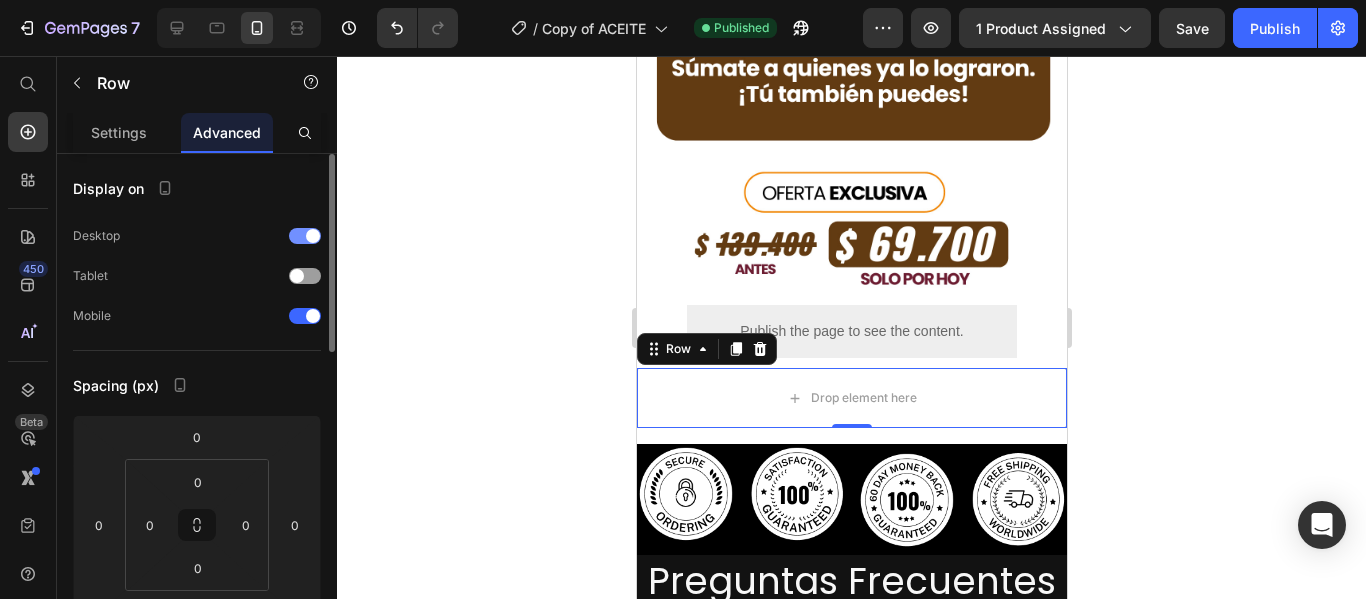 click at bounding box center (305, 236) 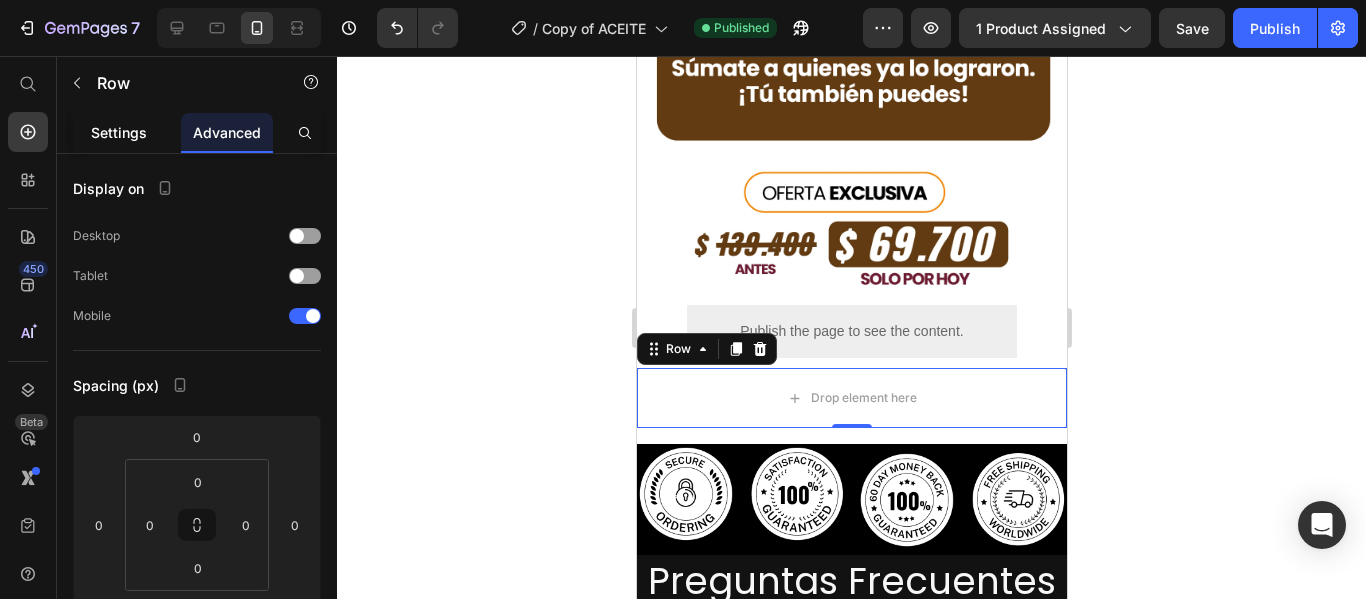 click on "Settings" 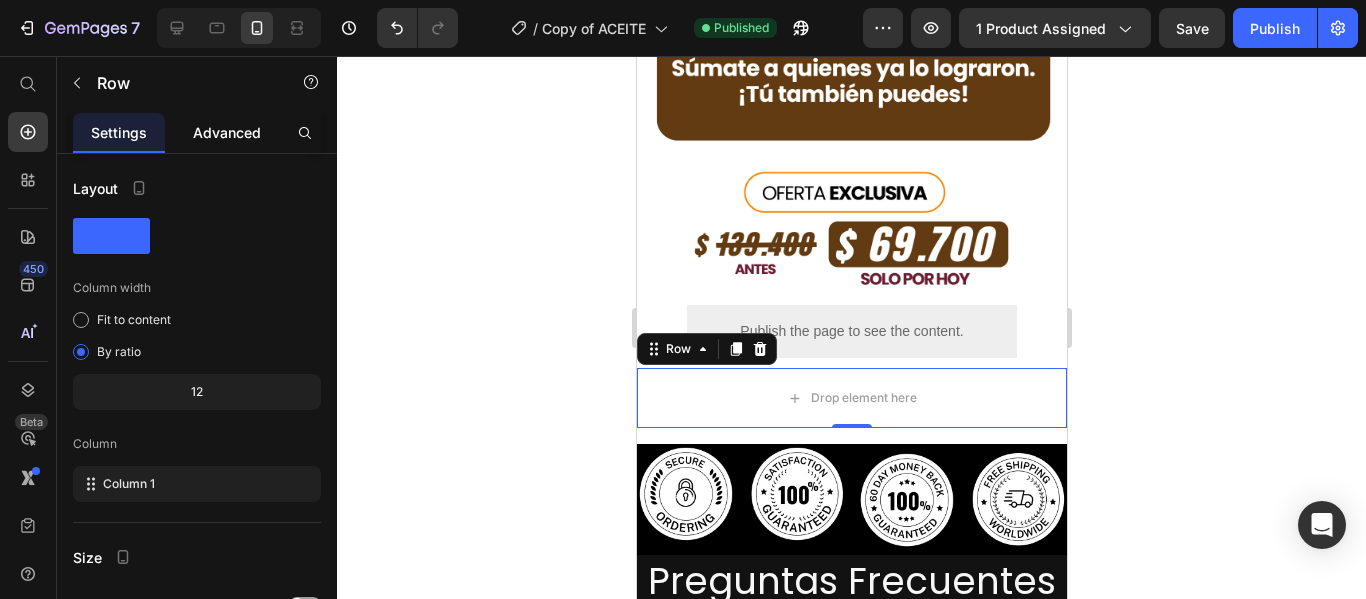 click on "Advanced" at bounding box center [227, 132] 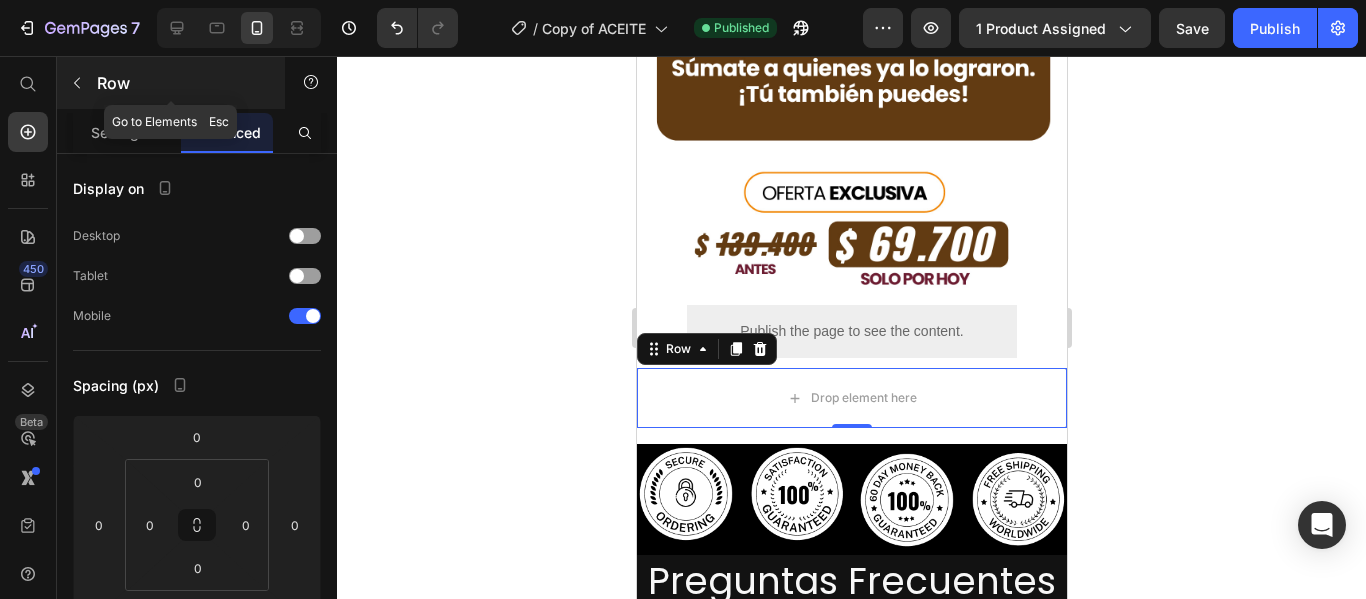 click on "Row" at bounding box center (182, 83) 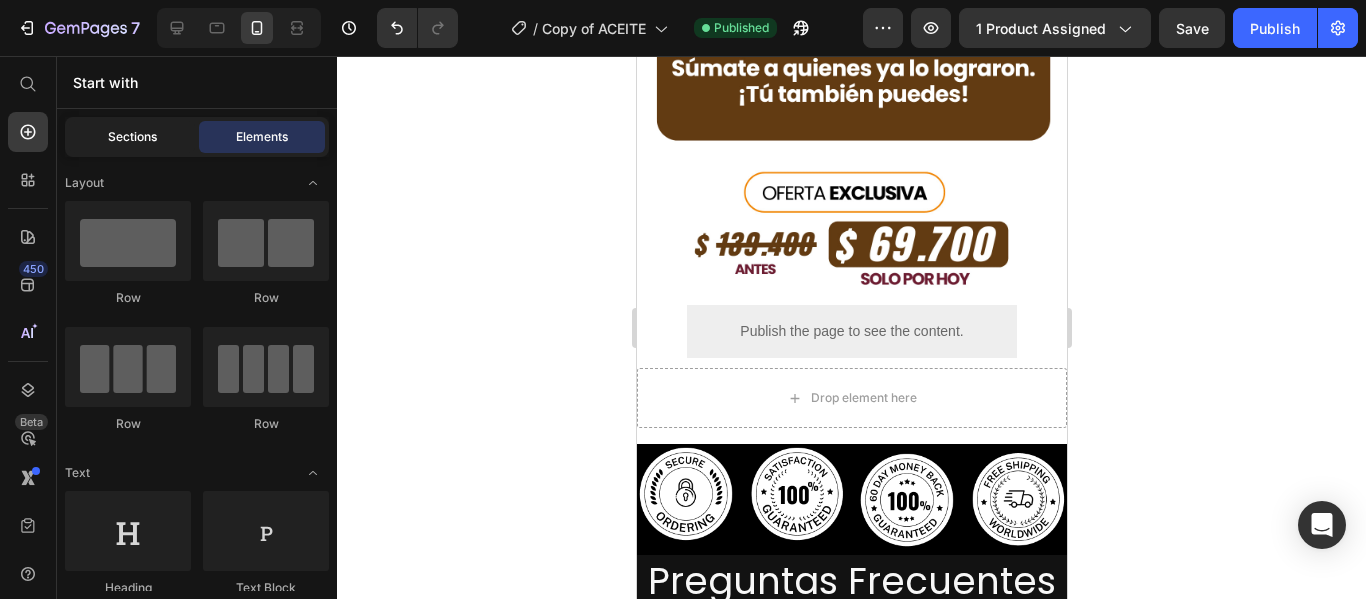 click on "Sections" at bounding box center [132, 137] 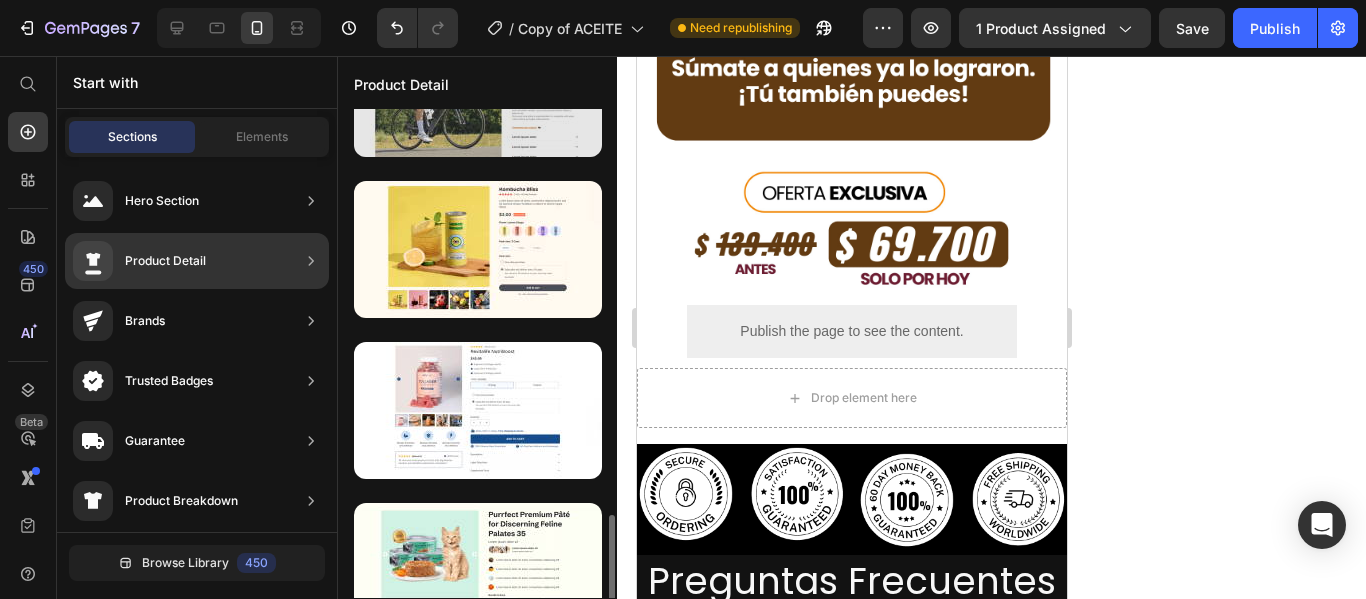 scroll, scrollTop: 1000, scrollLeft: 0, axis: vertical 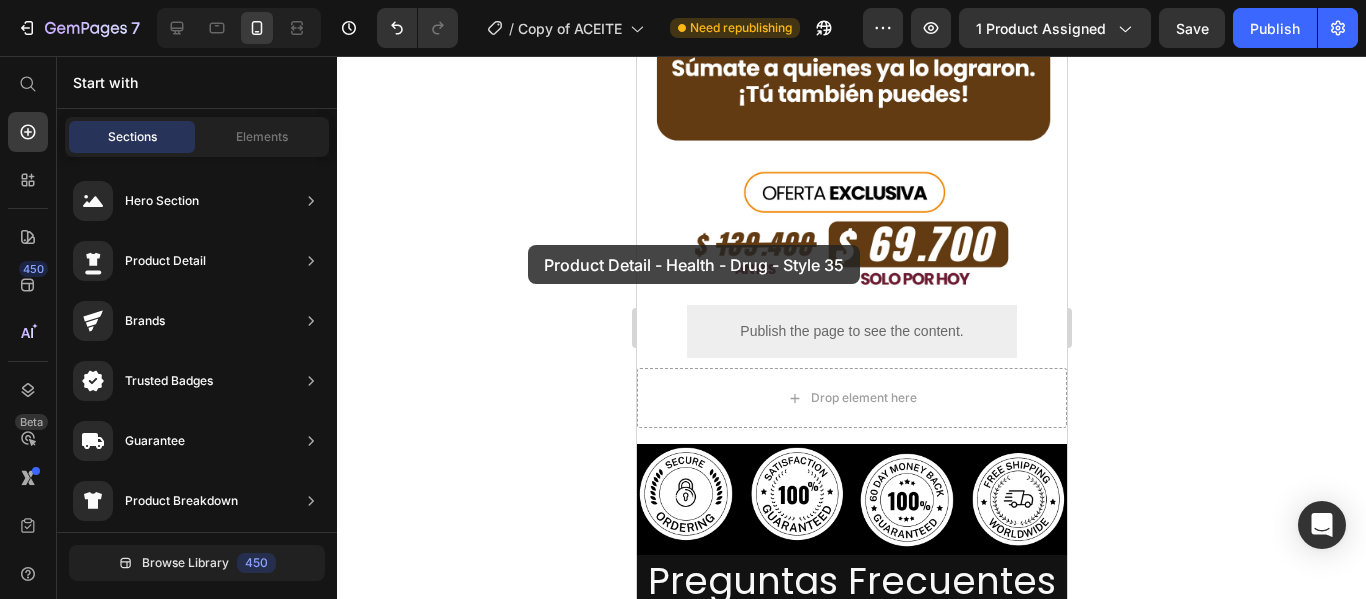 drag, startPoint x: 451, startPoint y: 312, endPoint x: 537, endPoint y: 242, distance: 110.88733 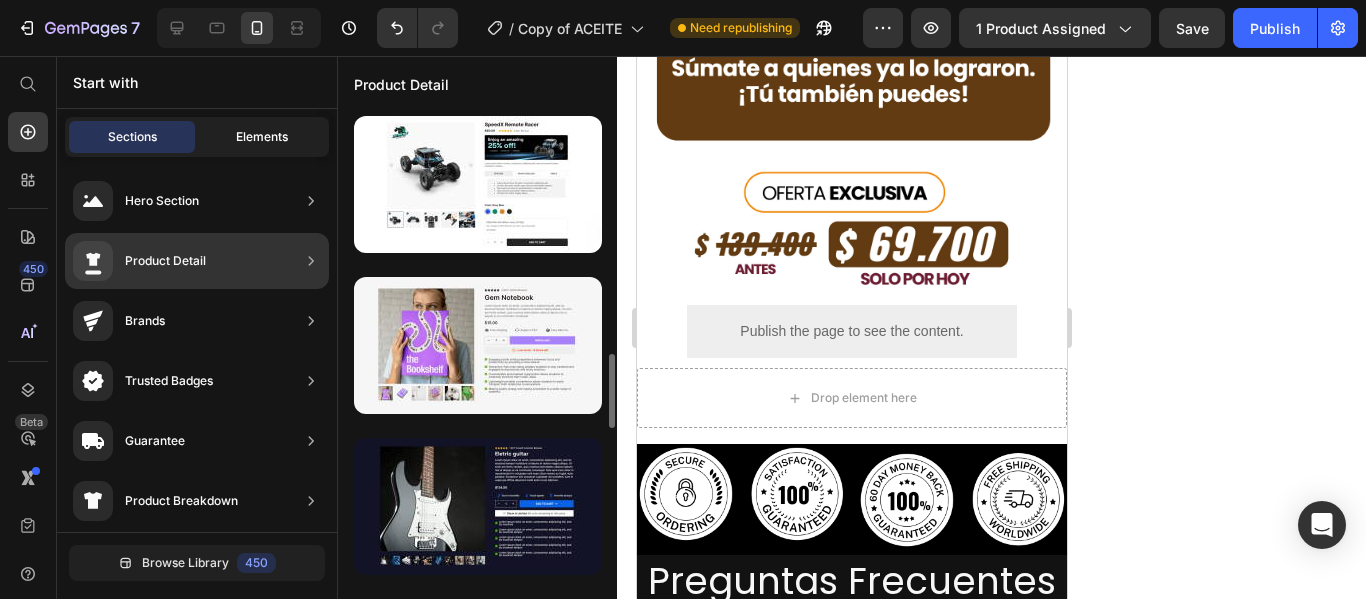 scroll, scrollTop: 0, scrollLeft: 0, axis: both 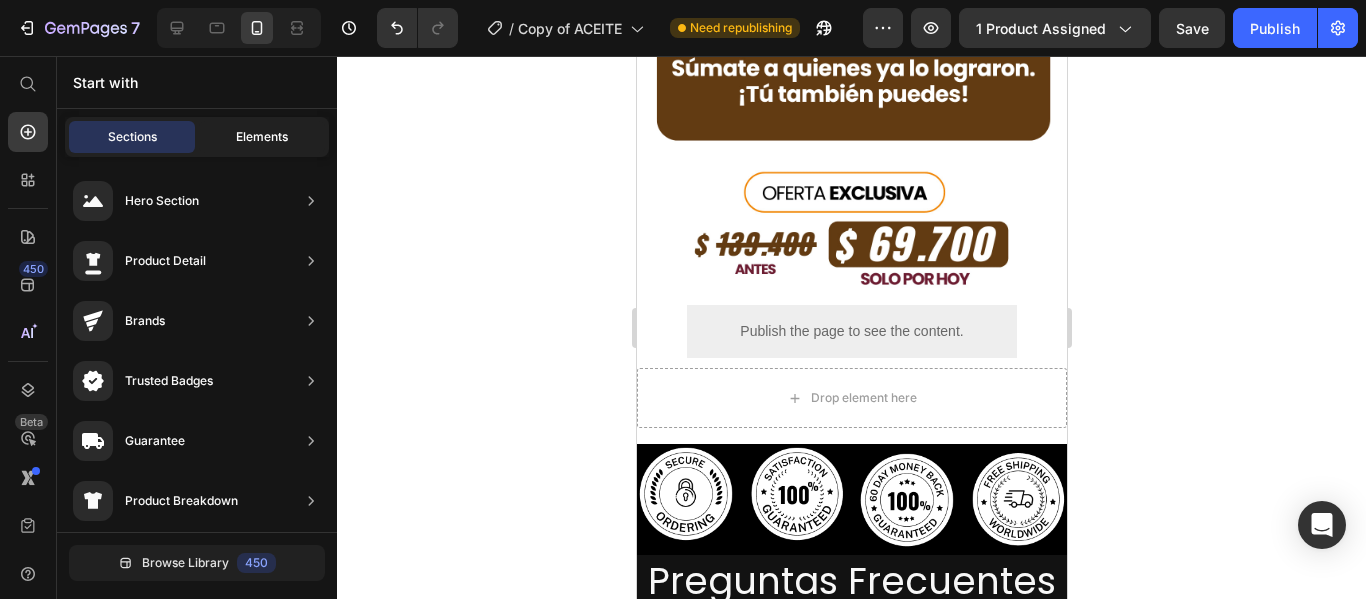 click on "Elements" 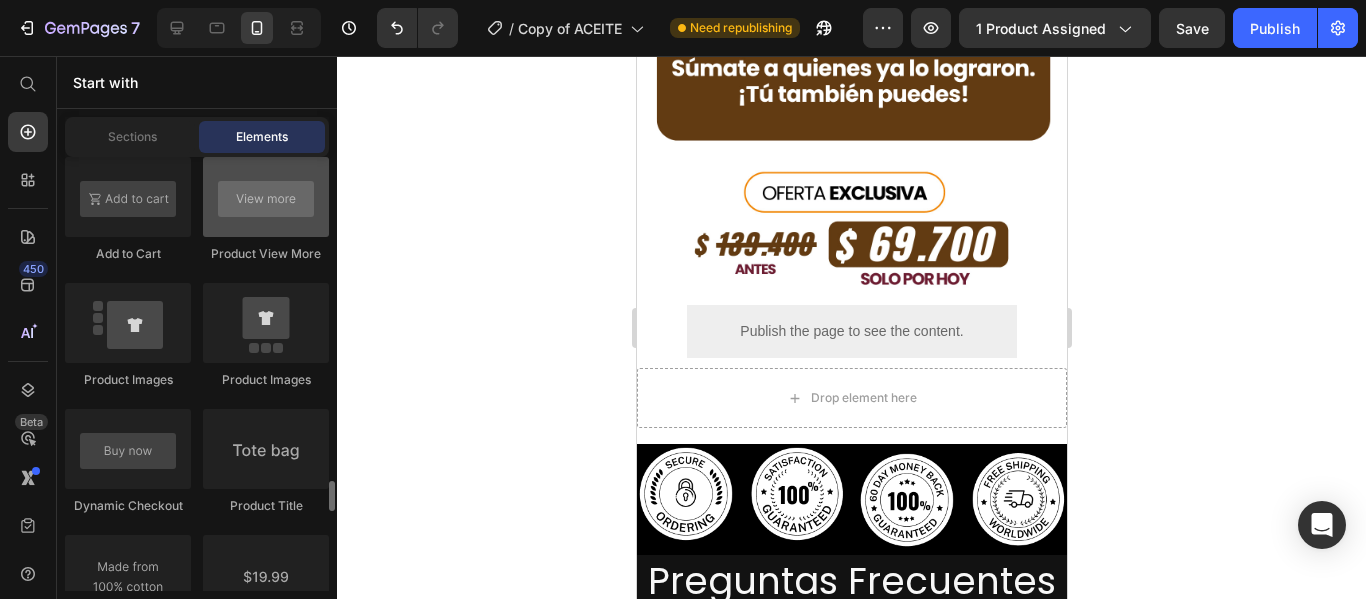 scroll, scrollTop: 3200, scrollLeft: 0, axis: vertical 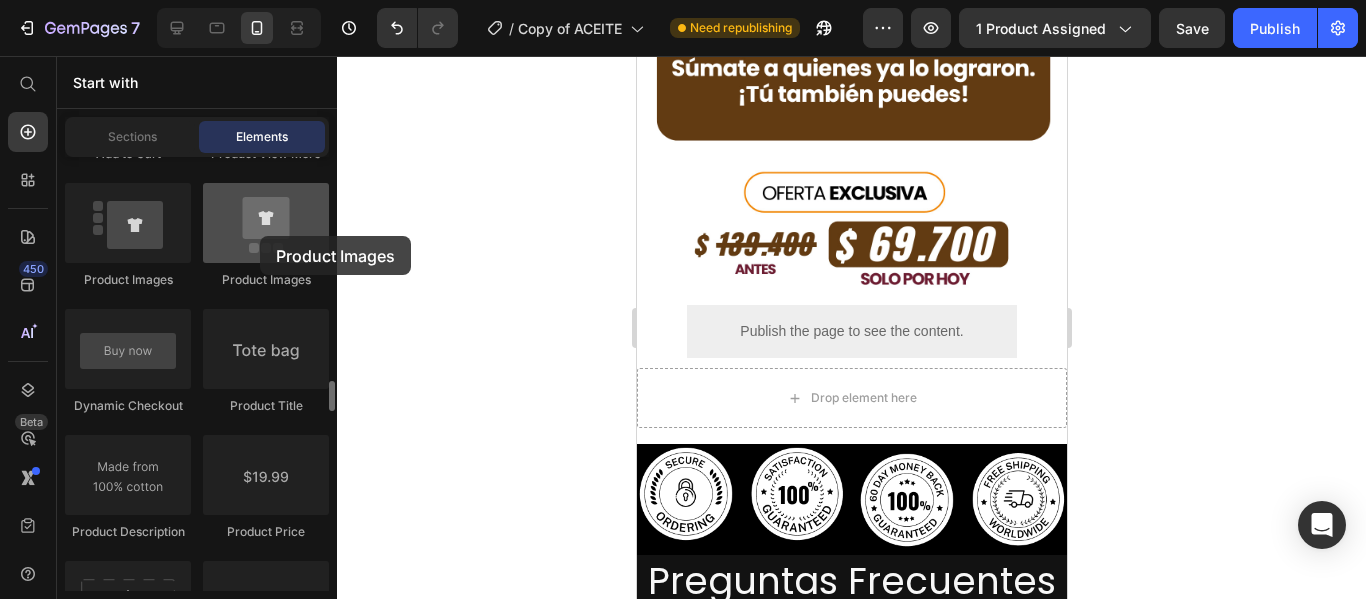 drag, startPoint x: 268, startPoint y: 223, endPoint x: 254, endPoint y: 233, distance: 17.20465 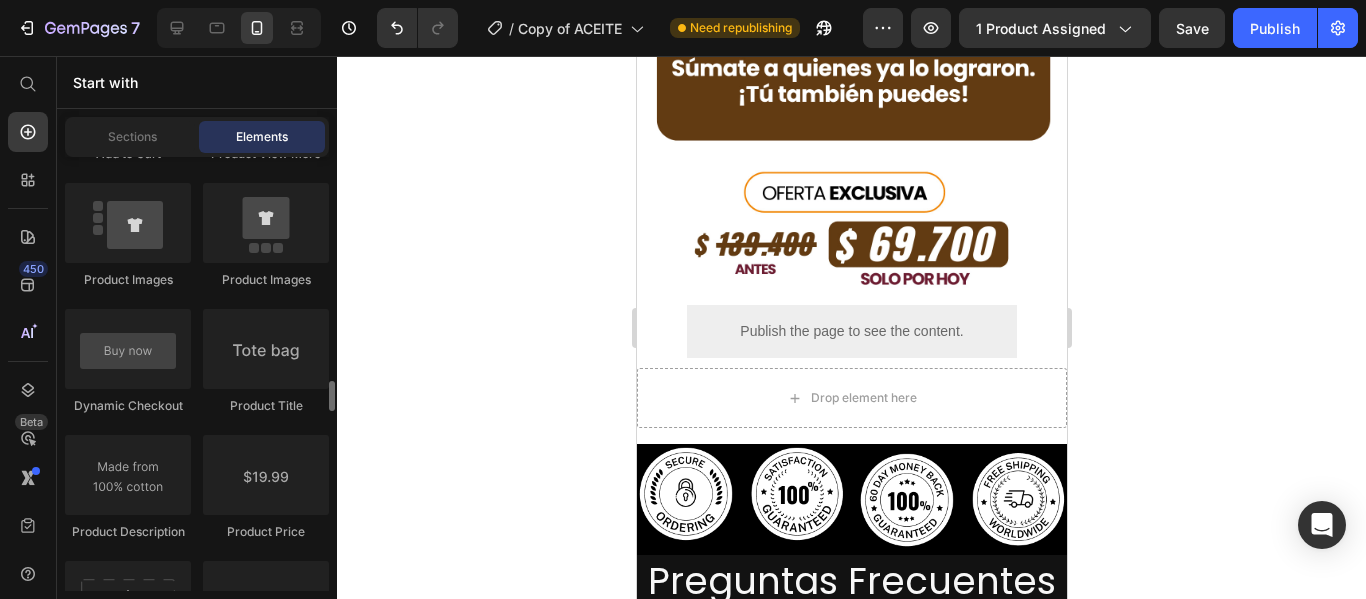 scroll, scrollTop: 3100, scrollLeft: 0, axis: vertical 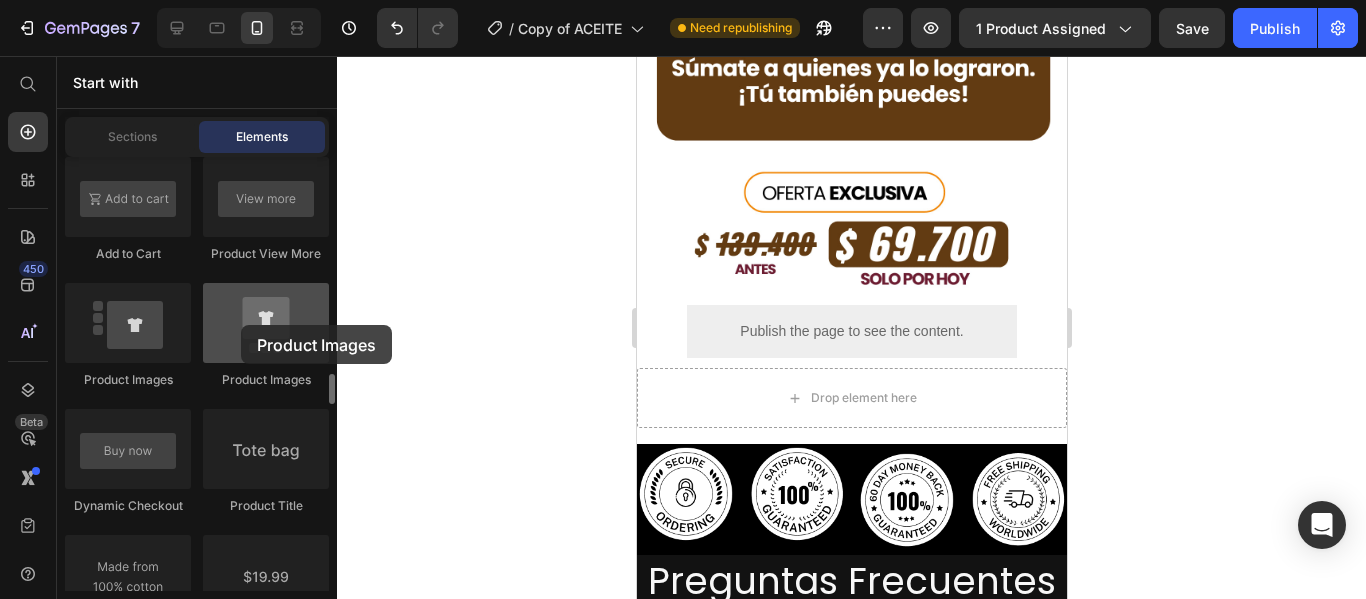 drag, startPoint x: 463, startPoint y: 327, endPoint x: 211, endPoint y: 325, distance: 252.00793 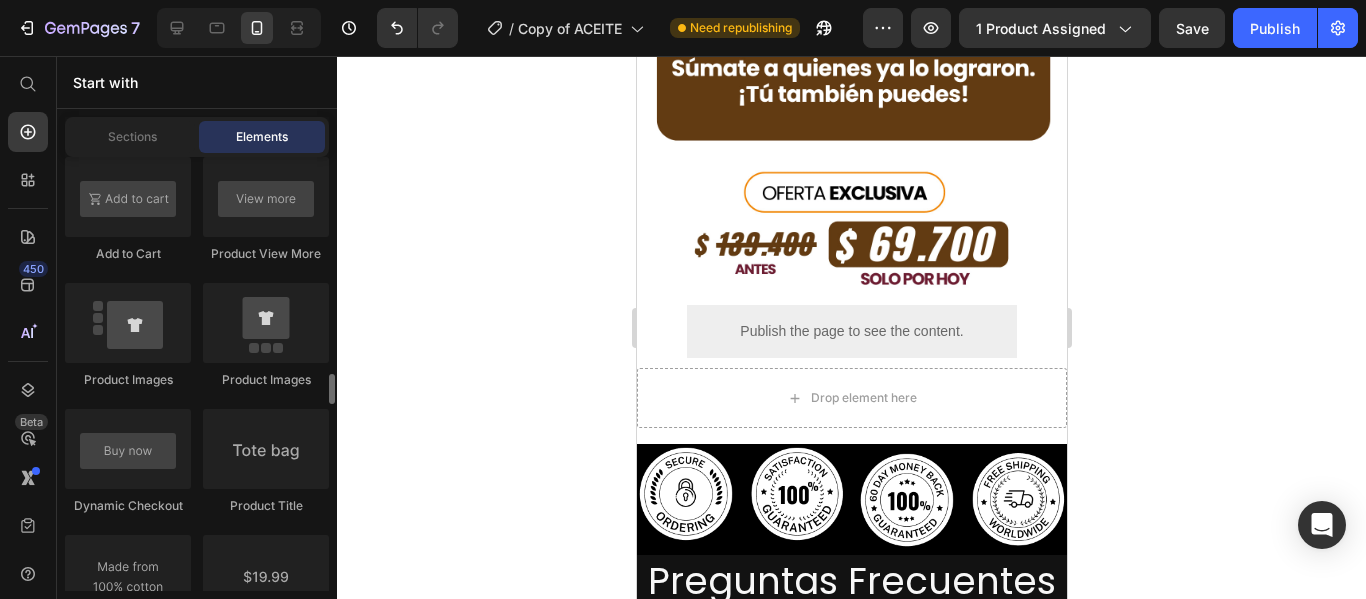 scroll, scrollTop: 3300, scrollLeft: 0, axis: vertical 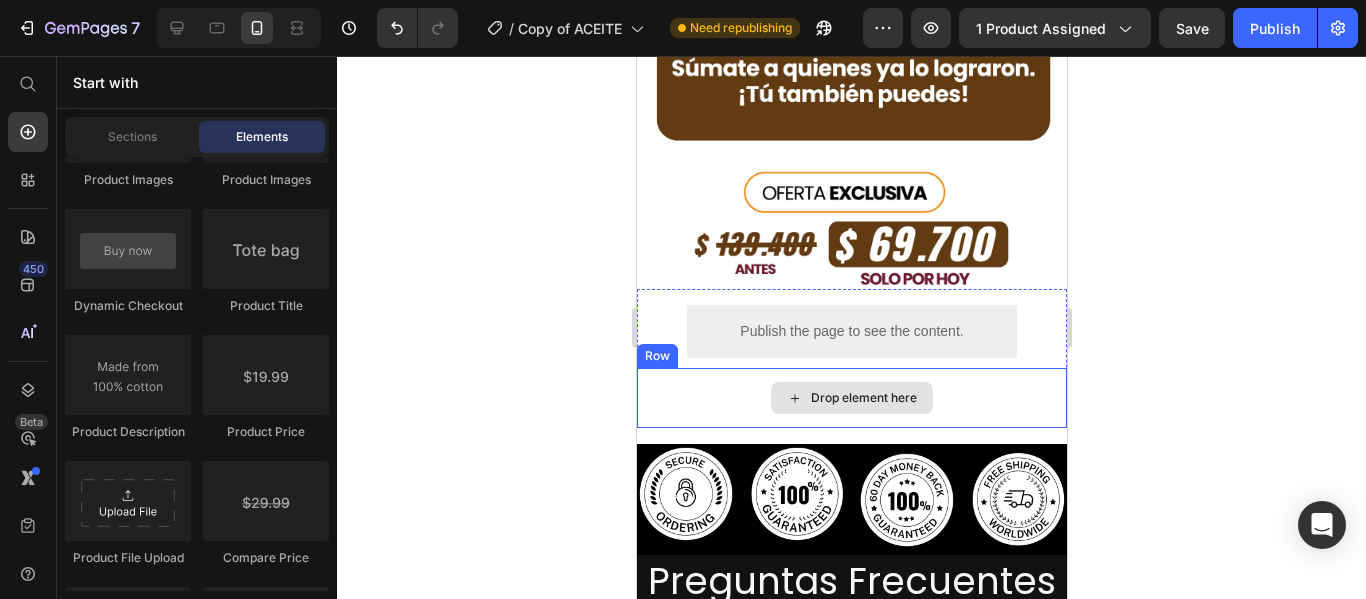 click on "Drop element here" at bounding box center (851, 398) 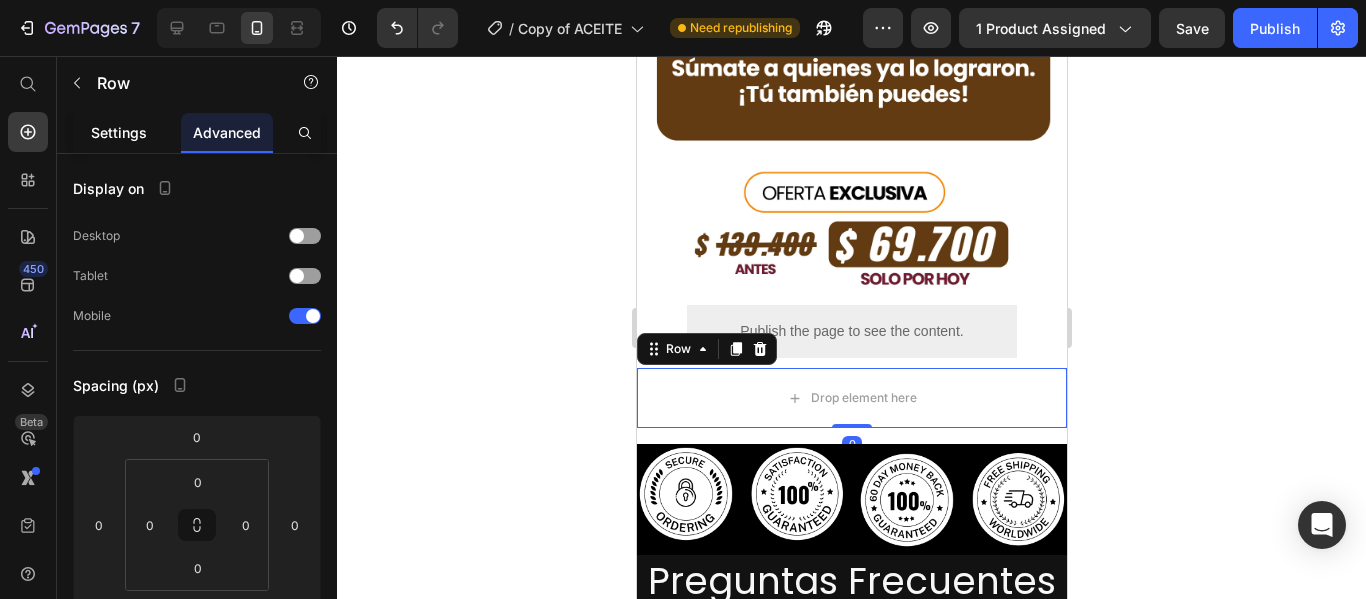 click on "Settings" at bounding box center [119, 132] 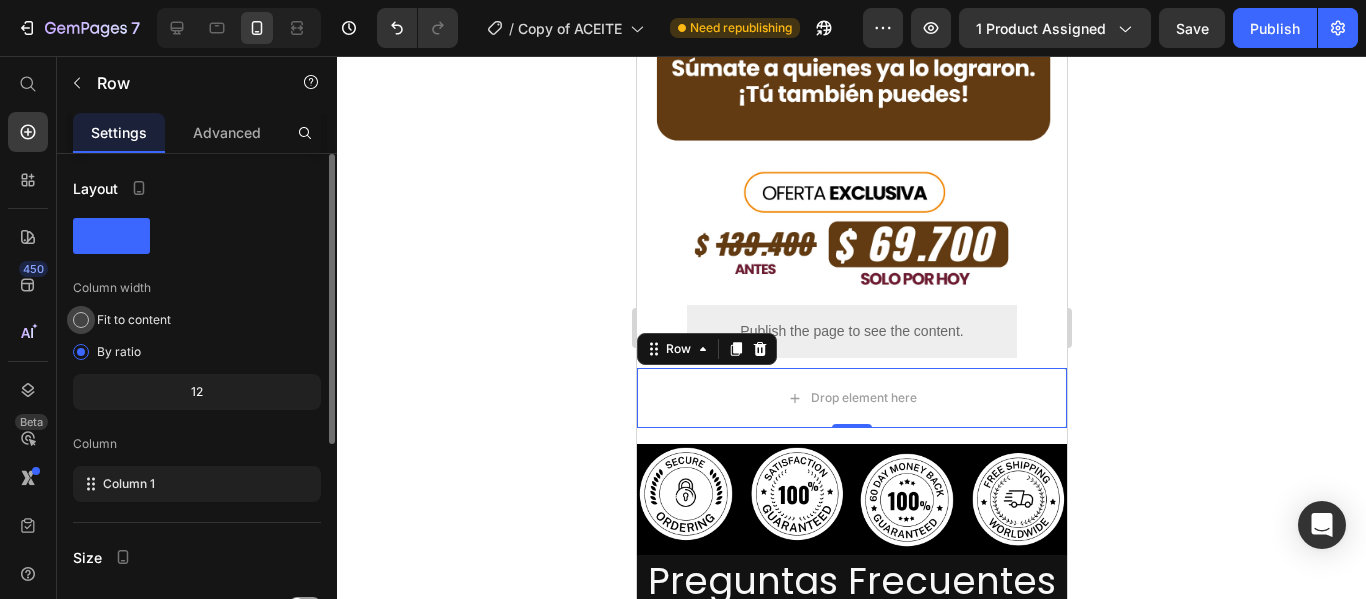 scroll, scrollTop: 366, scrollLeft: 0, axis: vertical 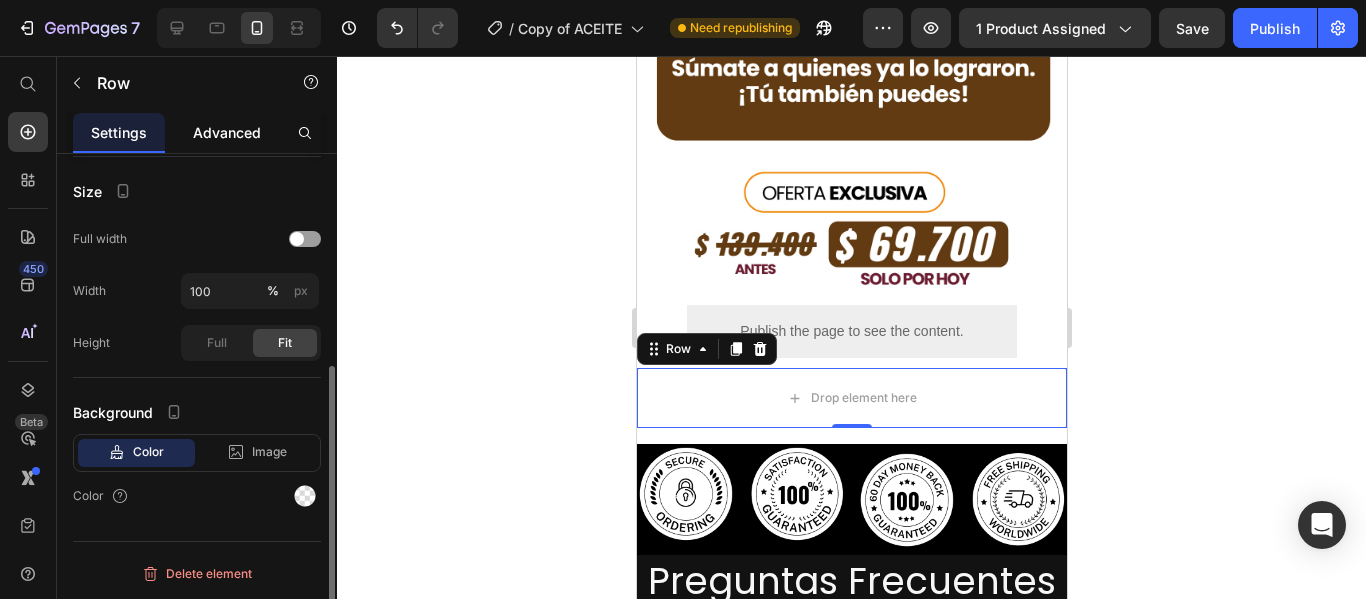 click on "Advanced" 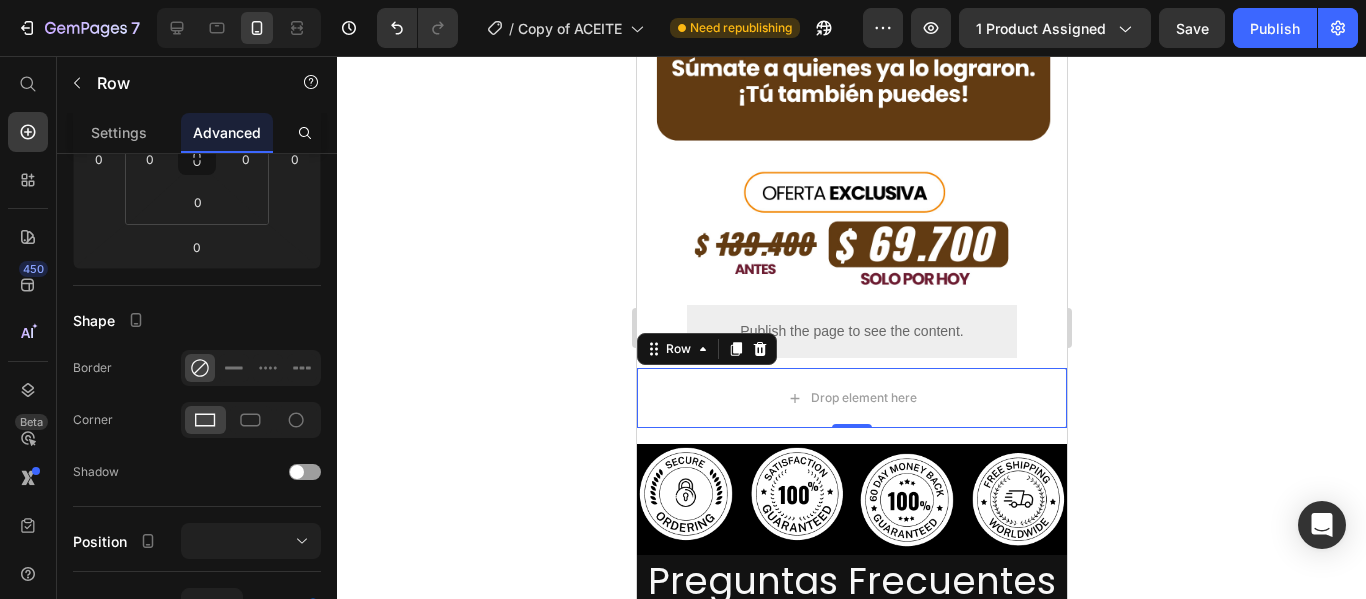 scroll, scrollTop: 0, scrollLeft: 0, axis: both 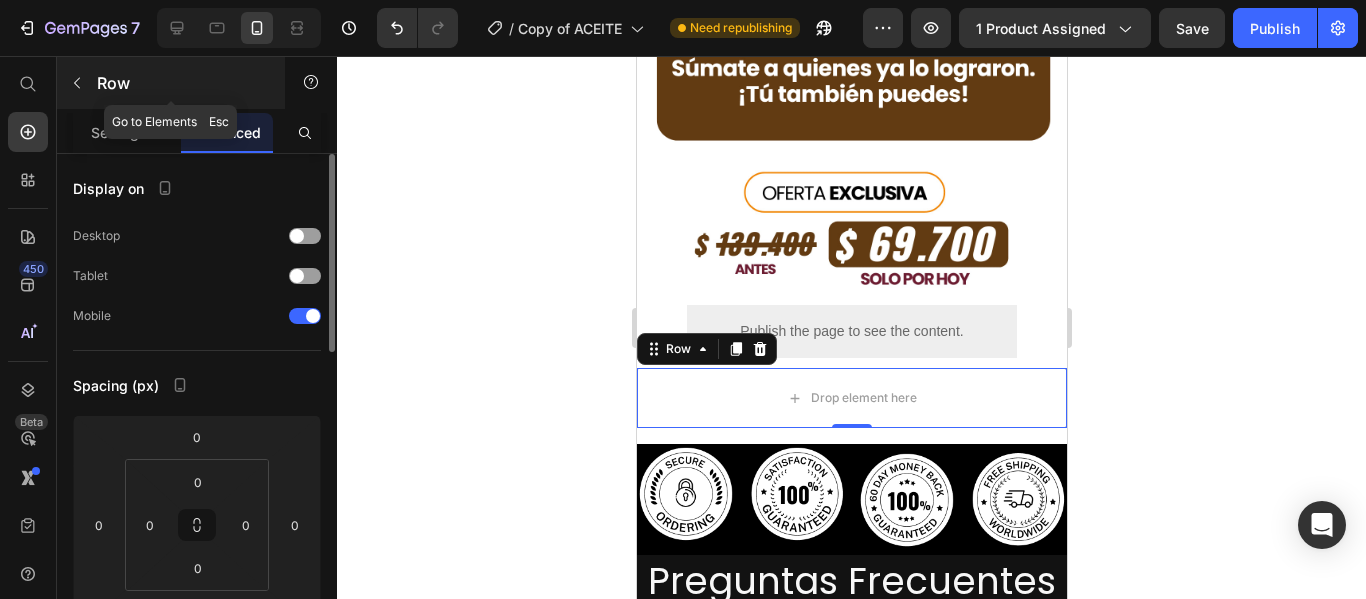 click at bounding box center (77, 83) 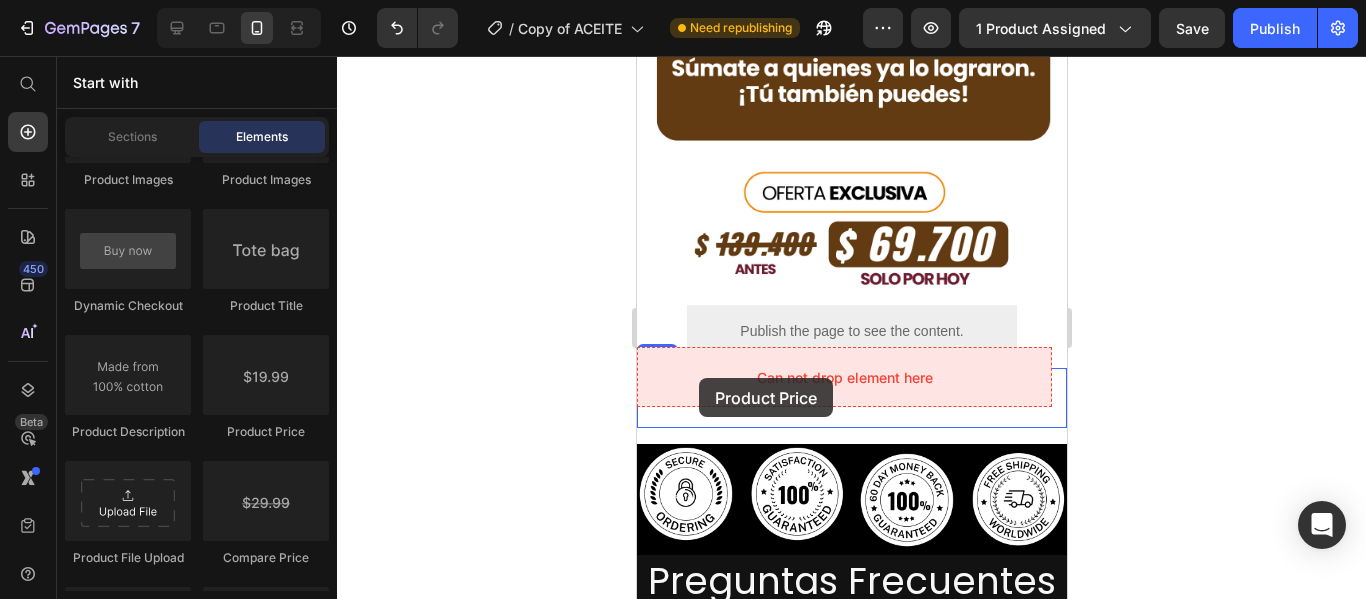 drag, startPoint x: 1194, startPoint y: 419, endPoint x: 694, endPoint y: 371, distance: 502.2987 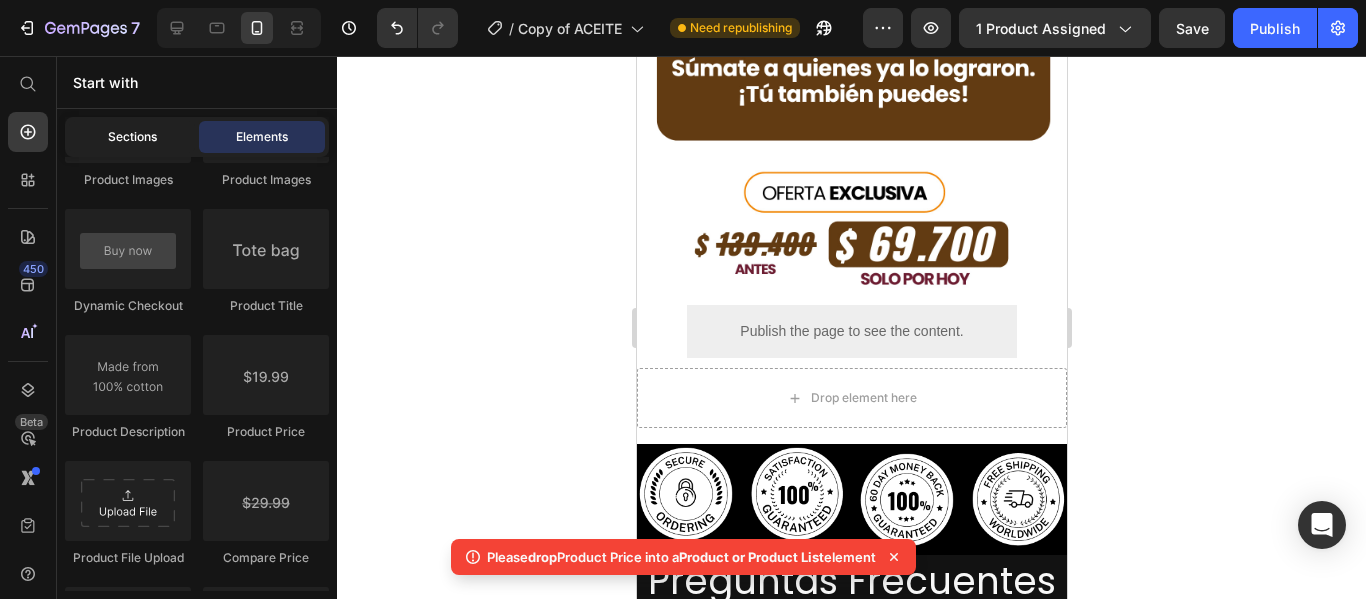 click on "Sections" 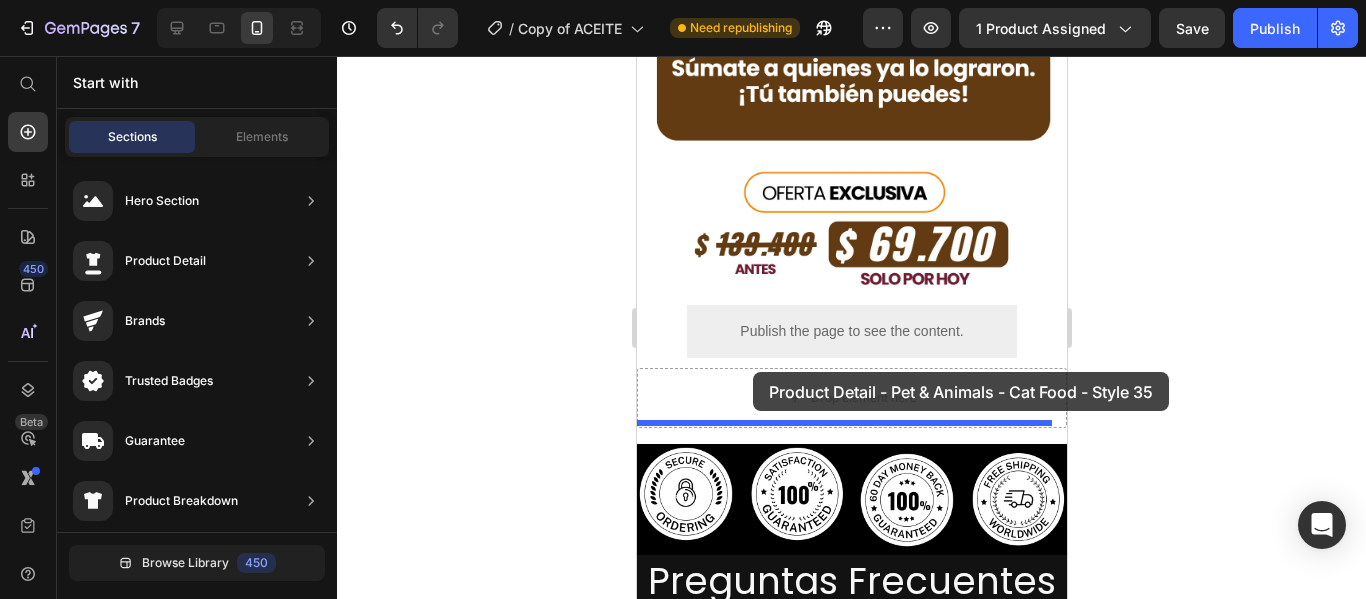 drag, startPoint x: 1086, startPoint y: 378, endPoint x: 752, endPoint y: 372, distance: 334.0539 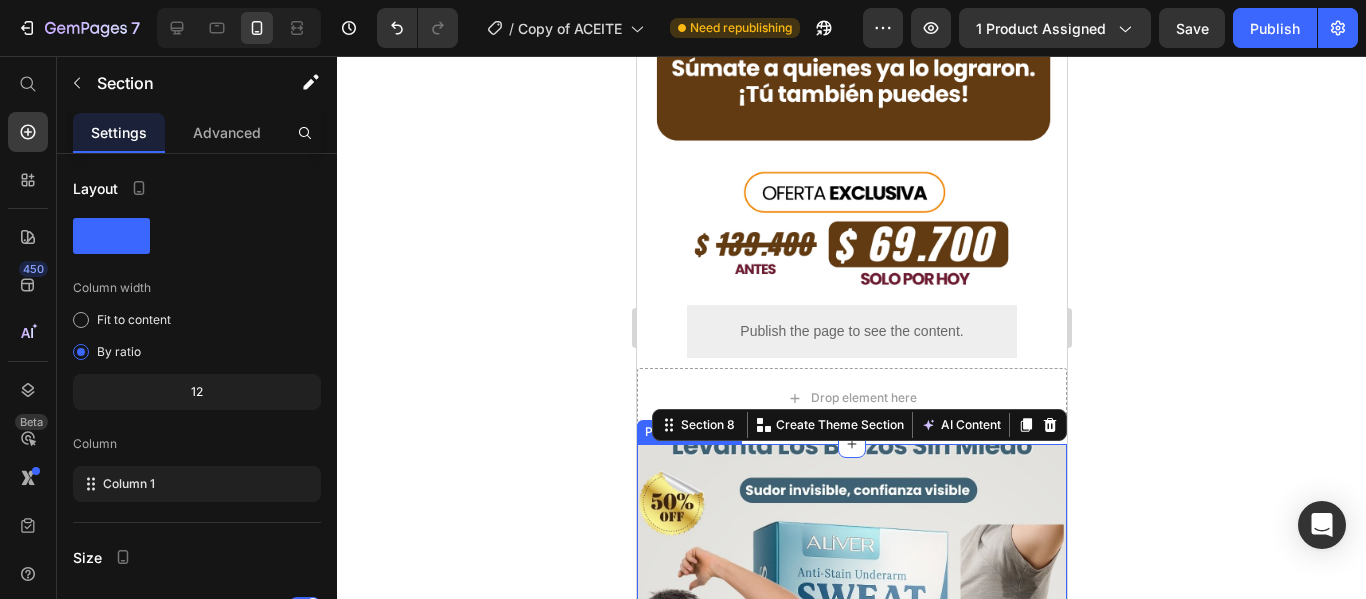 click at bounding box center (851, 659) 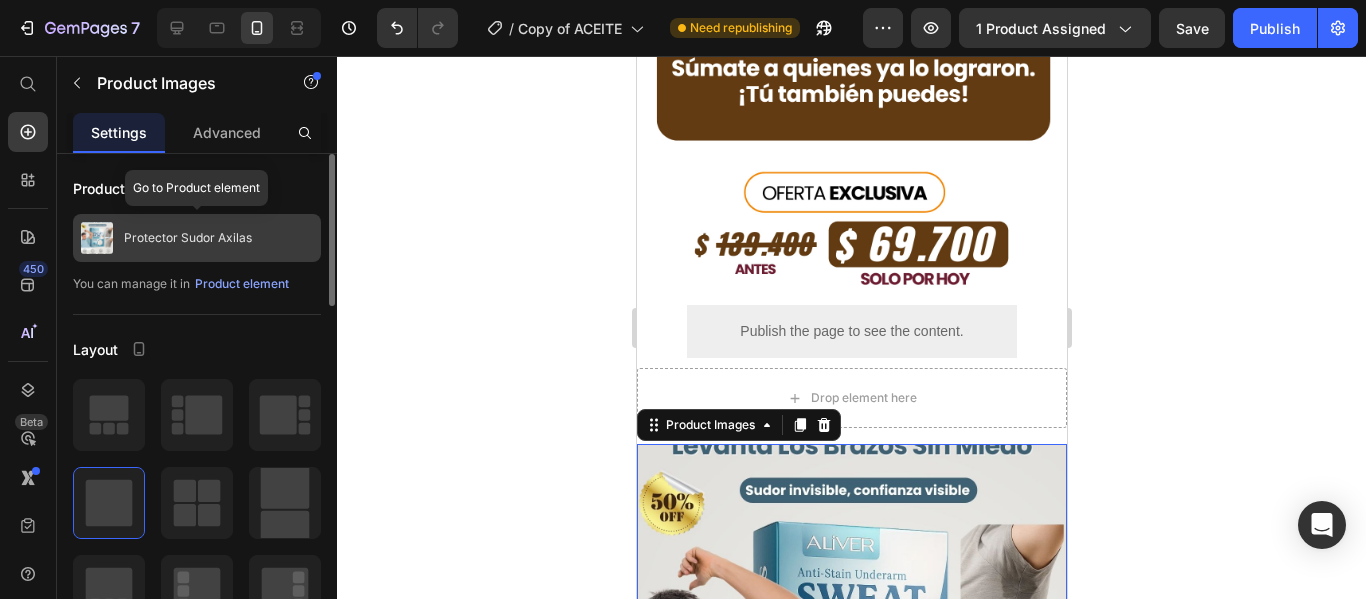 click on "Protector Sudor Axilas" at bounding box center (188, 238) 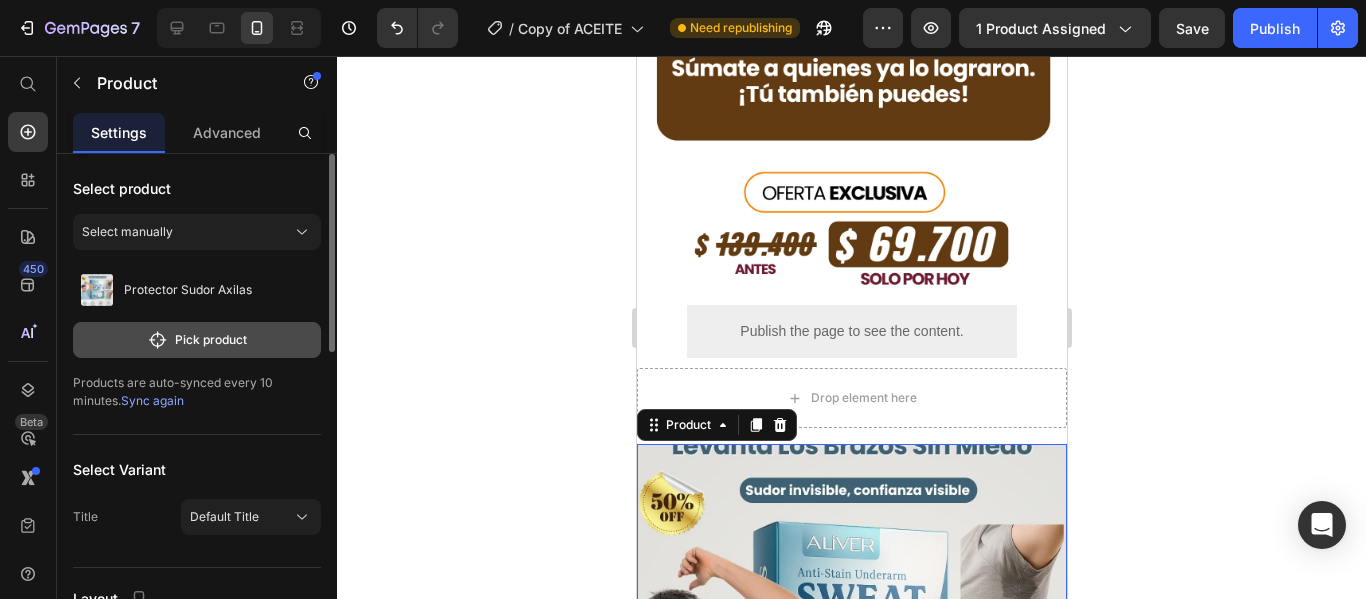 click on "Pick product" at bounding box center [197, 340] 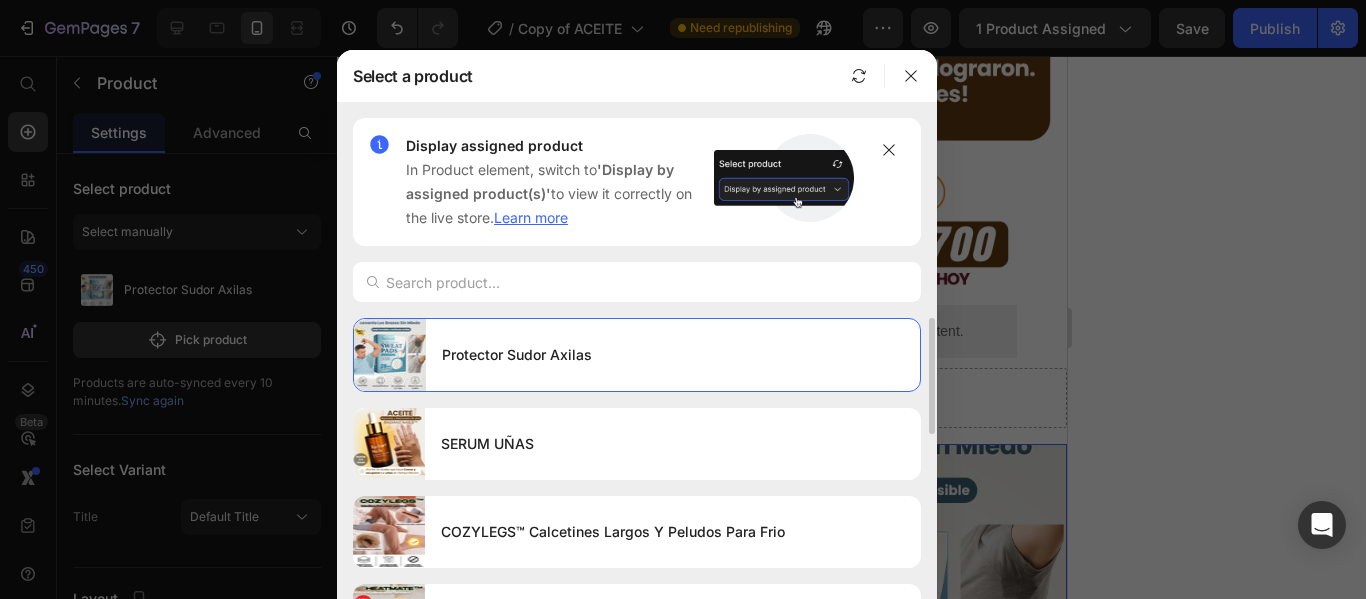 click on "SERUM UÑAS" at bounding box center (673, 444) 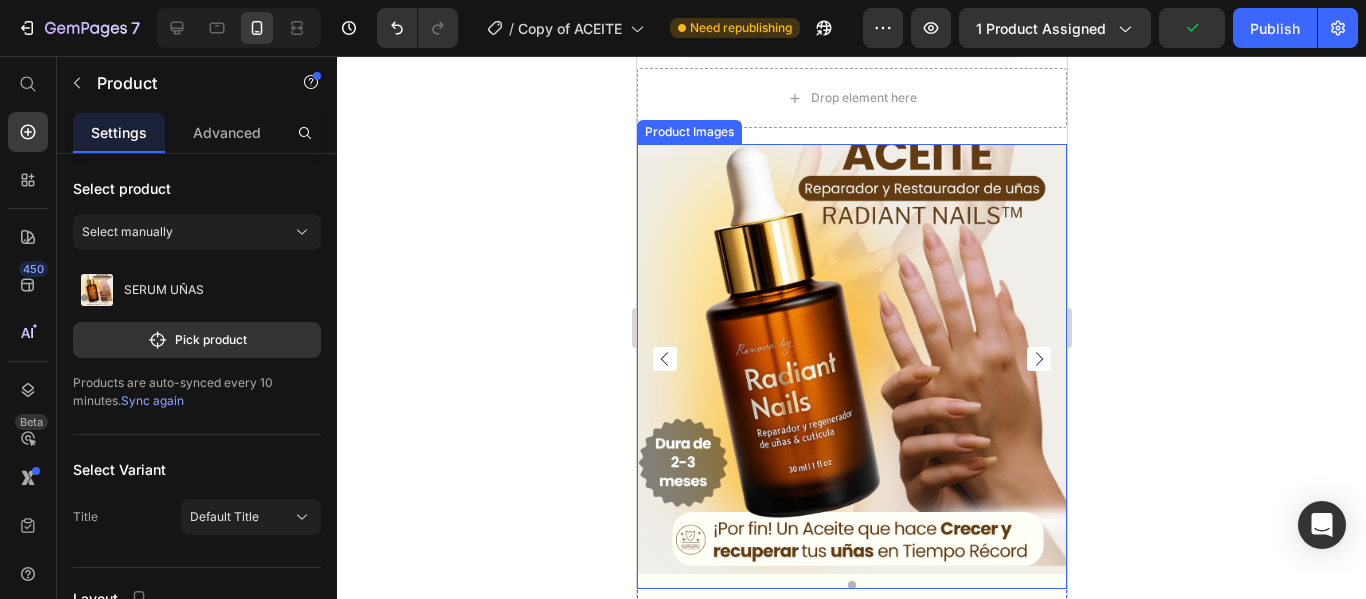 scroll, scrollTop: 5109, scrollLeft: 0, axis: vertical 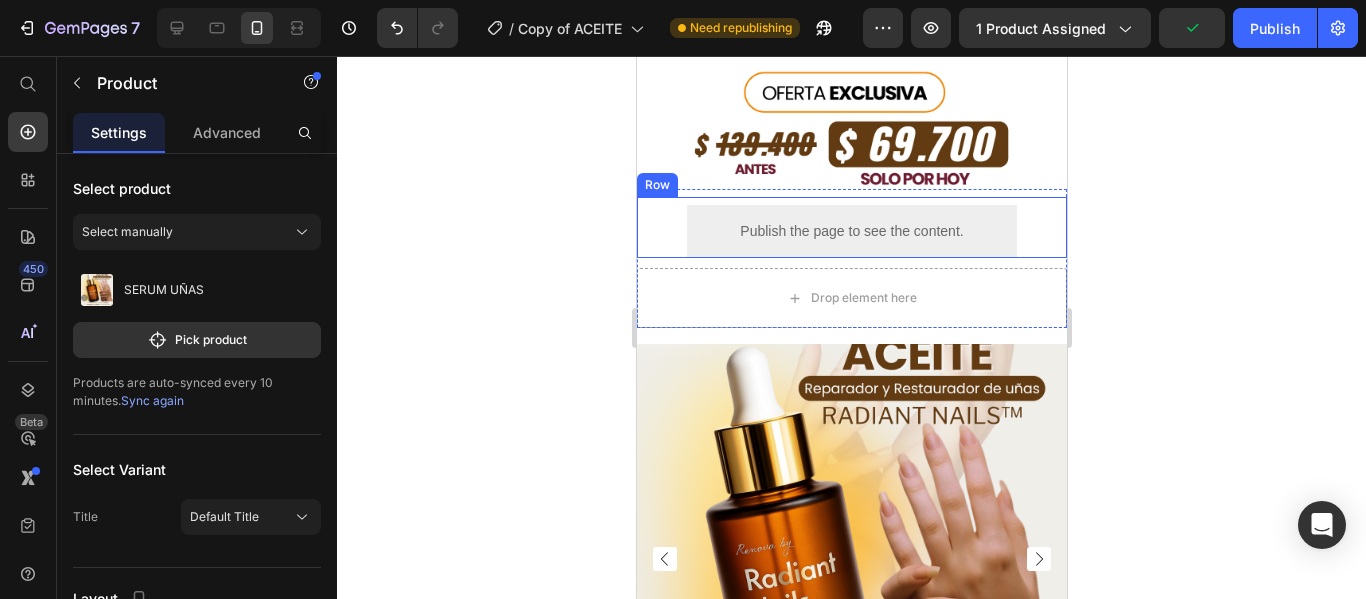 click on "Publish the page to see the content.
Custom Code" at bounding box center [851, 231] 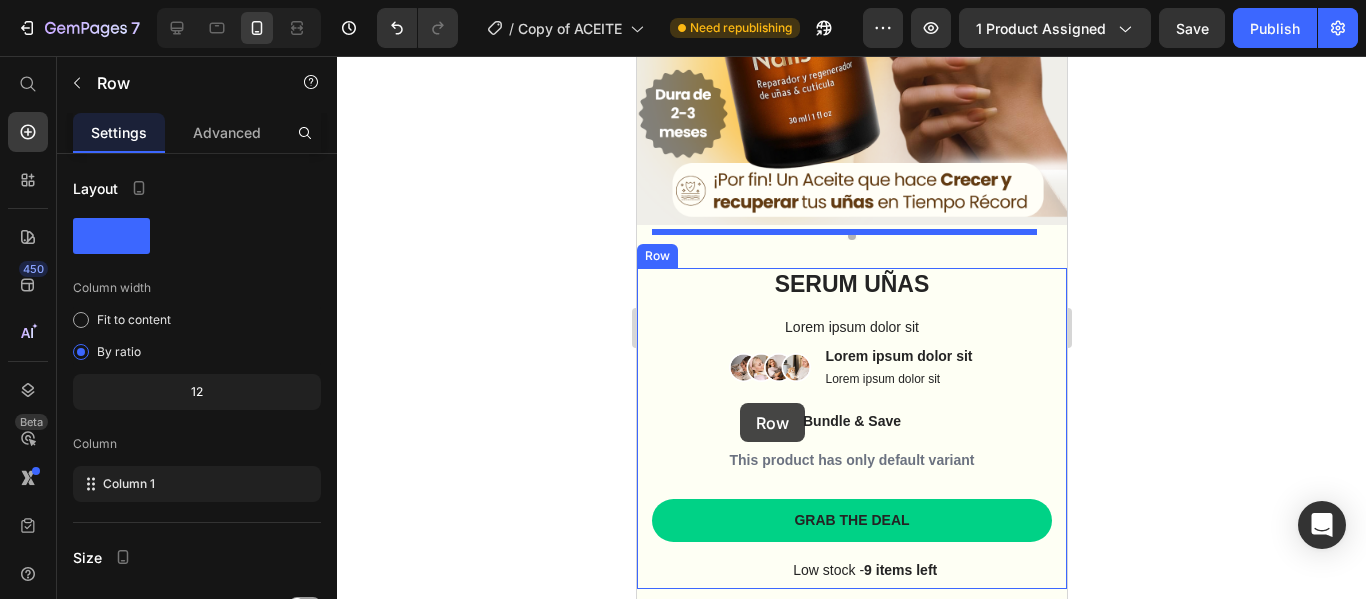 scroll, scrollTop: 5709, scrollLeft: 0, axis: vertical 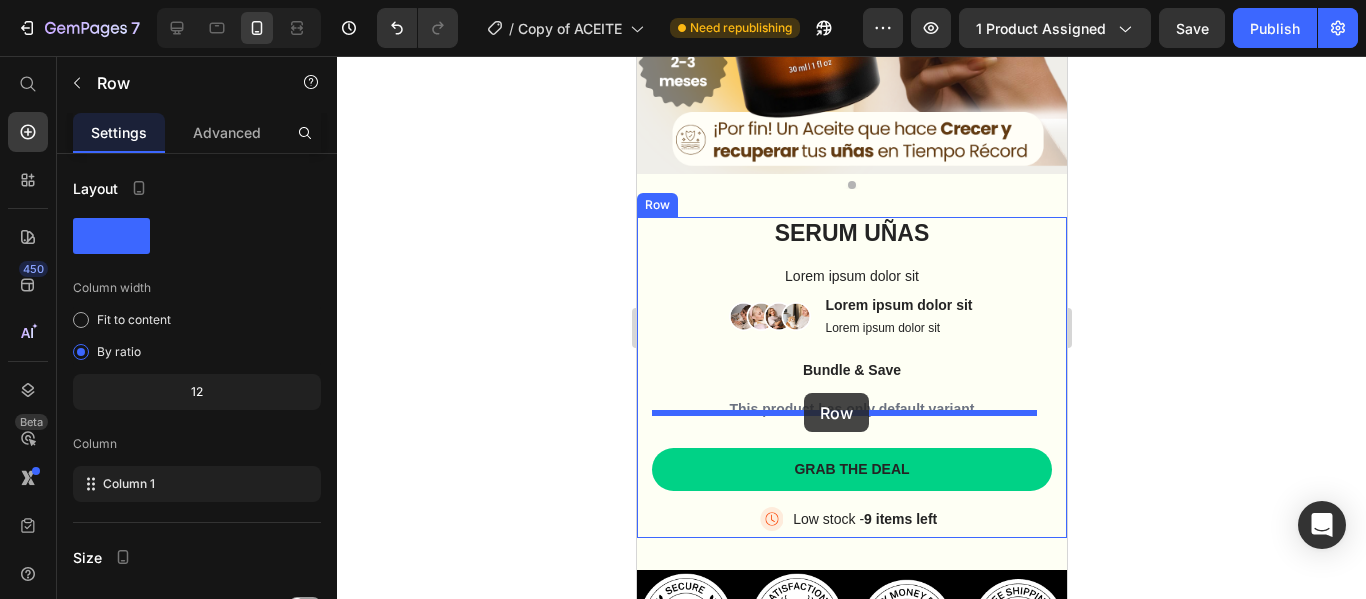drag, startPoint x: 662, startPoint y: 160, endPoint x: 803, endPoint y: 393, distance: 272.3417 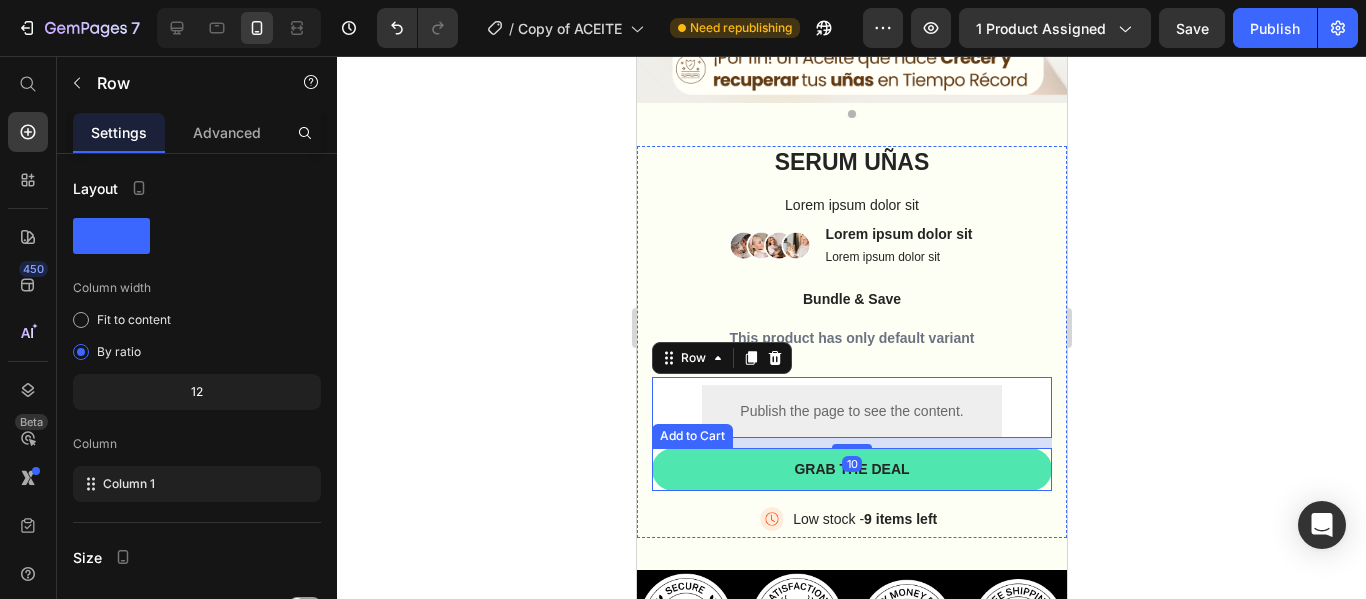 click on "Grab the deal" at bounding box center (851, 469) 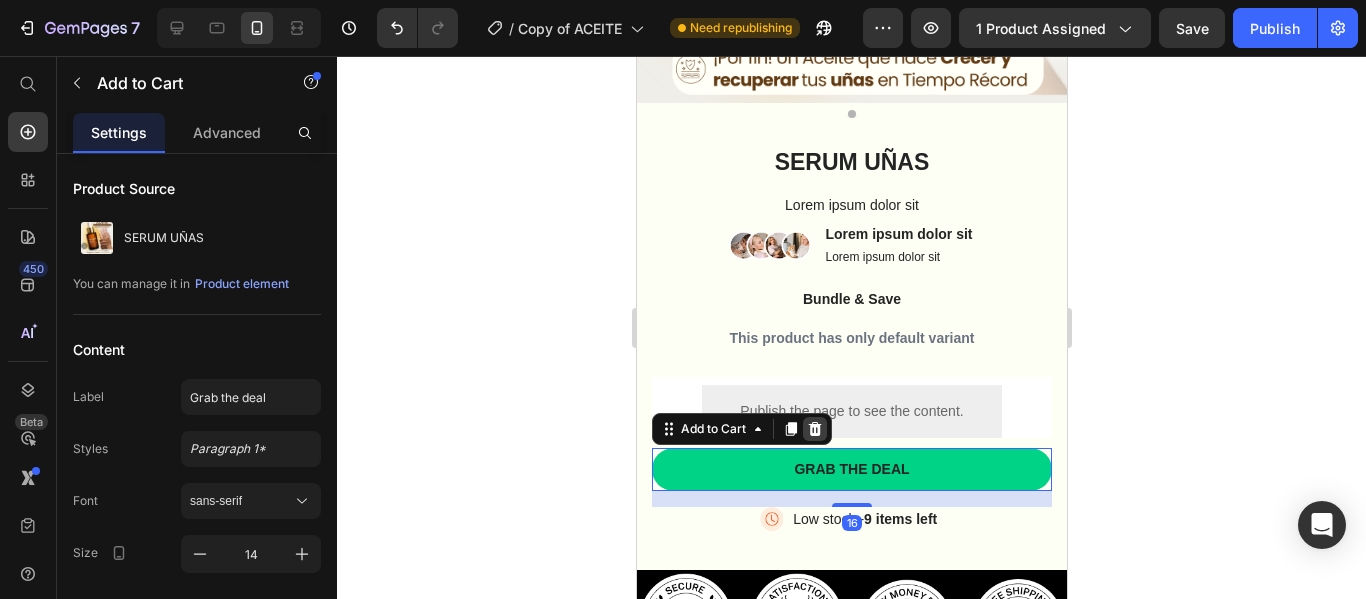 click 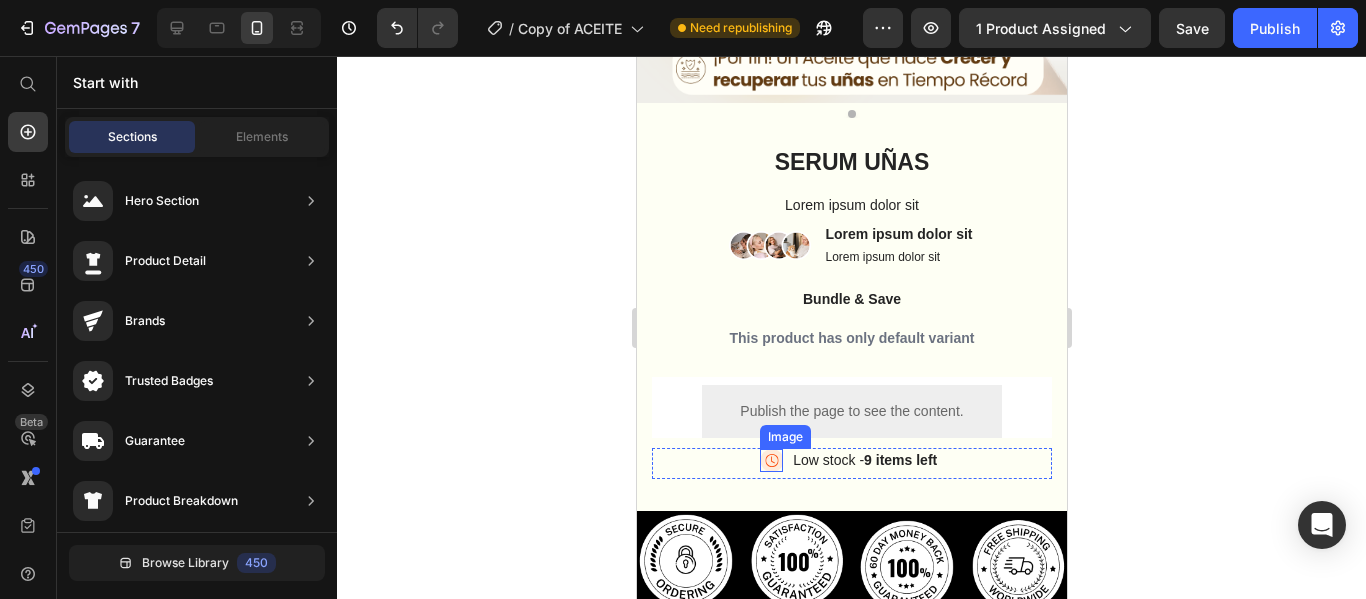 click at bounding box center (770, 460) 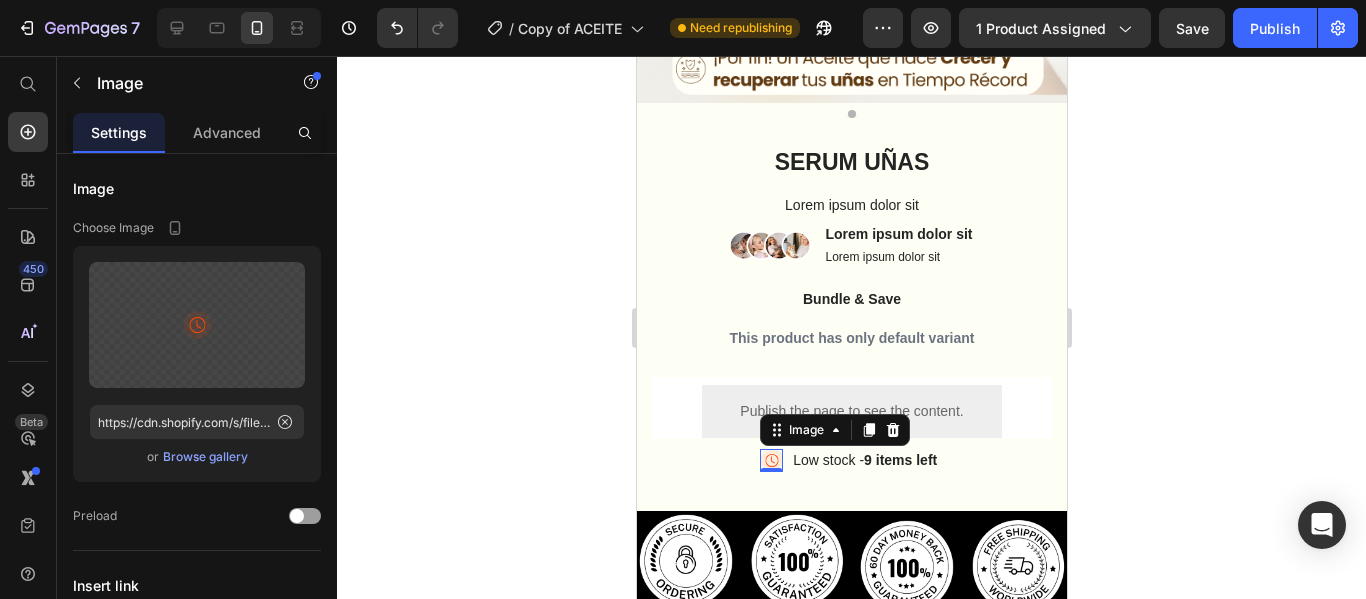 click 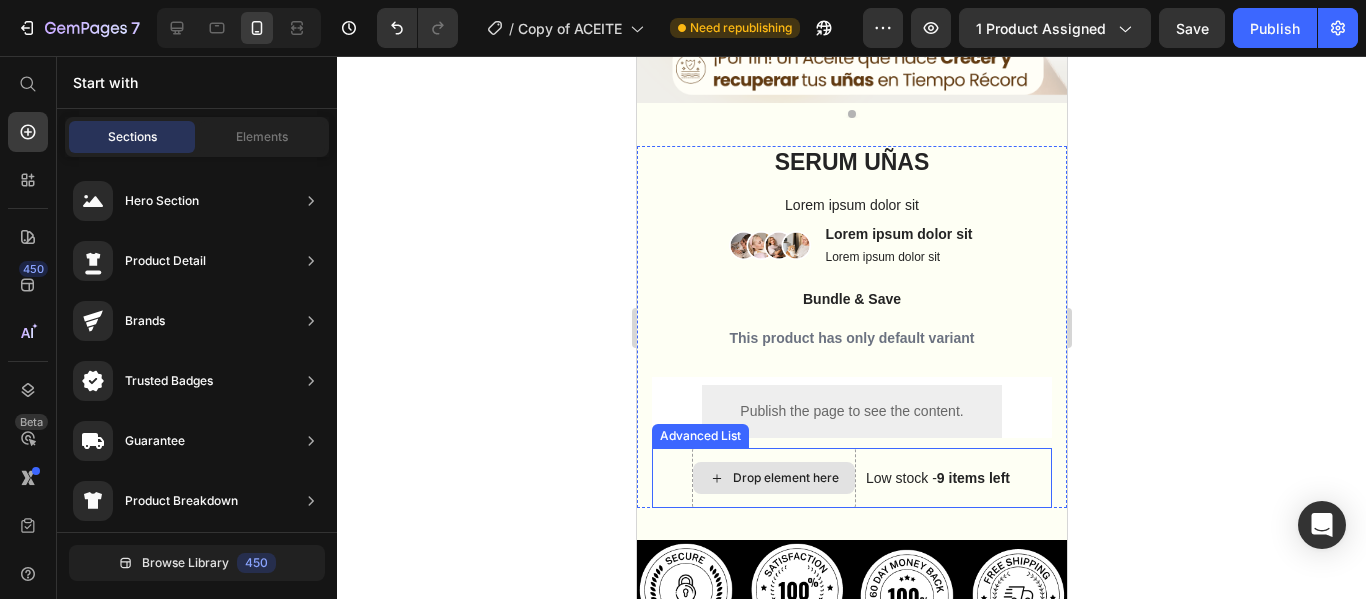 click on "Low stock -  9 items left" at bounding box center [937, 478] 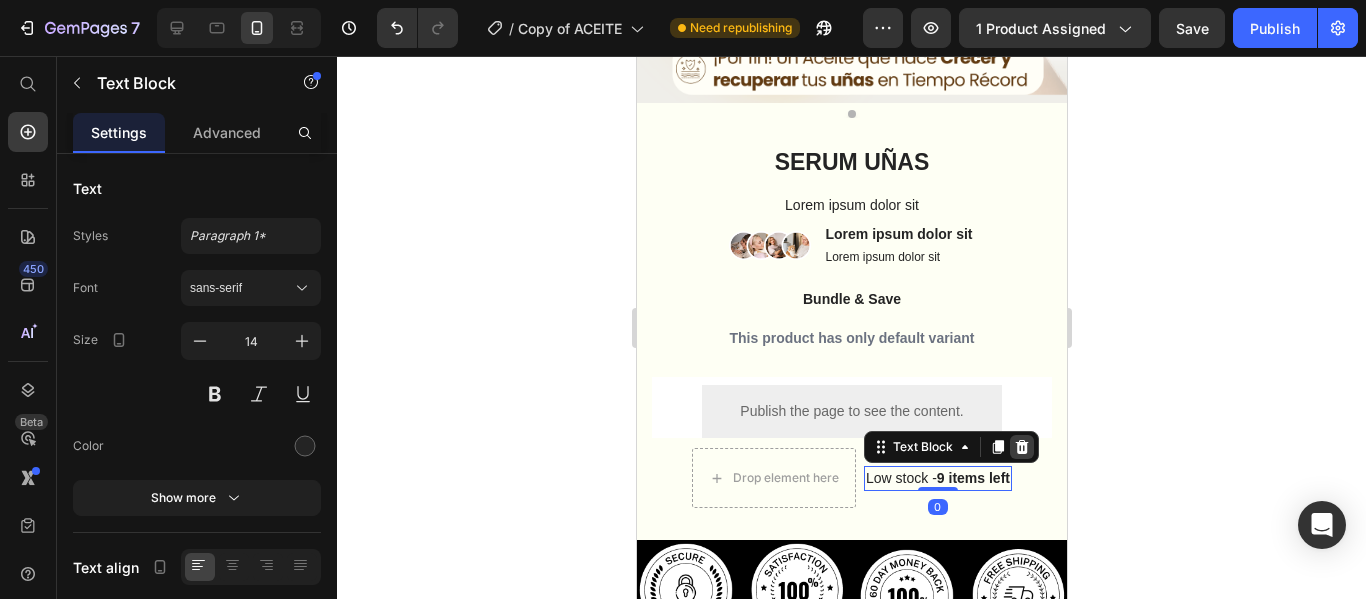 click 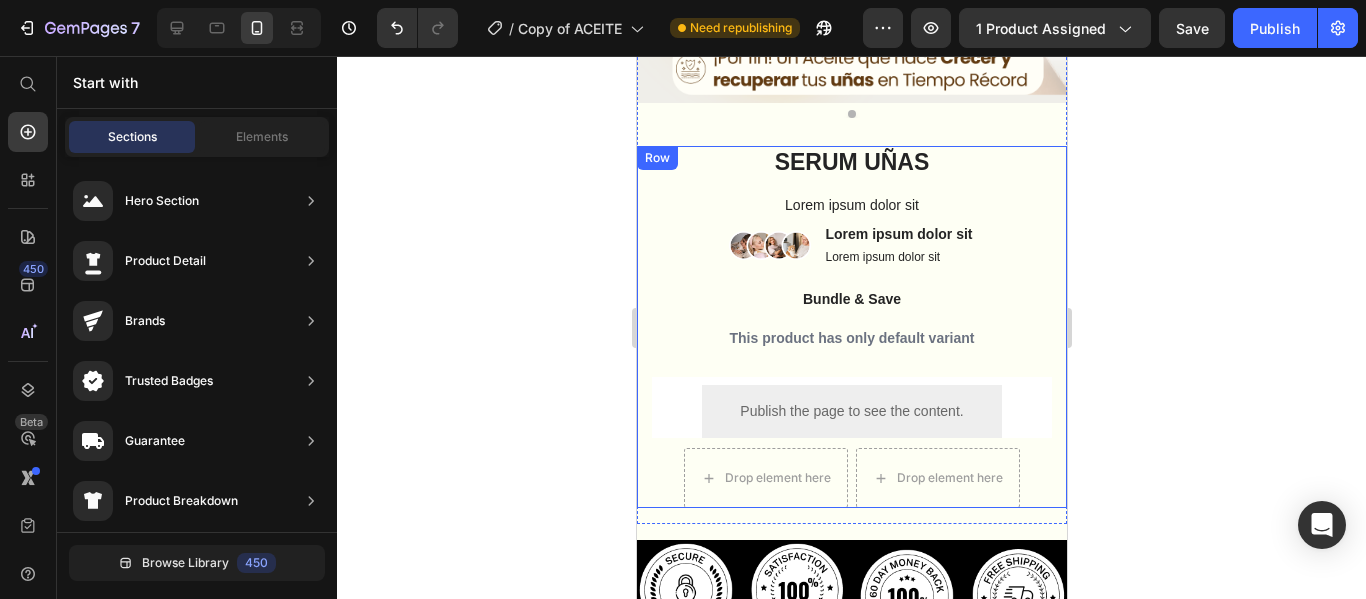 click on "SERUM UÑAS Product Title Lorem ipsum dolor sit Text Block Image Lorem ipsum dolor sit Text Block Lorem ipsum dolor sit Text Block Row Image Lorem ipsum dolor sit amet, consectetur adipiscing elit Text Block Image Lorem ipsum dolor sit amet, consectetur adipiscing elit Text Block Image Lorem ipsum dolor sit amet, consectetur adipiscing elit Text Block Image Lorem ipsum dolor sit amet, consectetur adipiscing elit Text Block Advanced List Bundle & Save Text Block This product has only default variant Product Variants & Swatches
Publish the page to see the content.
Custom Code Row
Drop element here
Drop element here Advanced List Row" at bounding box center [851, 327] 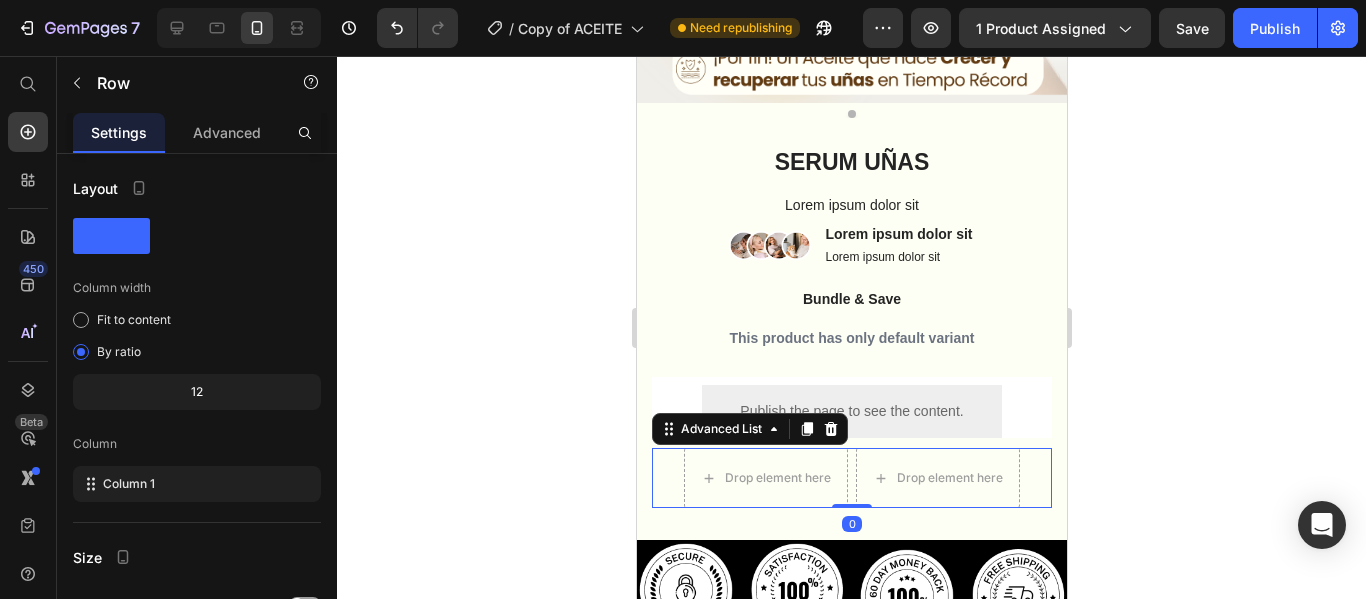 click on "Drop element here
Drop element here" at bounding box center [851, 478] 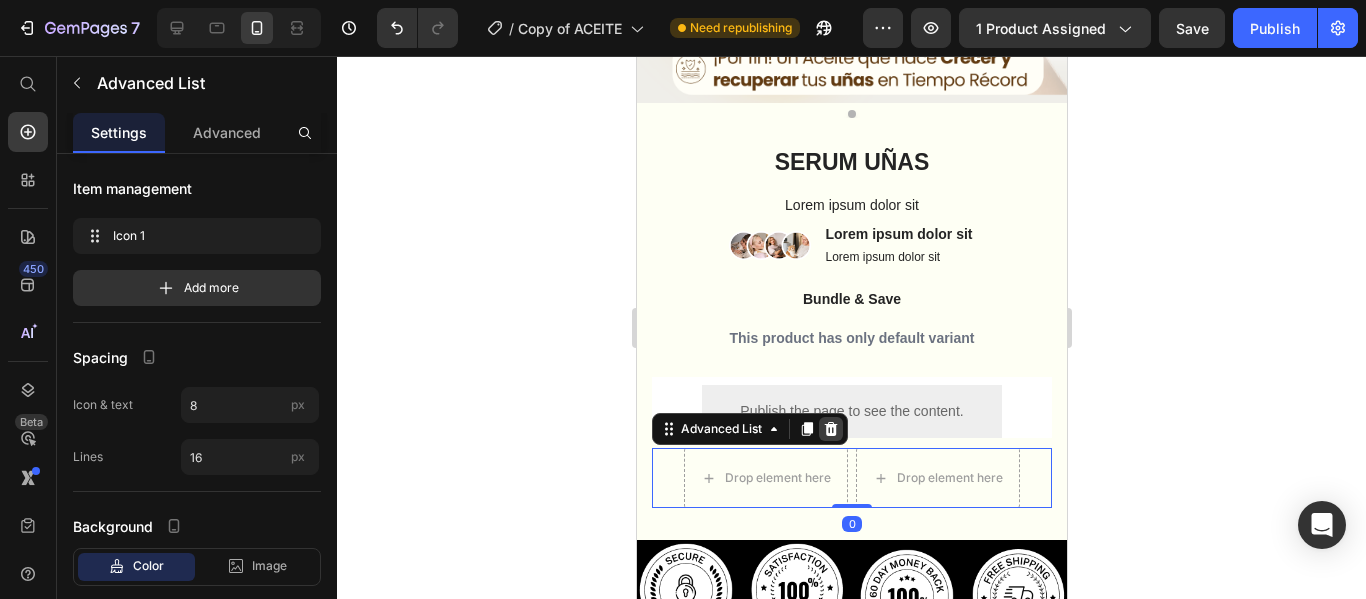 click 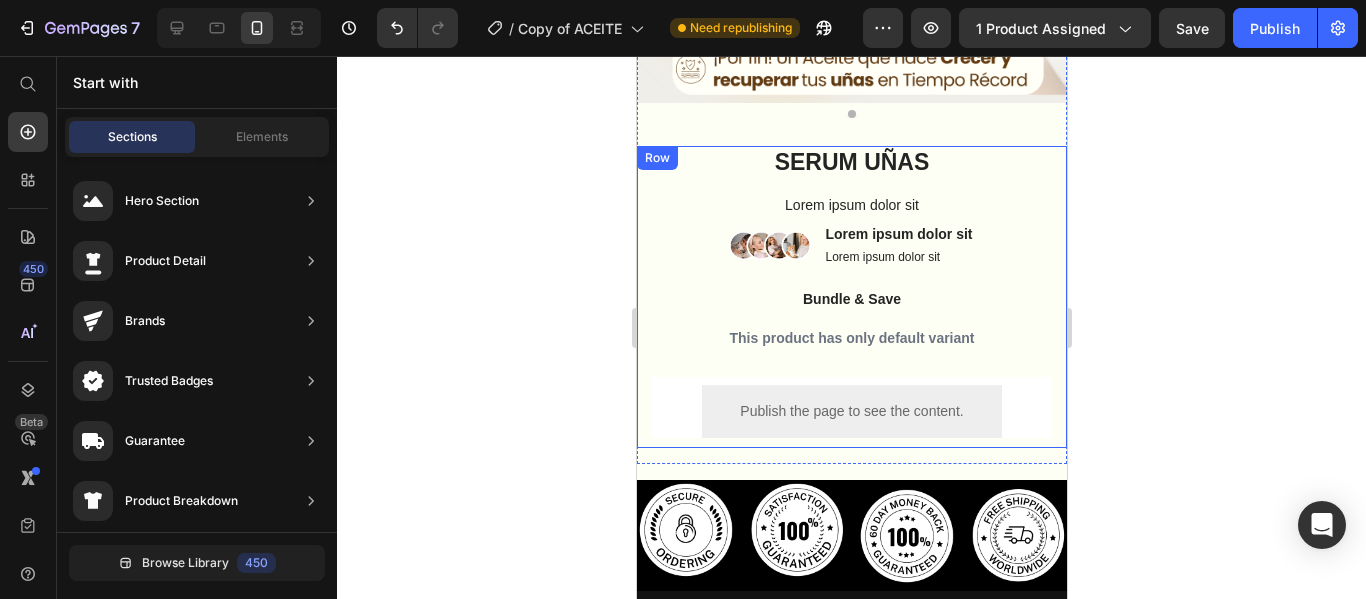 click on "SERUM UÑAS Product Title Lorem ipsum dolor sit Text Block Image Lorem ipsum dolor sit Text Block Lorem ipsum dolor sit Text Block Row Image Lorem ipsum dolor sit amet, consectetur adipiscing elit Text Block Image Lorem ipsum dolor sit amet, consectetur adipiscing elit Text Block Image Lorem ipsum dolor sit amet, consectetur adipiscing elit Text Block Image Lorem ipsum dolor sit amet, consectetur adipiscing elit Text Block Advanced List Bundle & Save Text Block This product has only default variant Product Variants & Swatches
Publish the page to see the content.
Custom Code Row" at bounding box center [851, 297] 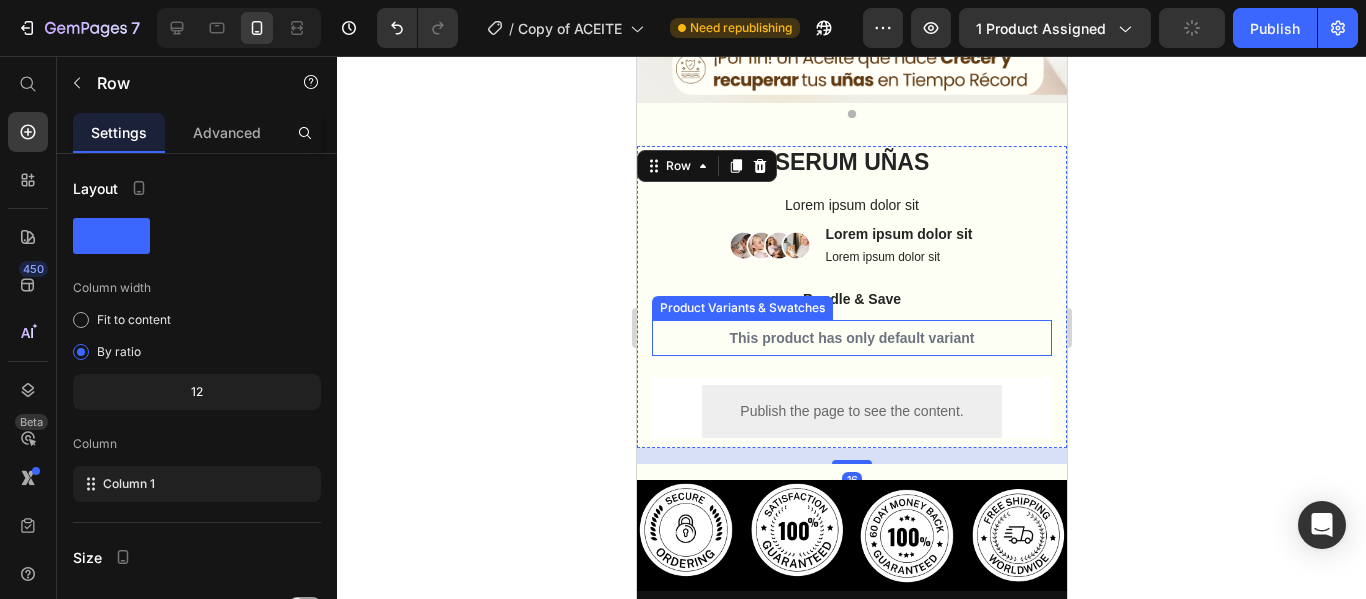 click on "This product has only default variant" at bounding box center [851, 338] 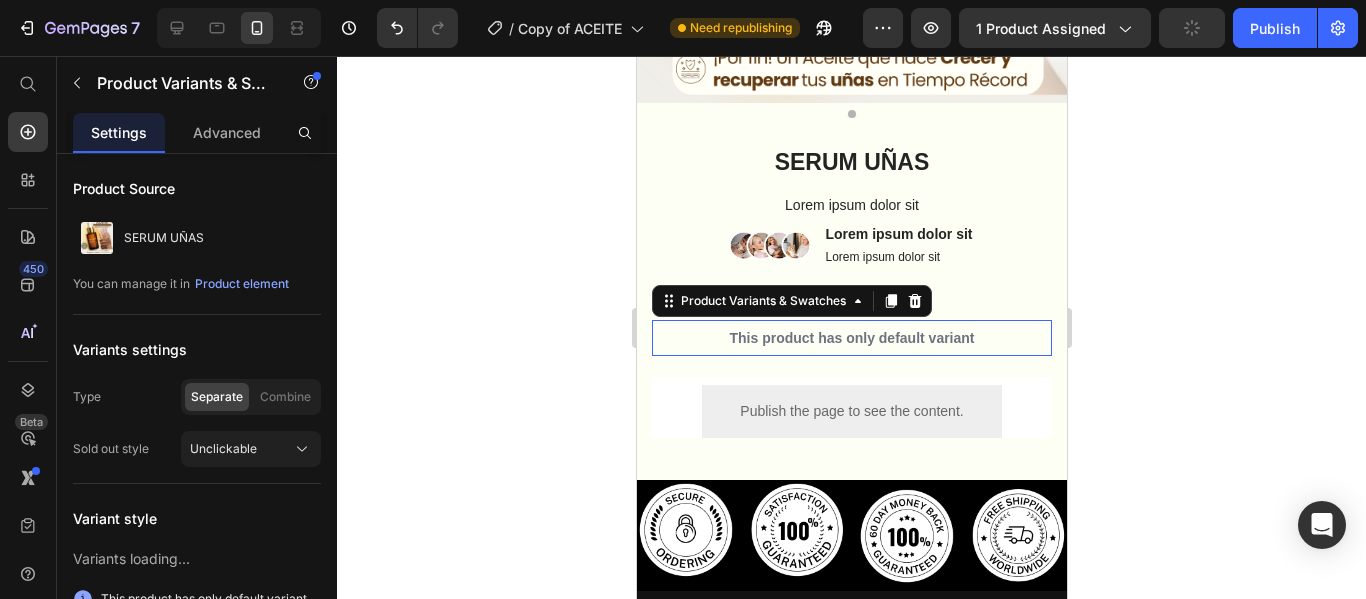 click on "This product has only default variant" at bounding box center (851, 338) 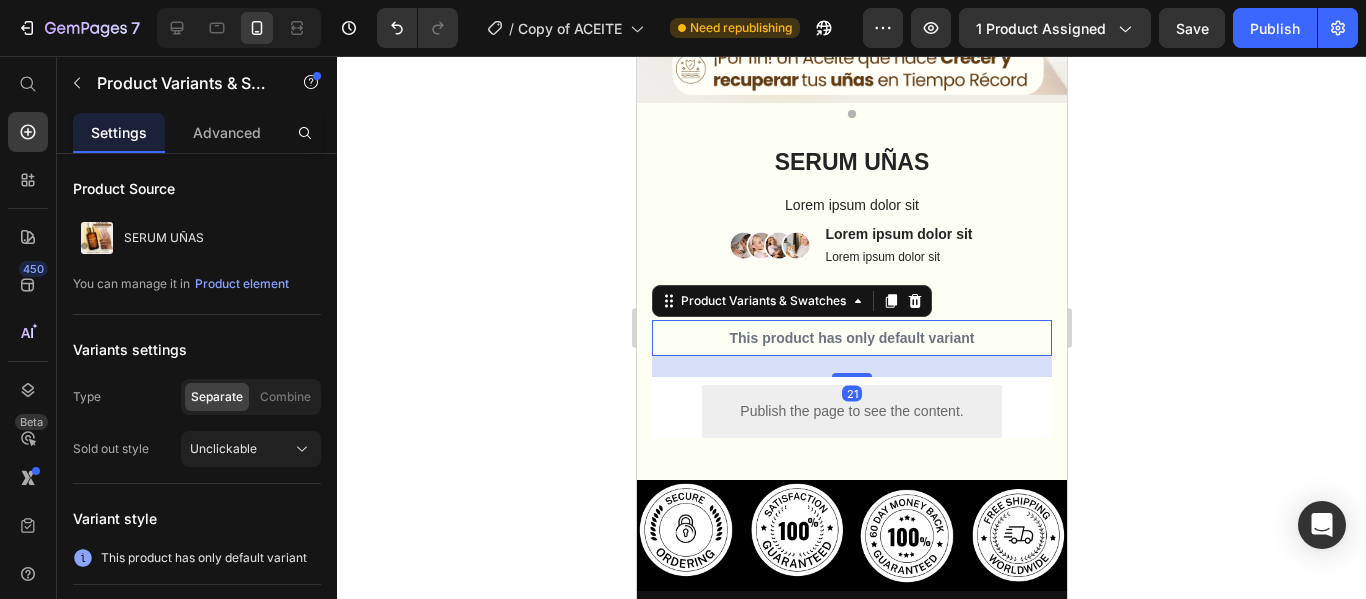 click 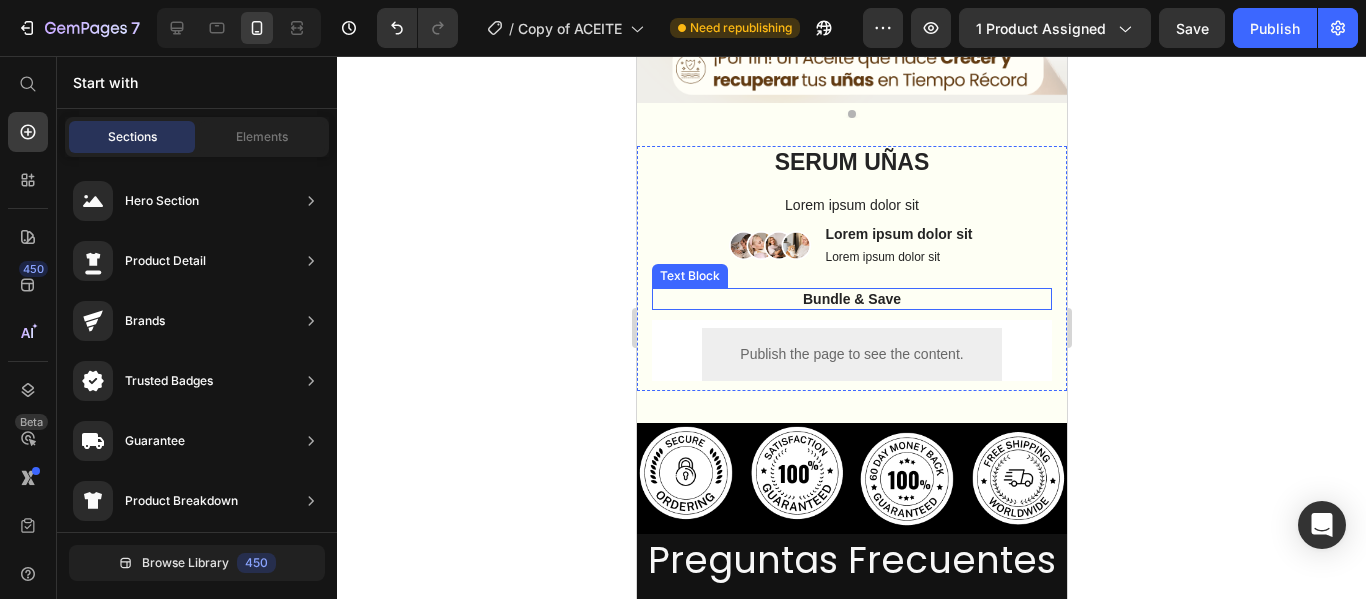 click on "Bundle & Save" at bounding box center (851, 299) 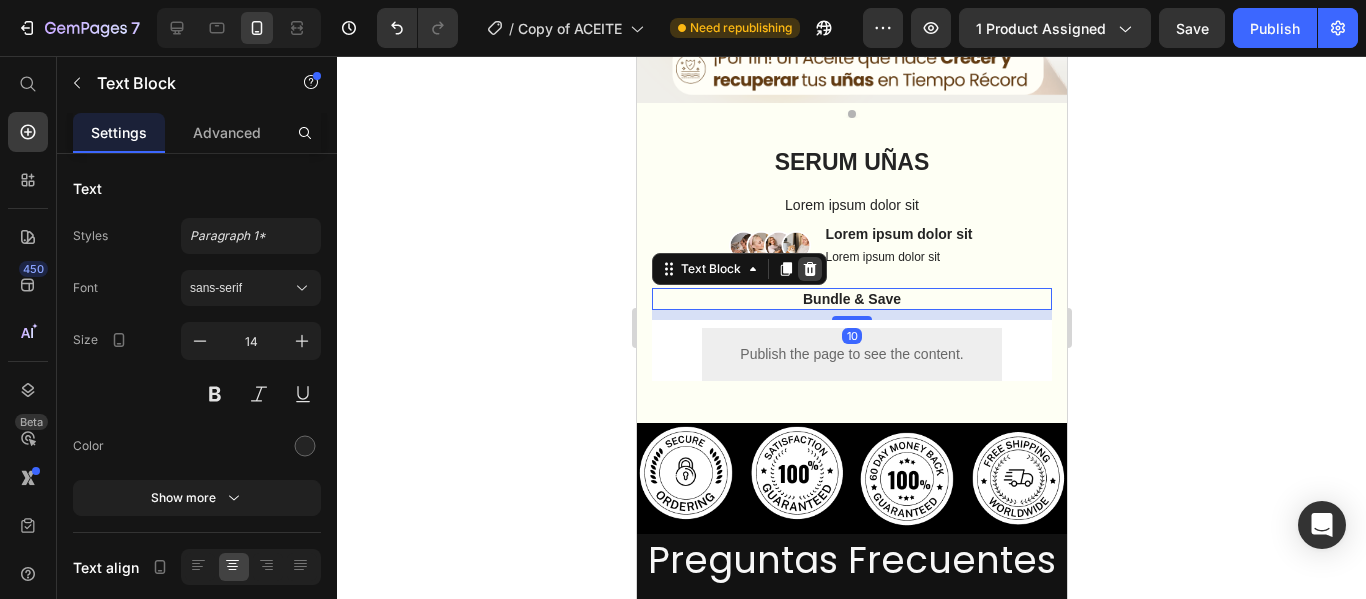 click 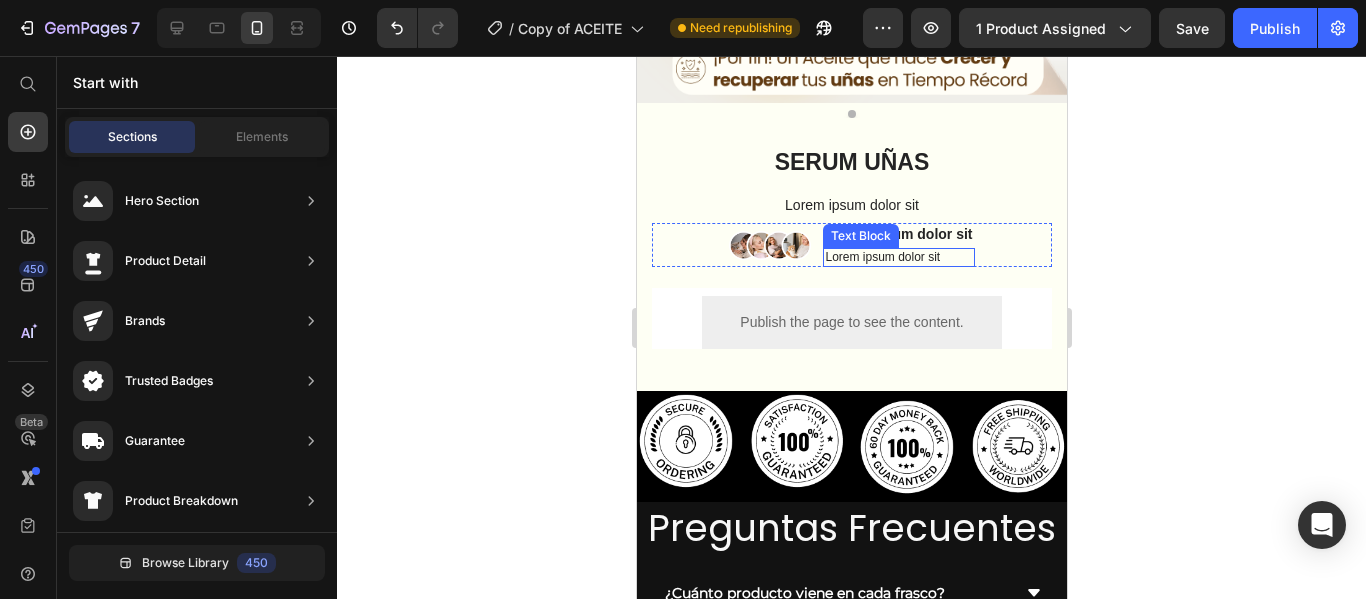 click on "Lorem ipsum dolor sit" at bounding box center [897, 258] 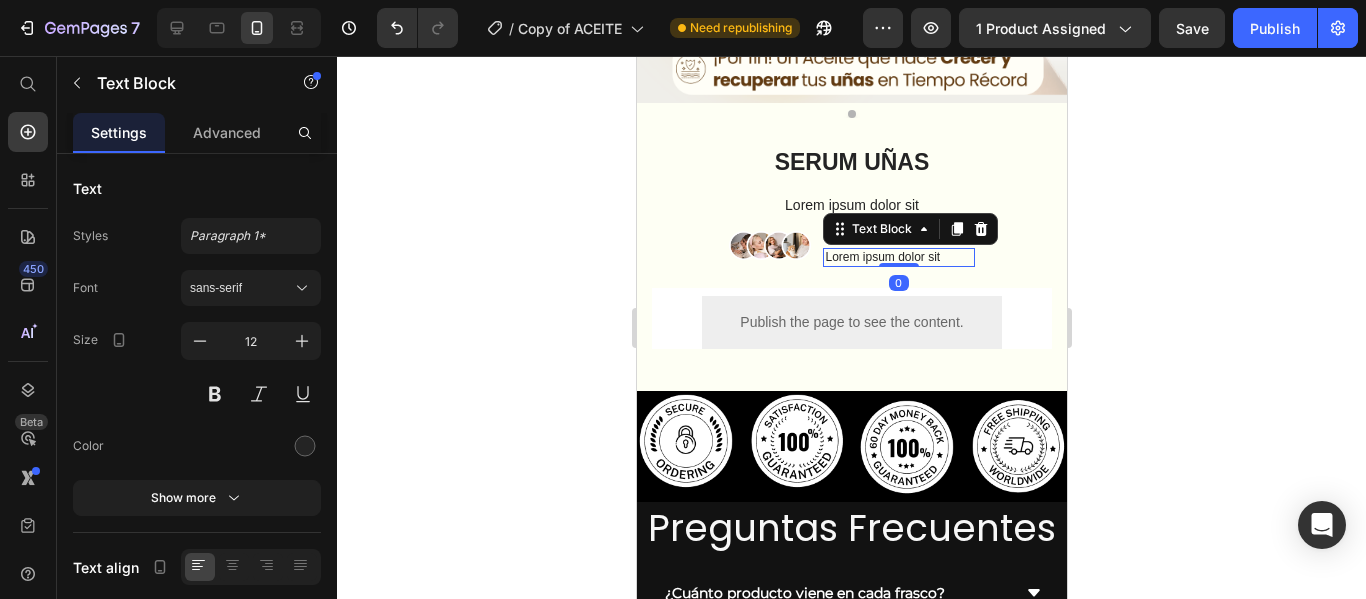 click 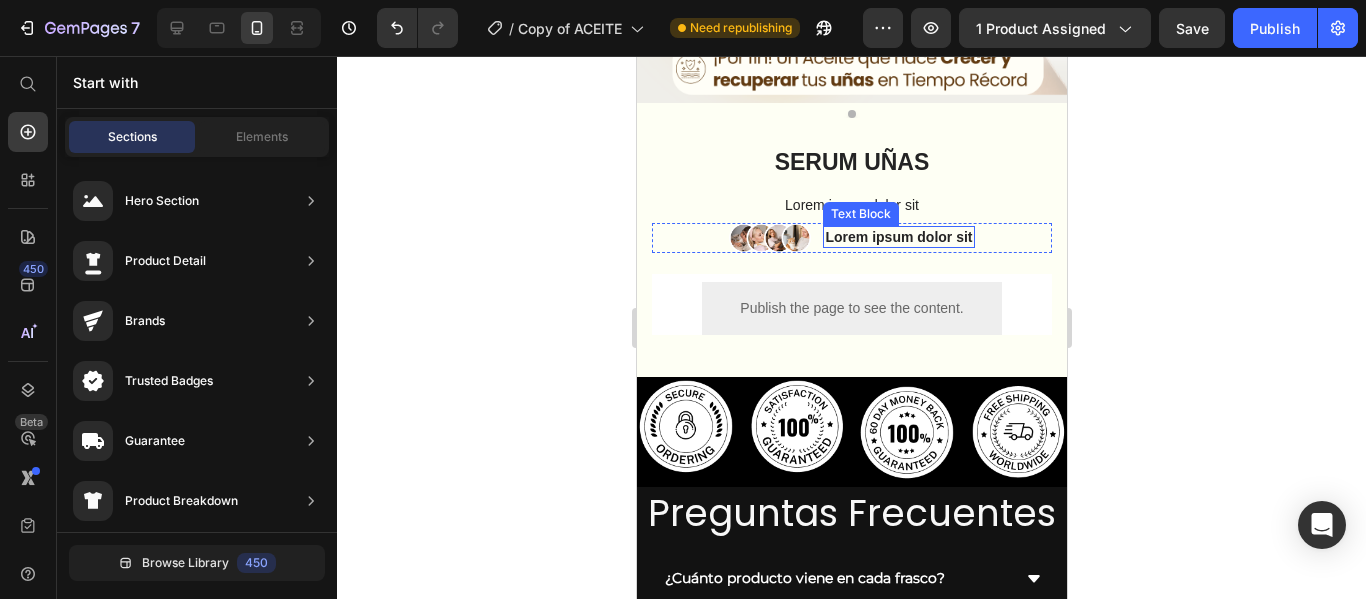 click on "Image Lorem ipsum dolor sit Text Block Row" at bounding box center (851, 238) 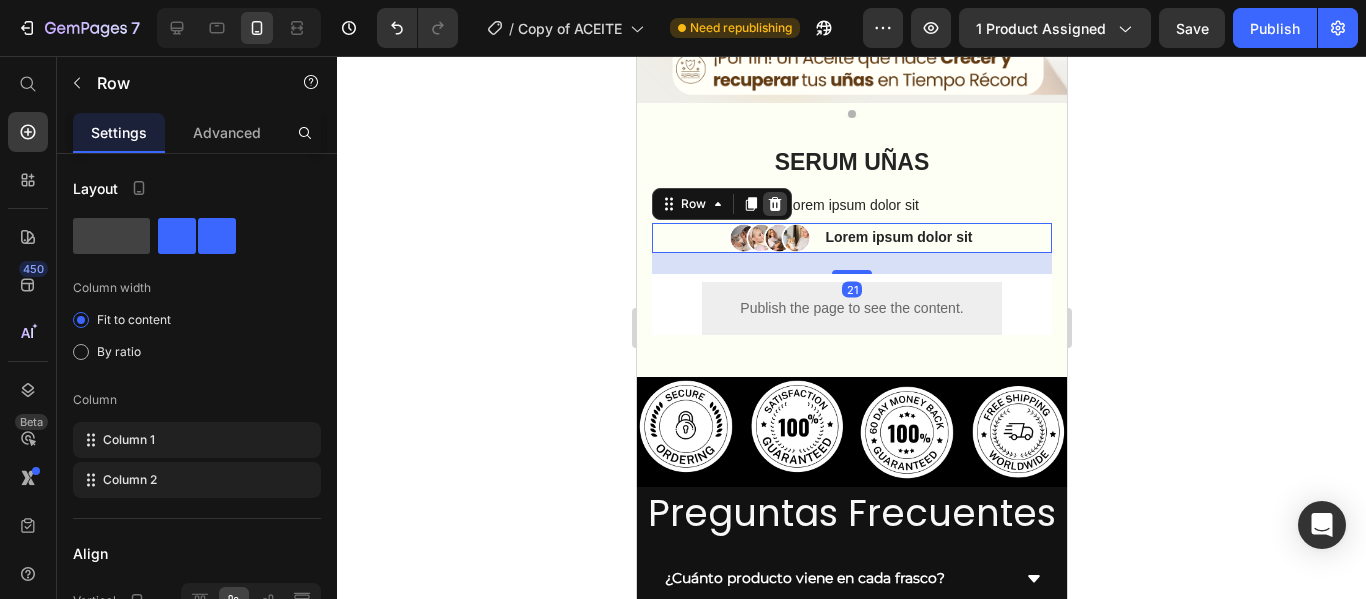 click 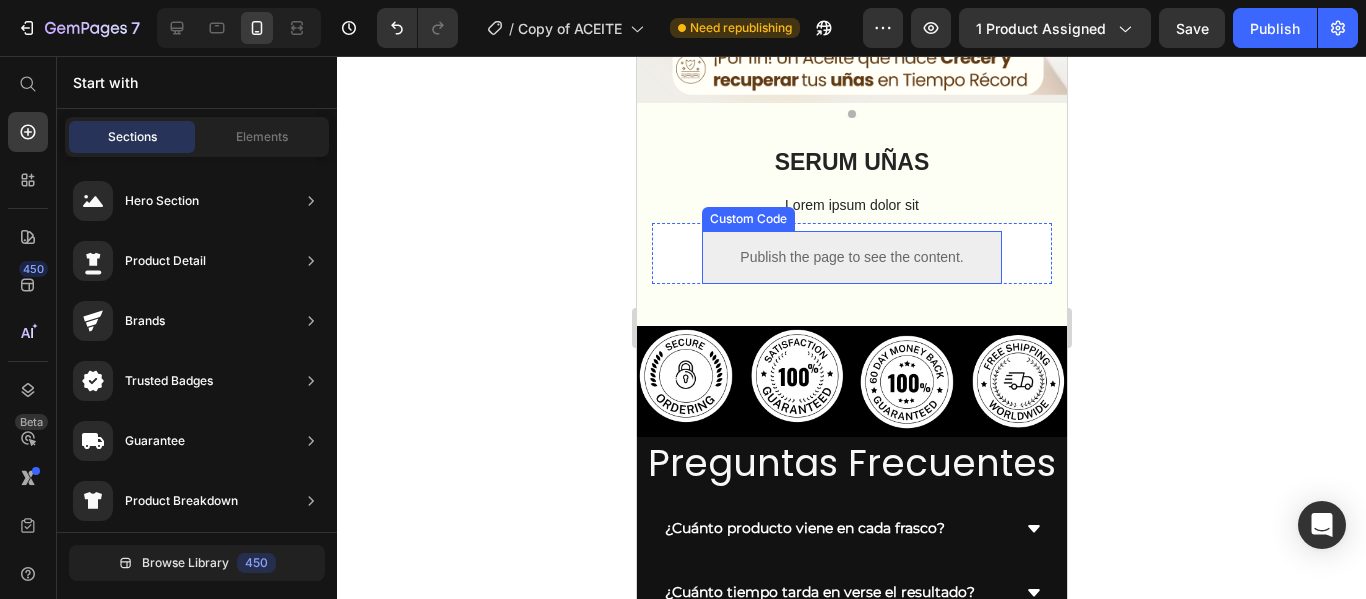 click on "Custom Code" at bounding box center (747, 219) 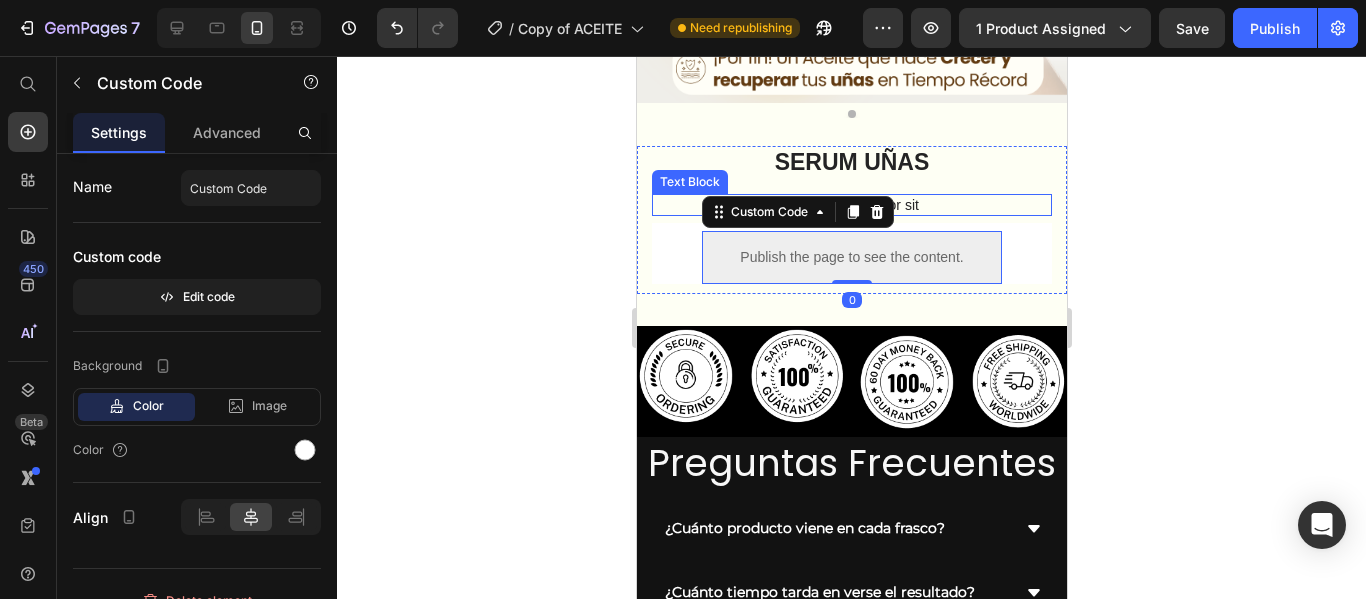 click on "Lorem ipsum dolor sit" at bounding box center [851, 205] 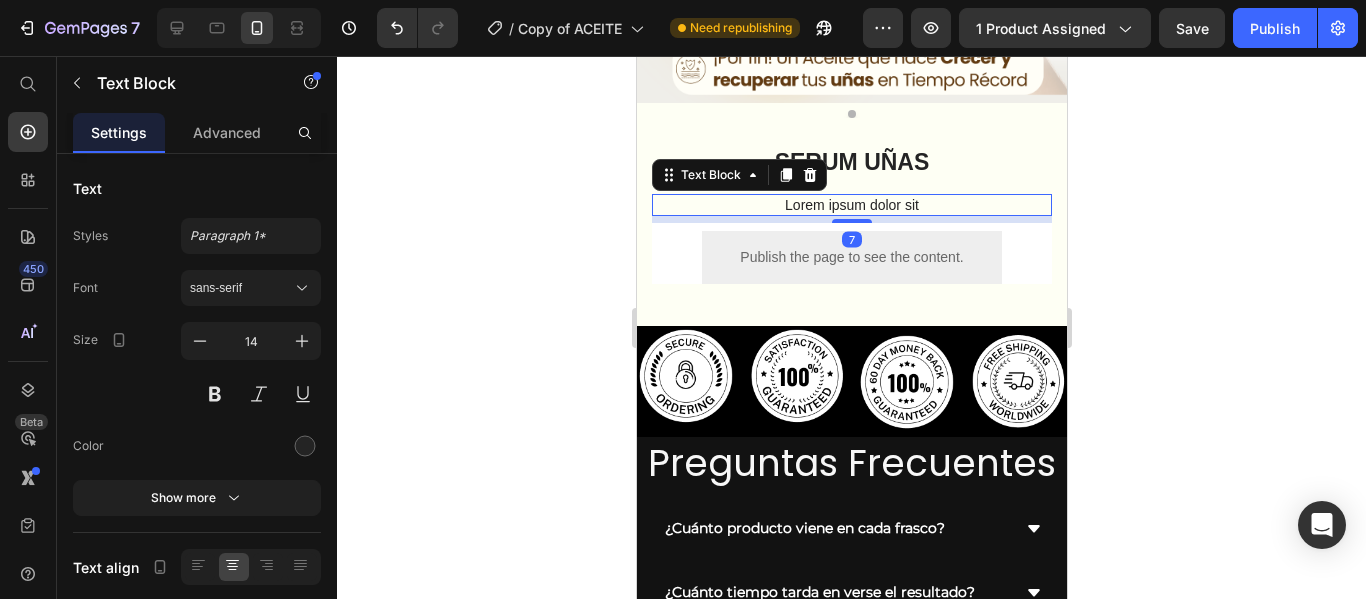 click on "Text Block" at bounding box center (738, 175) 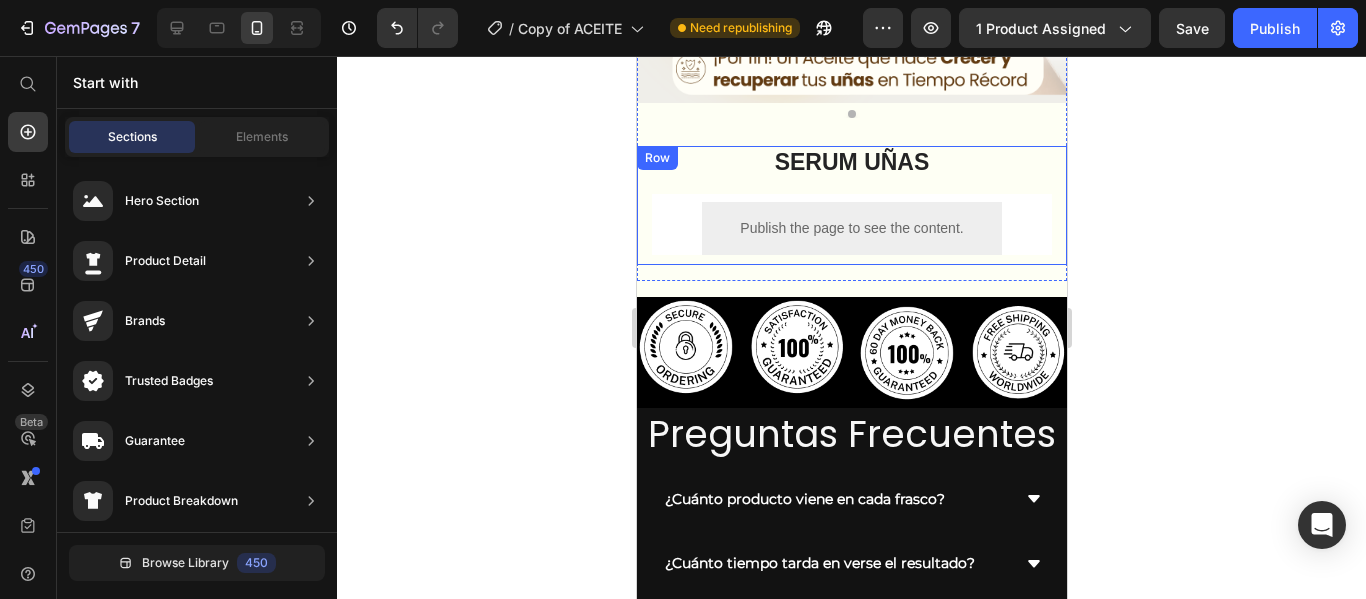 click on "SERUM UÑAS" at bounding box center (851, 163) 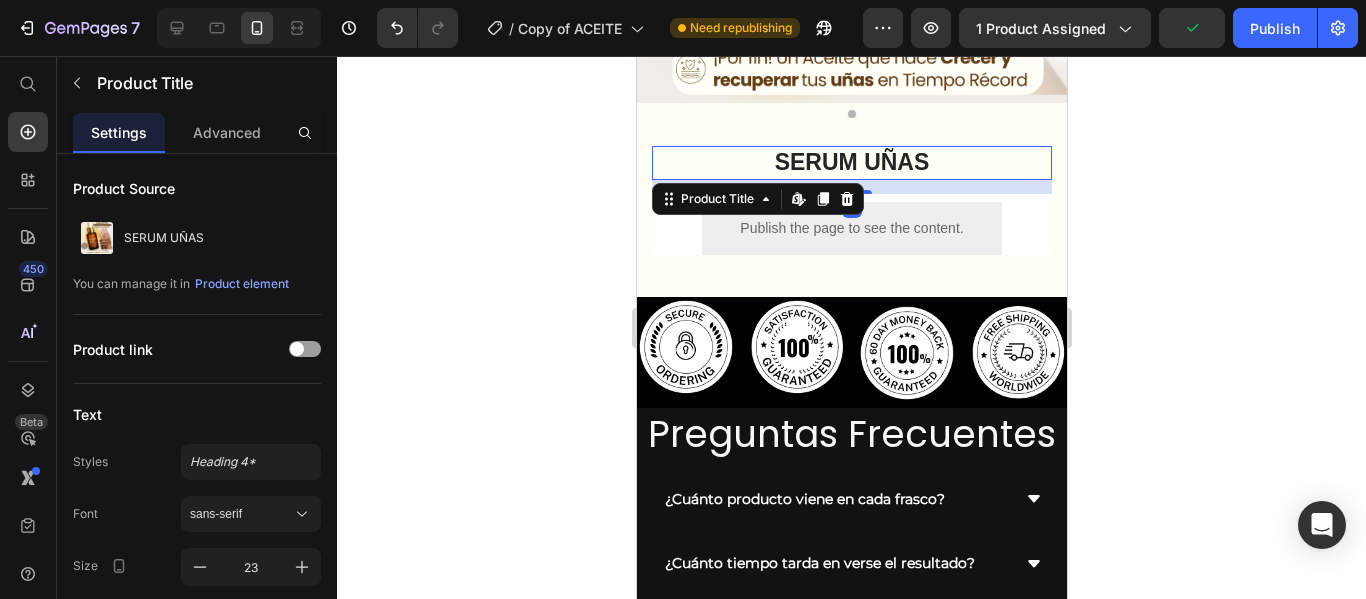 click 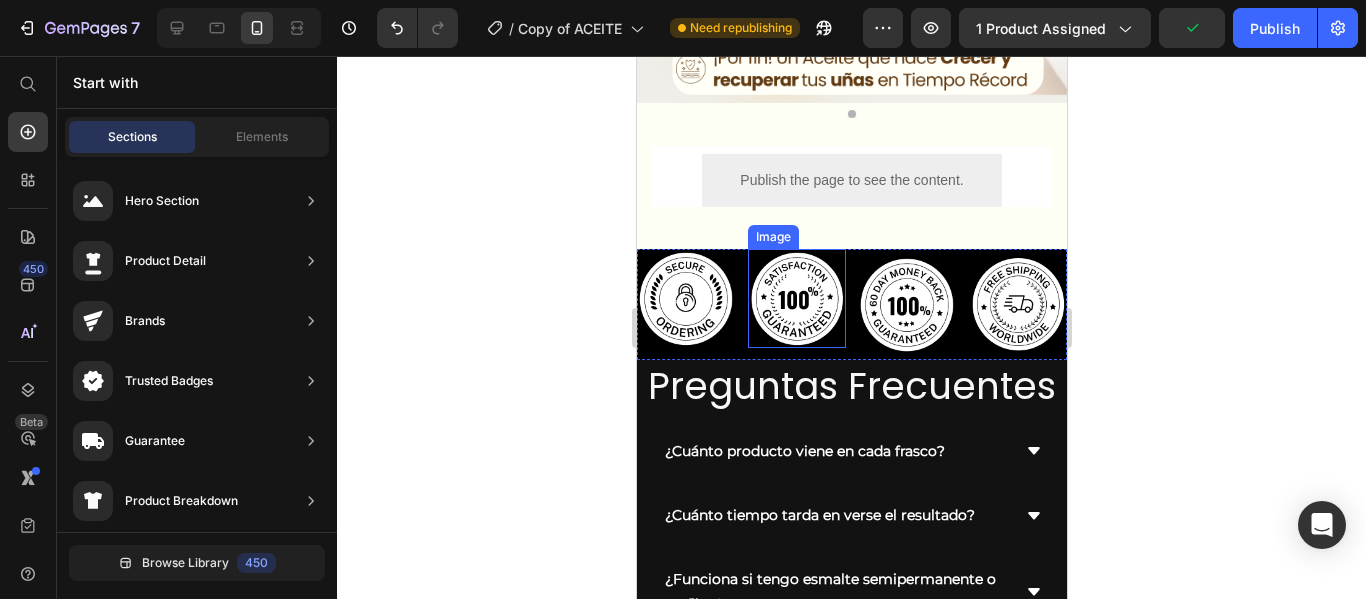 scroll, scrollTop: 5509, scrollLeft: 0, axis: vertical 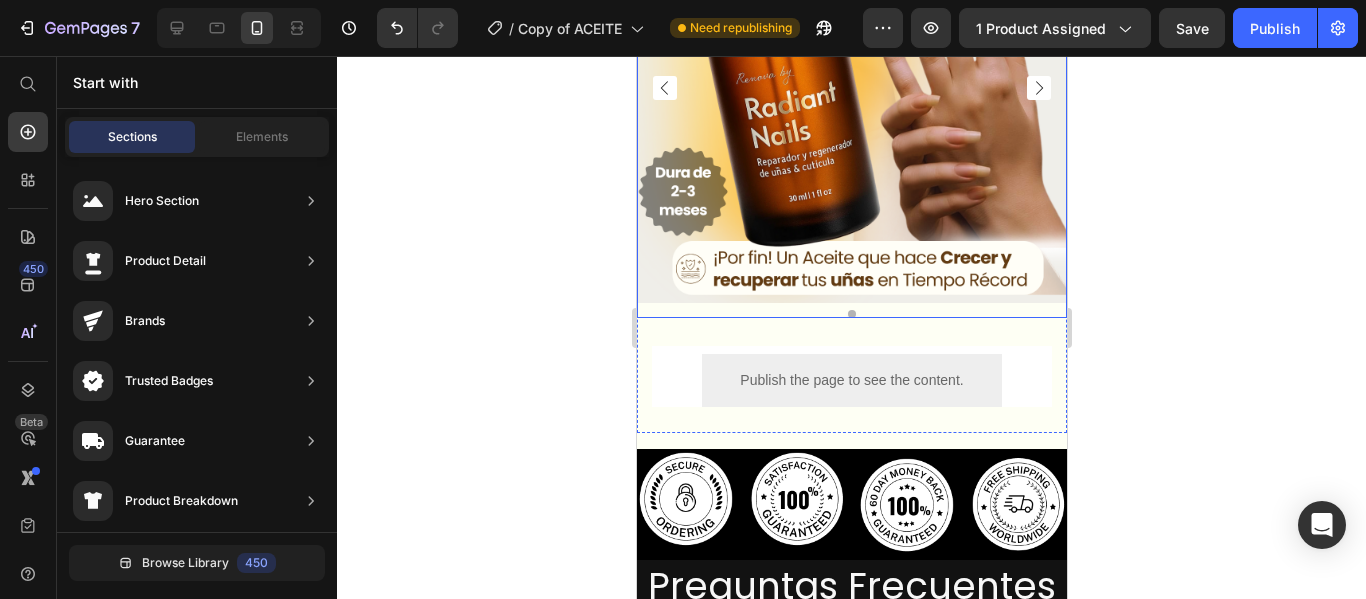 click at bounding box center [851, 88] 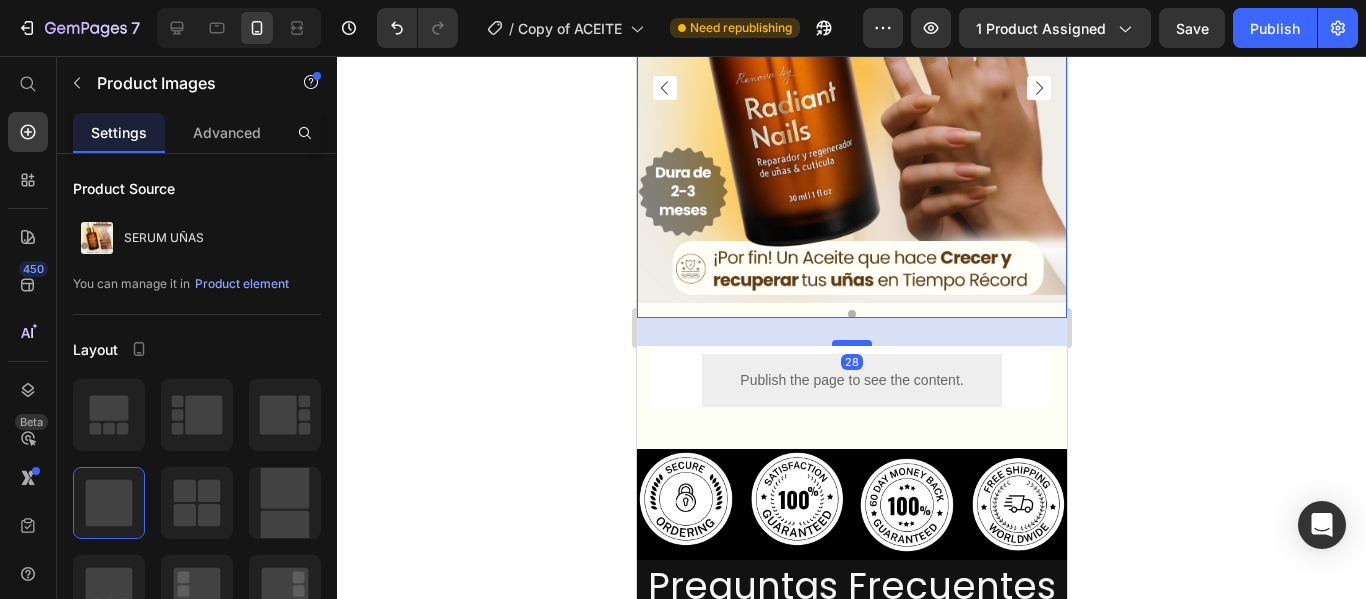 scroll, scrollTop: 5009, scrollLeft: 0, axis: vertical 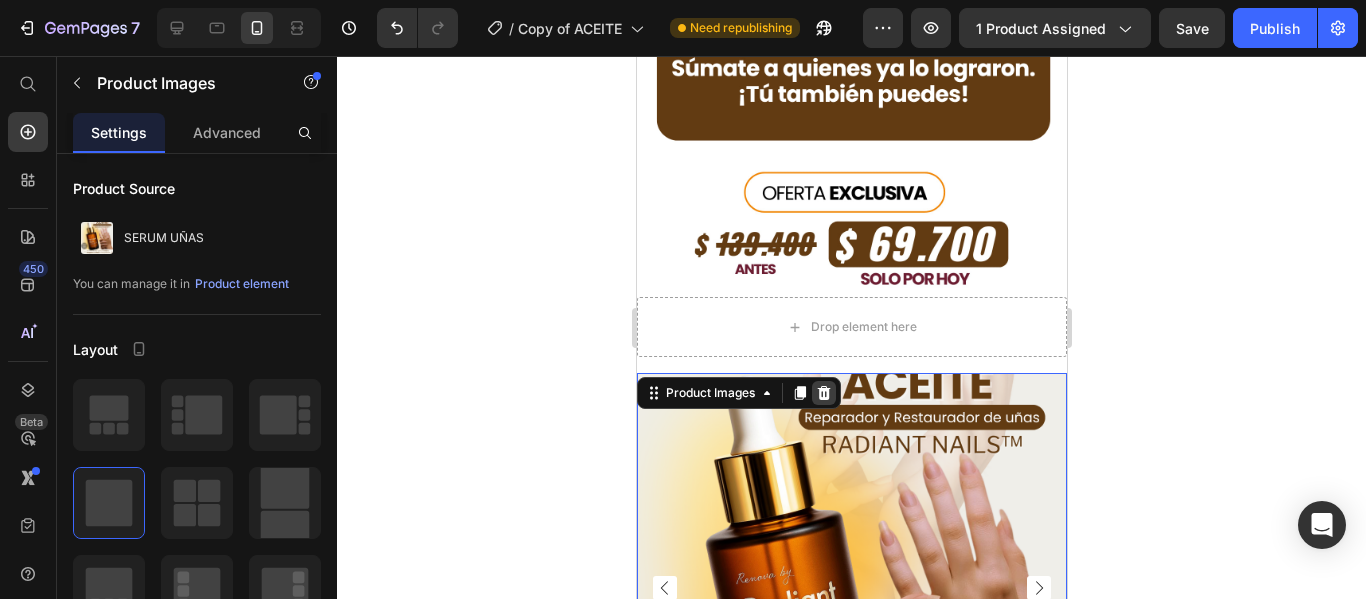 click 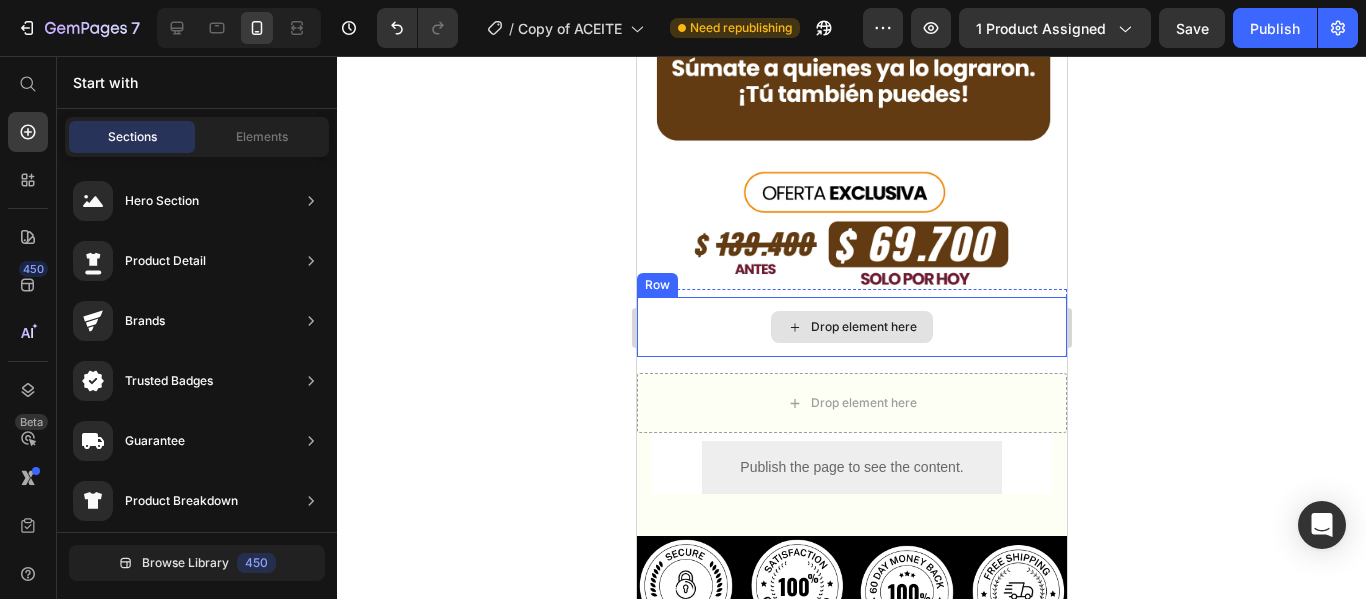 click on "Drop element here" at bounding box center [851, 327] 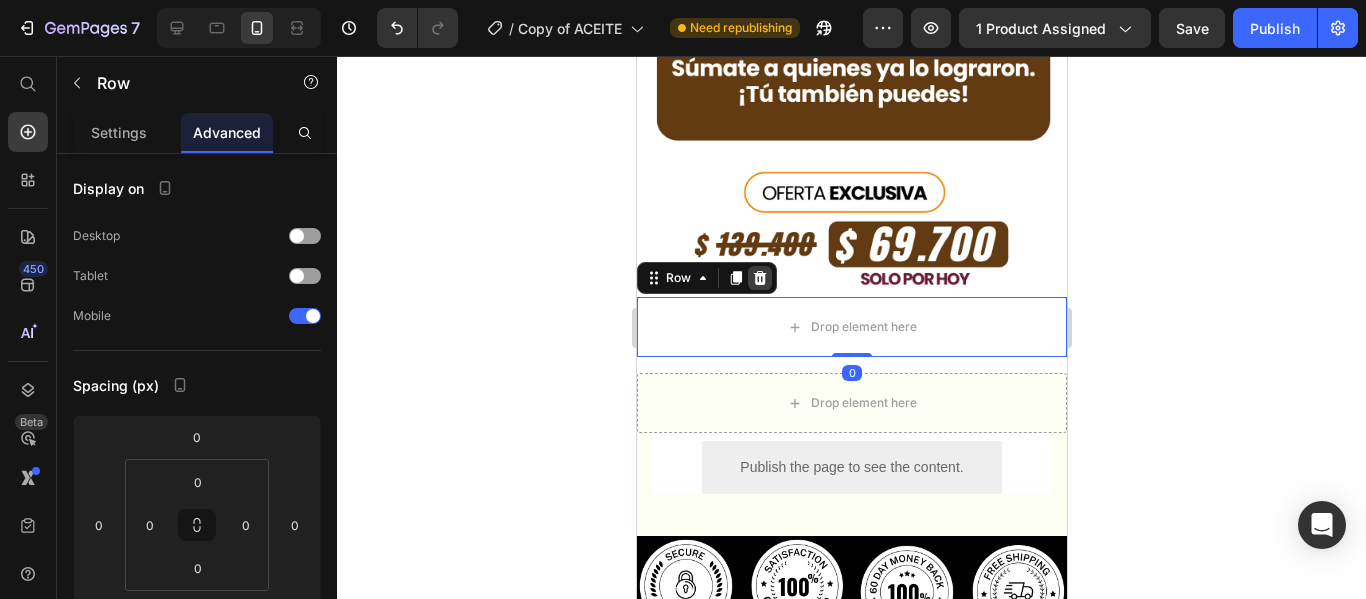 click 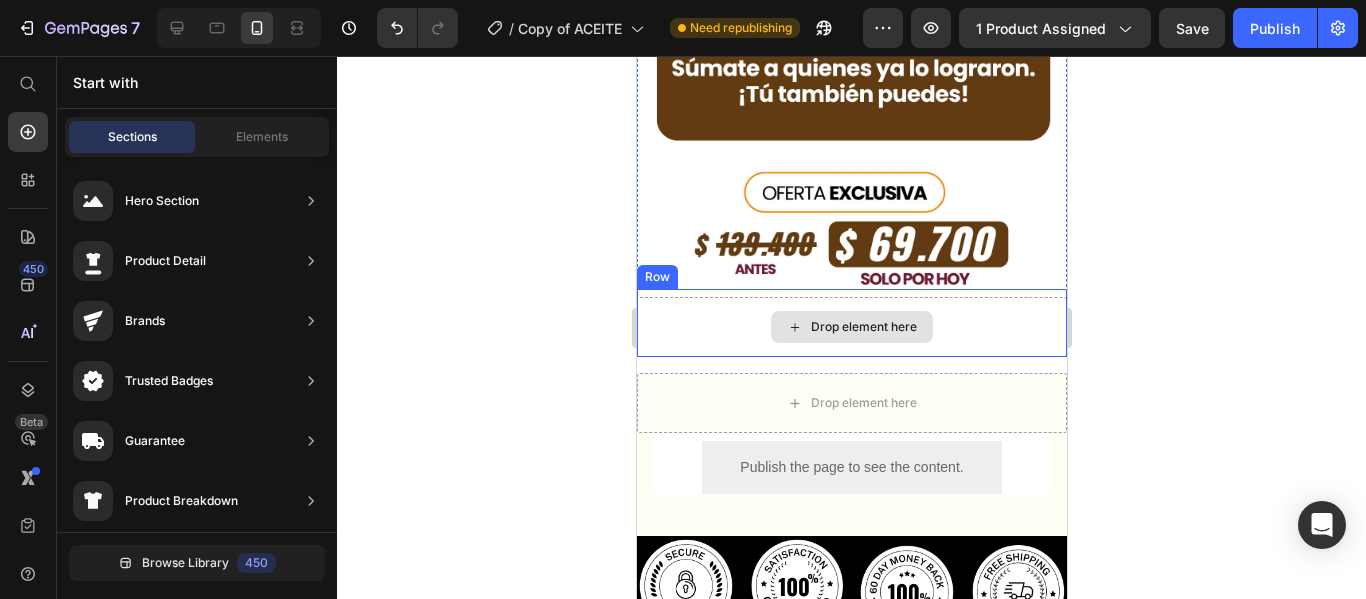 click on "Drop element here" at bounding box center (851, 327) 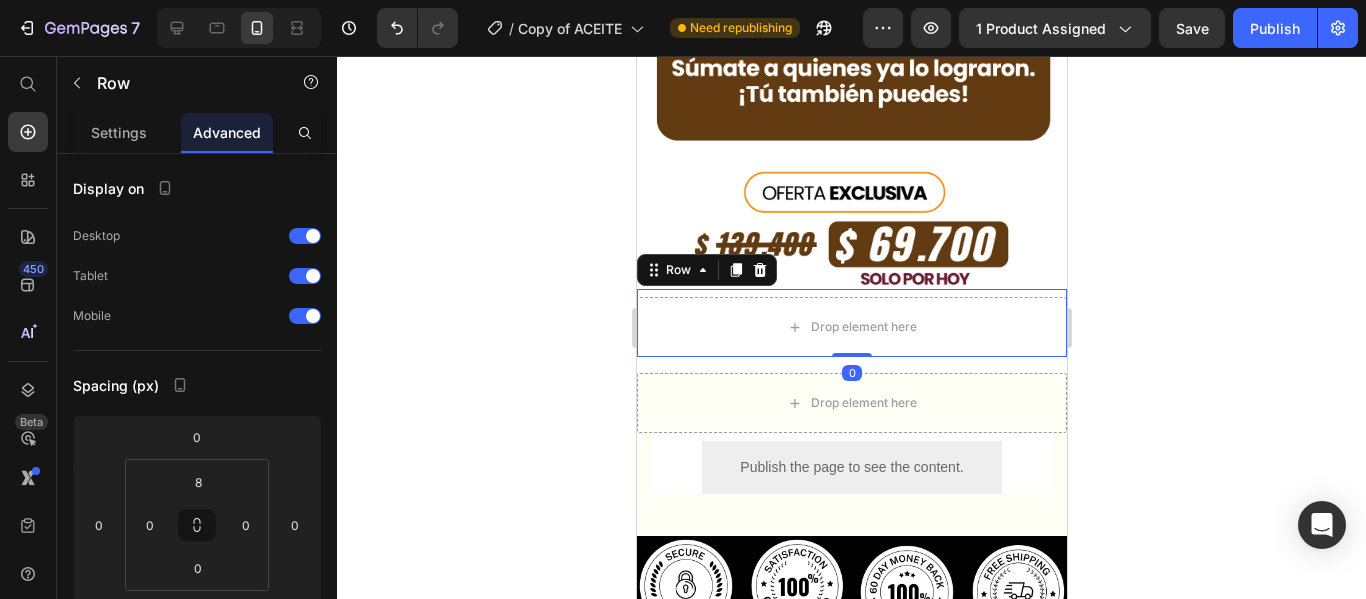 click 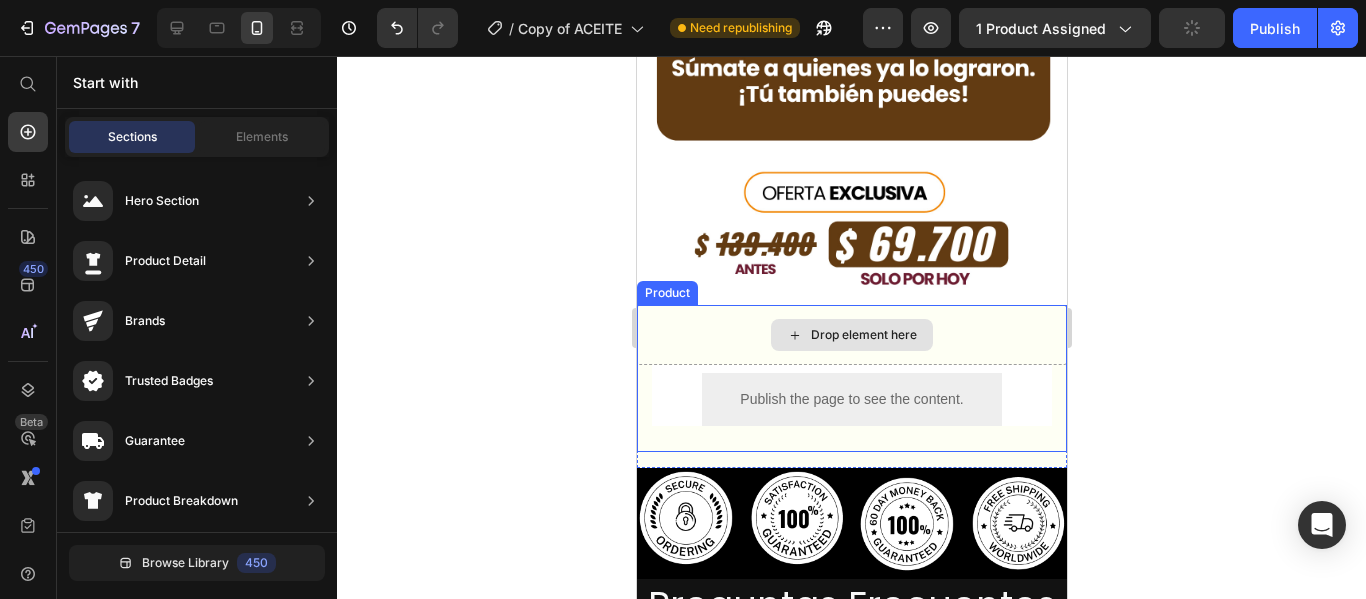 click on "Drop element here" at bounding box center (851, 335) 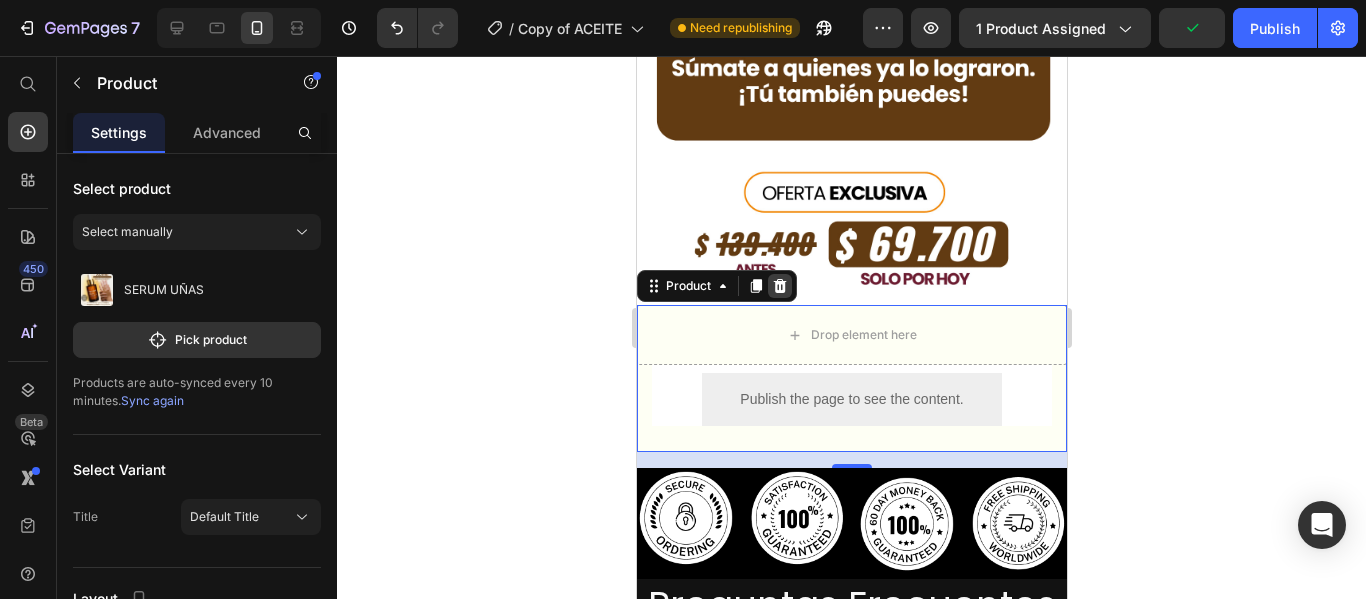 click 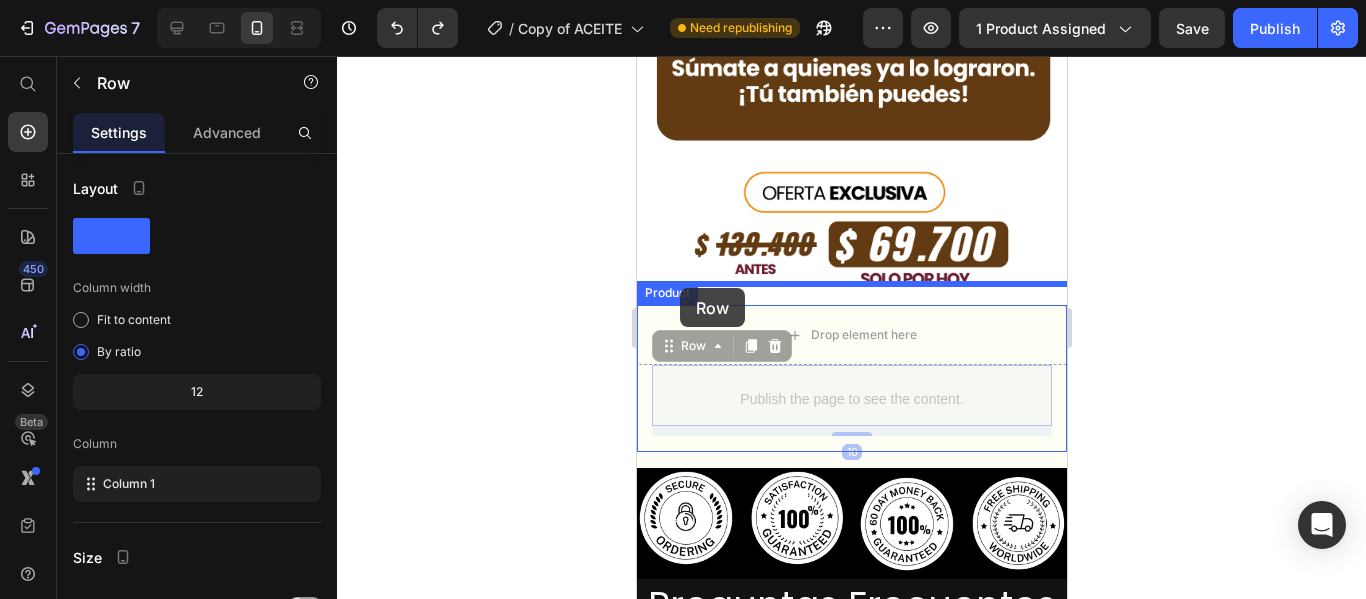 drag, startPoint x: 672, startPoint y: 312, endPoint x: 679, endPoint y: 288, distance: 25 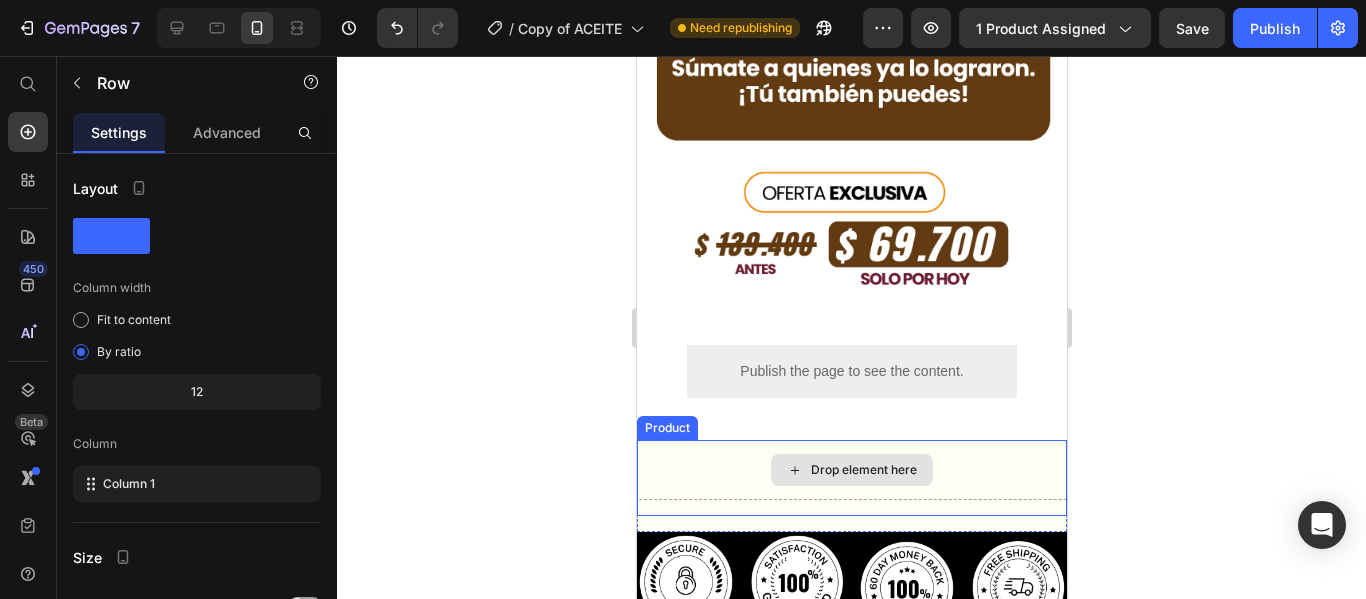 click on "Drop element here" at bounding box center (851, 470) 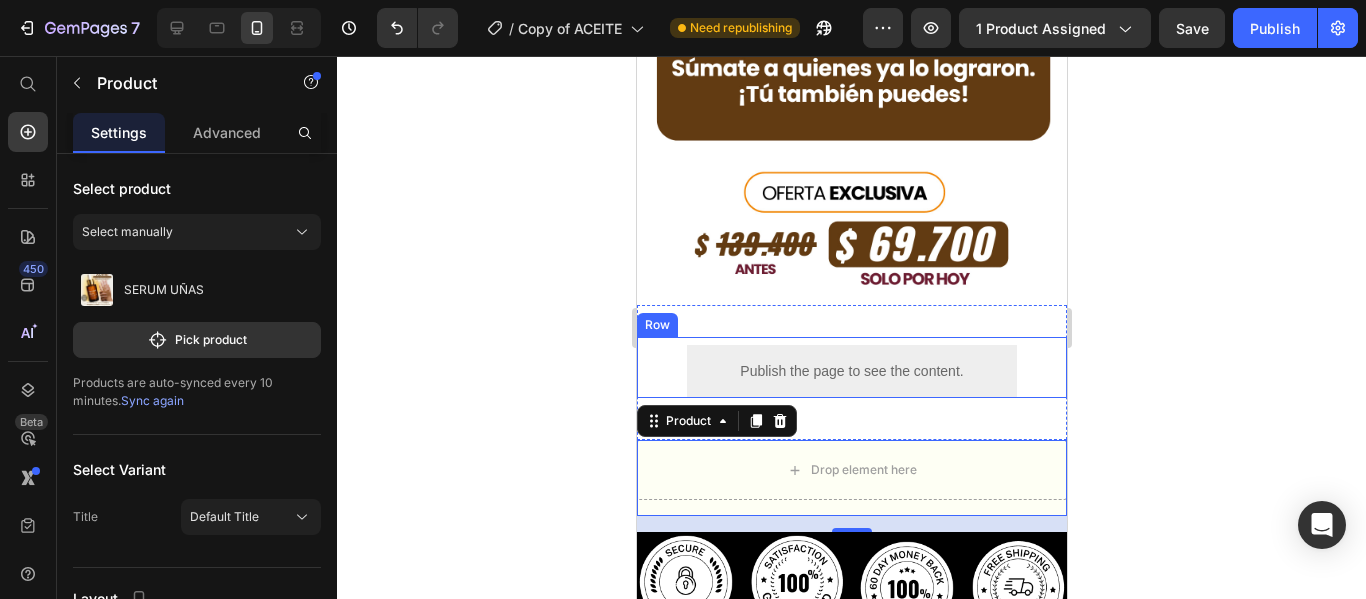 click on "Publish the page to see the content.
Custom Code" at bounding box center (851, 371) 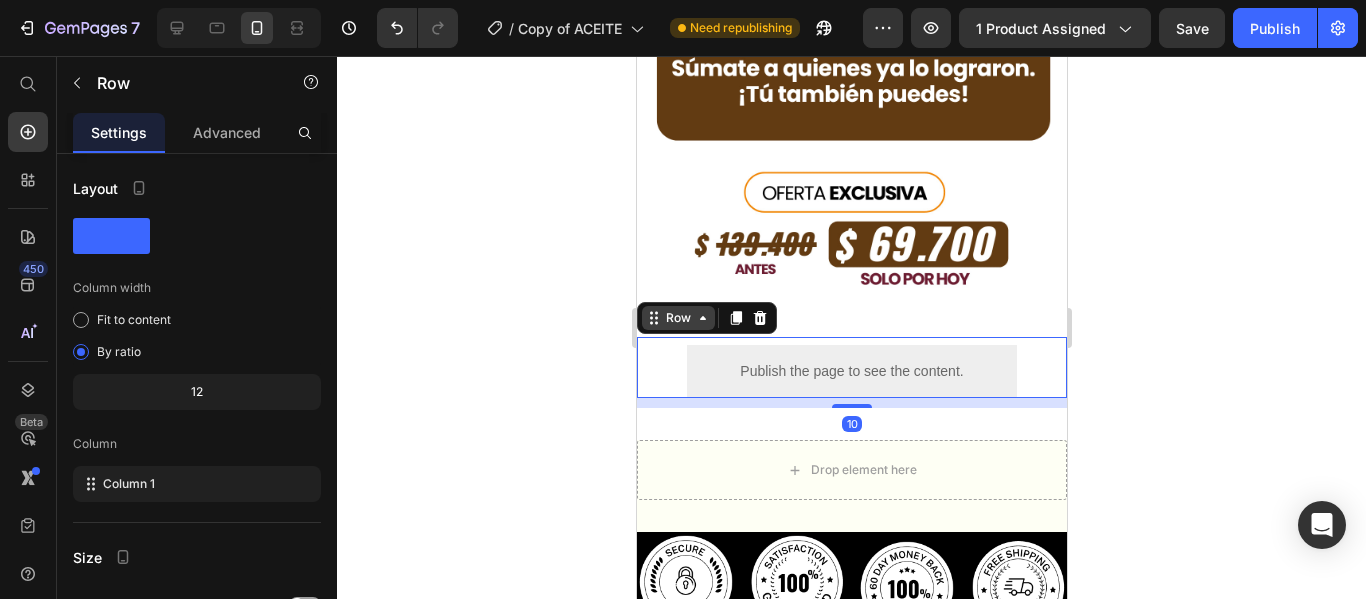 click 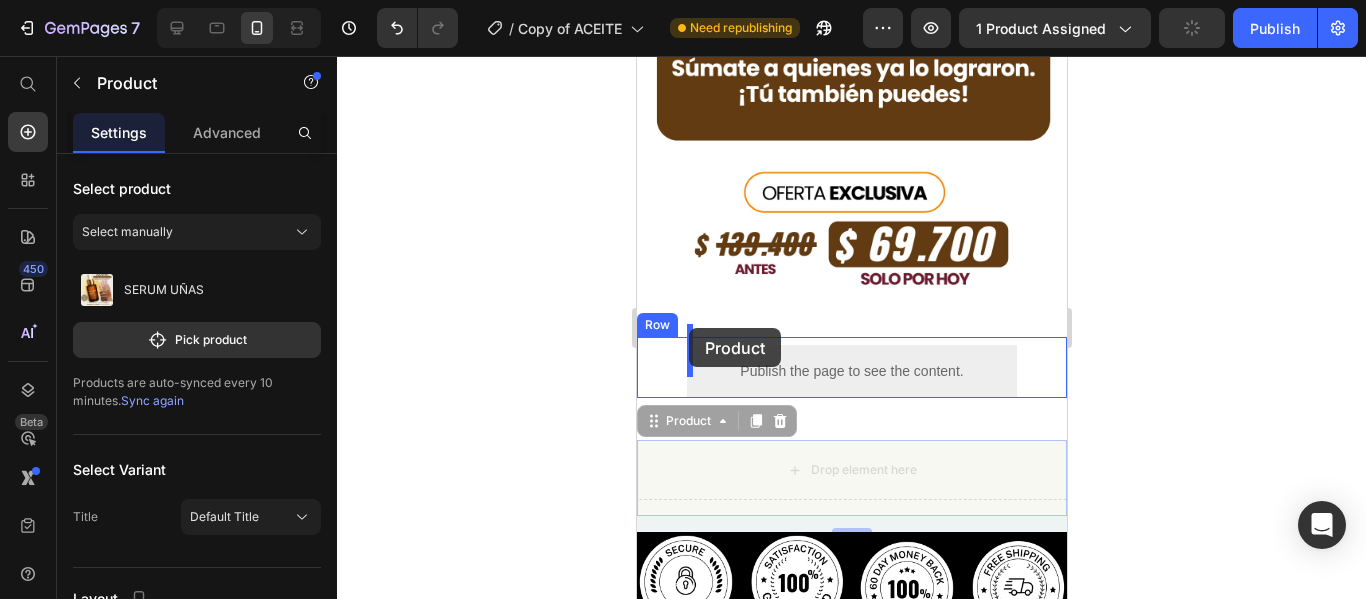 drag, startPoint x: 674, startPoint y: 407, endPoint x: 685, endPoint y: 341, distance: 66.910385 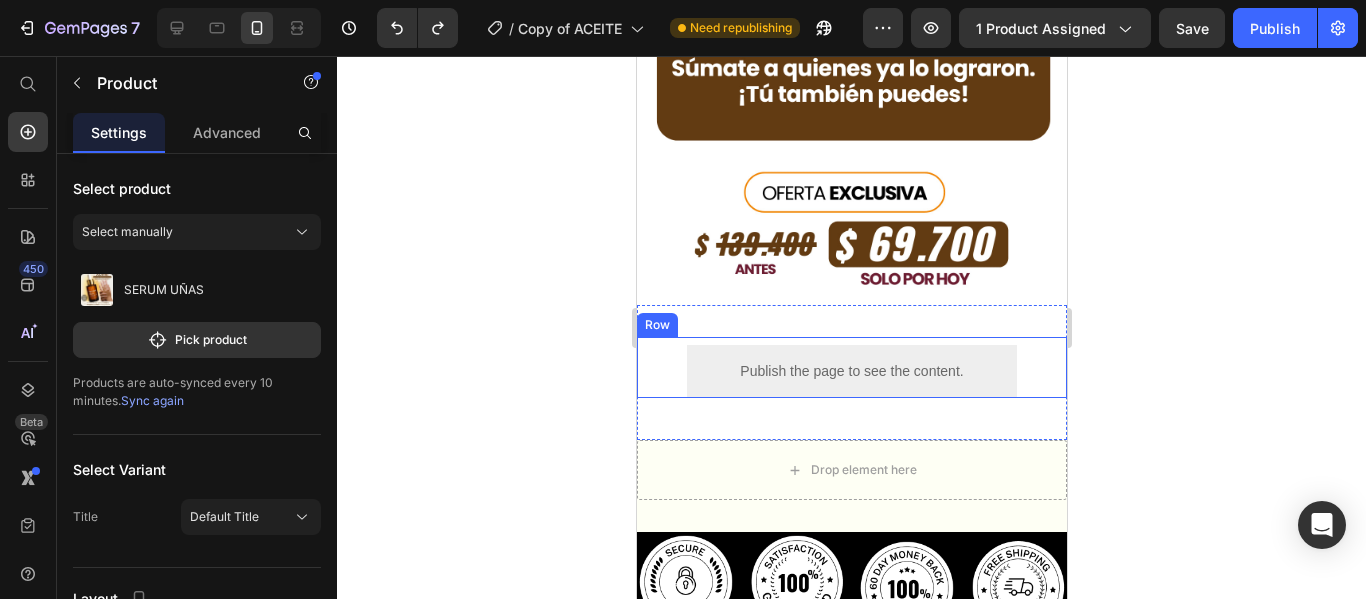 click on "Publish the page to see the content.
Custom Code Row" at bounding box center [851, 367] 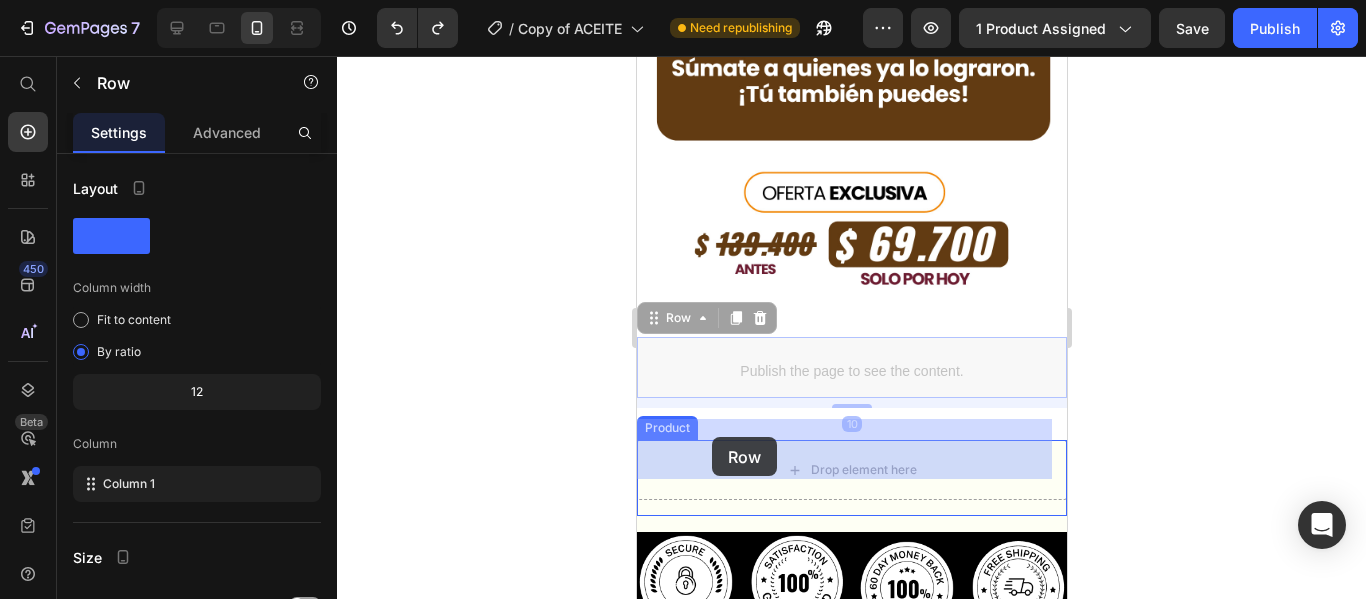 drag, startPoint x: 672, startPoint y: 296, endPoint x: 711, endPoint y: 437, distance: 146.29422 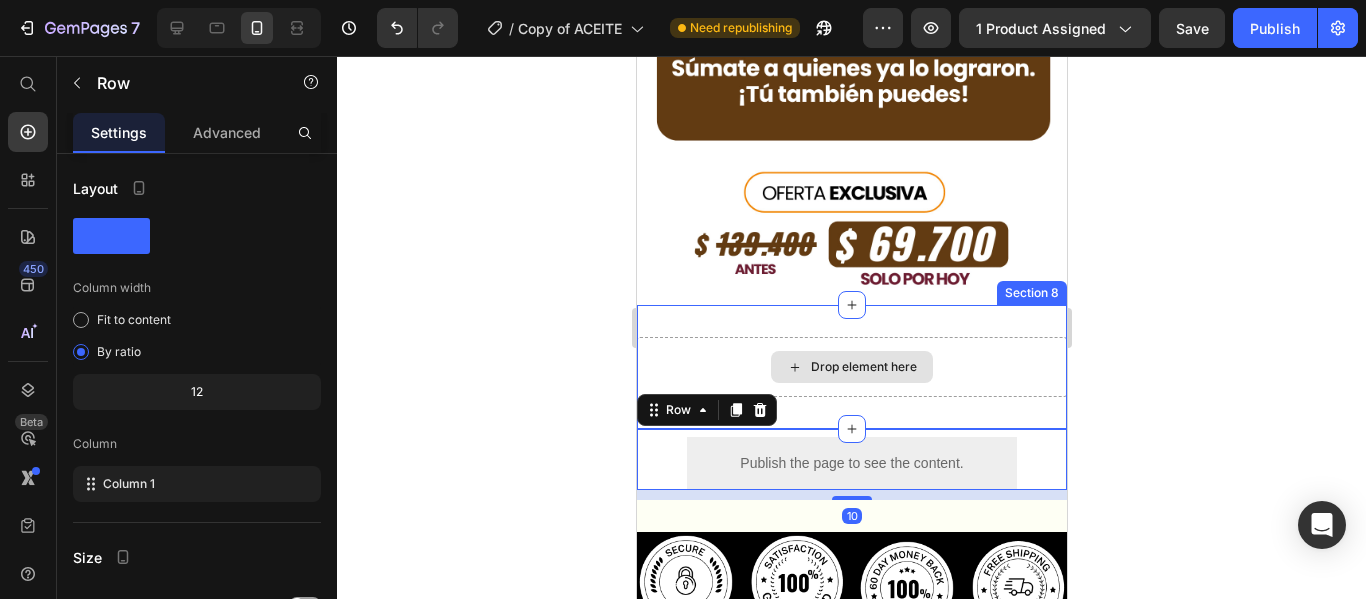 click on "Drop element here" at bounding box center (851, 367) 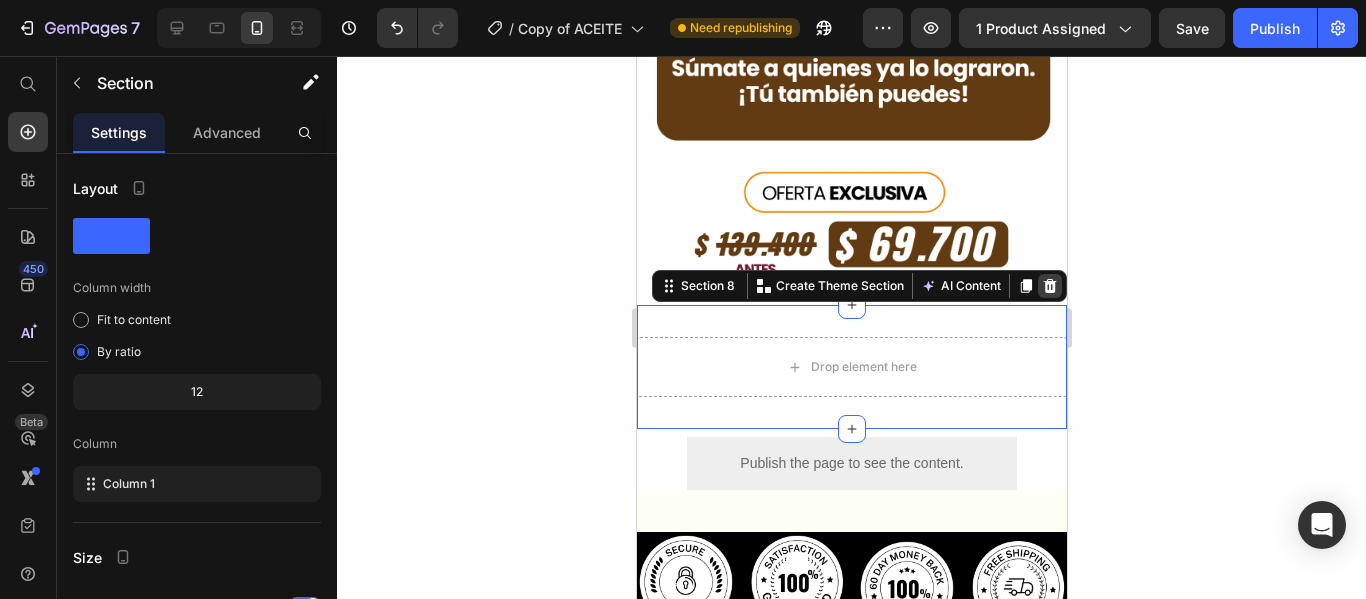 click 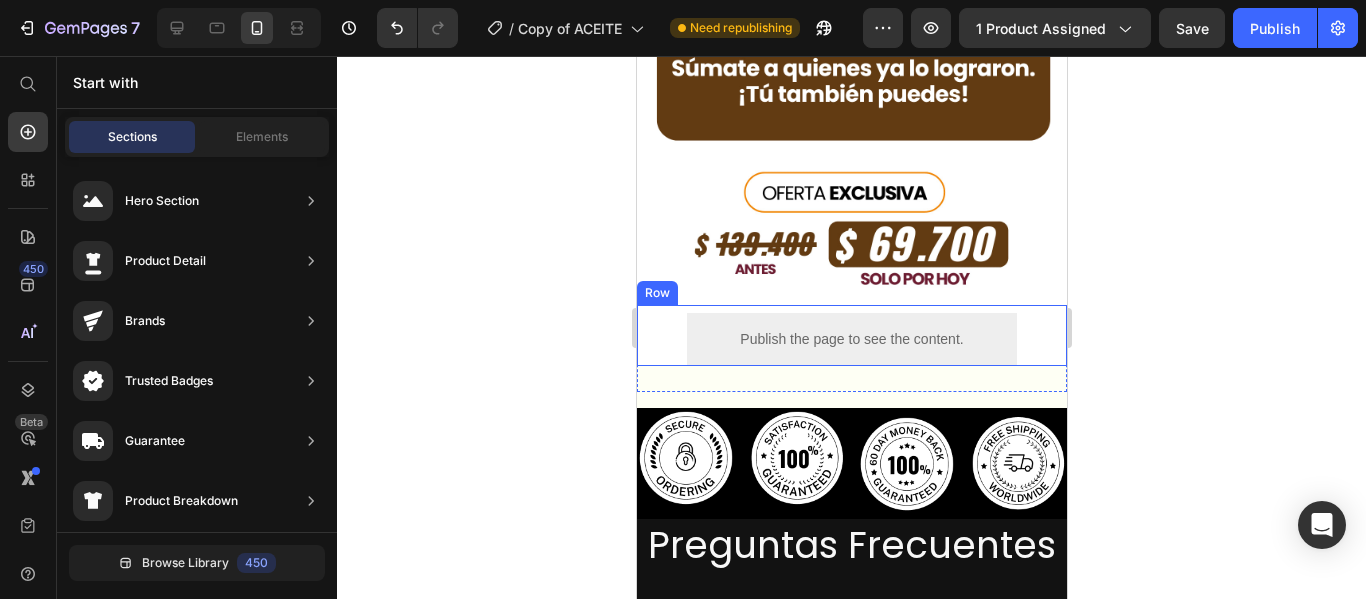 click on "Publish the page to see the content.
Custom Code" at bounding box center [851, 339] 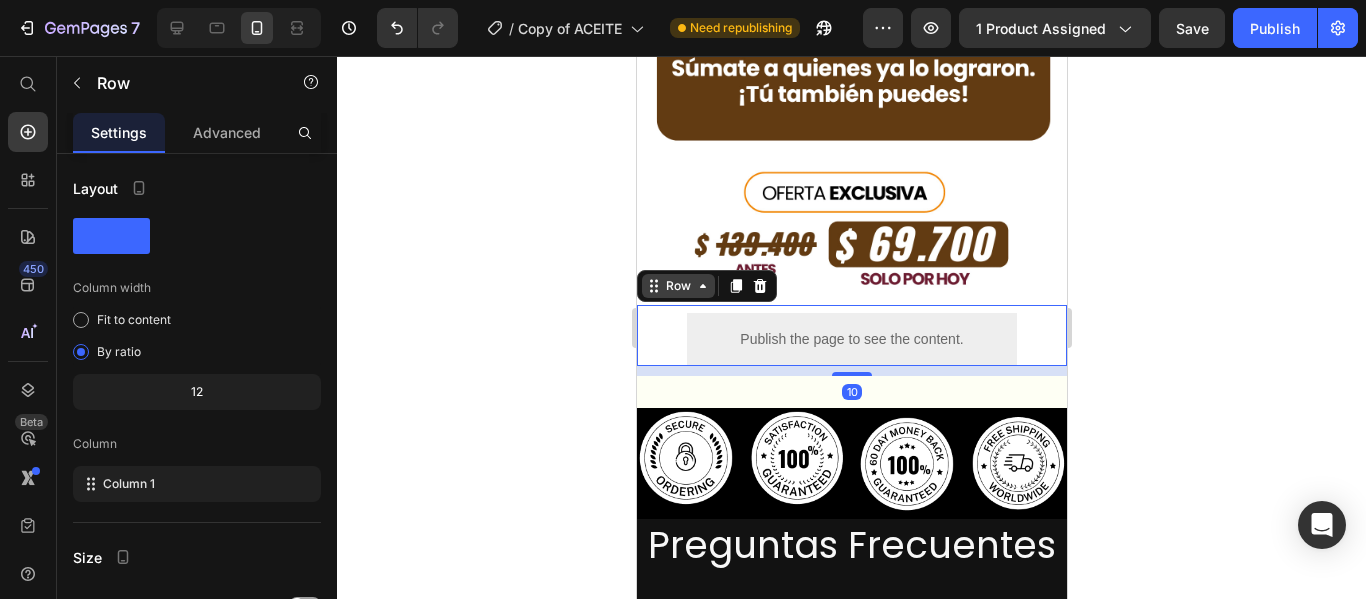 click on "Row" at bounding box center (677, 286) 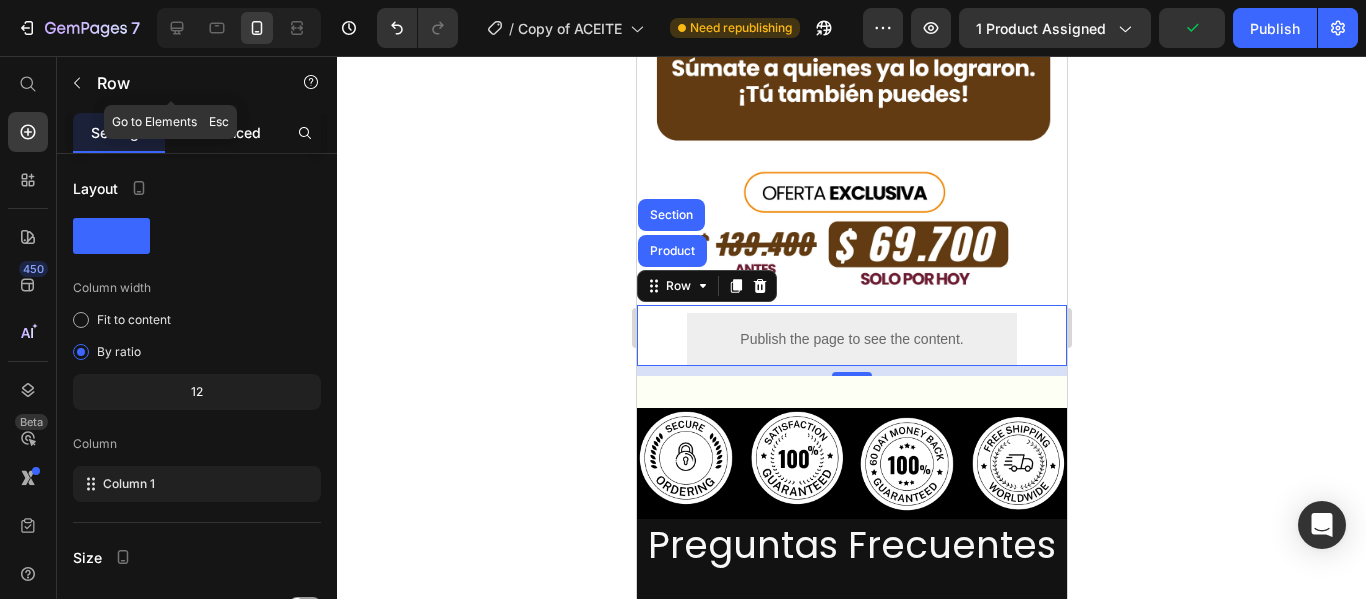 click on "Advanced" at bounding box center [227, 132] 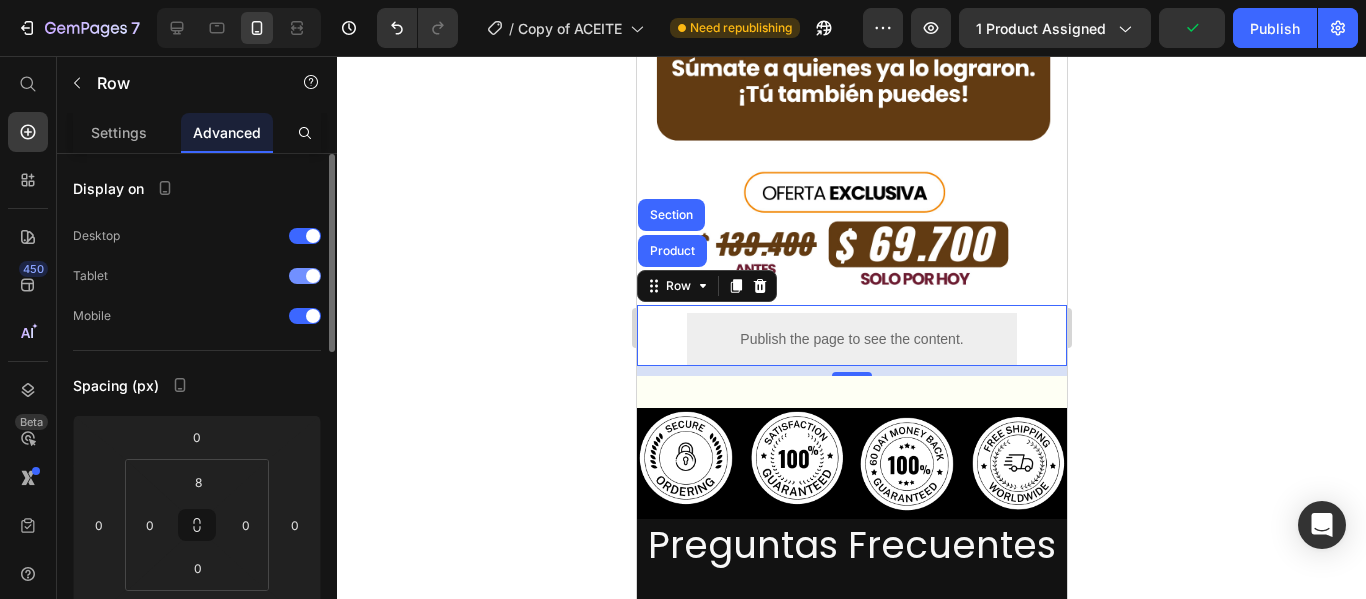 click at bounding box center [313, 276] 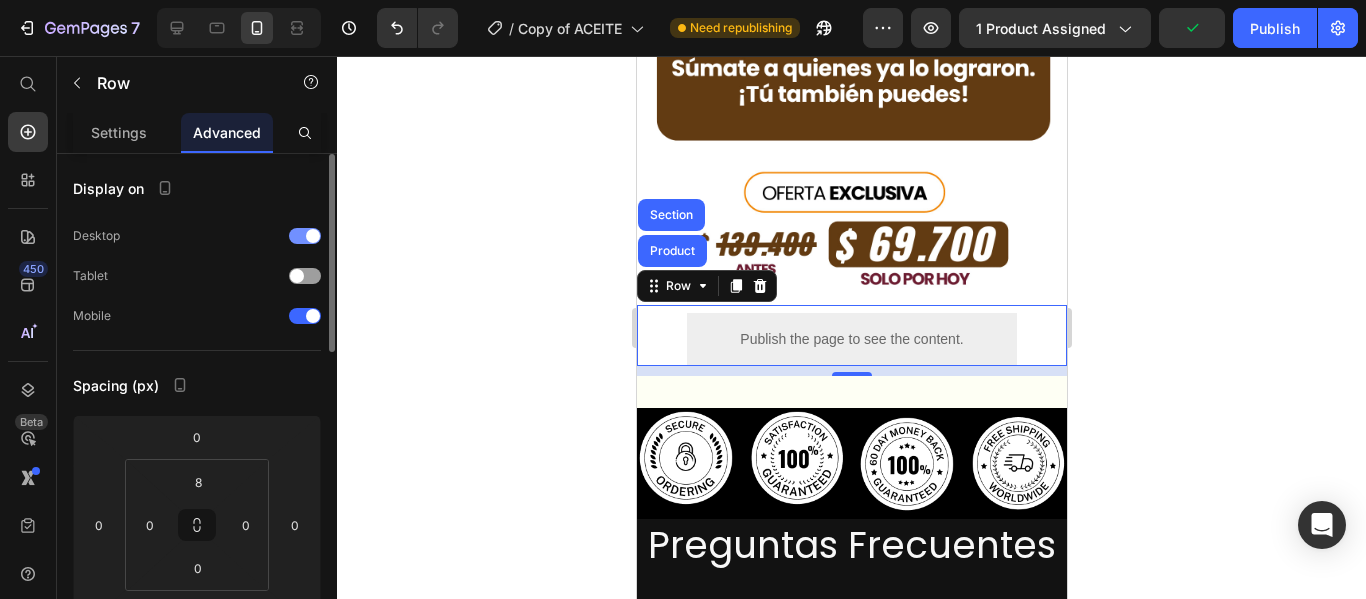 click at bounding box center (313, 236) 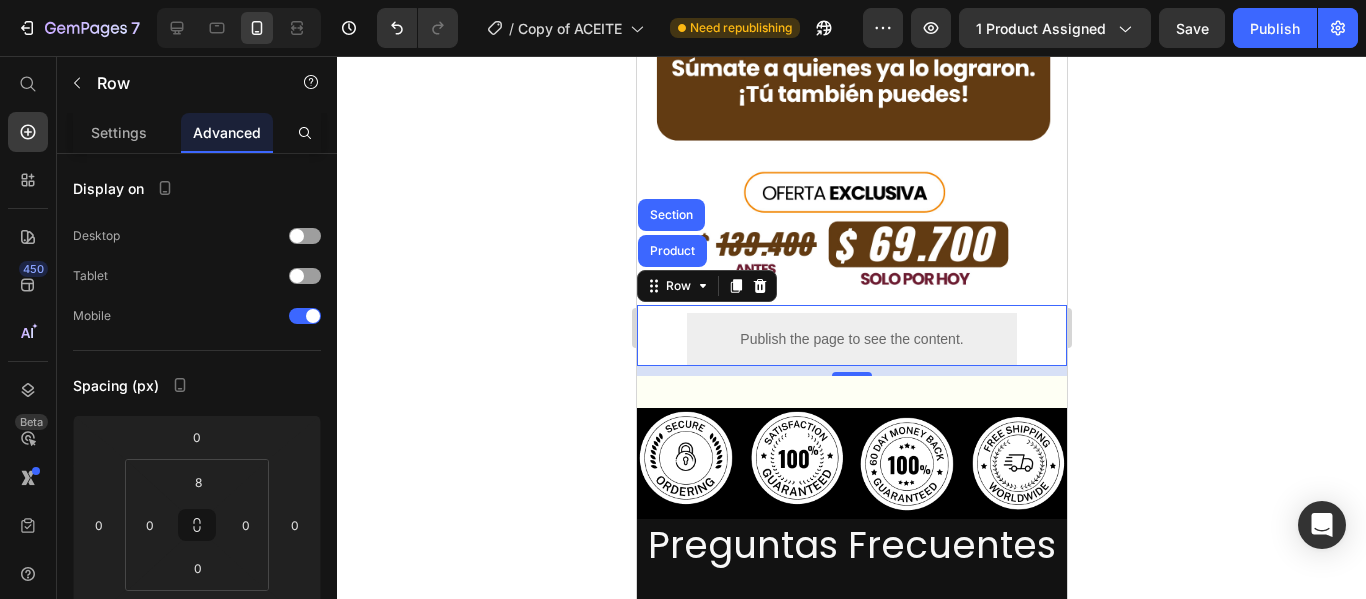click 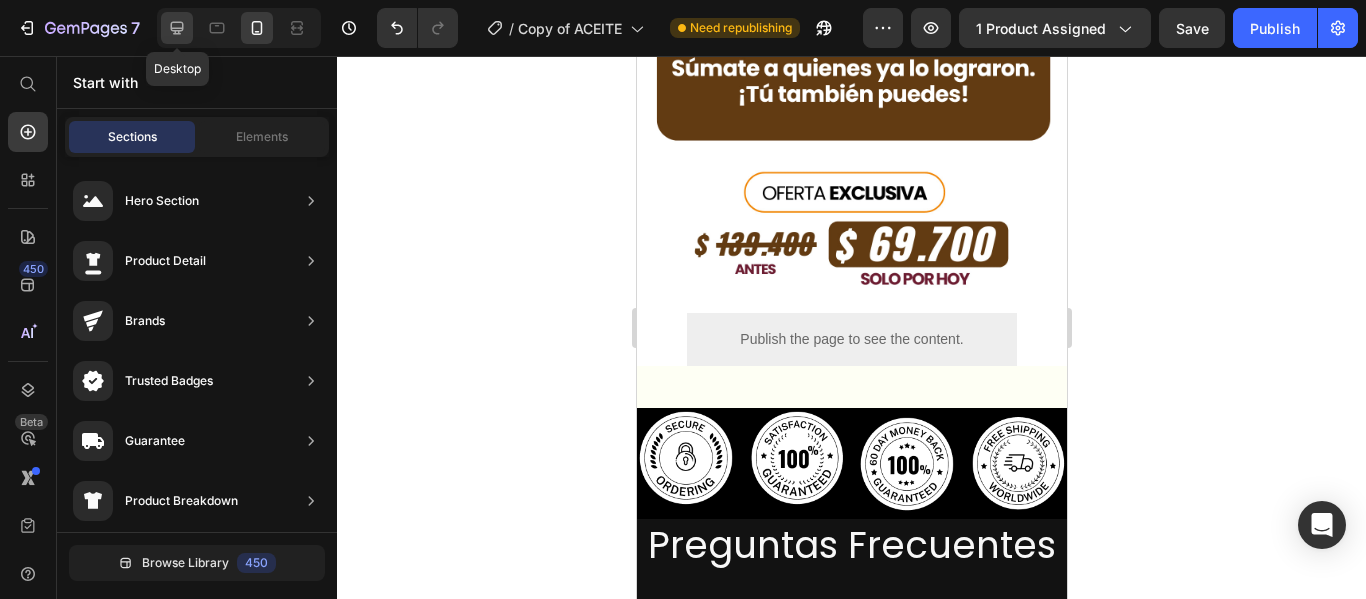 drag, startPoint x: 187, startPoint y: 29, endPoint x: 592, endPoint y: 348, distance: 515.5444 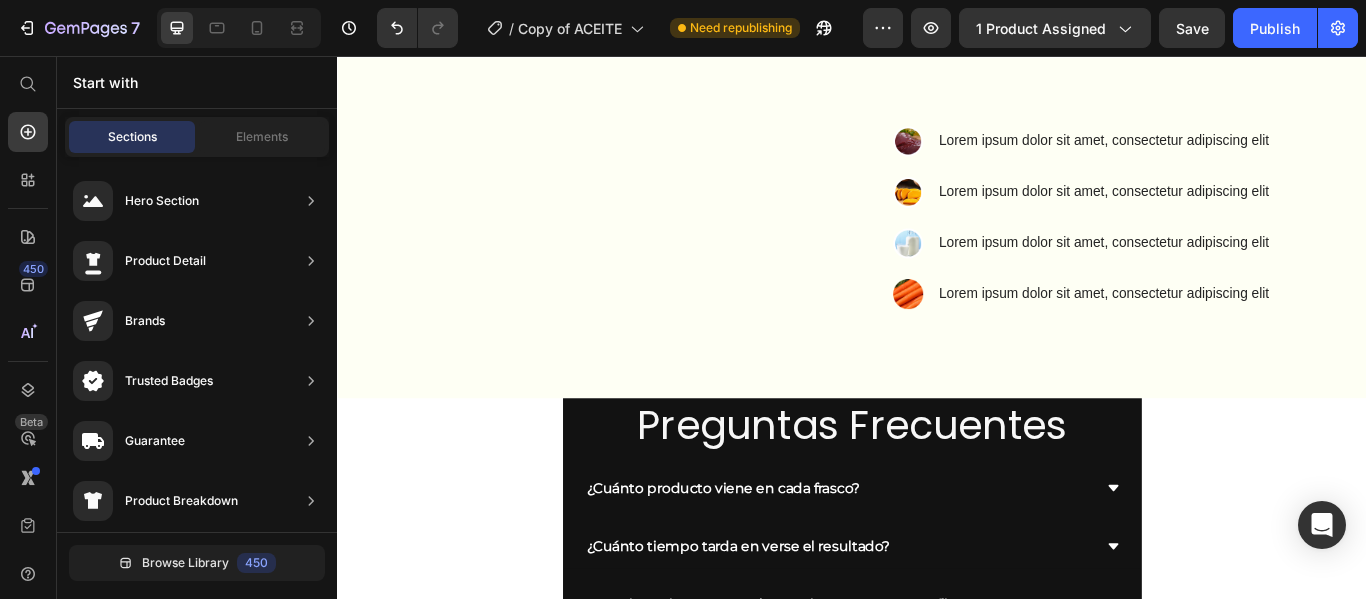 scroll, scrollTop: 8831, scrollLeft: 0, axis: vertical 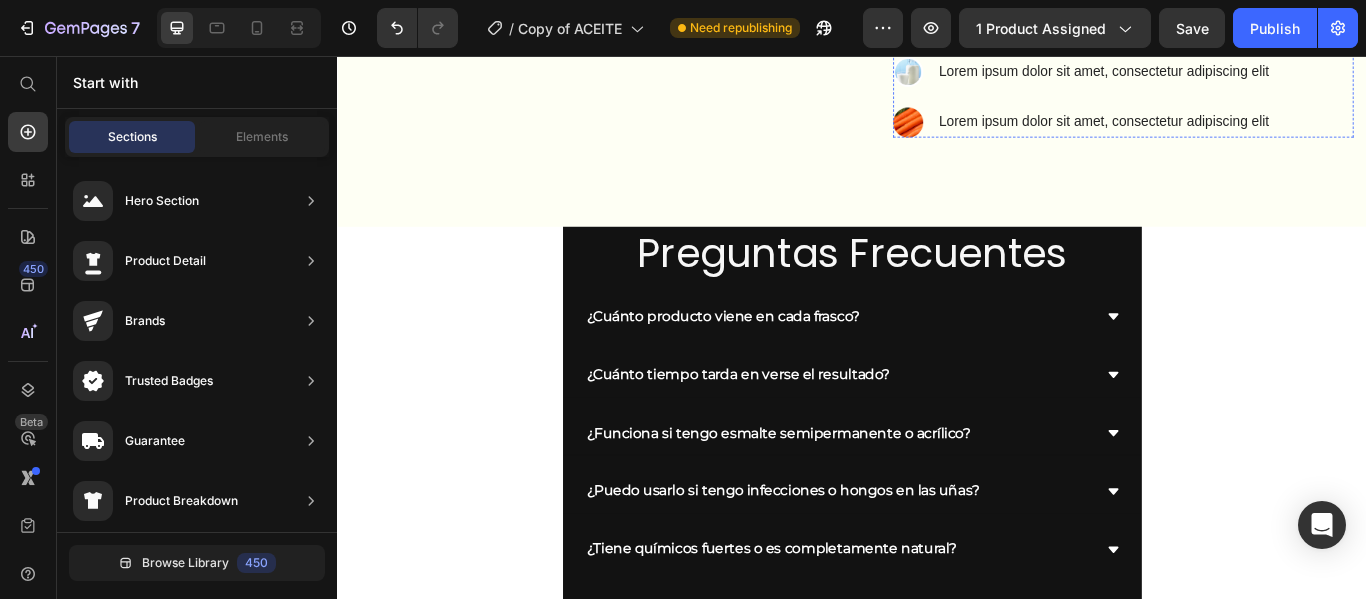 click on "Lorem ipsum dolor sit amet, consectetur adipiscing elit" at bounding box center [1233, -45] 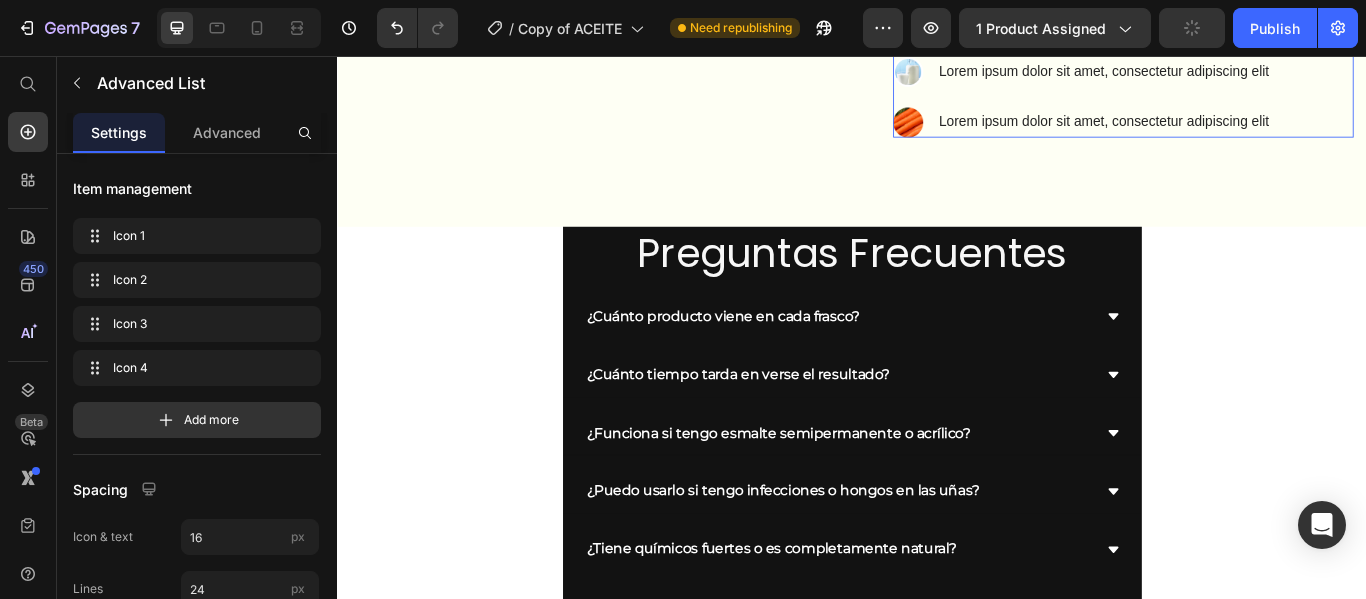 click on "Image Lorem ipsum dolor sit amet, consectetur adipiscing elit Text Block   0 Image Lorem ipsum dolor sit amet, consectetur adipiscing elit Text Block Image Lorem ipsum dolor sit amet, consectetur adipiscing elit Text Block Image Lorem ipsum dolor sit amet, consectetur adipiscing elit Text Block" at bounding box center (1207, 45) 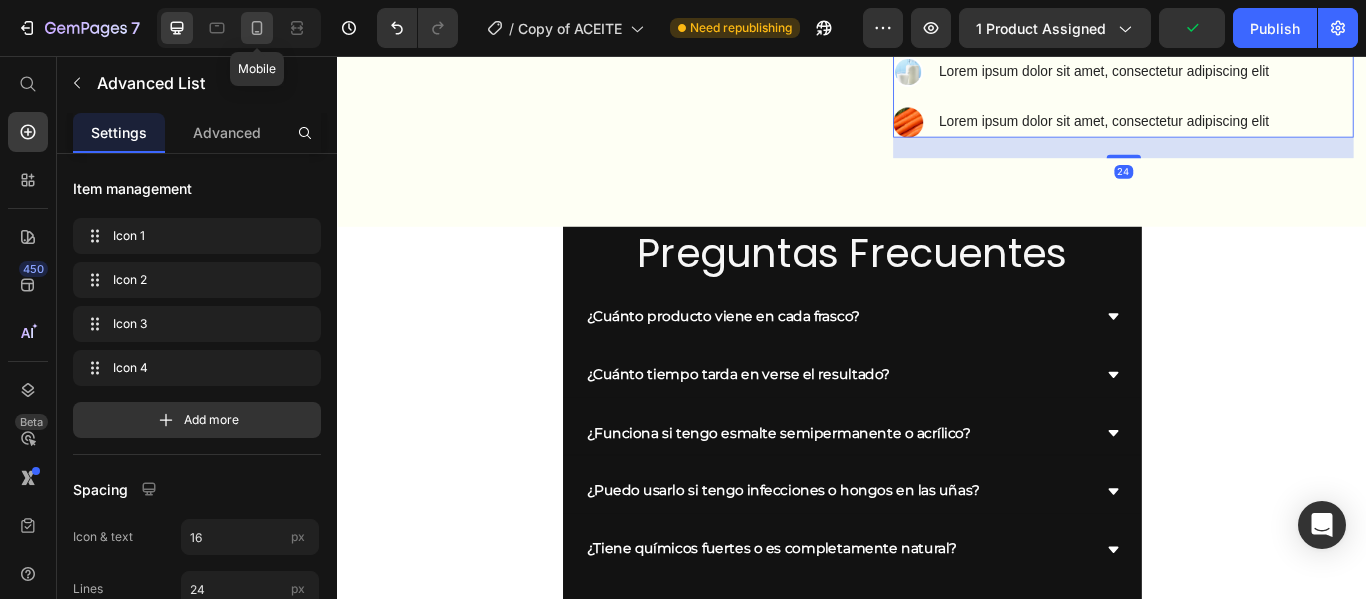 click 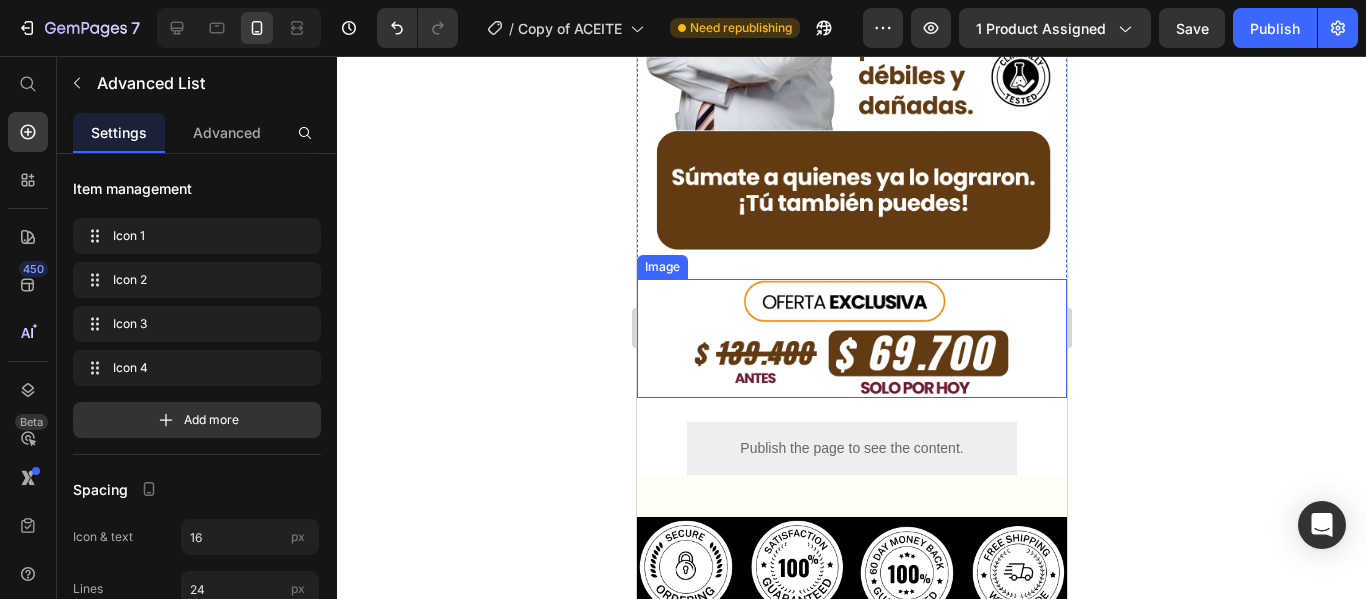 scroll, scrollTop: 5637, scrollLeft: 0, axis: vertical 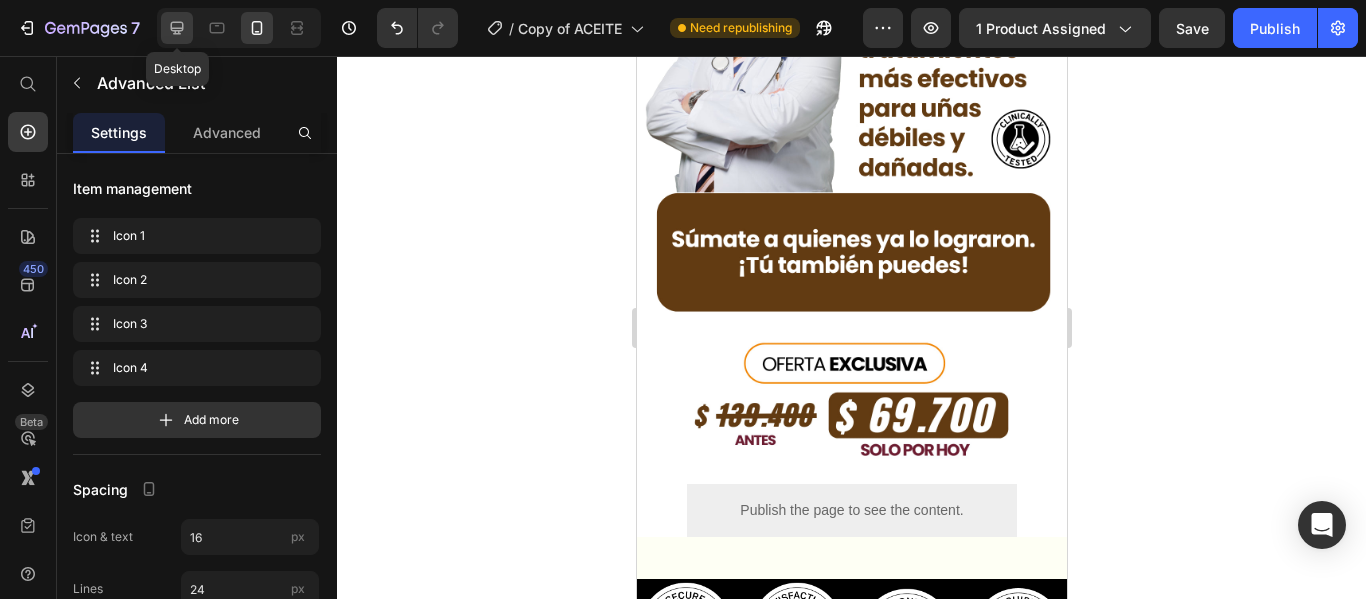 click 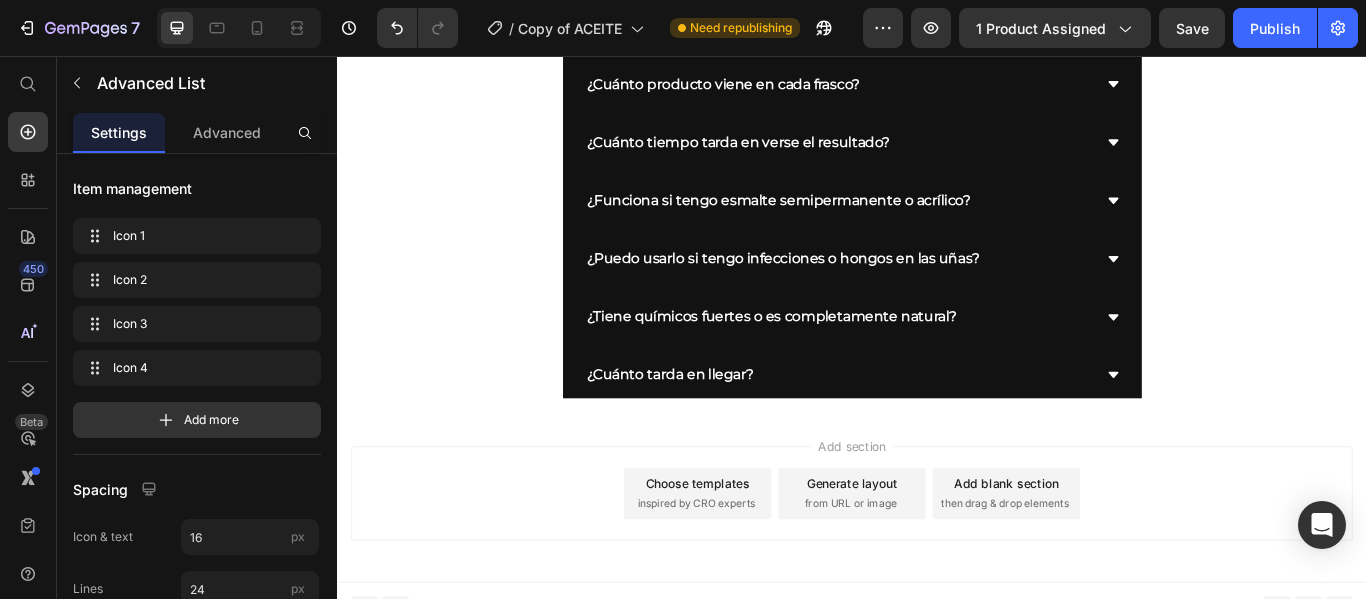 scroll, scrollTop: 9049, scrollLeft: 0, axis: vertical 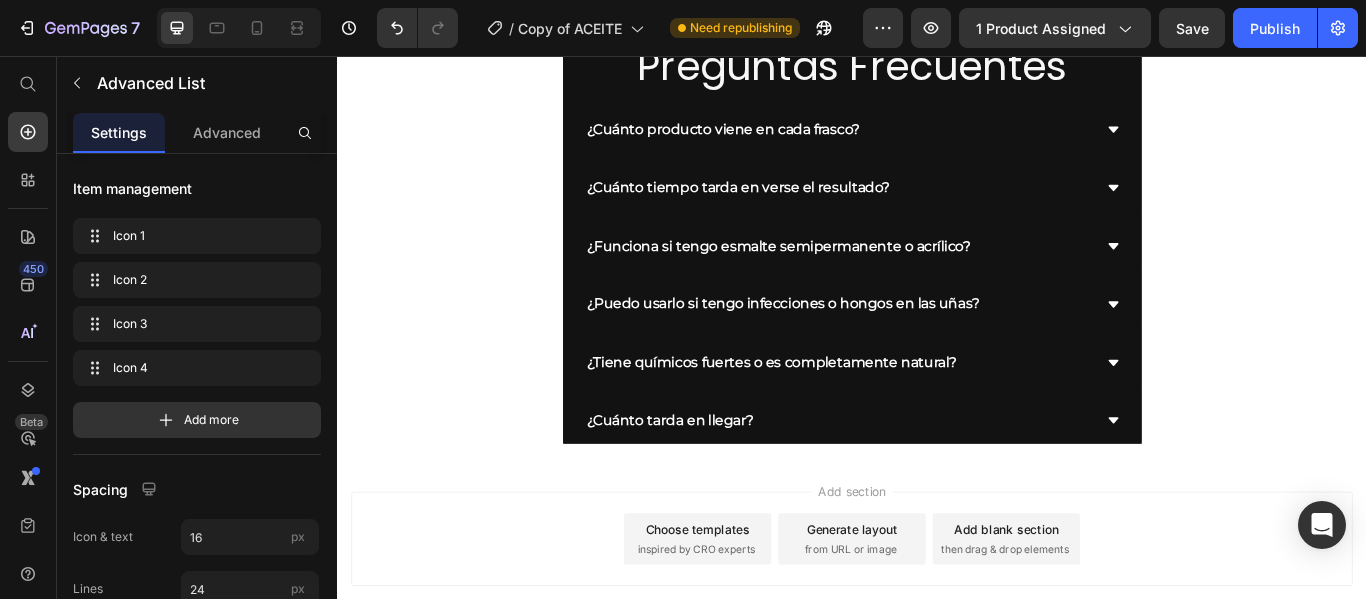 click on "Publish the page to see the content.
Custom Code Row" at bounding box center (636, -153) 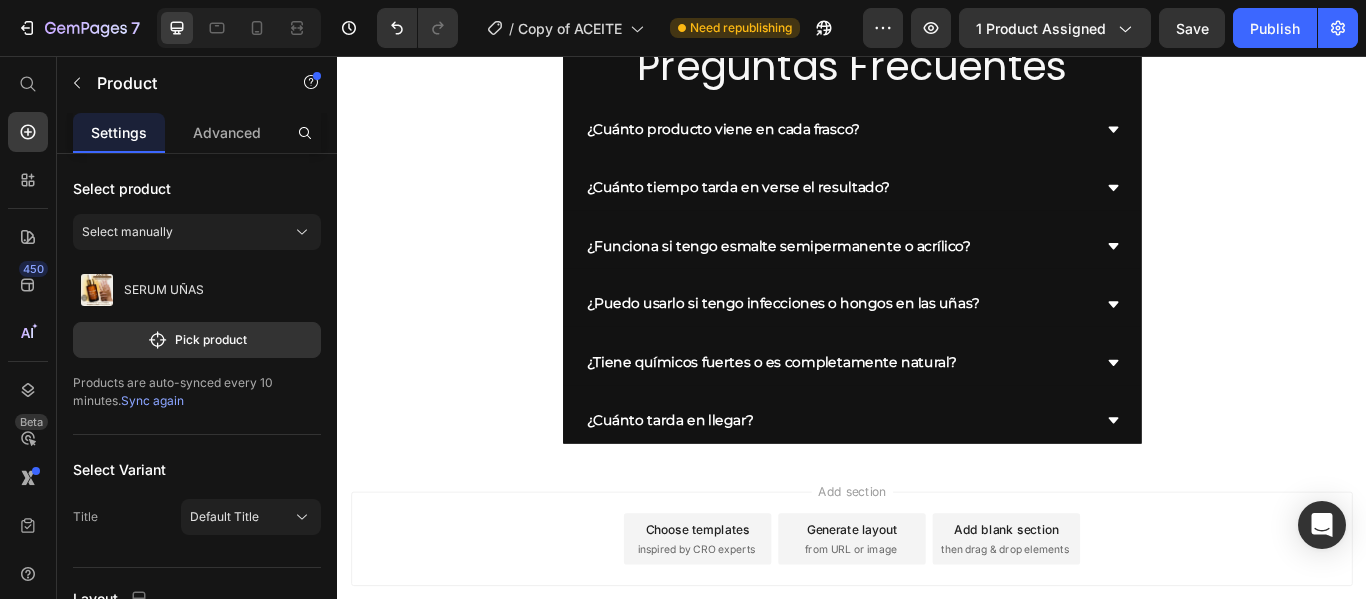 click on "Lorem ipsum dolor sit amet, consectetur adipiscing elit" at bounding box center [1233, -85] 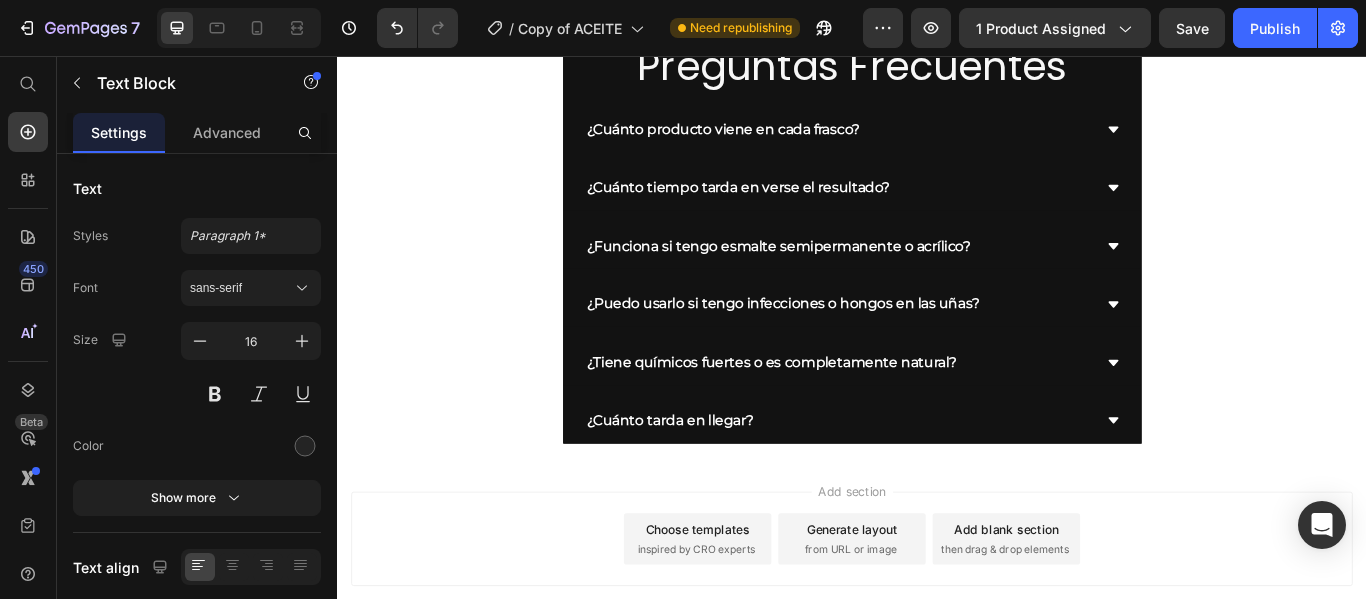 click 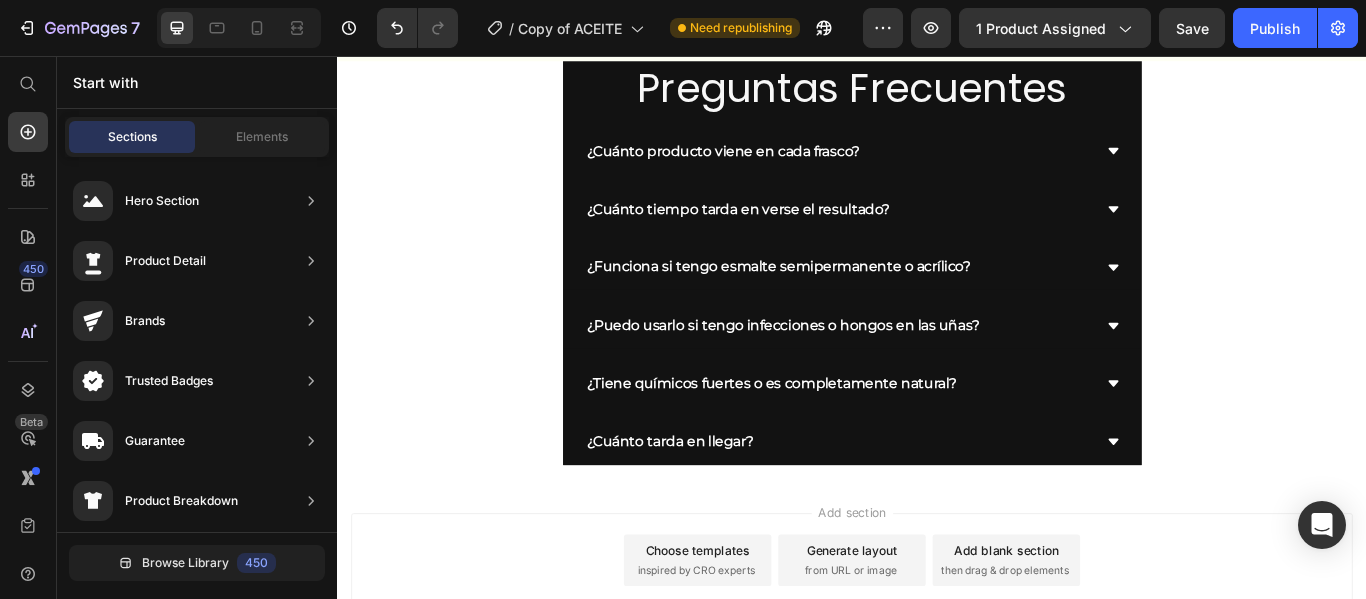 click on "Lorem ipsum dolor sit amet, consectetur adipiscing elit" at bounding box center [1233, -144] 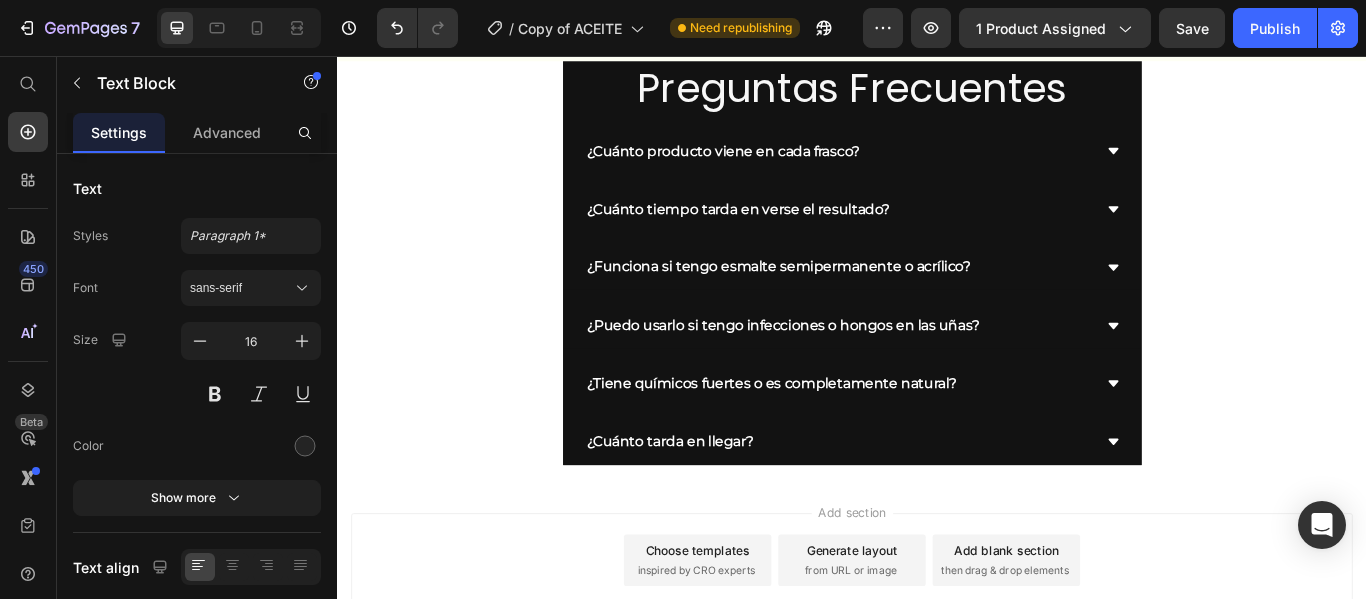 click 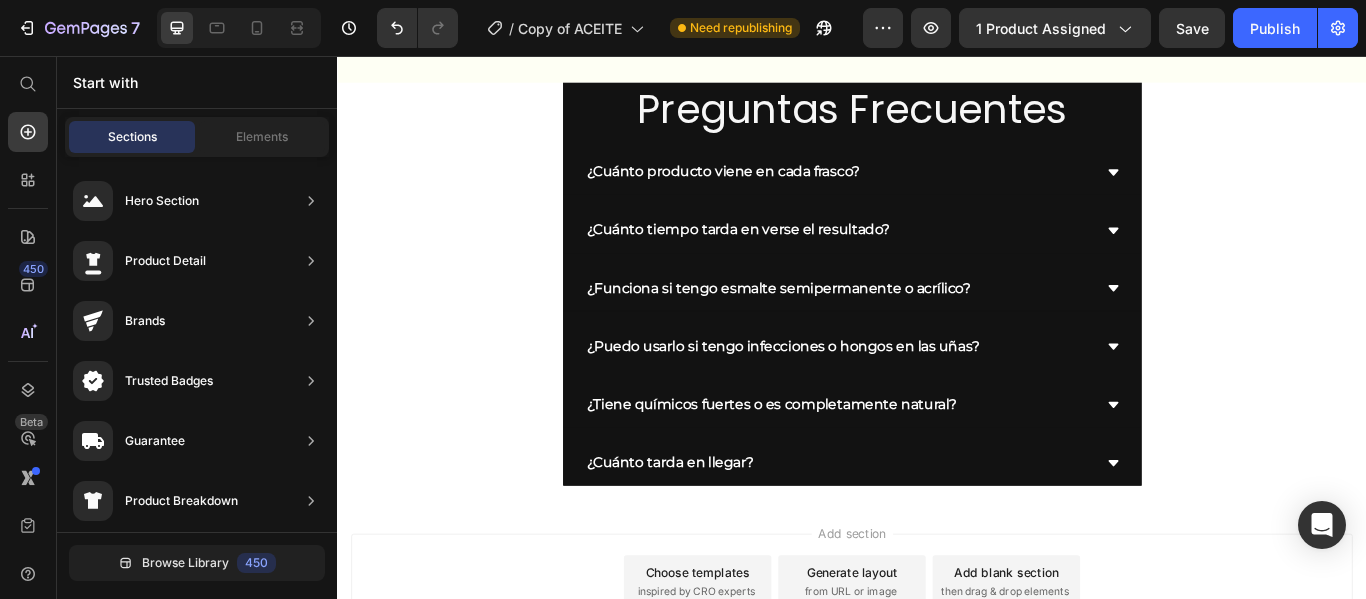click at bounding box center [1002, -48] 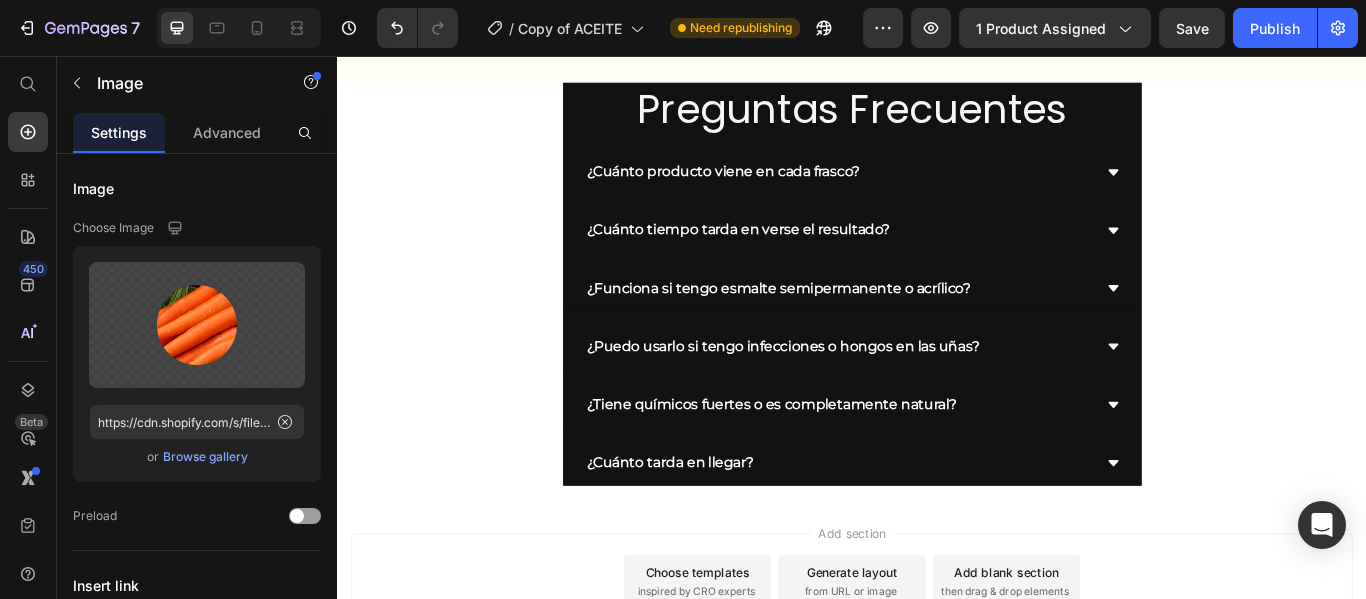 click on "Image Lorem ipsum dolor sit amet, consectetur adipiscing elit Text Block Image Lorem ipsum dolor sit amet, consectetur adipiscing elit Text Block Image
Drop element here Image   0
Drop element here Advanced List Row" at bounding box center (1237, -137) 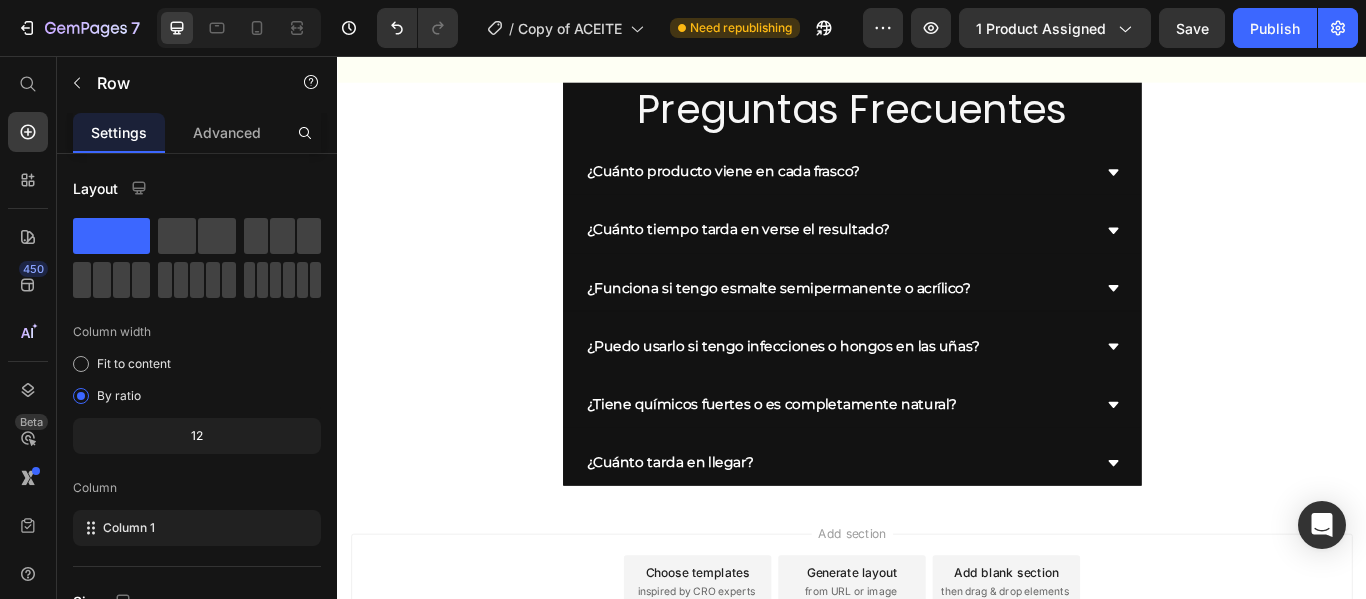 click 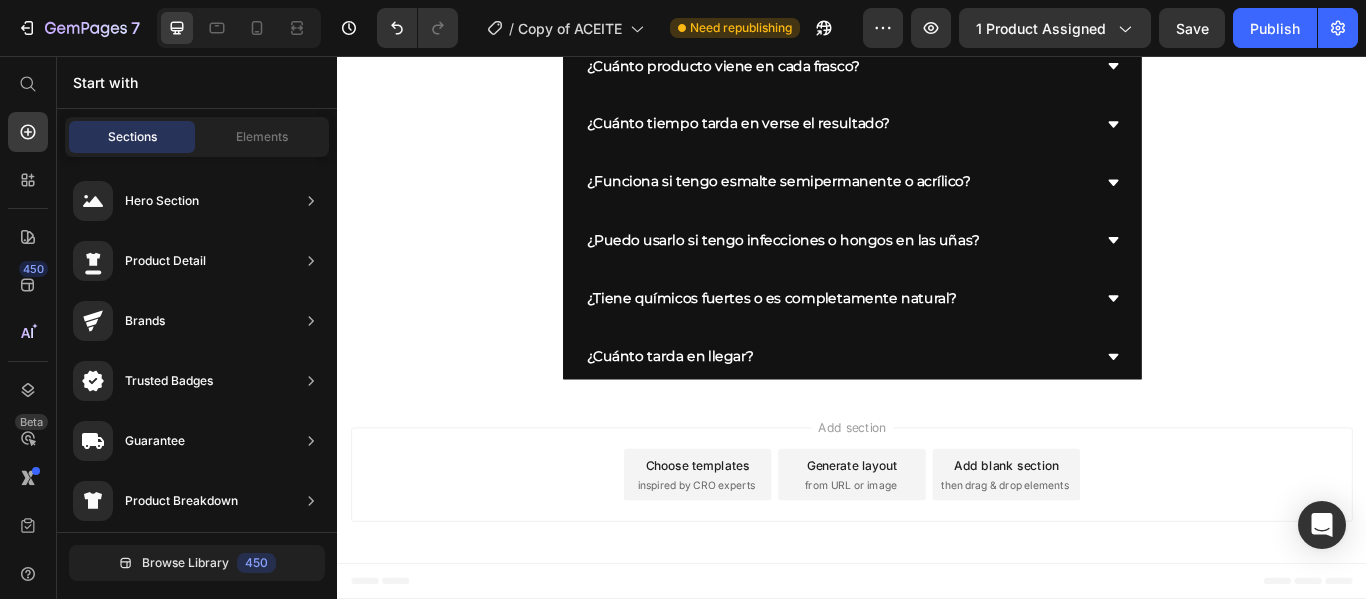 scroll, scrollTop: 8949, scrollLeft: 0, axis: vertical 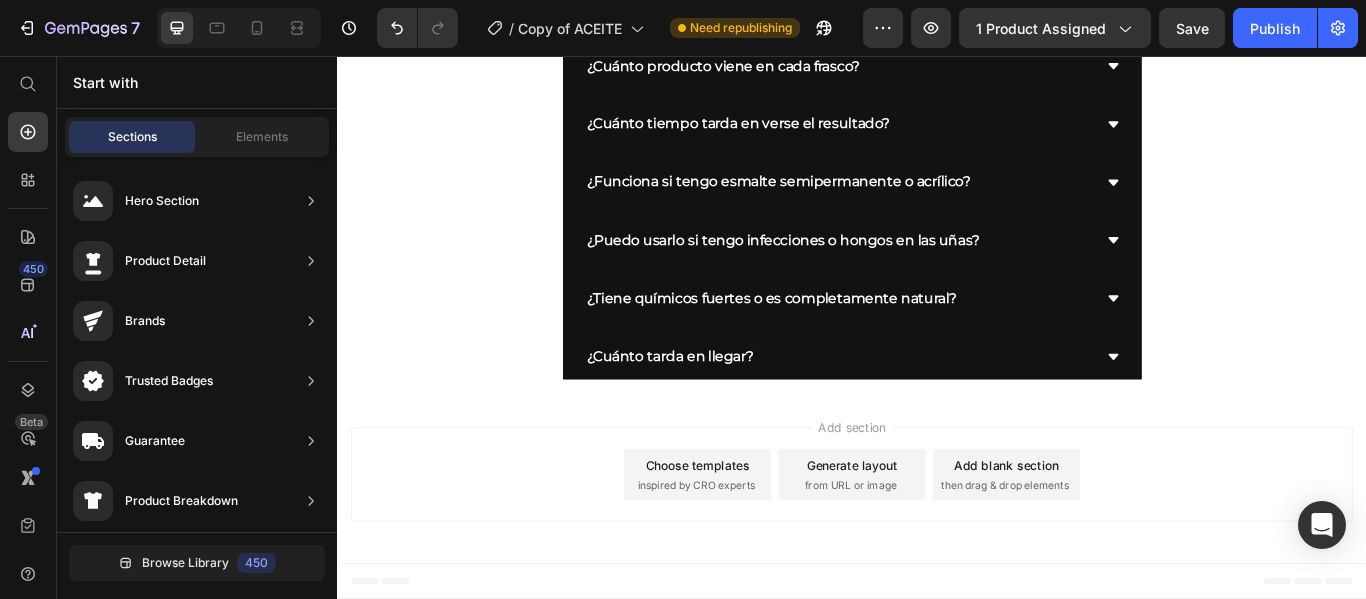 click on "Publish the page to see the content.
Custom Code Row
Drop element here Product Section 8" at bounding box center (937, -139) 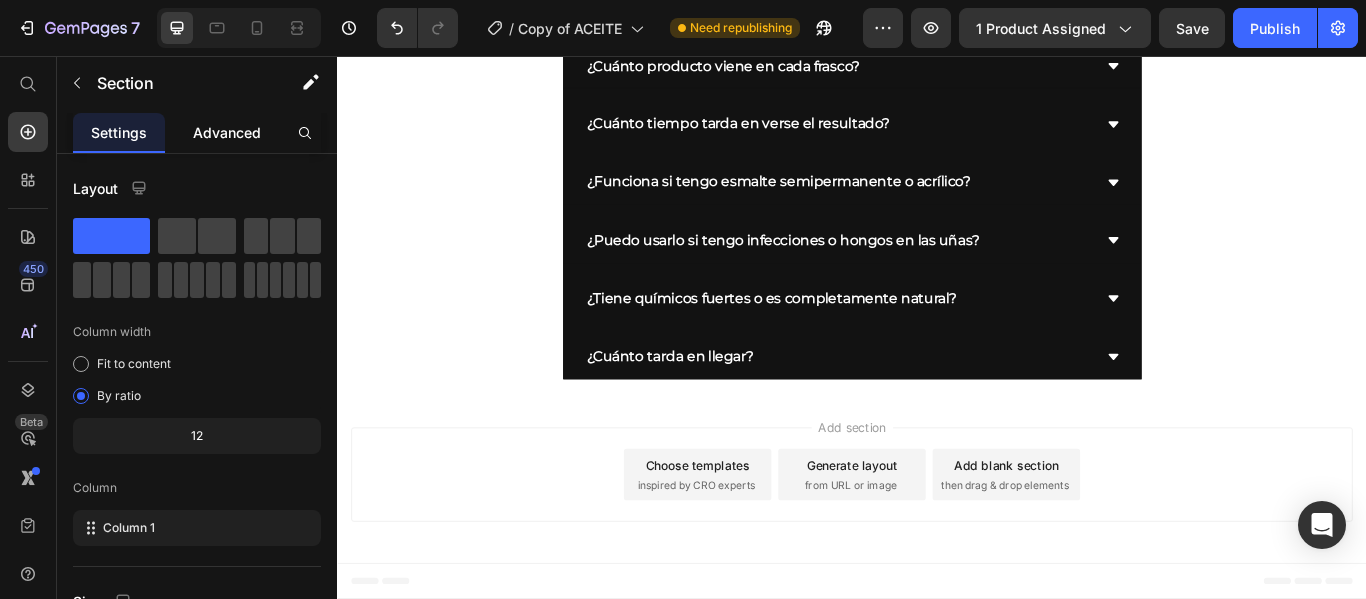 click on "Advanced" at bounding box center [227, 132] 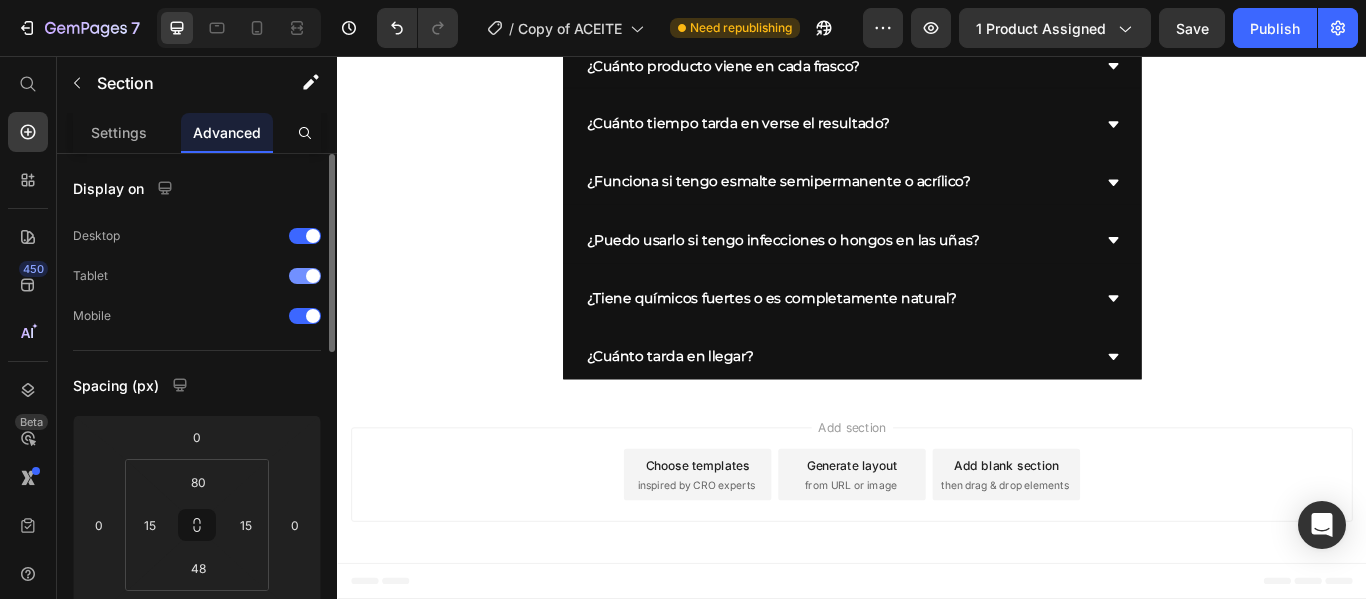 click at bounding box center (305, 276) 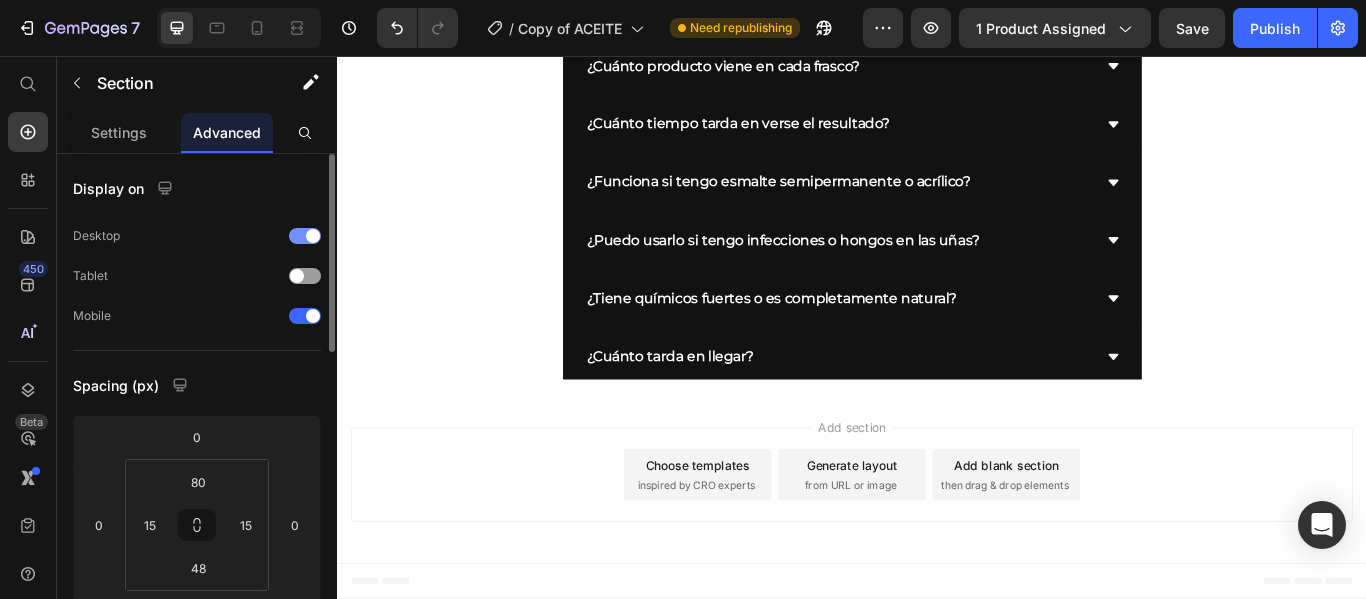 click at bounding box center [305, 236] 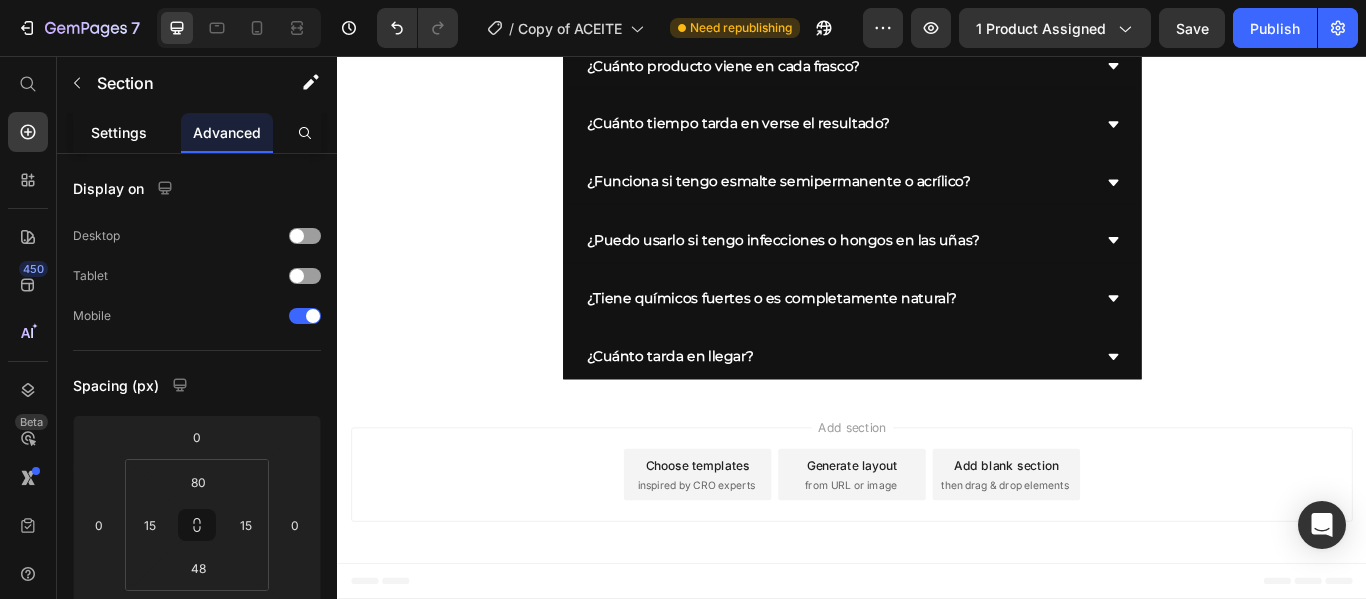 click on "Settings" at bounding box center [119, 132] 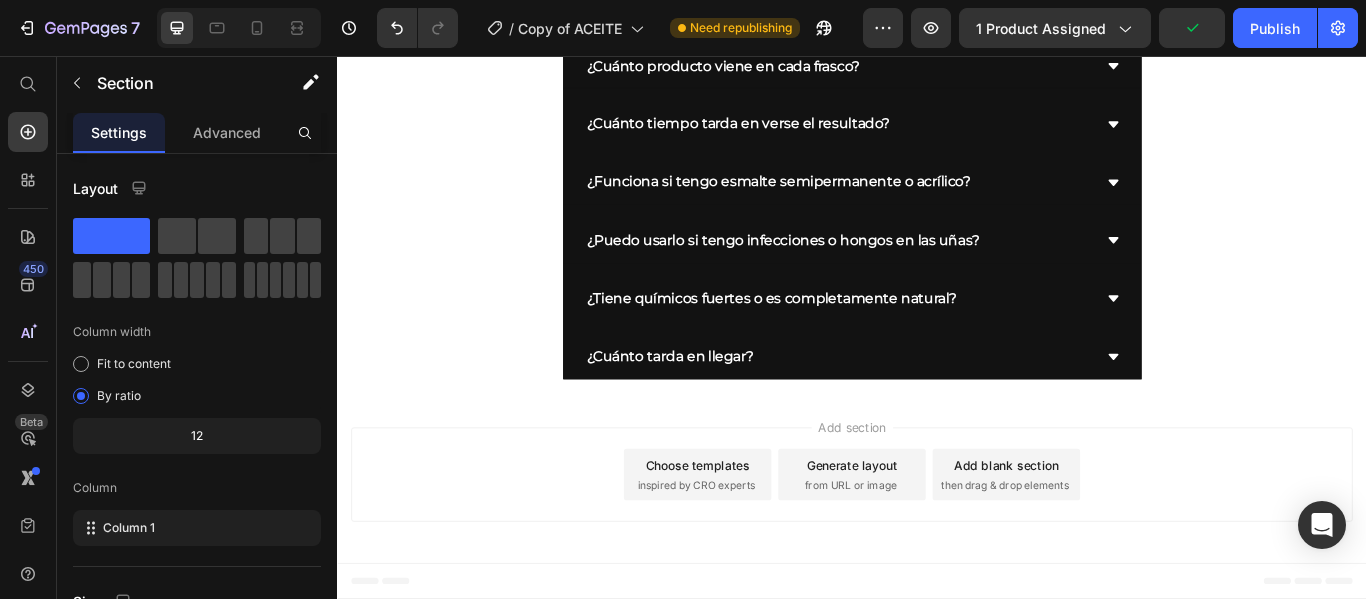 click at bounding box center [239, 28] 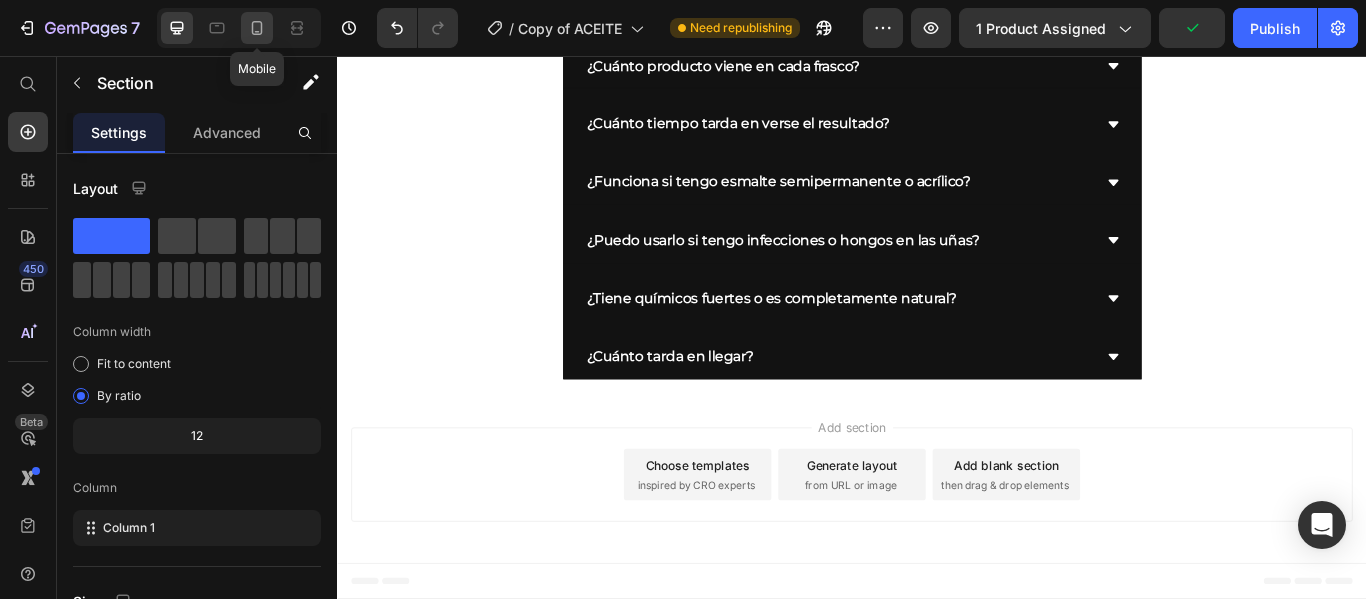 click 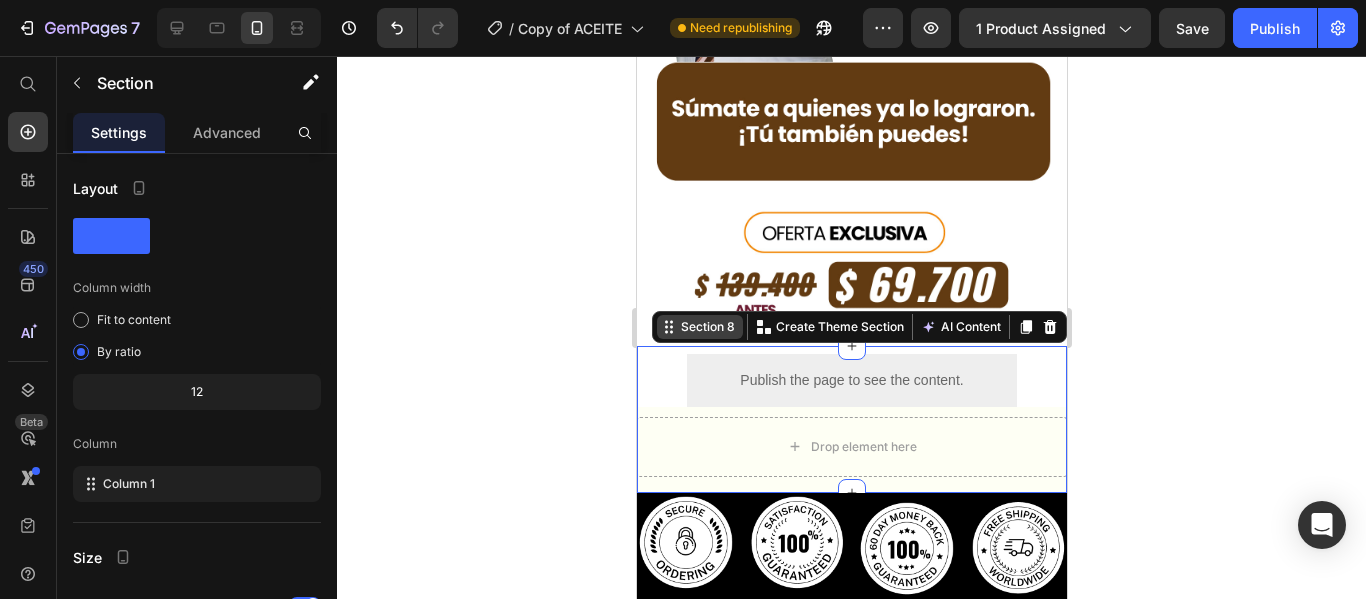 scroll, scrollTop: 5659, scrollLeft: 0, axis: vertical 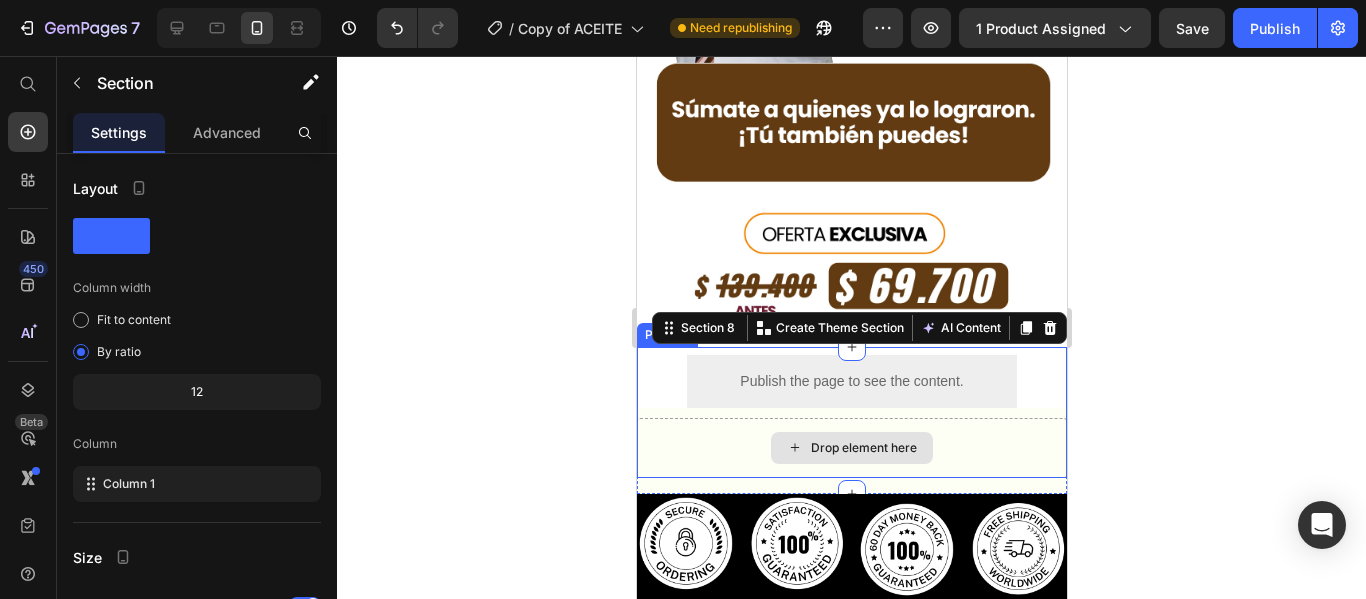 click on "Drop element here" at bounding box center (851, 448) 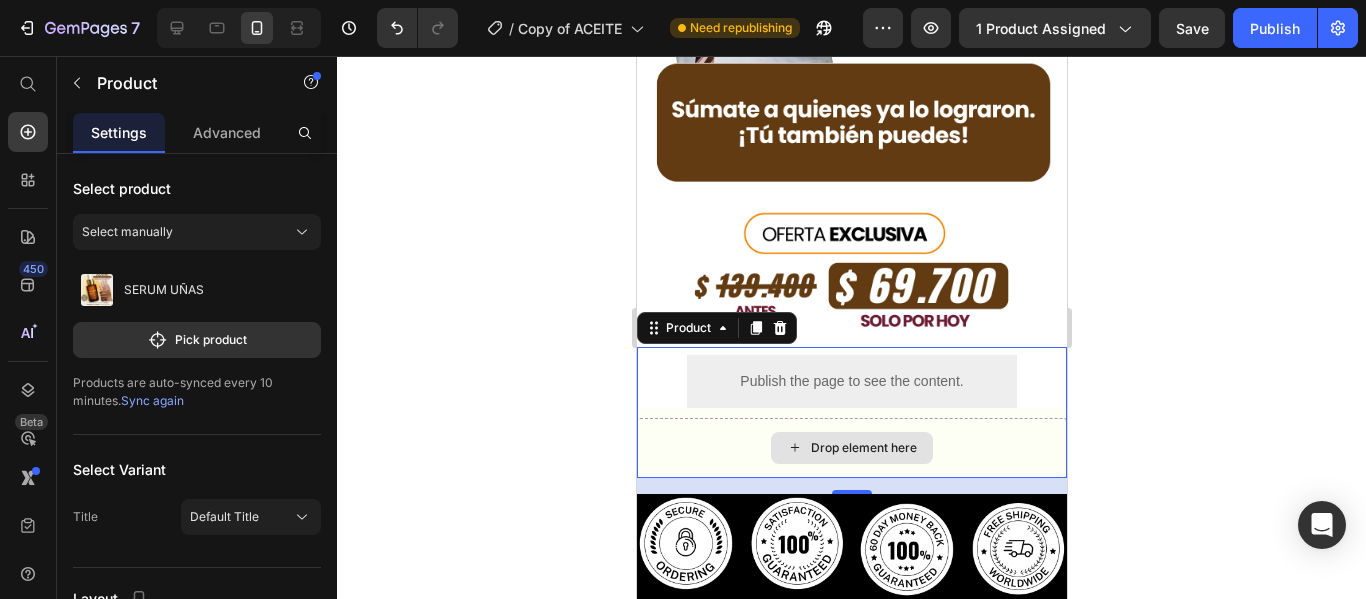 click on "Drop element here" at bounding box center (863, 448) 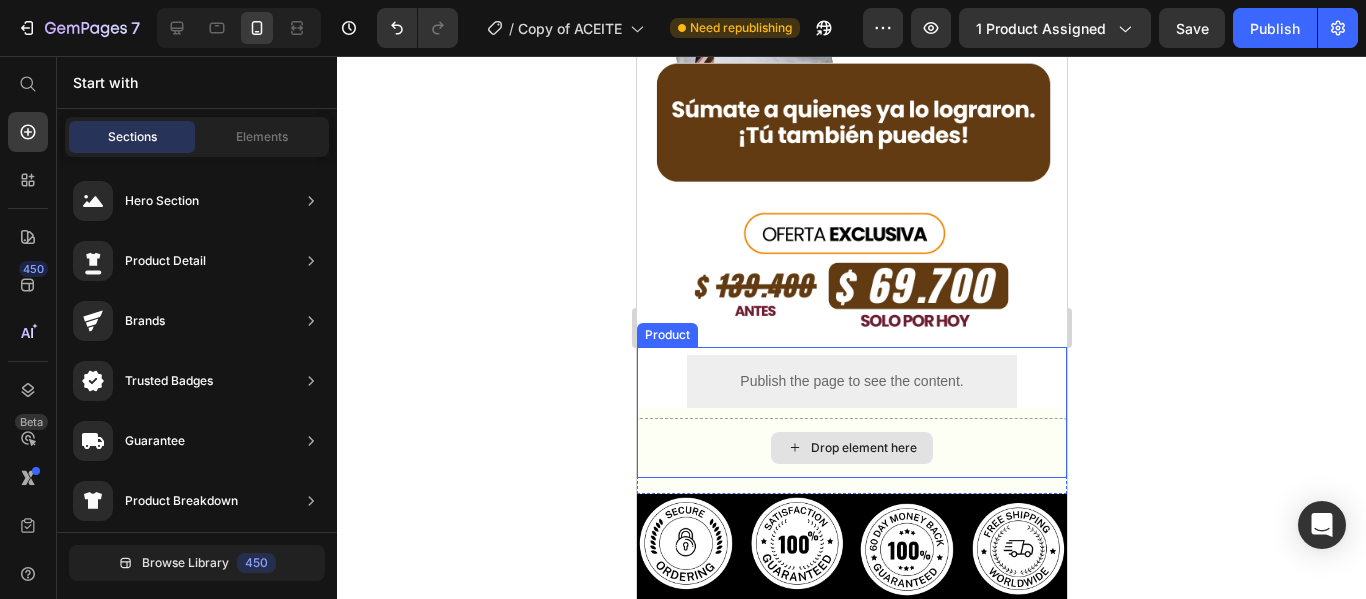 click on "Drop element here" at bounding box center [851, 448] 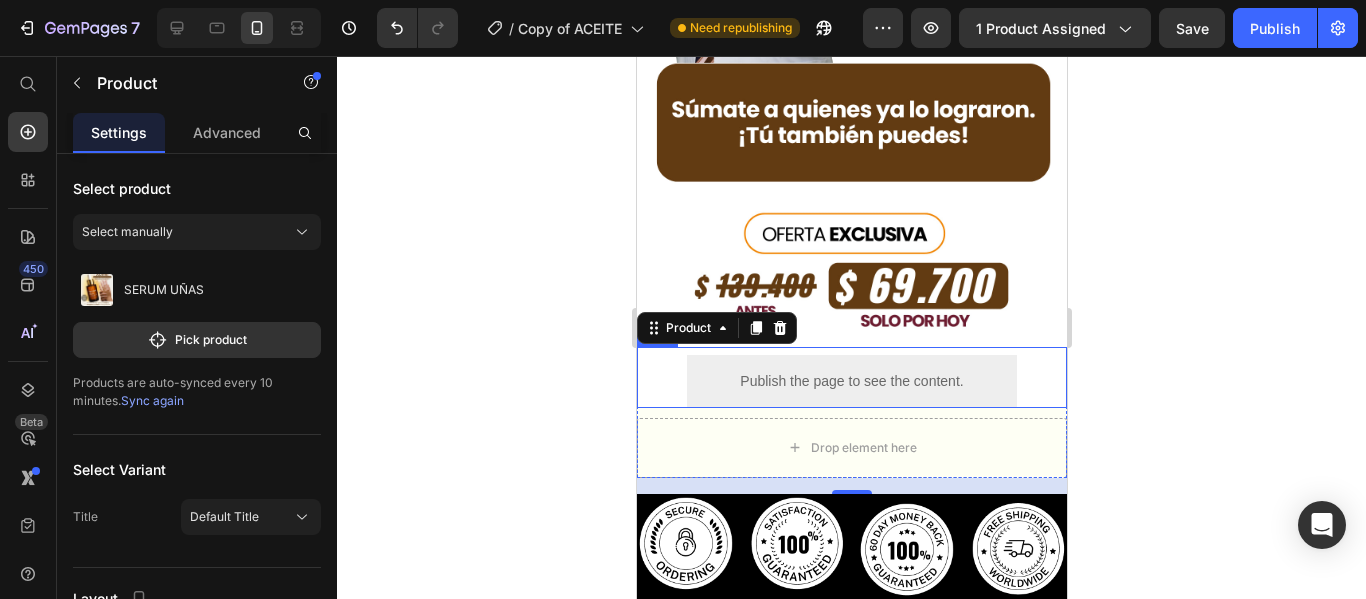 click on "Publish the page to see the content.
Custom Code" at bounding box center (851, 381) 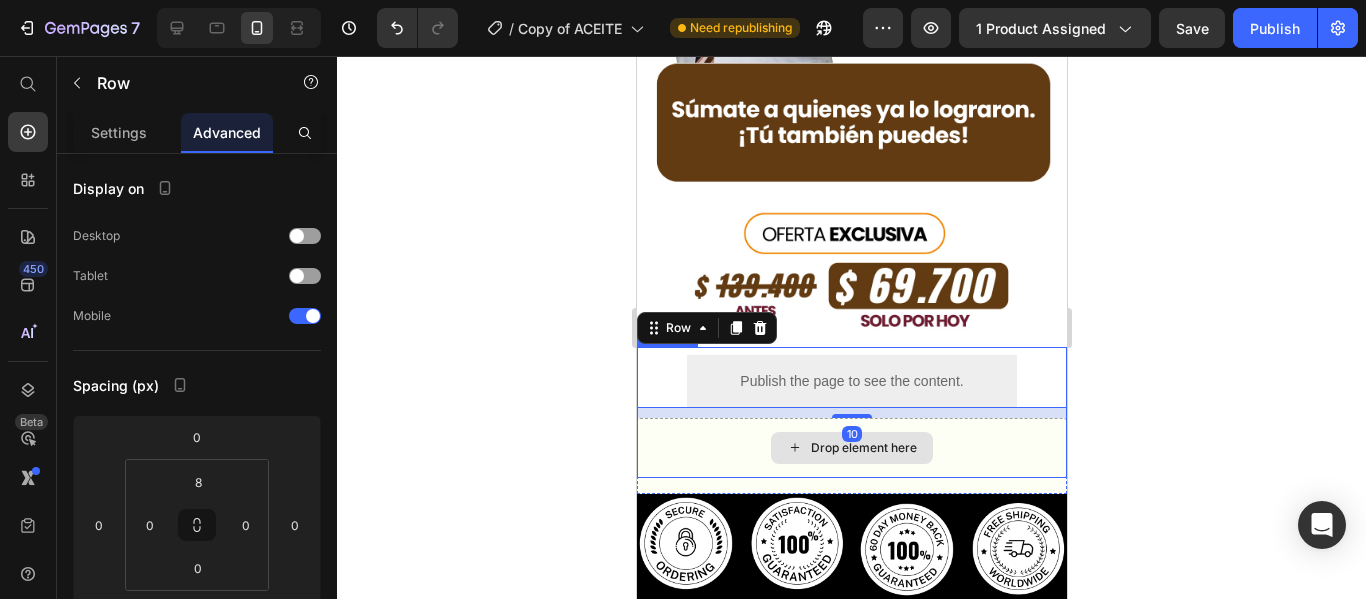 click on "Drop element here" at bounding box center [851, 448] 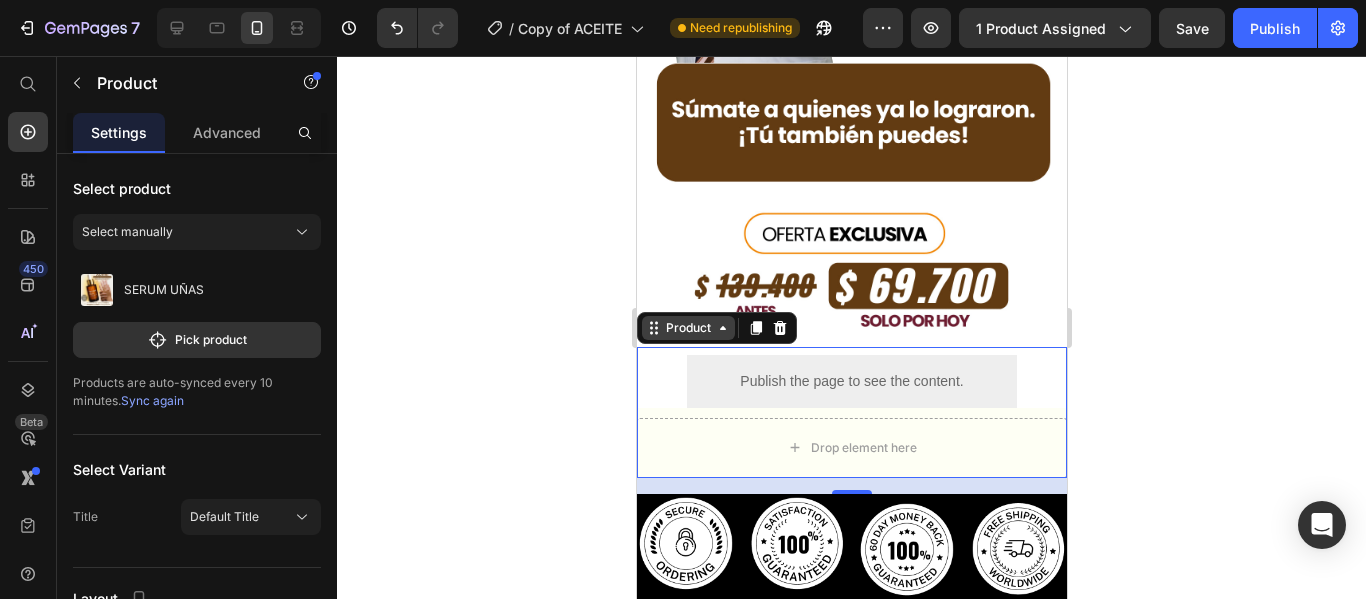click on "Product" at bounding box center [687, 328] 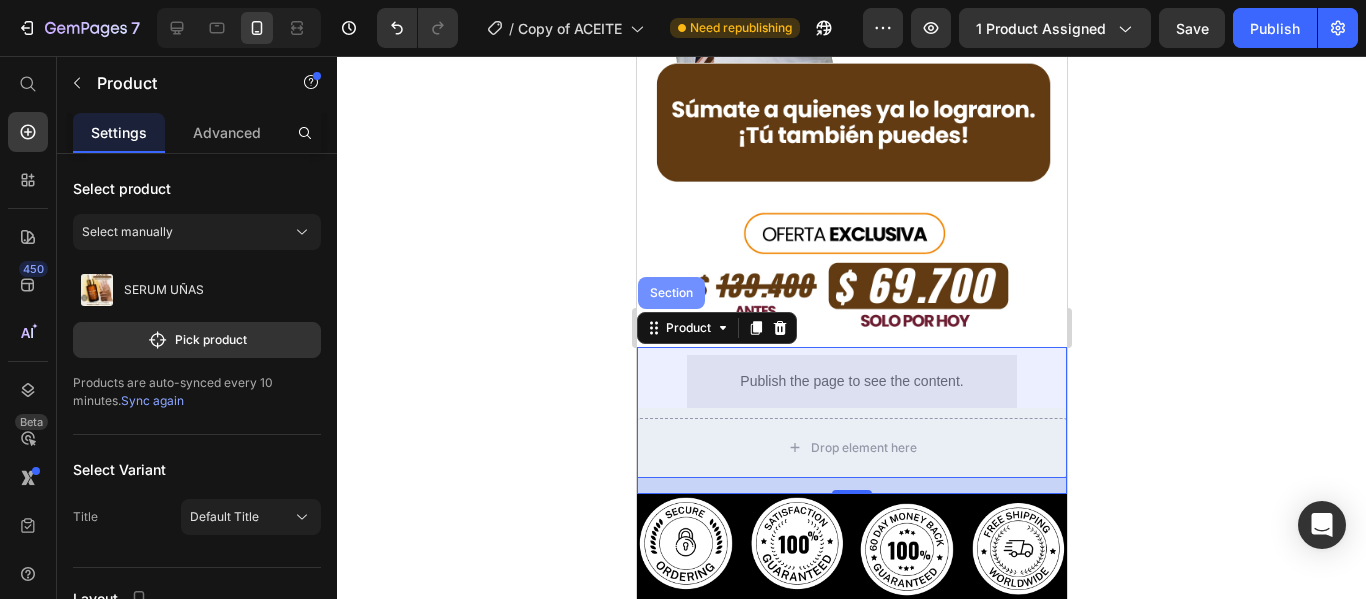 click on "Section" at bounding box center (670, 293) 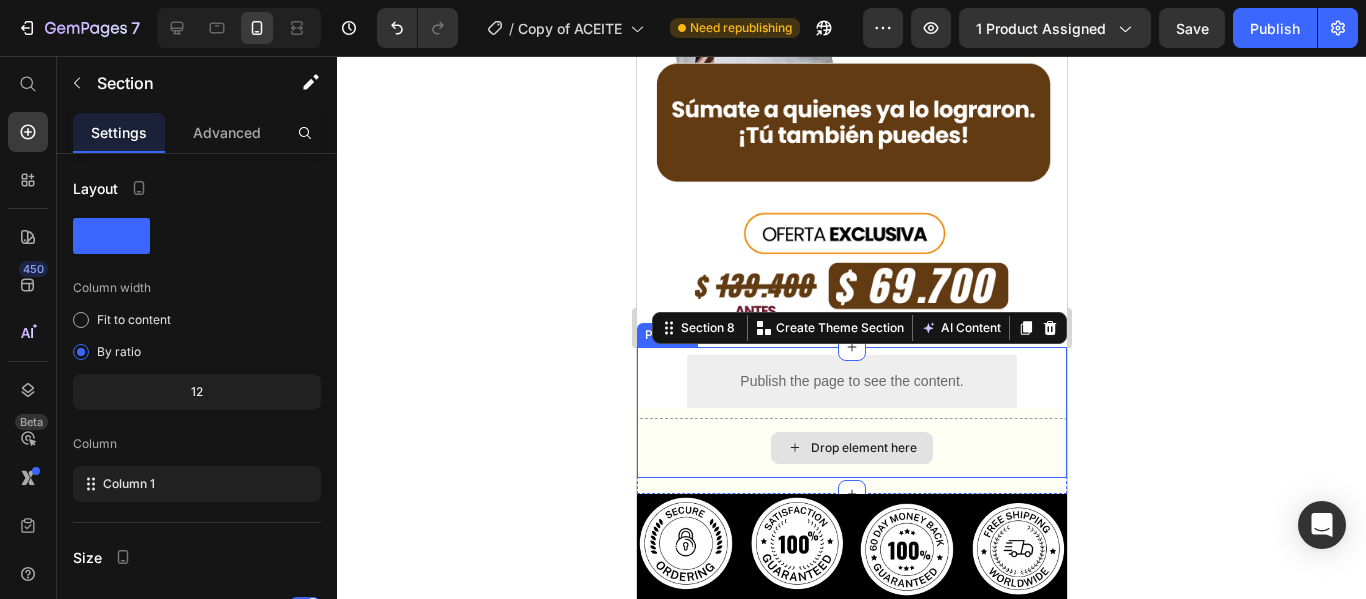click on "Drop element here" at bounding box center (851, 448) 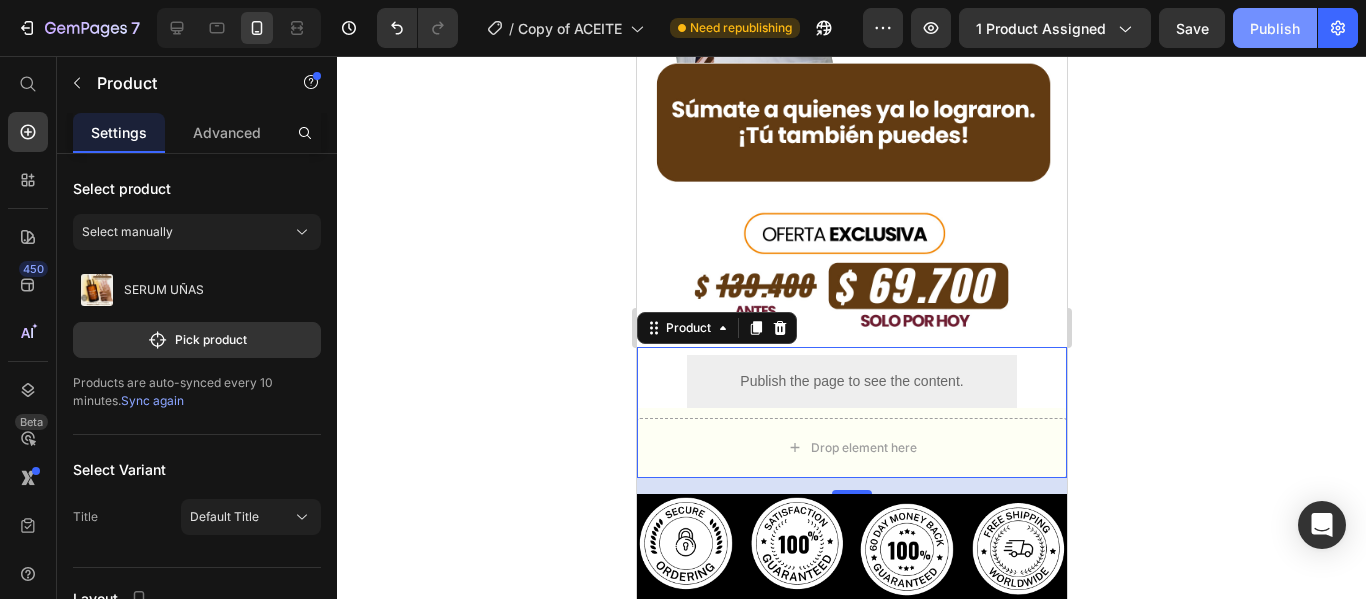 click on "Publish" at bounding box center (1275, 28) 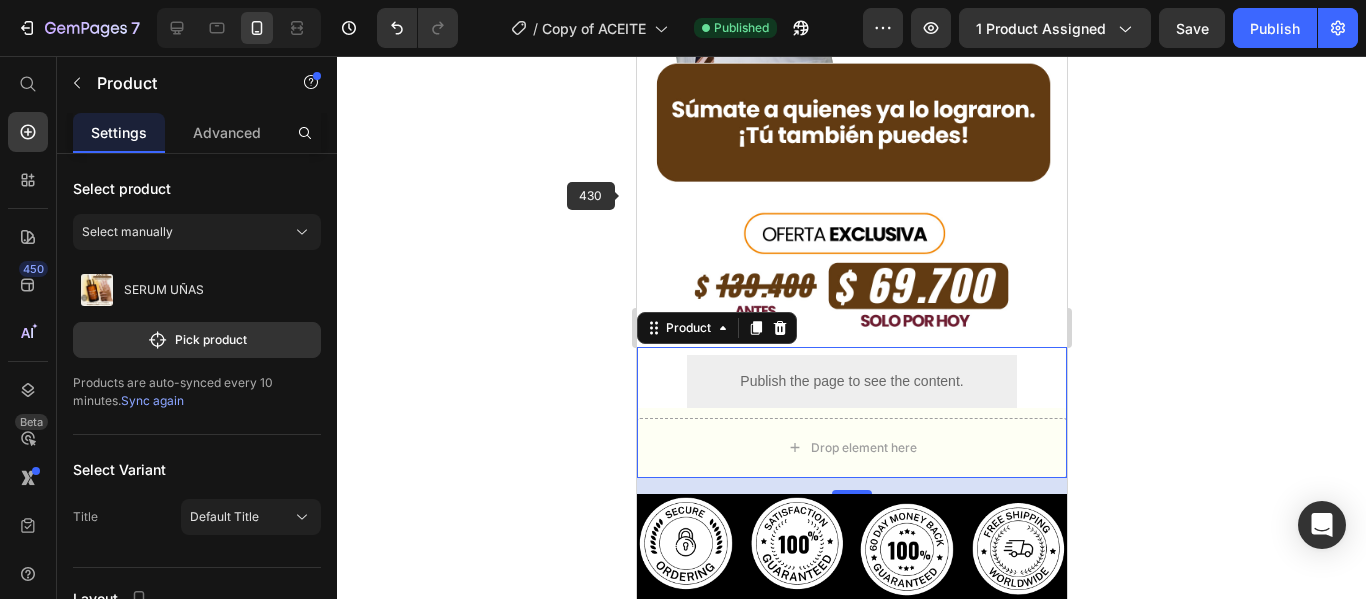 type 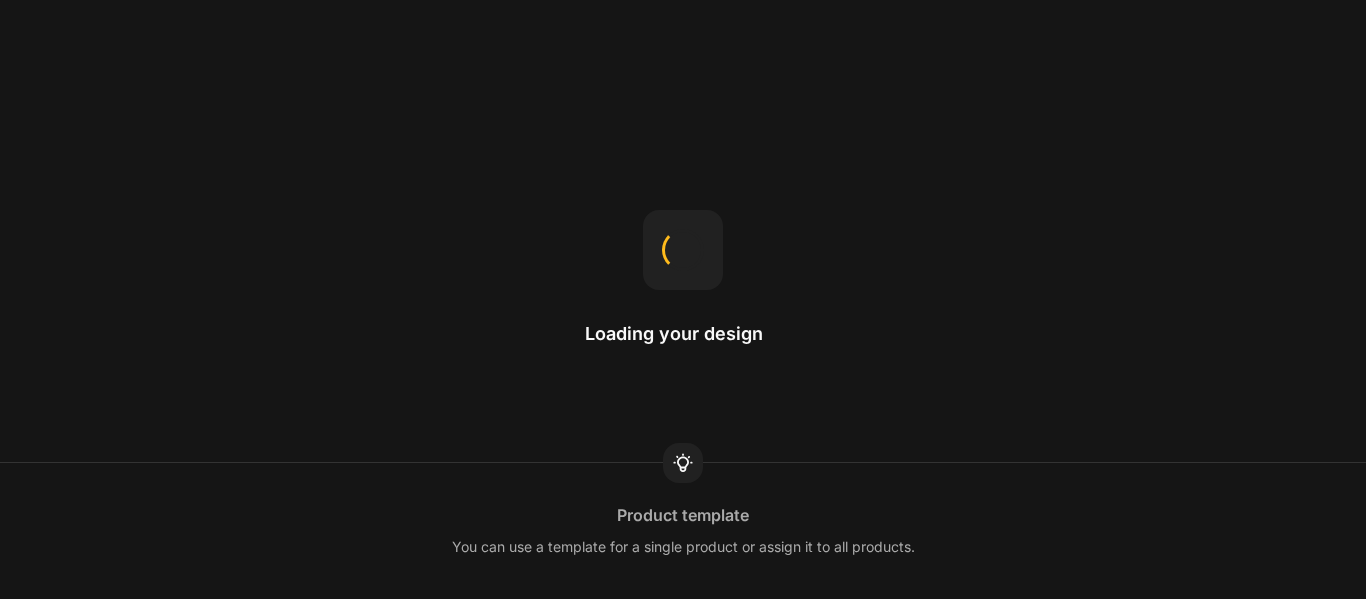 scroll, scrollTop: 0, scrollLeft: 0, axis: both 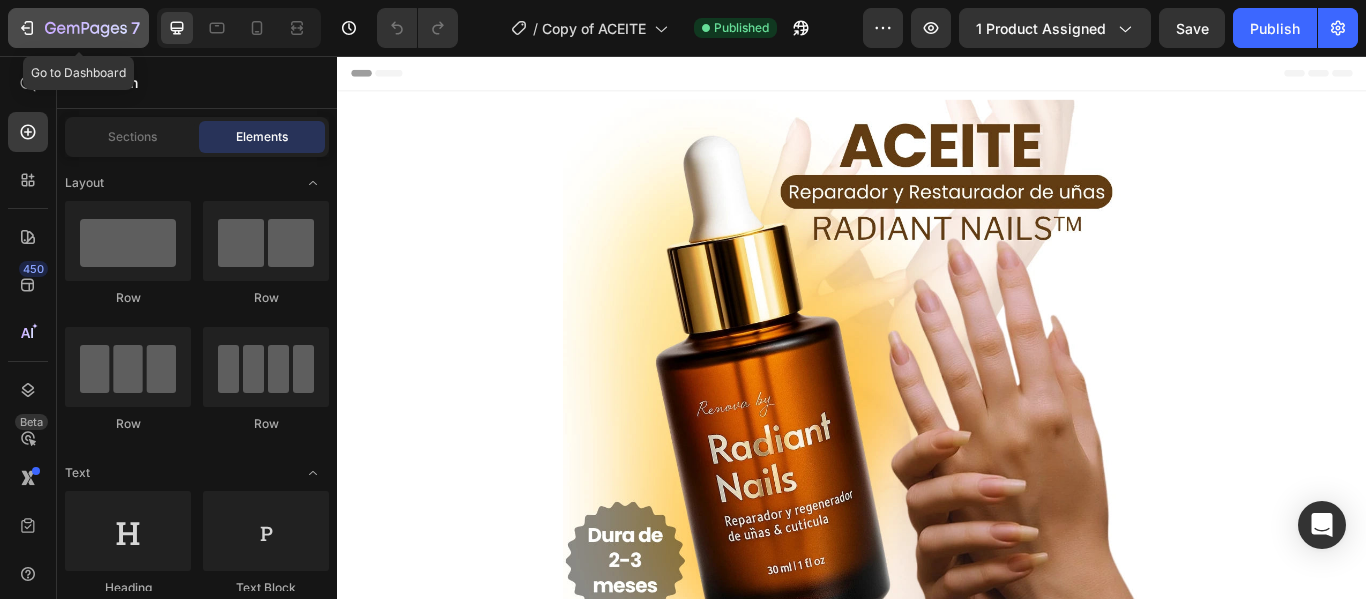 click 